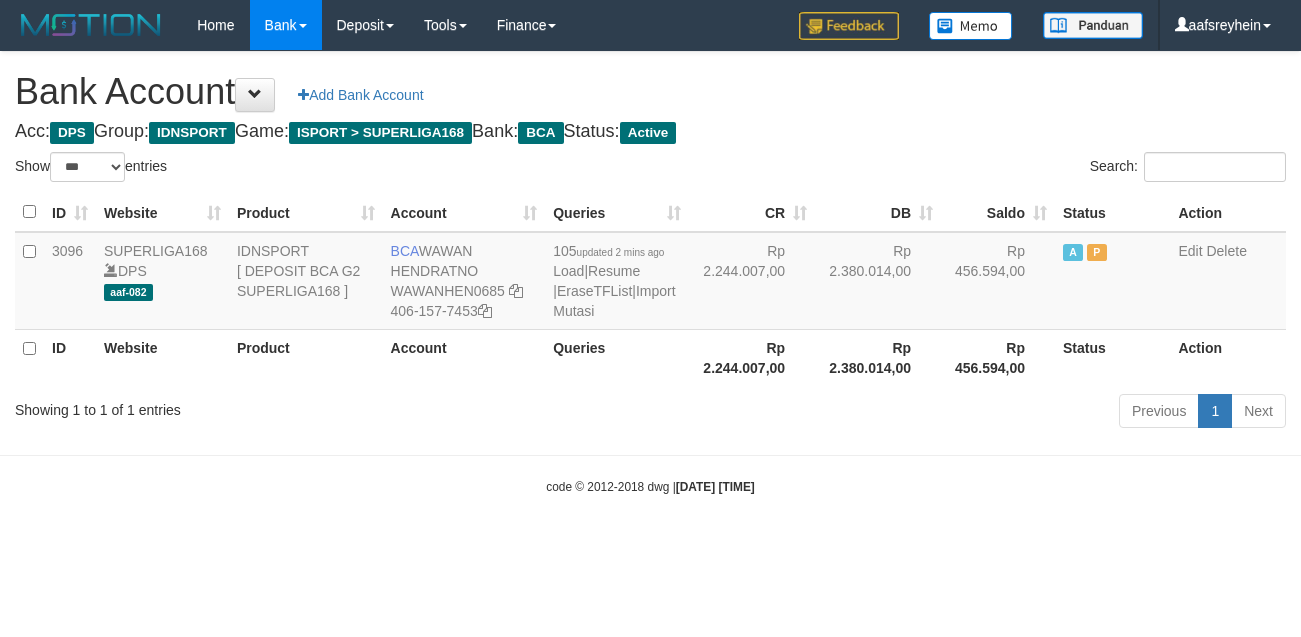 select on "***" 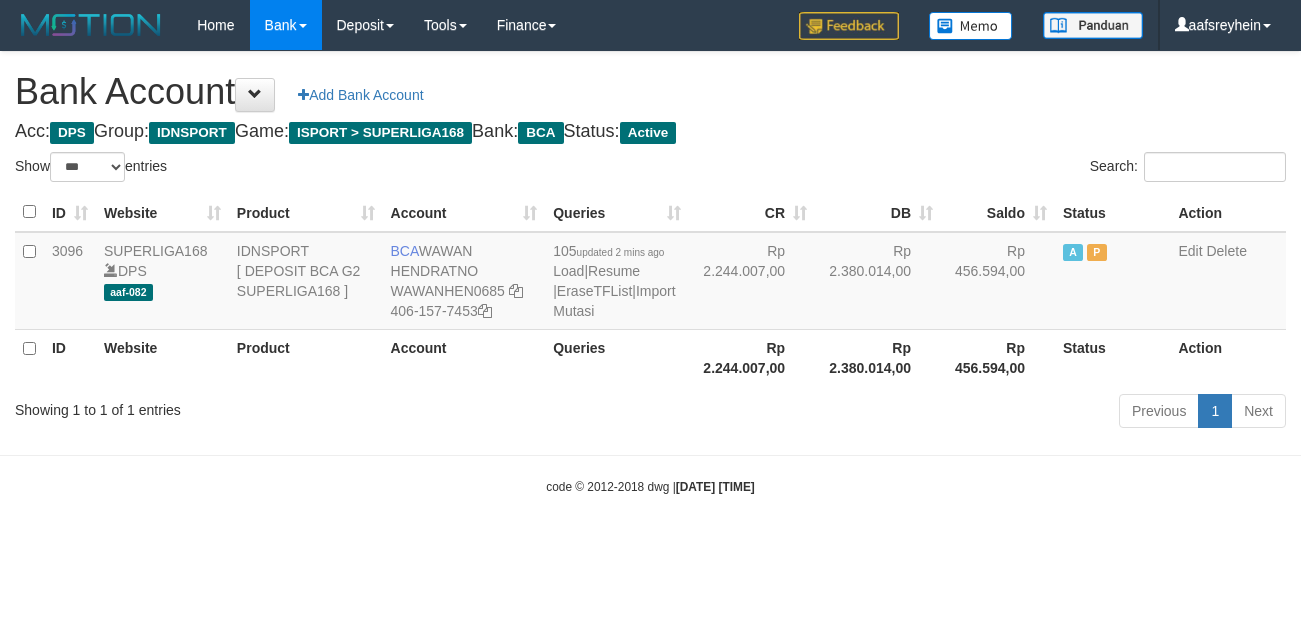scroll, scrollTop: 0, scrollLeft: 0, axis: both 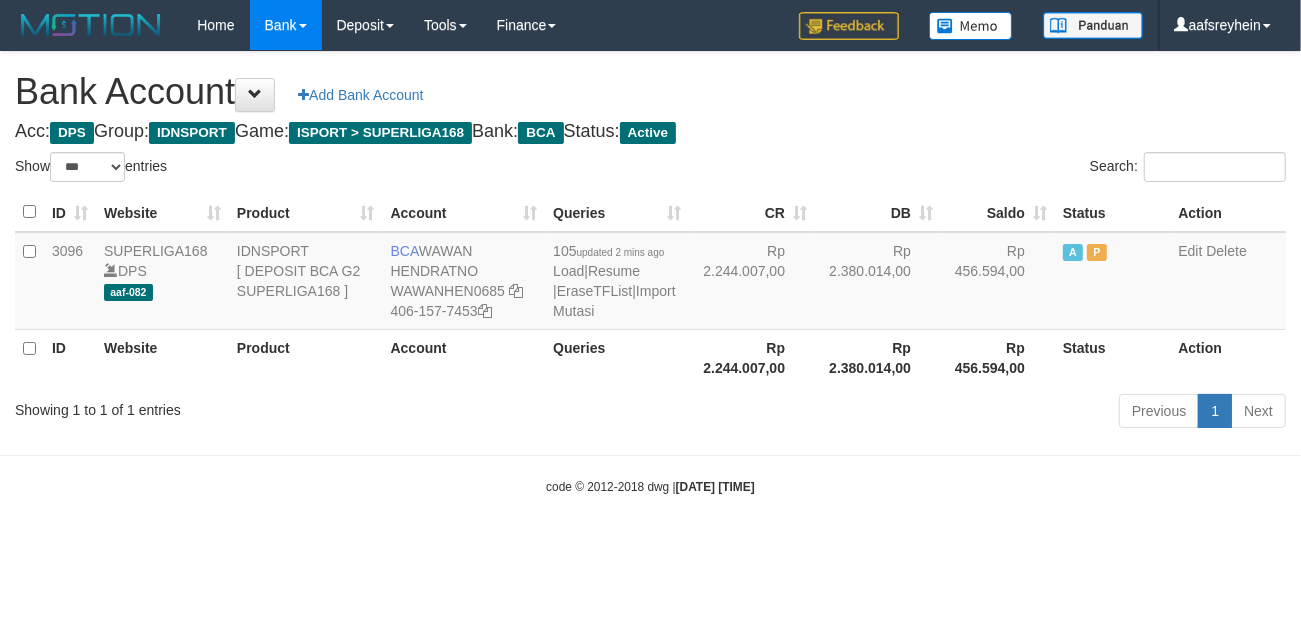 click on "code © 2012-2018 dwg |  [DATE] [TIME]" at bounding box center (650, 486) 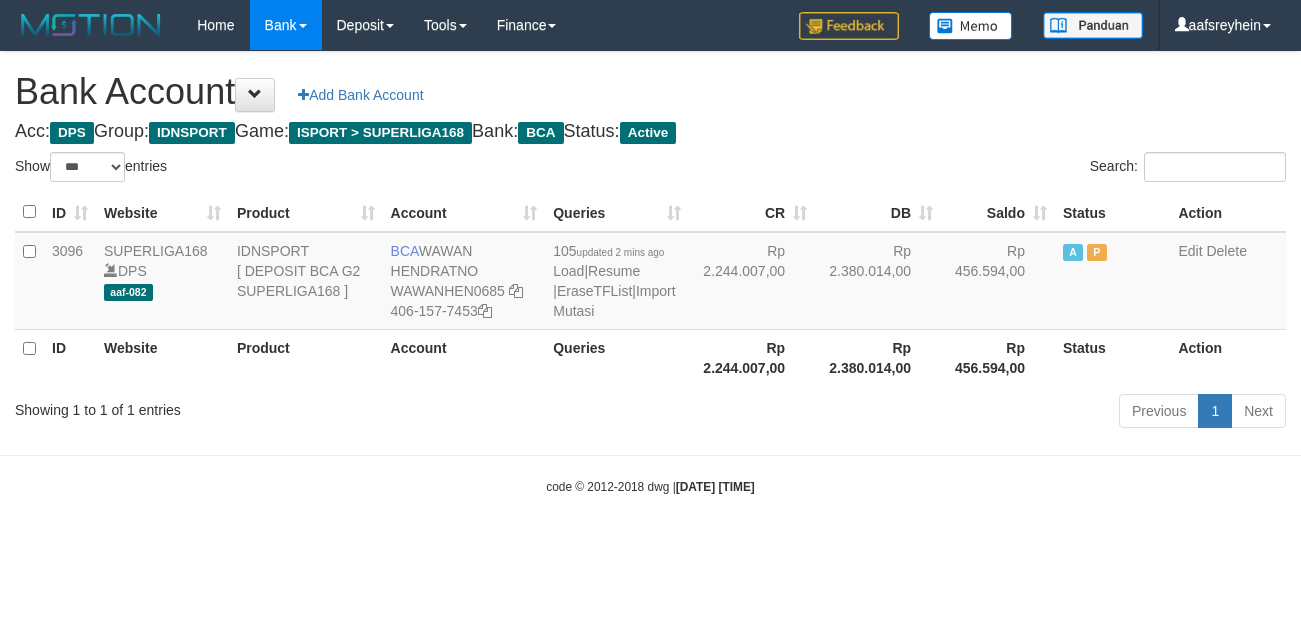 select on "***" 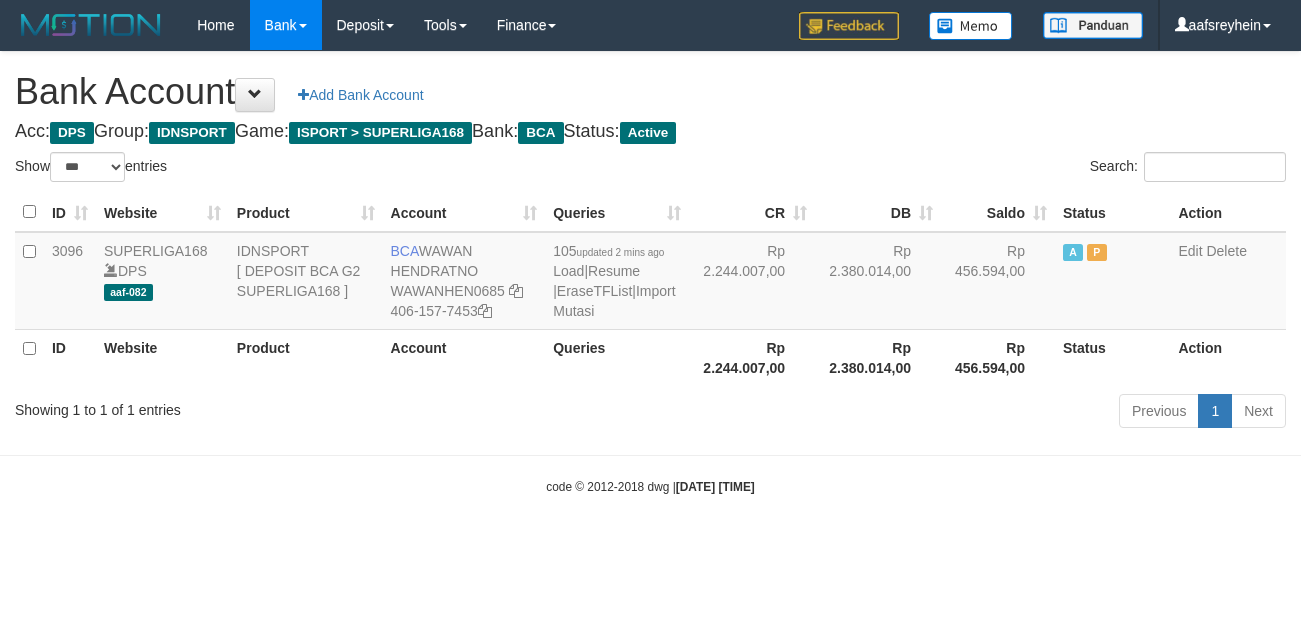 scroll, scrollTop: 0, scrollLeft: 0, axis: both 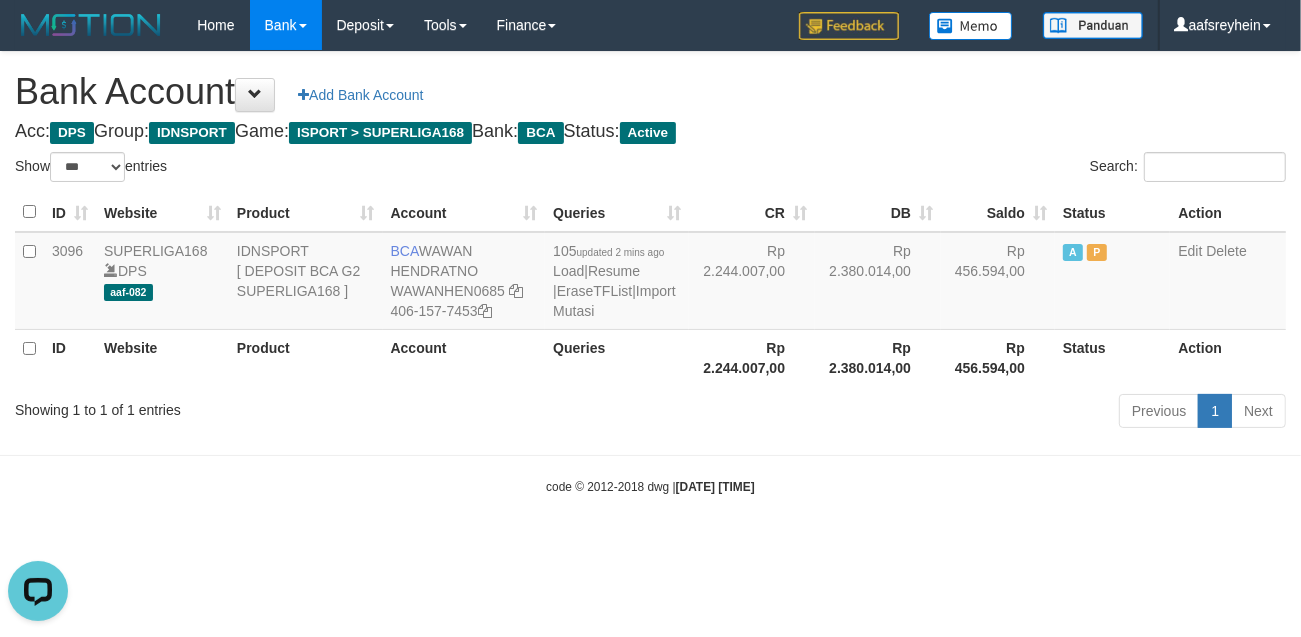 click on "Toggle navigation
Home
Bank
Account List
Load
By Website
Group
[ISPORT]													SUPERLIGA168
By Load Group (DPS)" at bounding box center (650, 273) 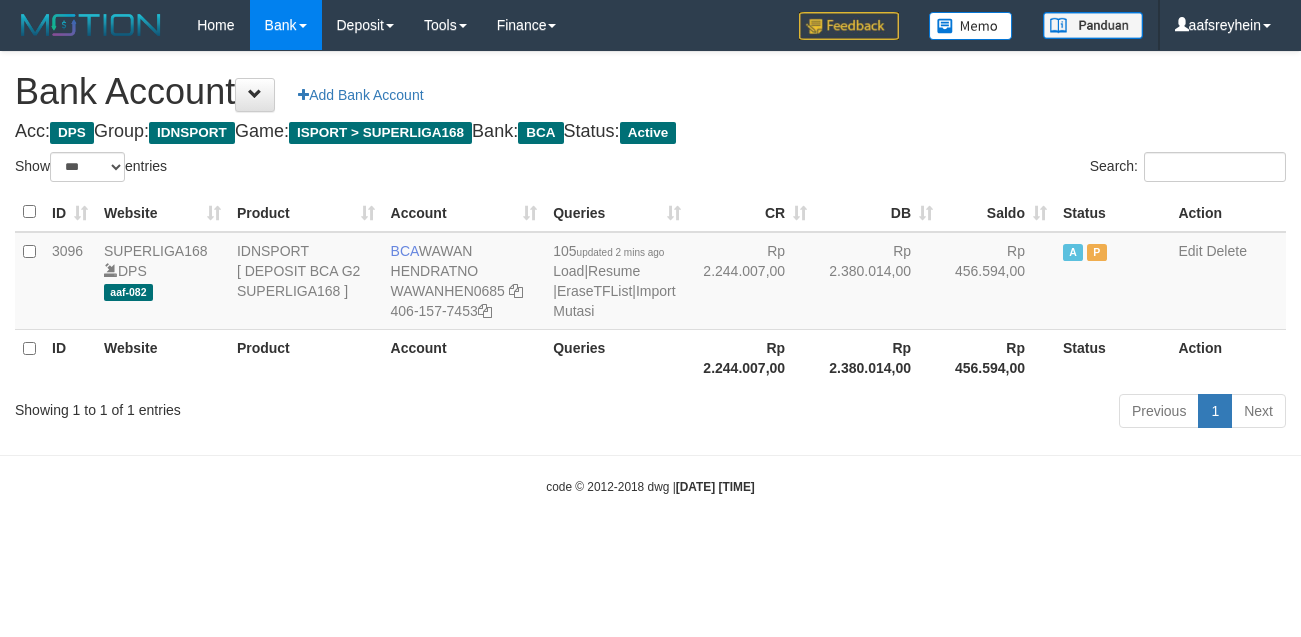 select on "***" 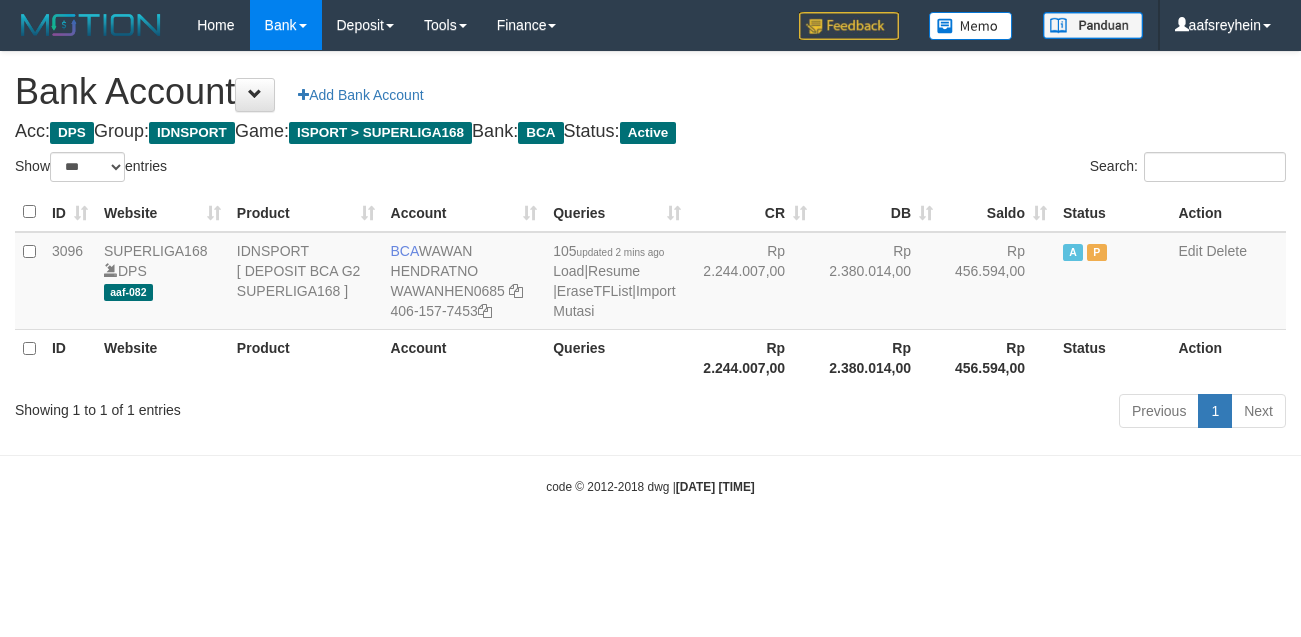scroll, scrollTop: 0, scrollLeft: 0, axis: both 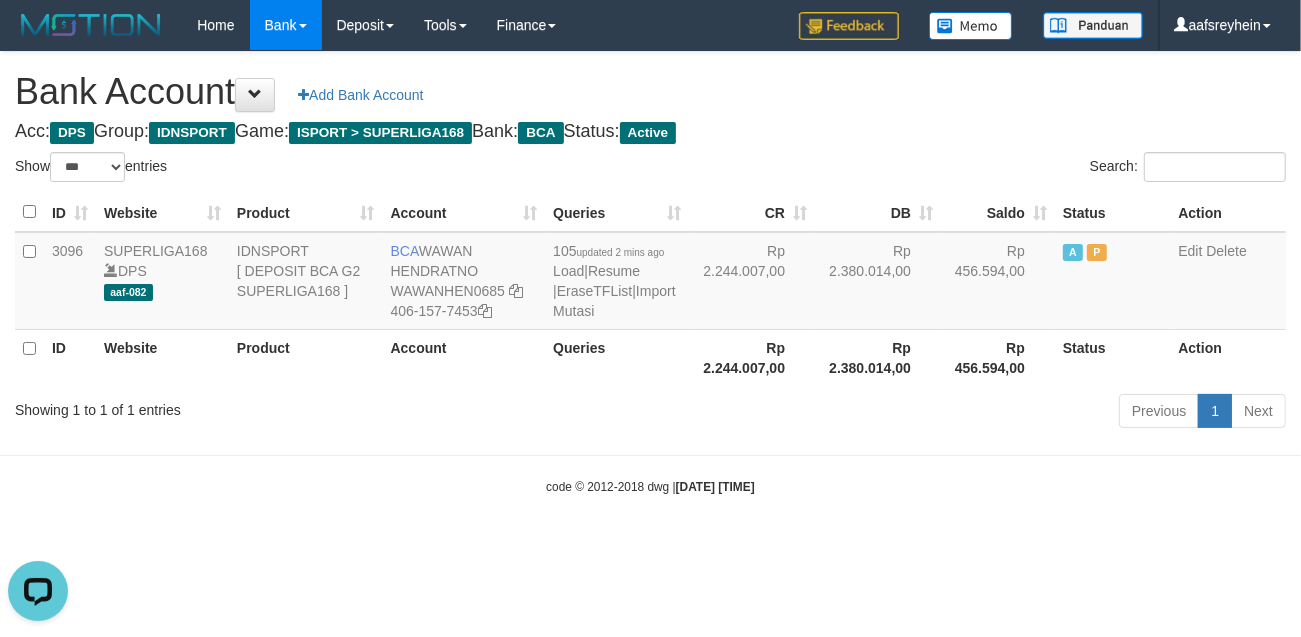 click on "Toggle navigation
Home
Bank
Account List
Load
By Website
Group
[ISPORT]													SUPERLIGA168
By Load Group (DPS)
-" at bounding box center [650, 273] 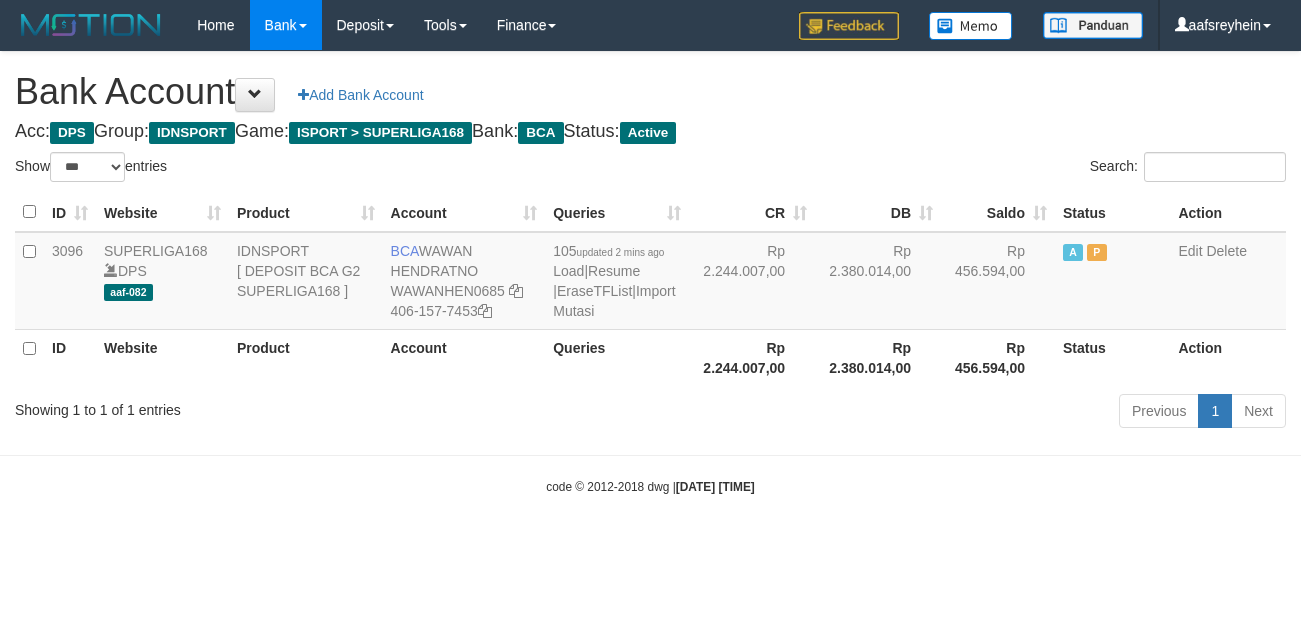 select on "***" 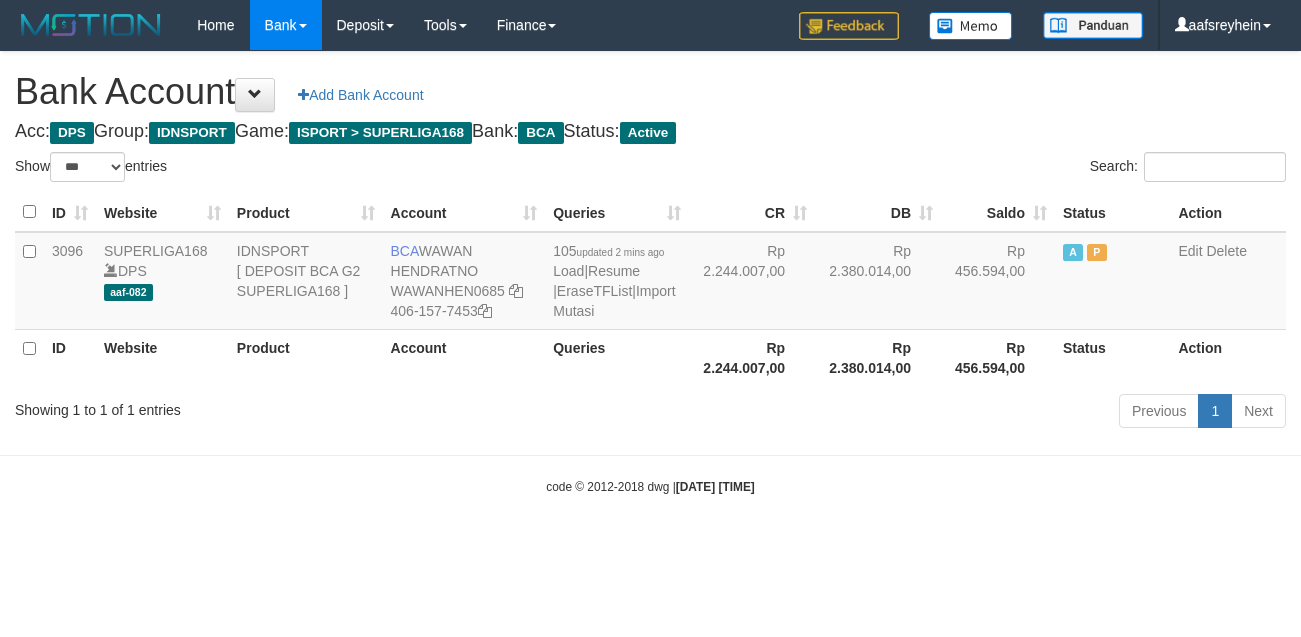 scroll, scrollTop: 0, scrollLeft: 0, axis: both 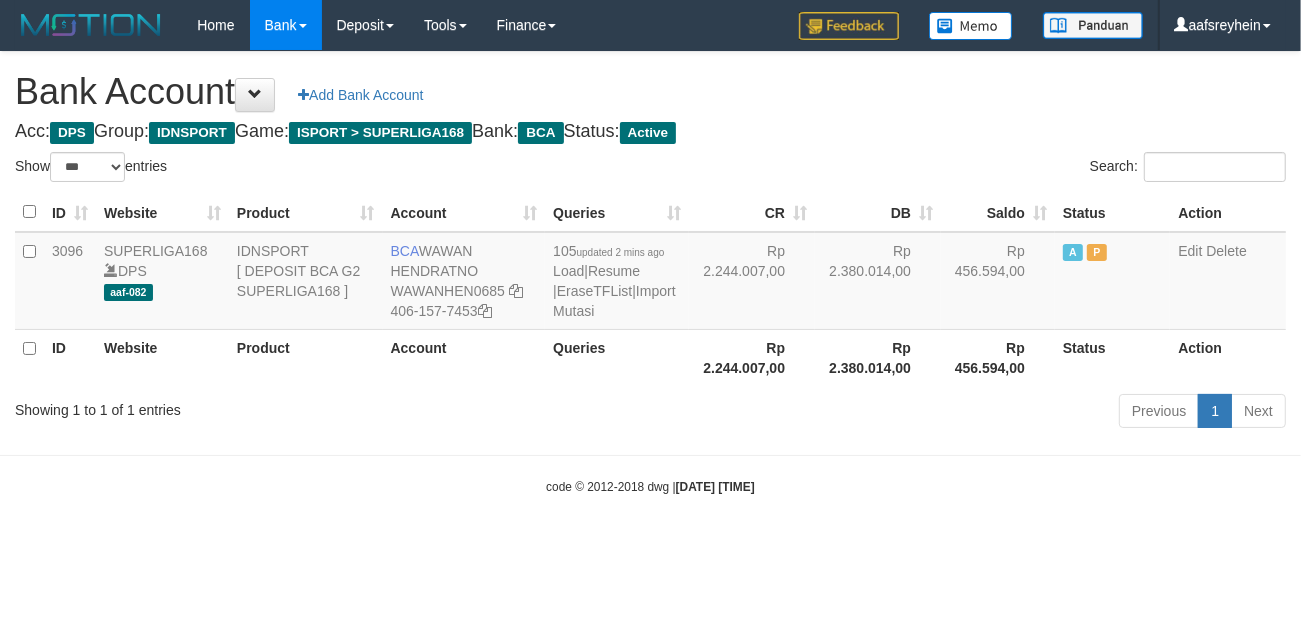 click on "code © 2012-2018 dwg |  [DATE] [TIME]" at bounding box center (650, 486) 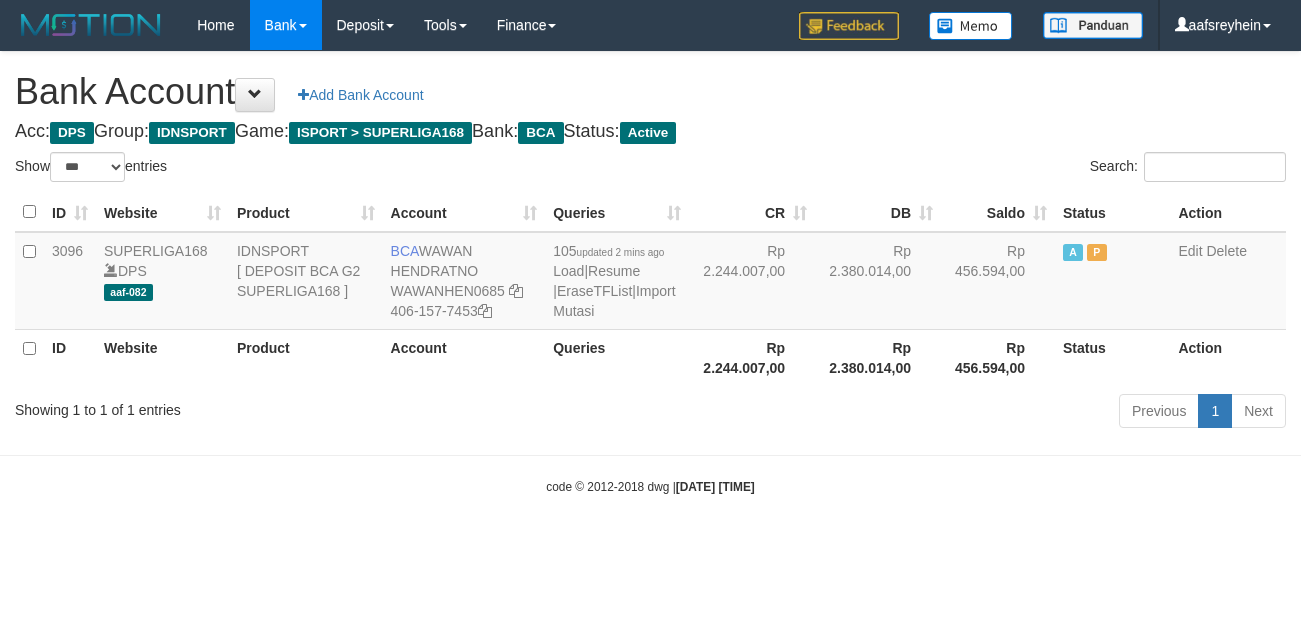 select on "***" 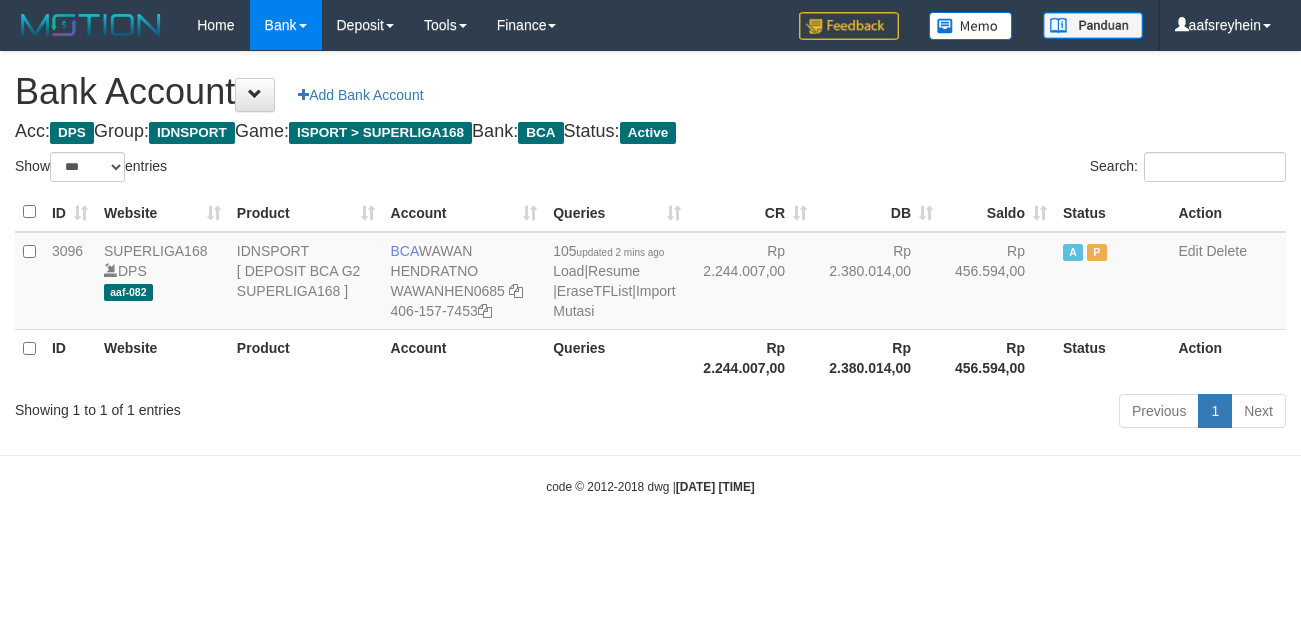 scroll, scrollTop: 0, scrollLeft: 0, axis: both 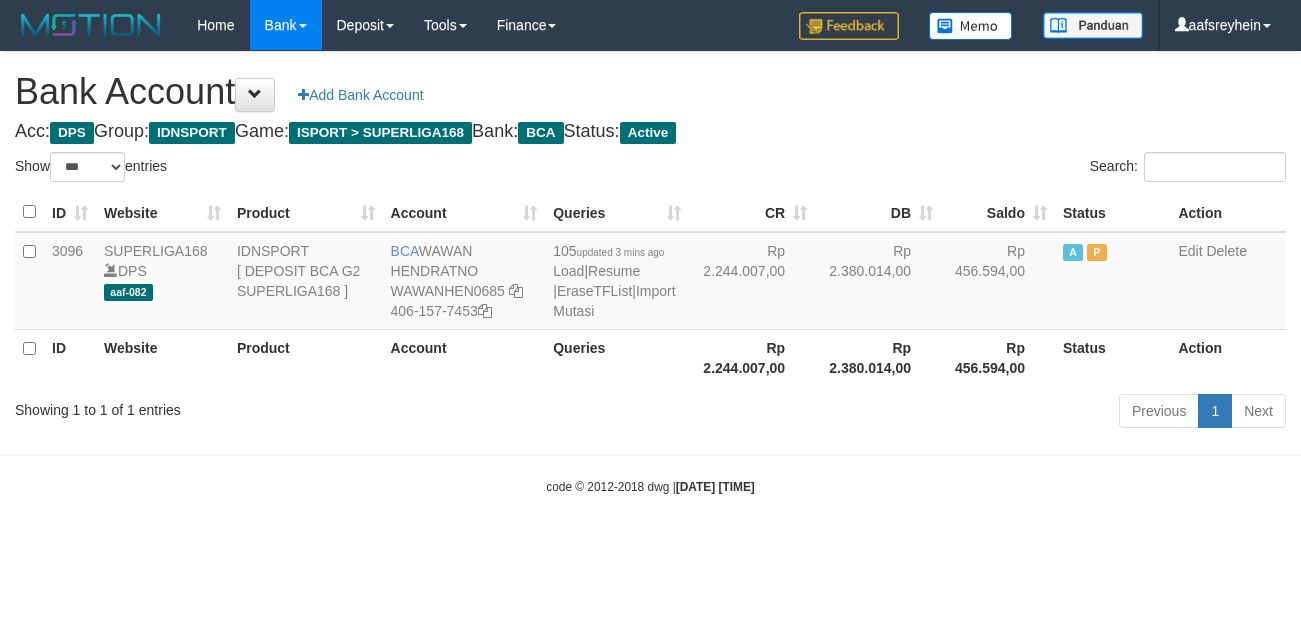 select on "***" 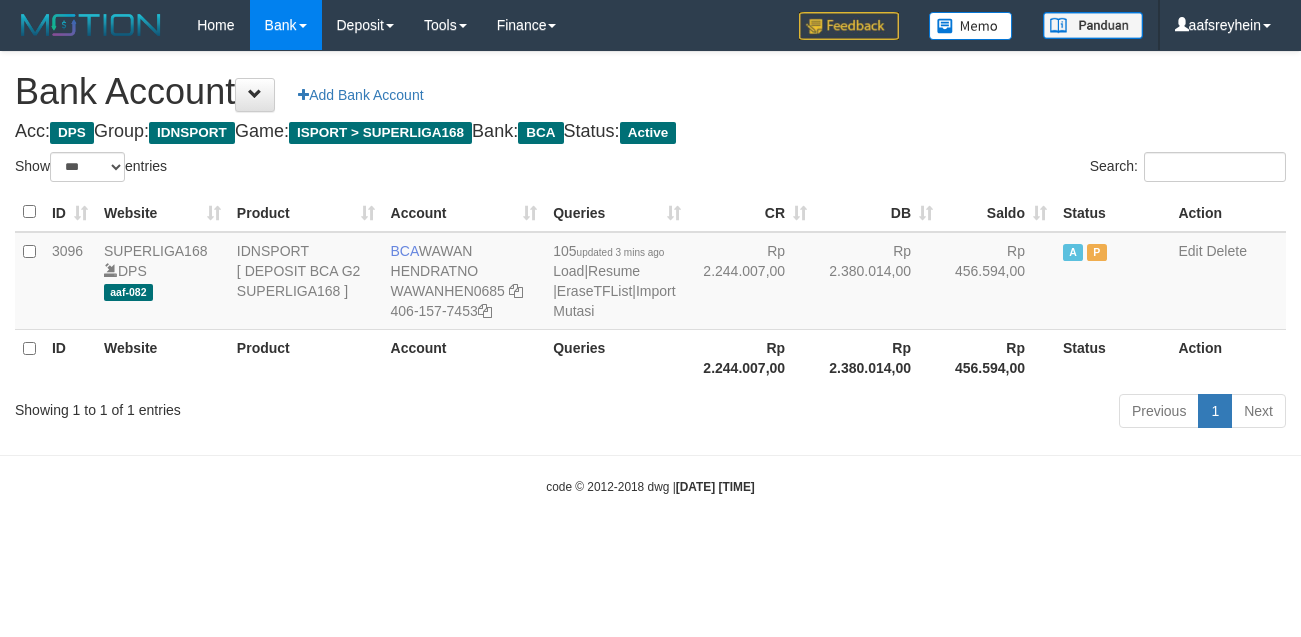 scroll, scrollTop: 0, scrollLeft: 0, axis: both 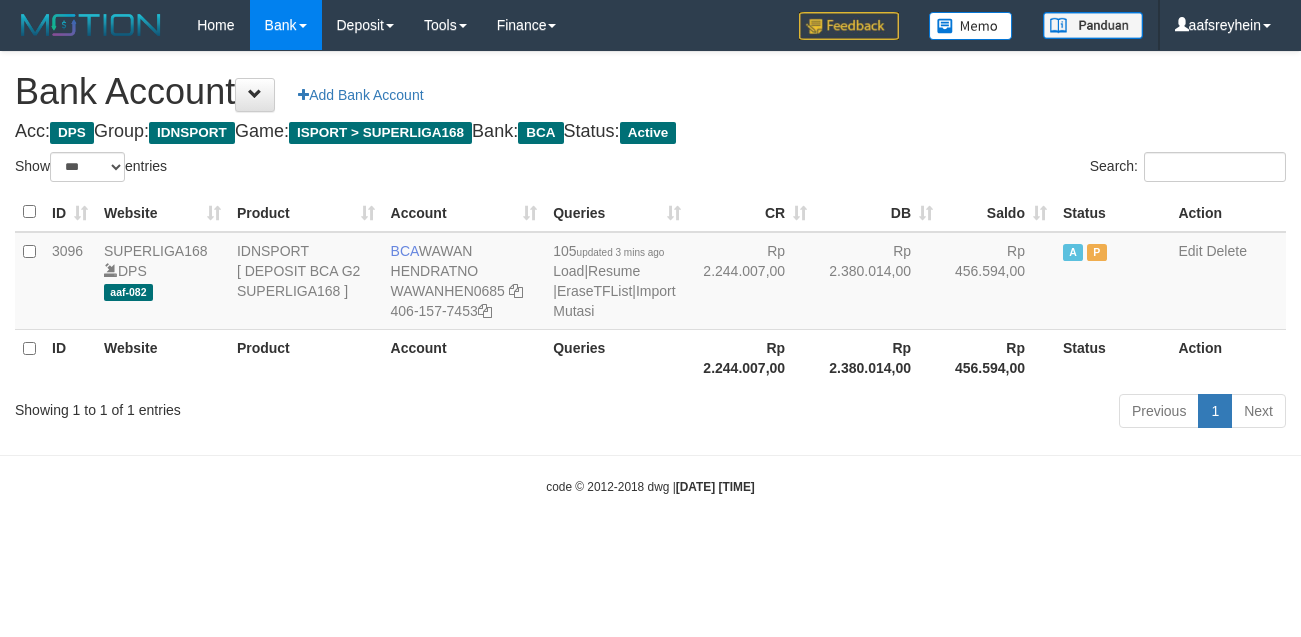 select on "***" 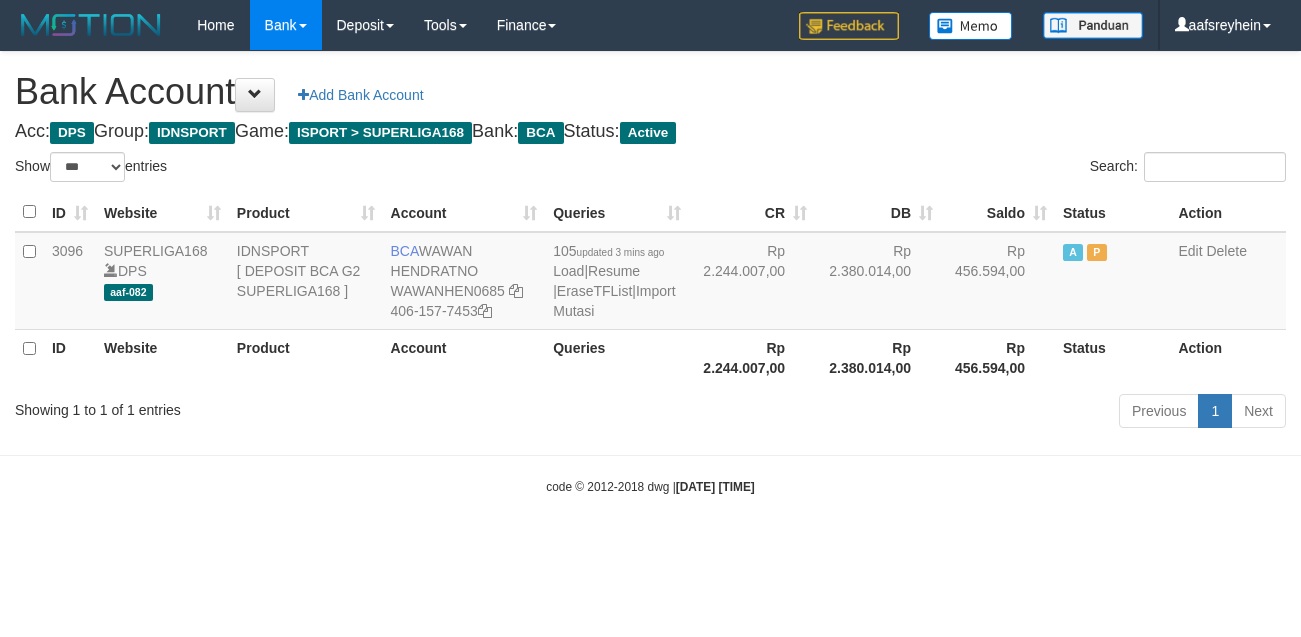 scroll, scrollTop: 0, scrollLeft: 0, axis: both 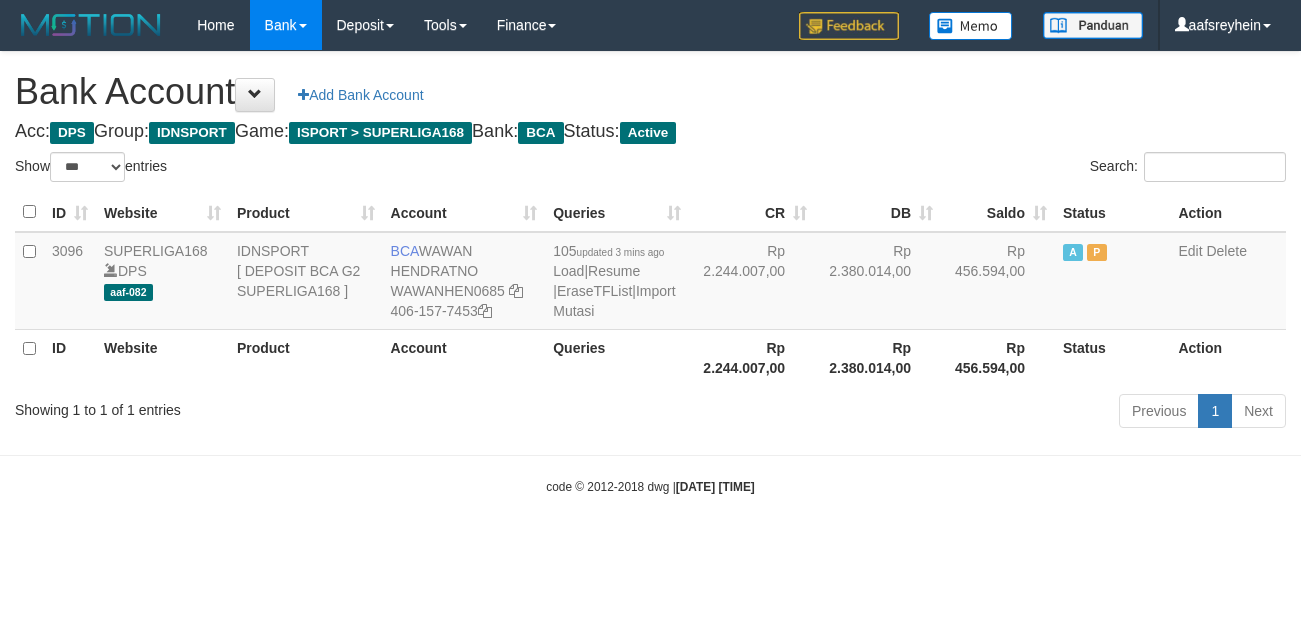 select on "***" 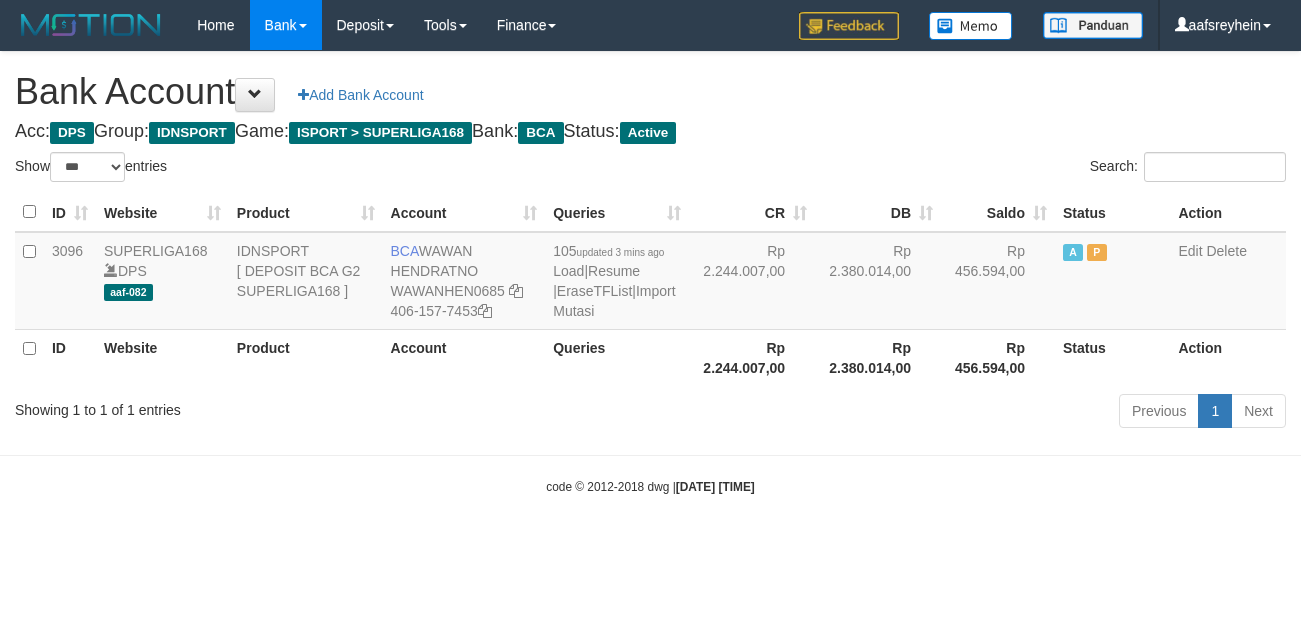 scroll, scrollTop: 0, scrollLeft: 0, axis: both 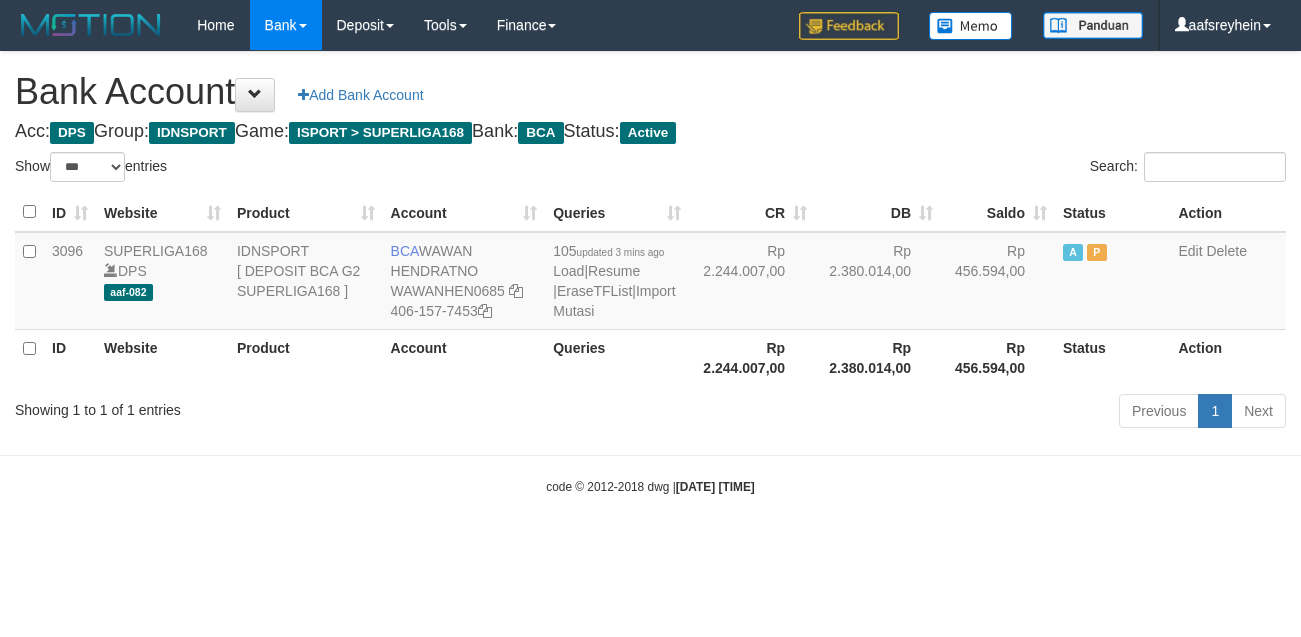 select on "***" 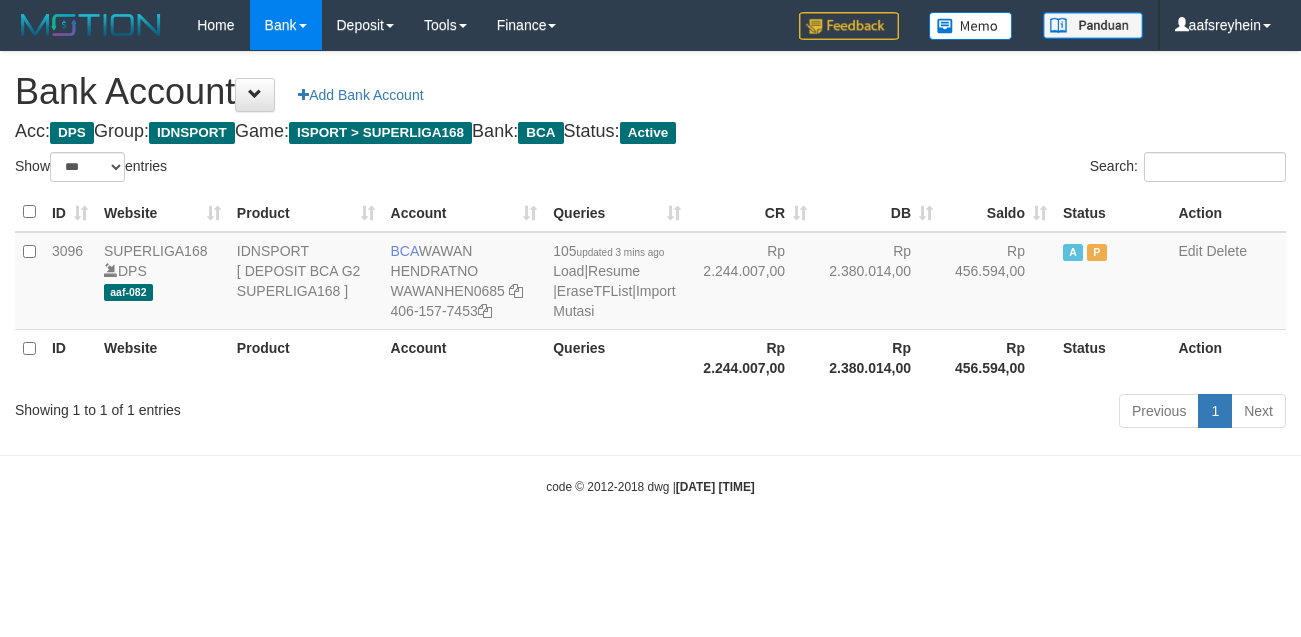 scroll, scrollTop: 0, scrollLeft: 0, axis: both 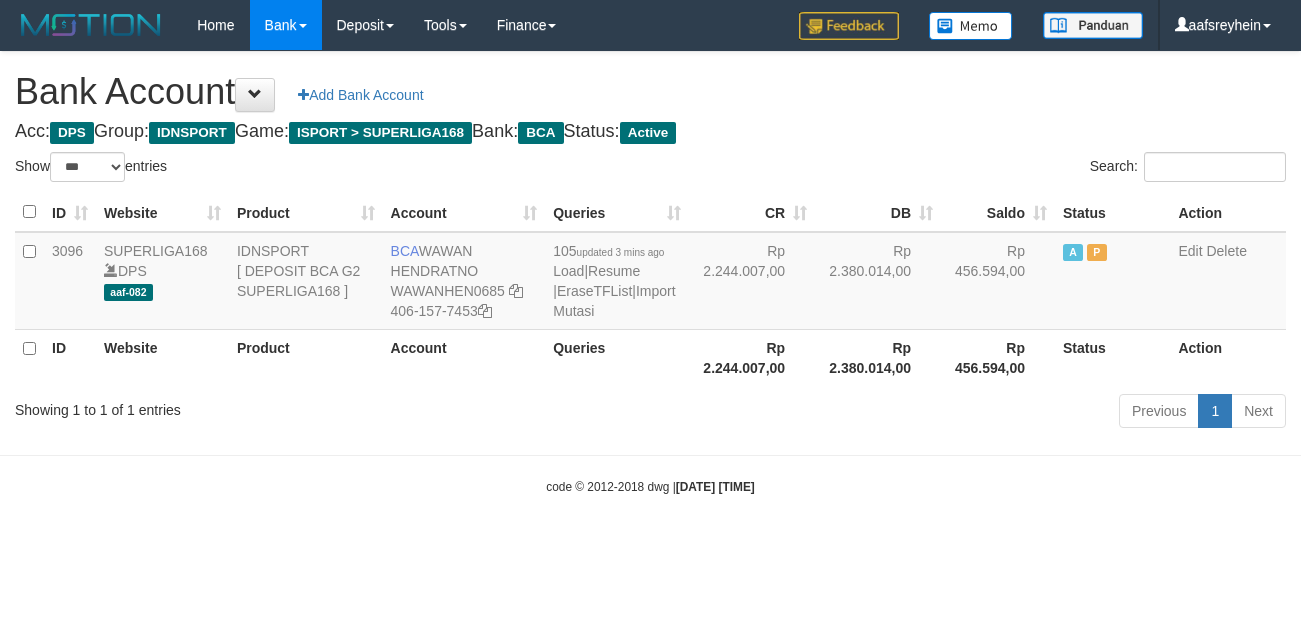 select on "***" 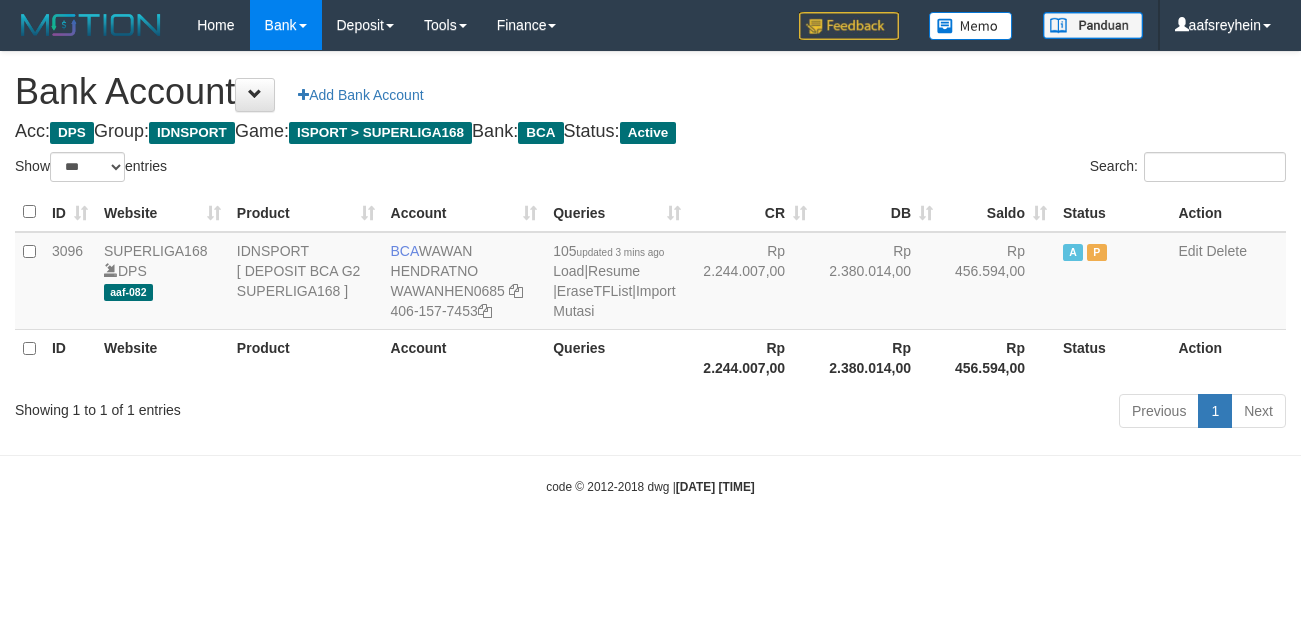 scroll, scrollTop: 0, scrollLeft: 0, axis: both 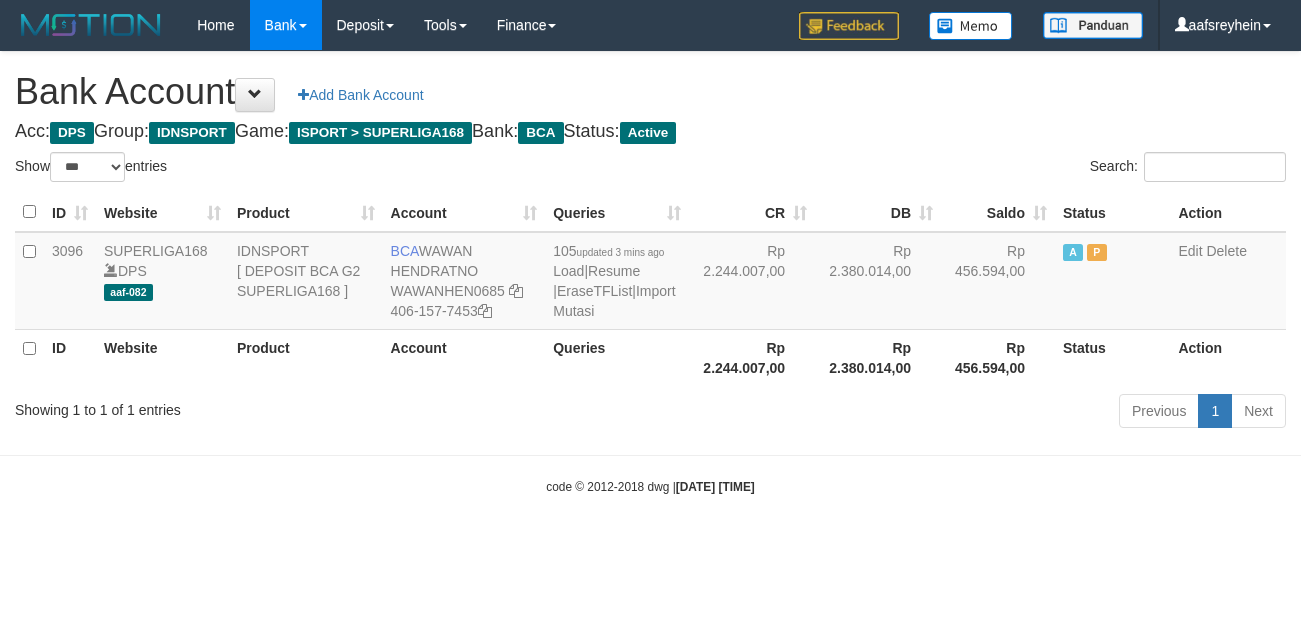 select on "***" 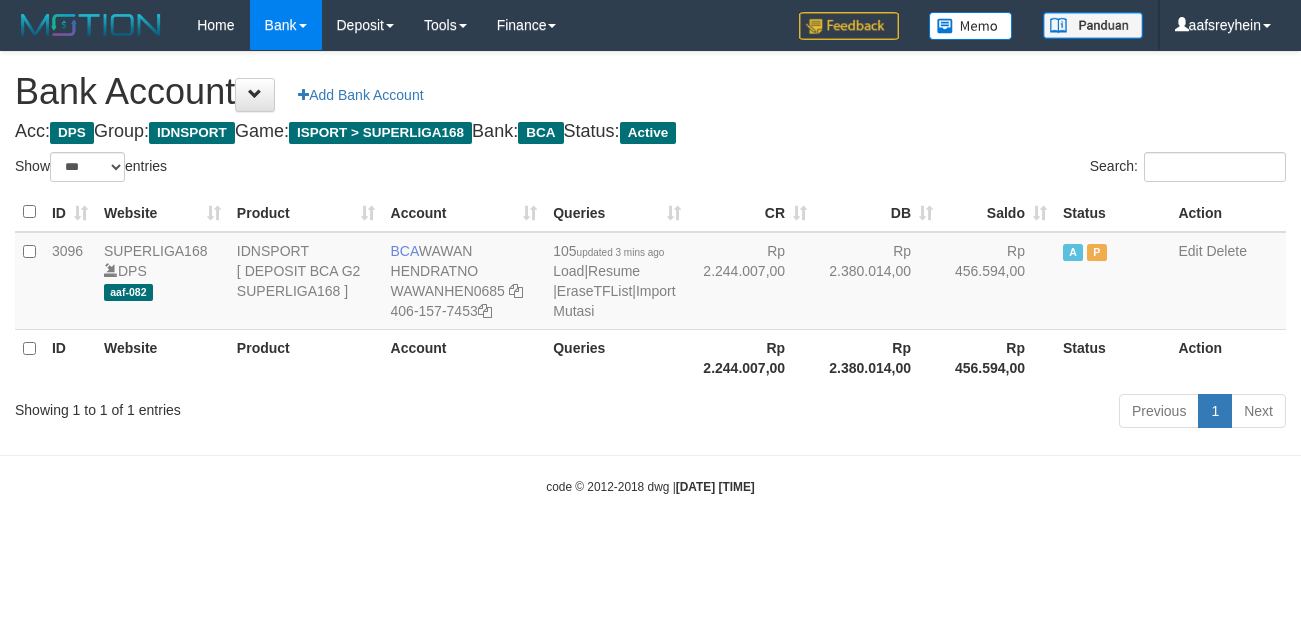scroll, scrollTop: 0, scrollLeft: 0, axis: both 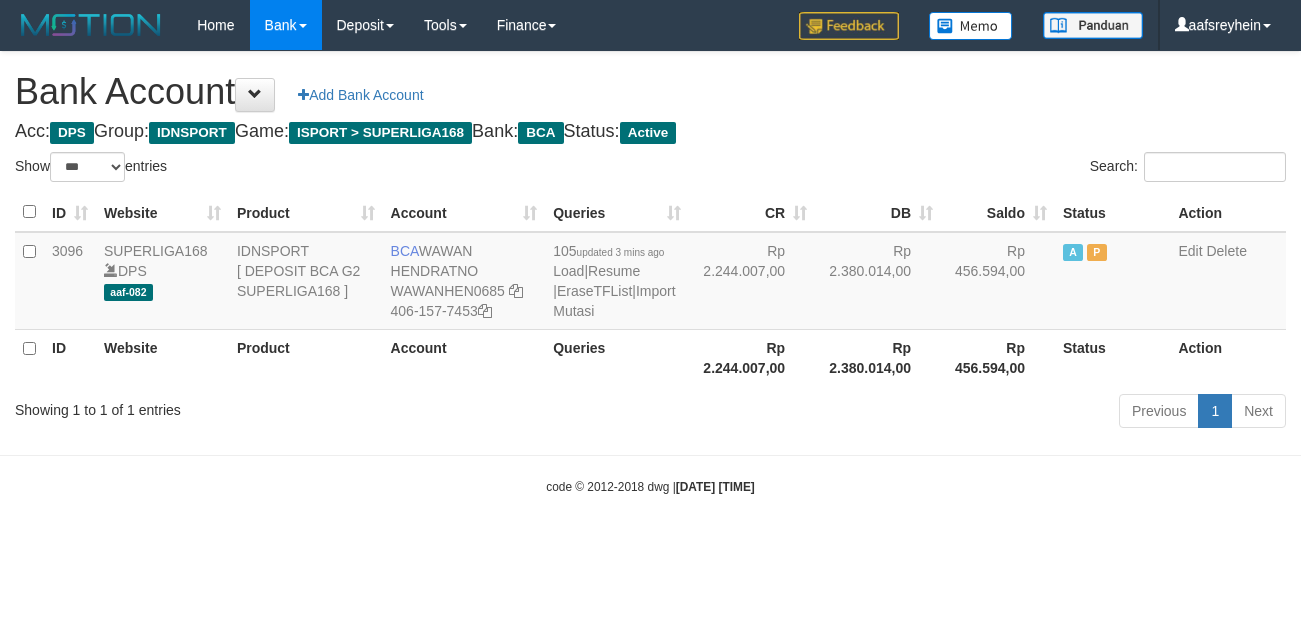 select on "***" 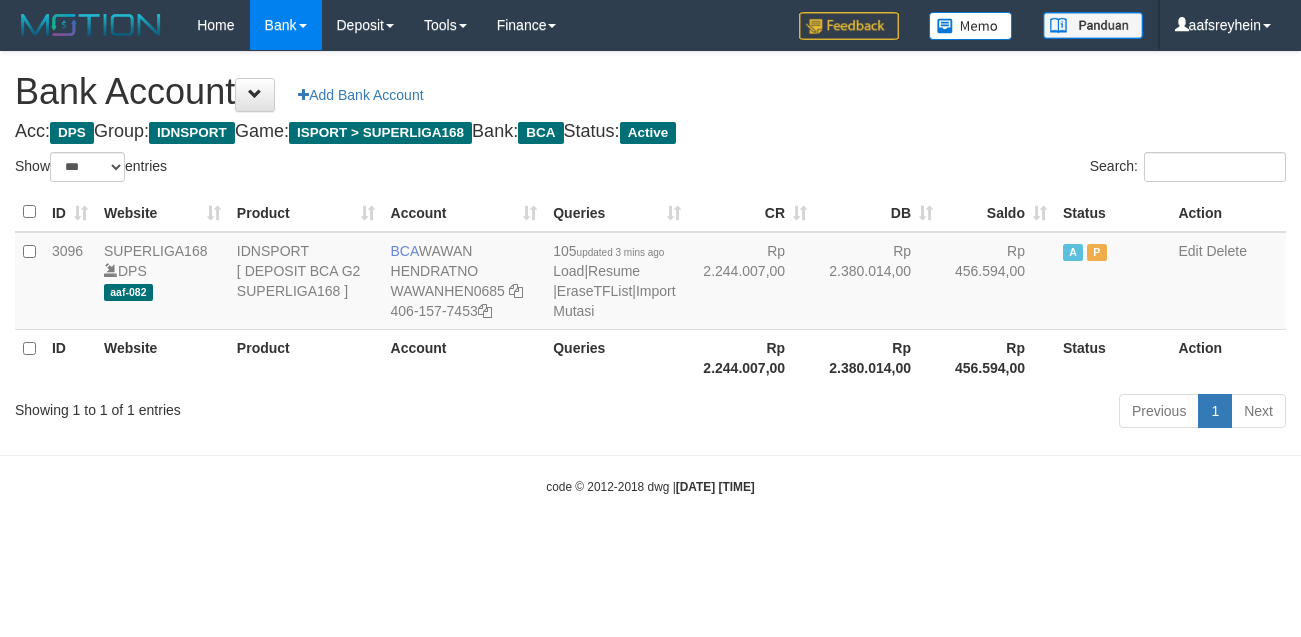 scroll, scrollTop: 0, scrollLeft: 0, axis: both 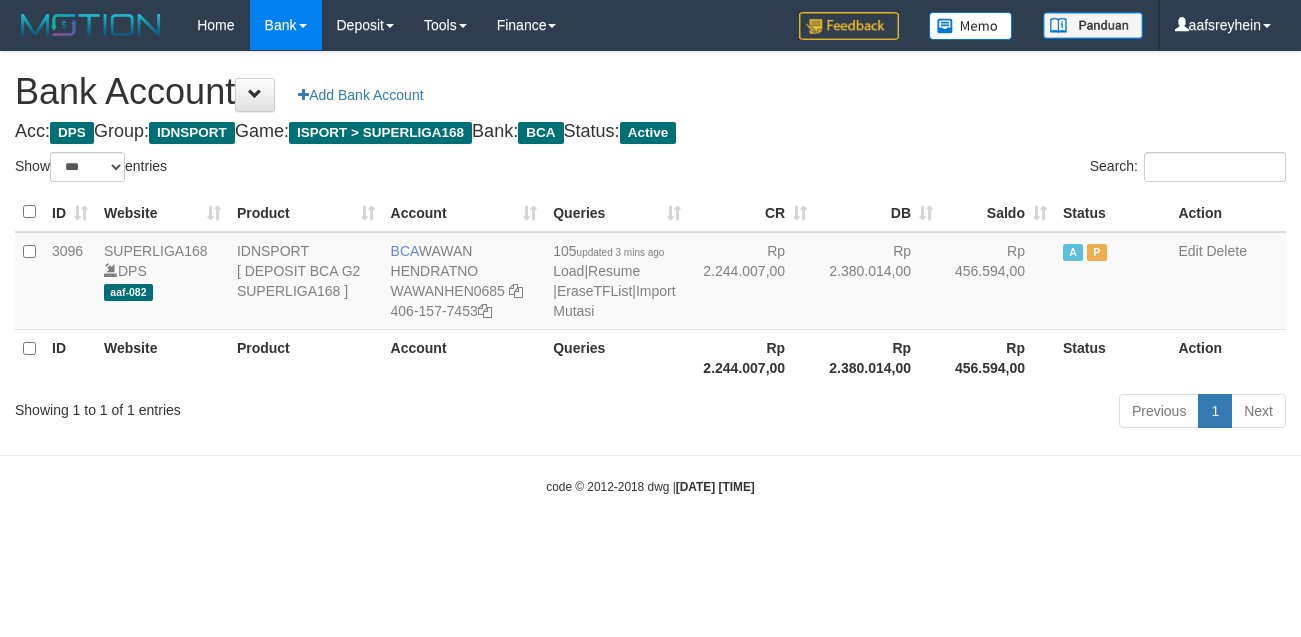 select on "***" 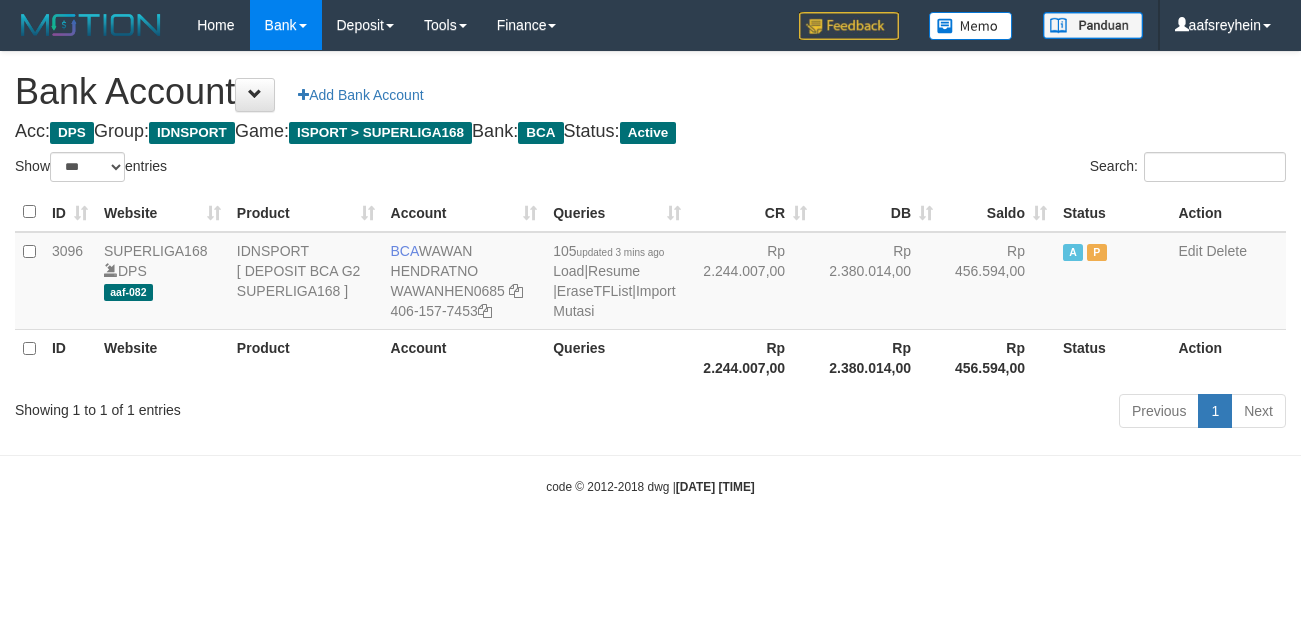 scroll, scrollTop: 0, scrollLeft: 0, axis: both 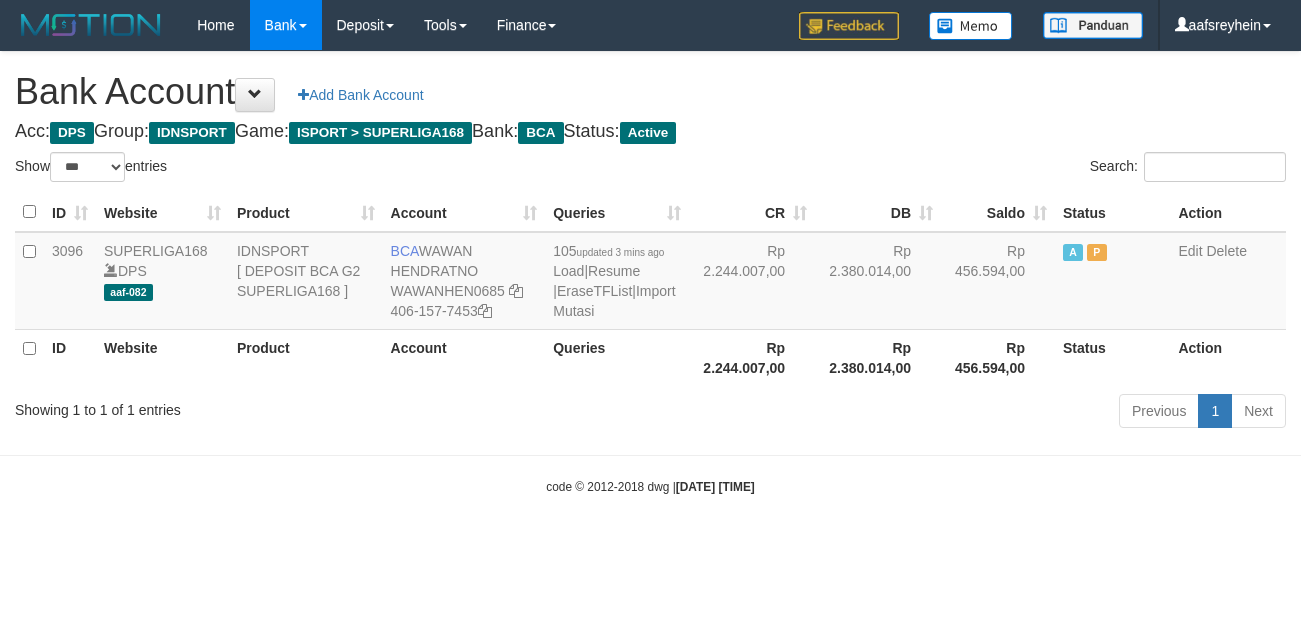 select on "***" 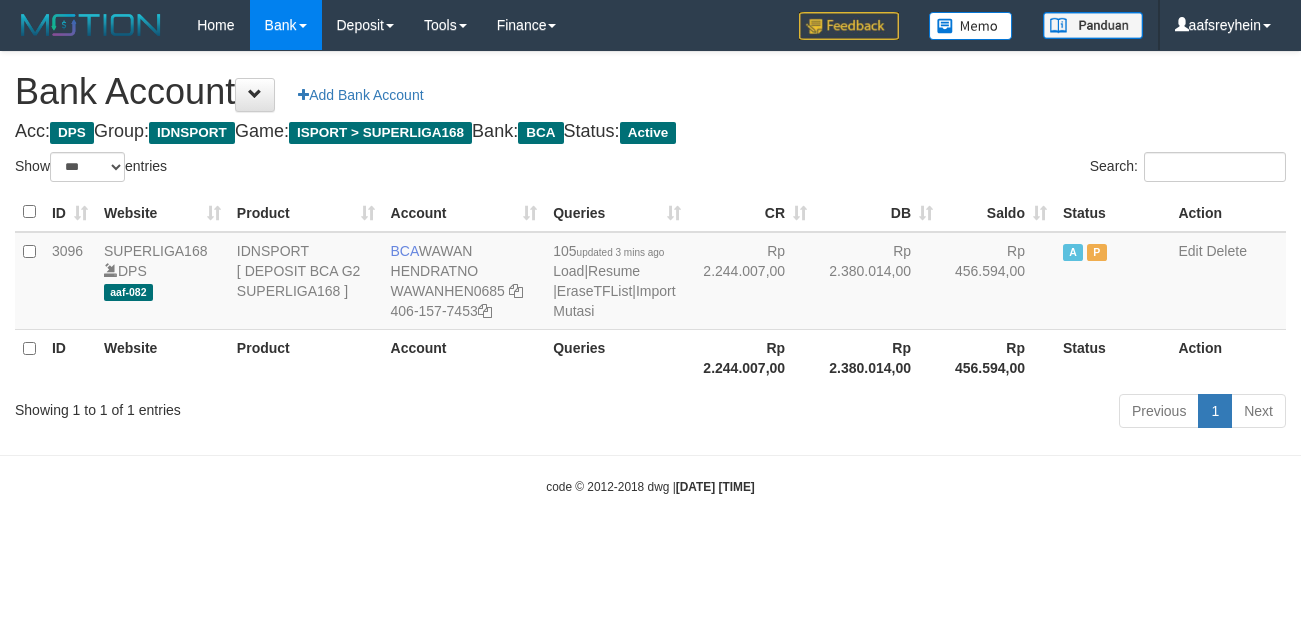 scroll, scrollTop: 0, scrollLeft: 0, axis: both 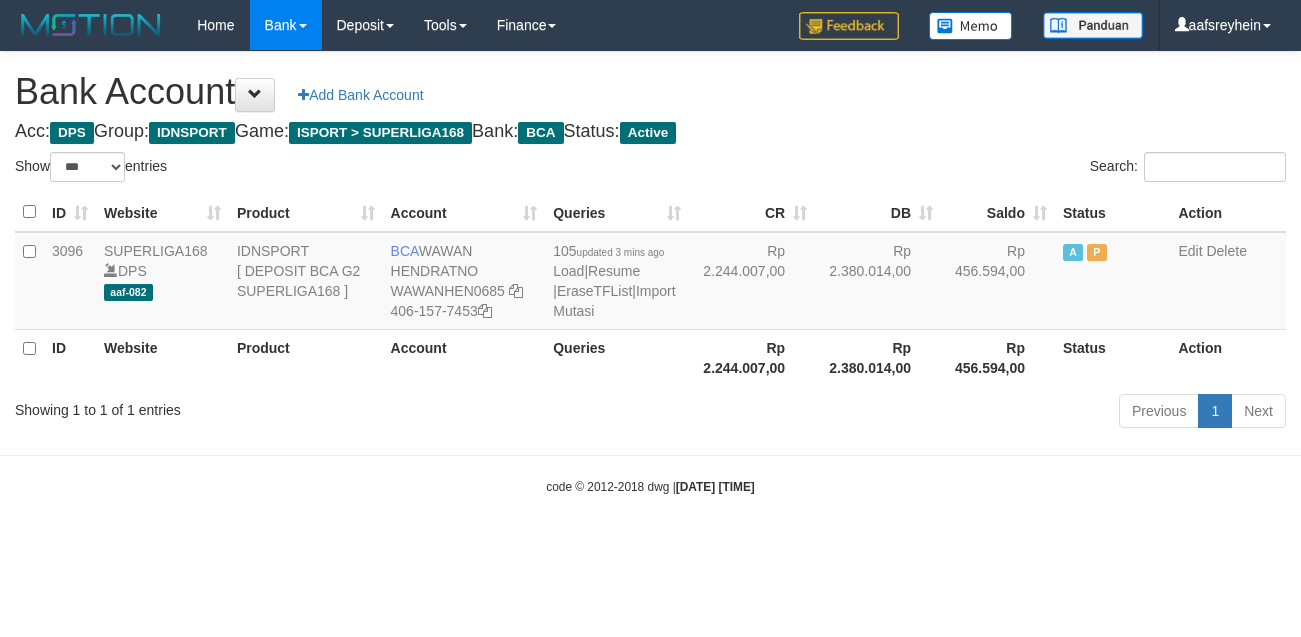 select on "***" 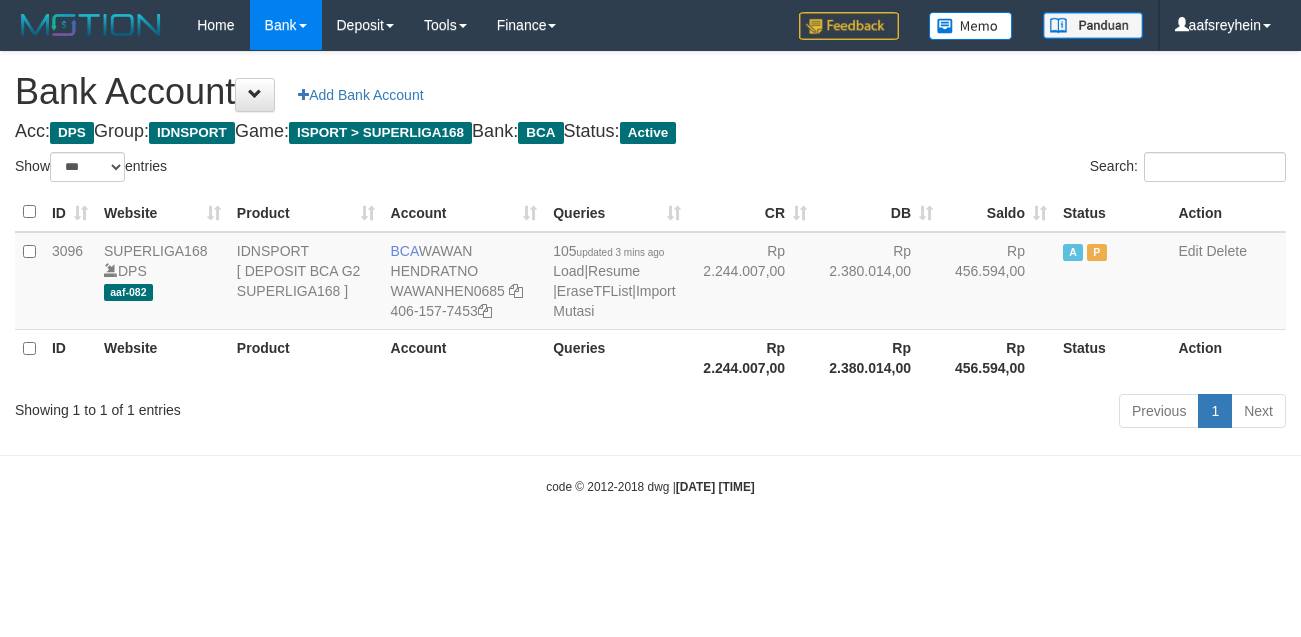 scroll, scrollTop: 0, scrollLeft: 0, axis: both 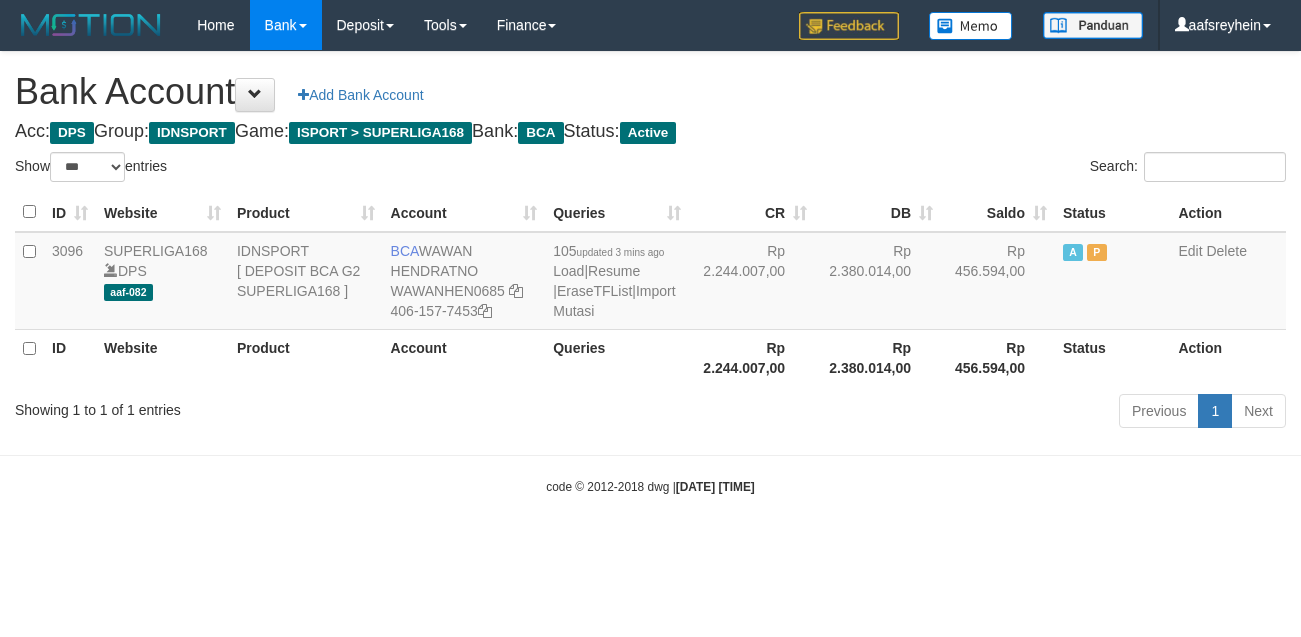 select on "***" 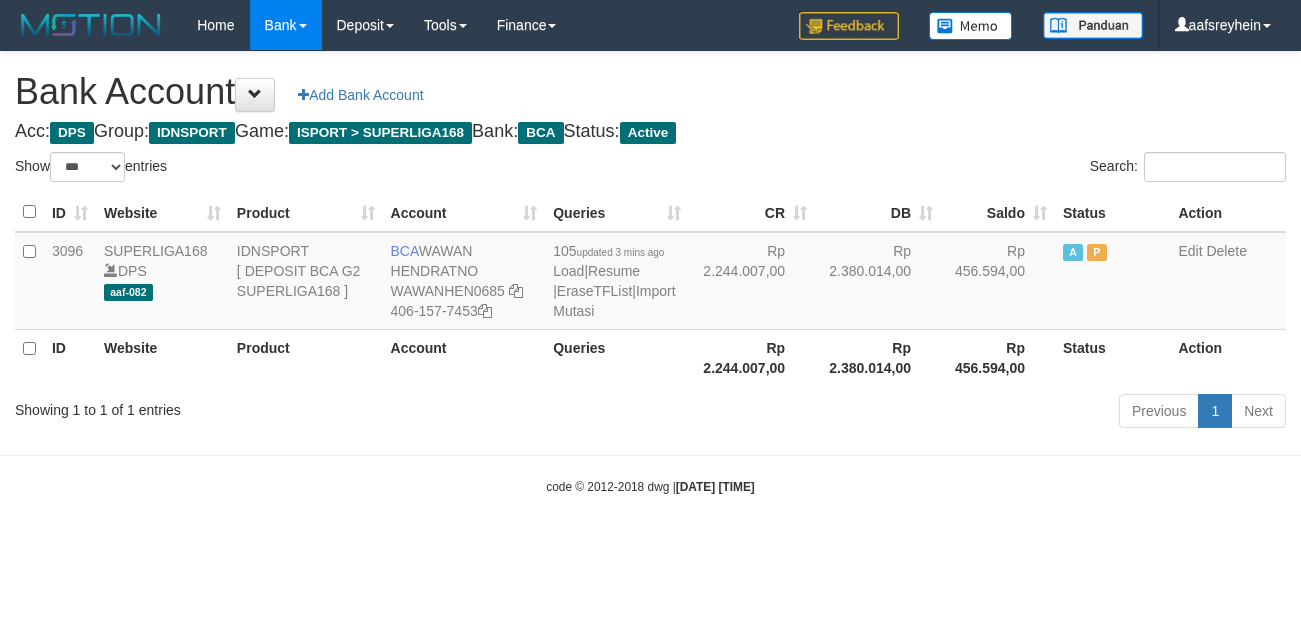 scroll, scrollTop: 0, scrollLeft: 0, axis: both 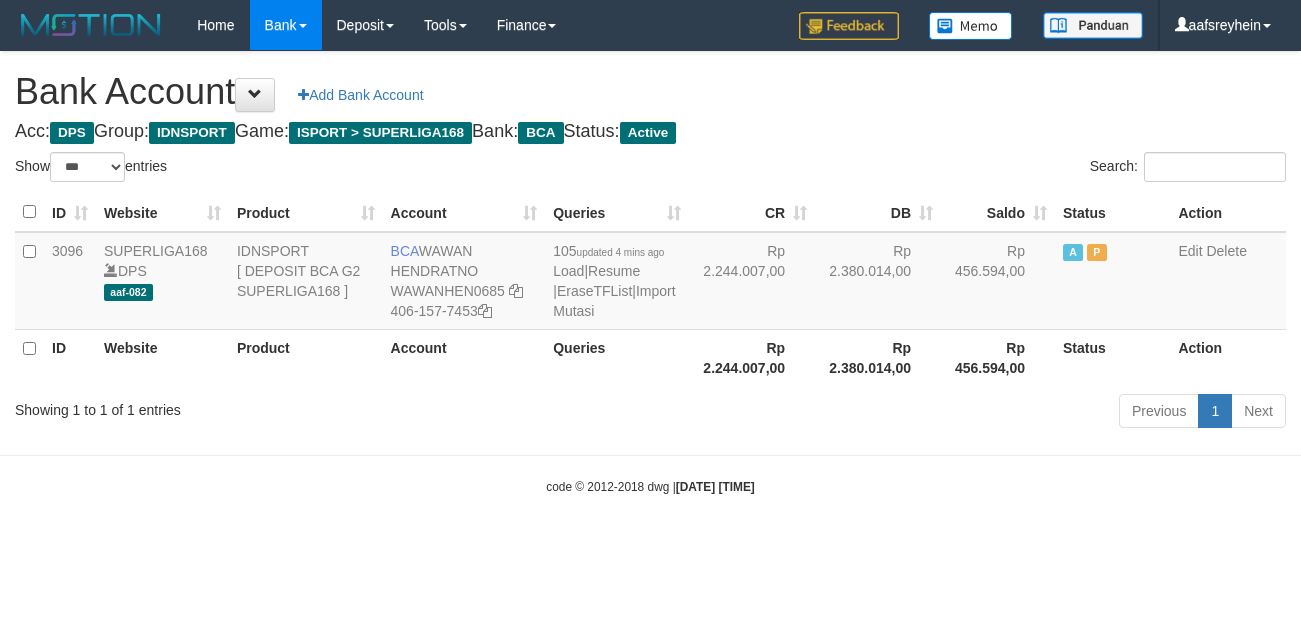 select on "***" 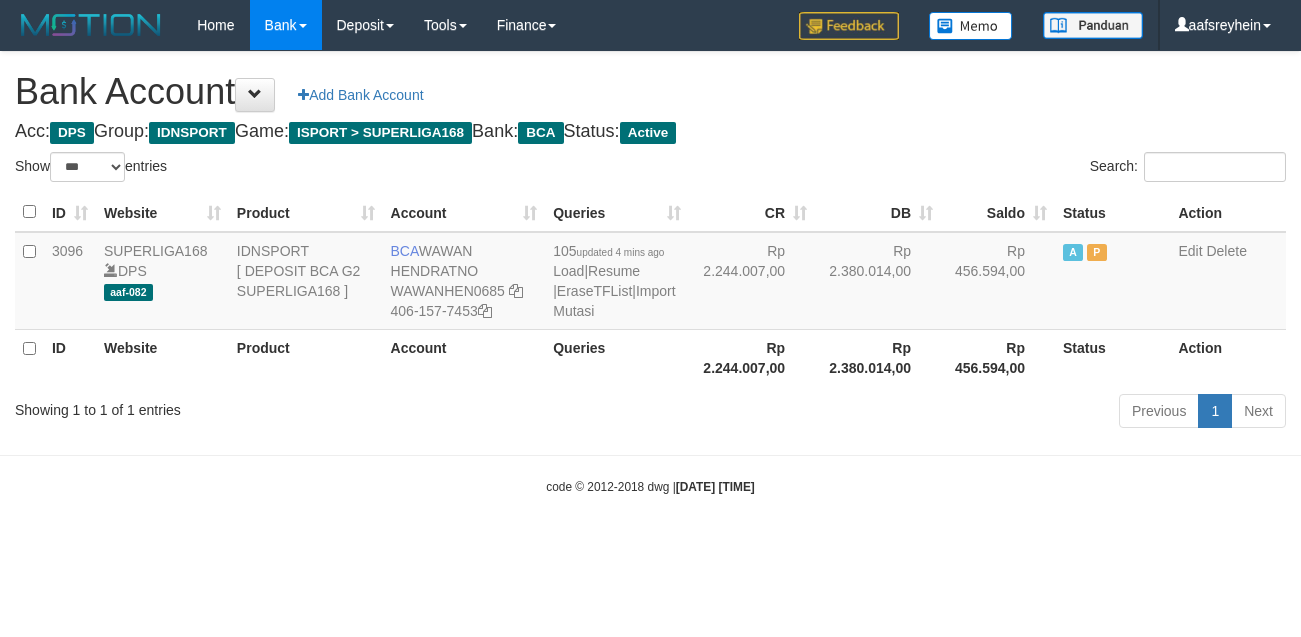 scroll, scrollTop: 0, scrollLeft: 0, axis: both 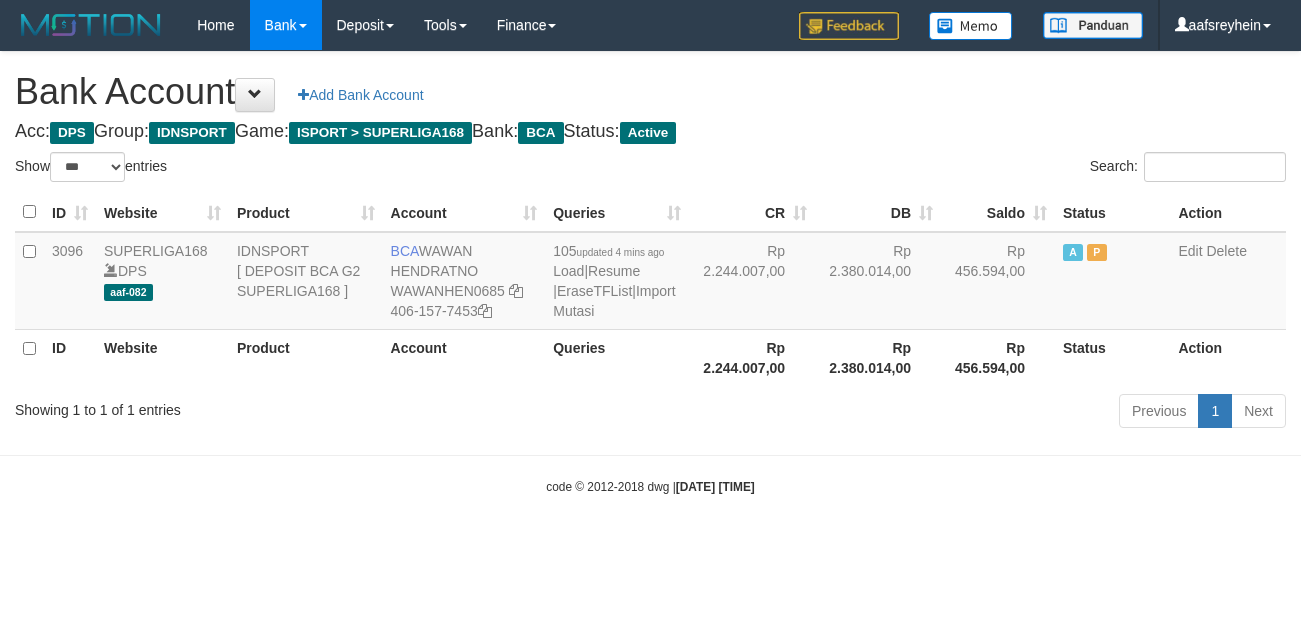 select on "***" 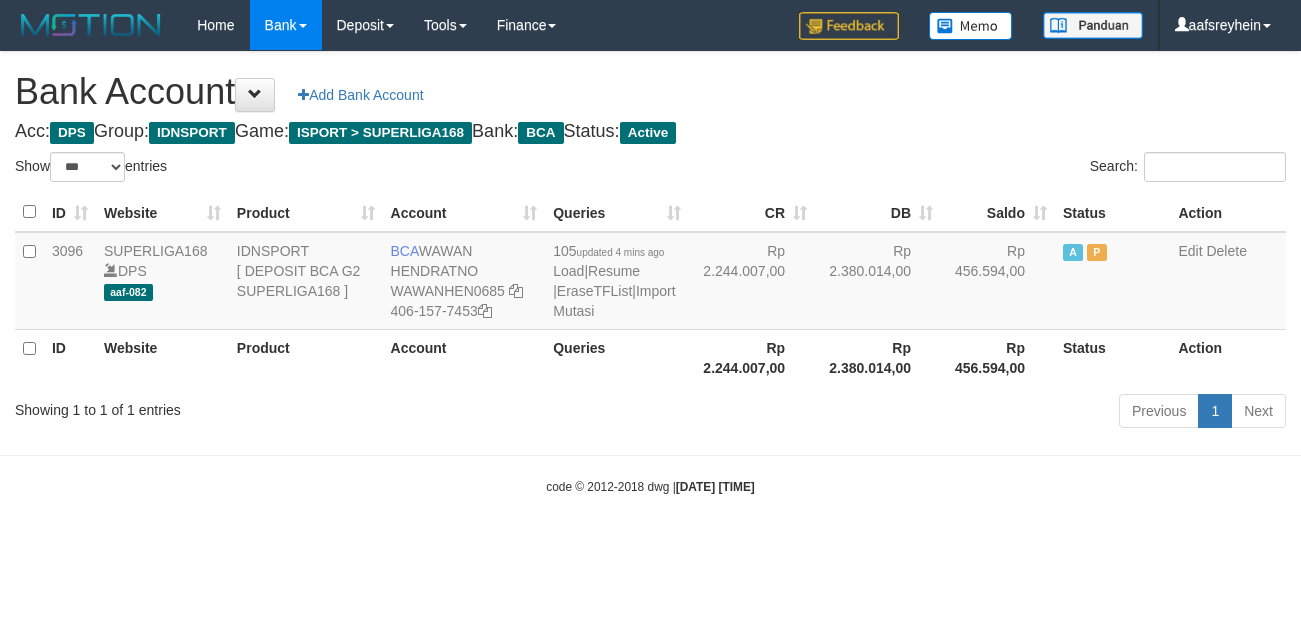 scroll, scrollTop: 0, scrollLeft: 0, axis: both 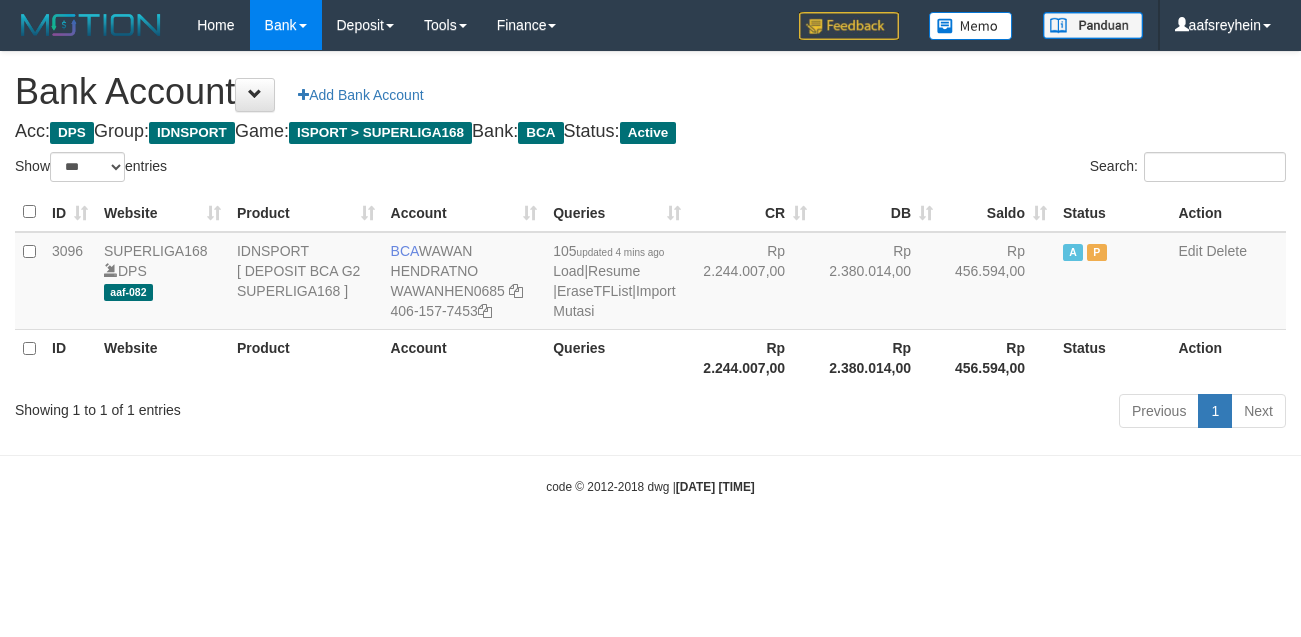 select on "***" 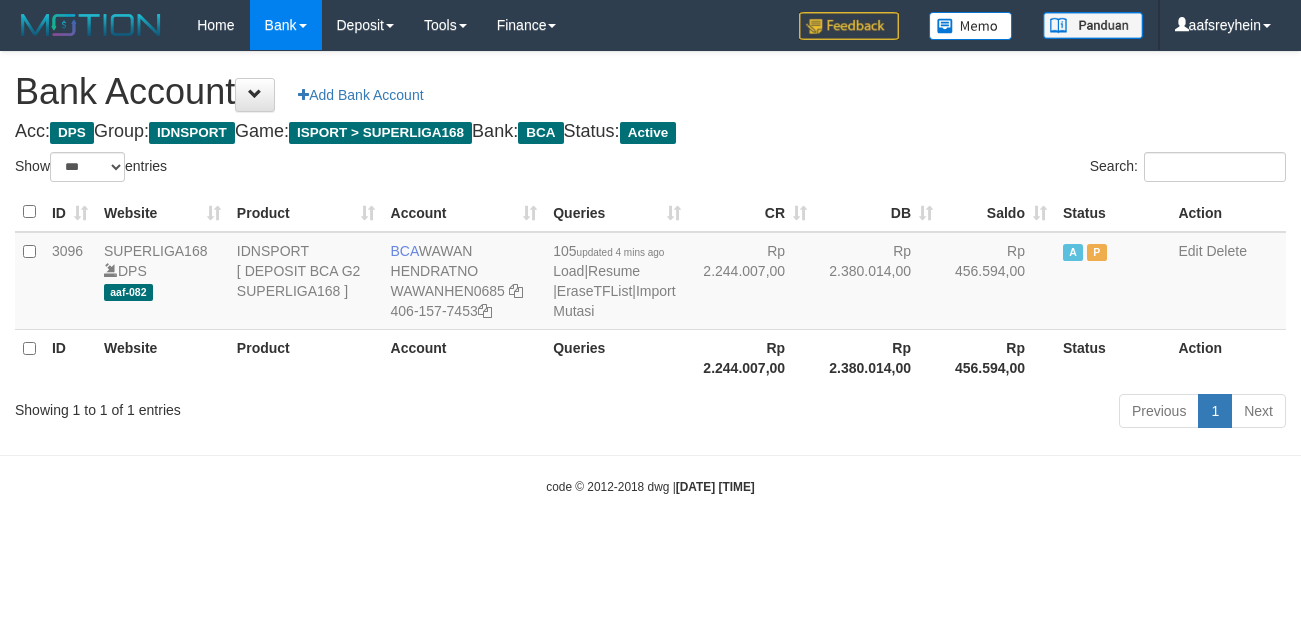 scroll, scrollTop: 0, scrollLeft: 0, axis: both 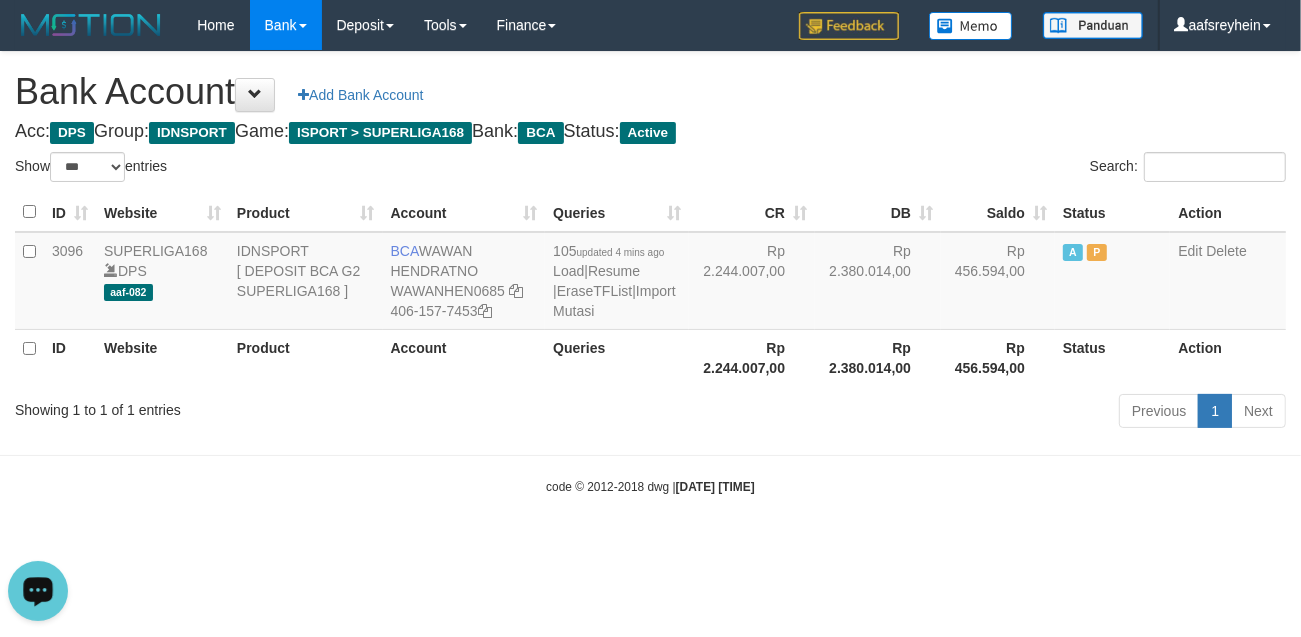 click on "Toggle navigation
Home
Bank
Account List
Load
By Website
Group
[ISPORT]													SUPERLIGA168
By Load Group (DPS)
-" at bounding box center [650, 273] 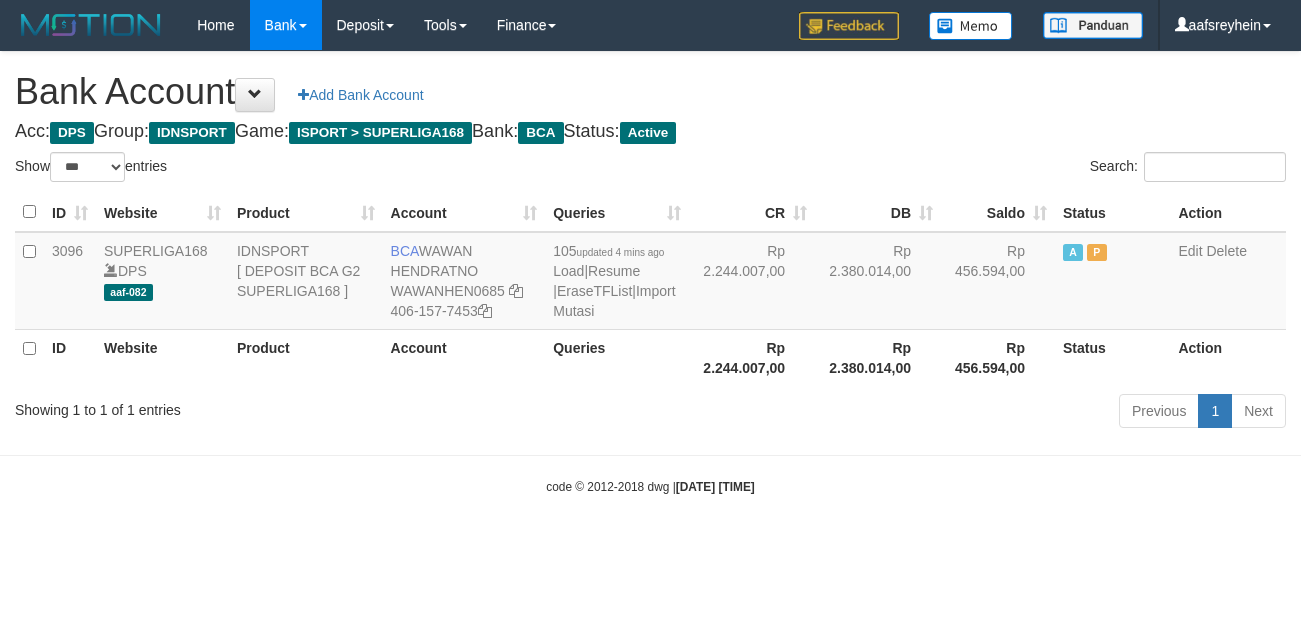 select on "***" 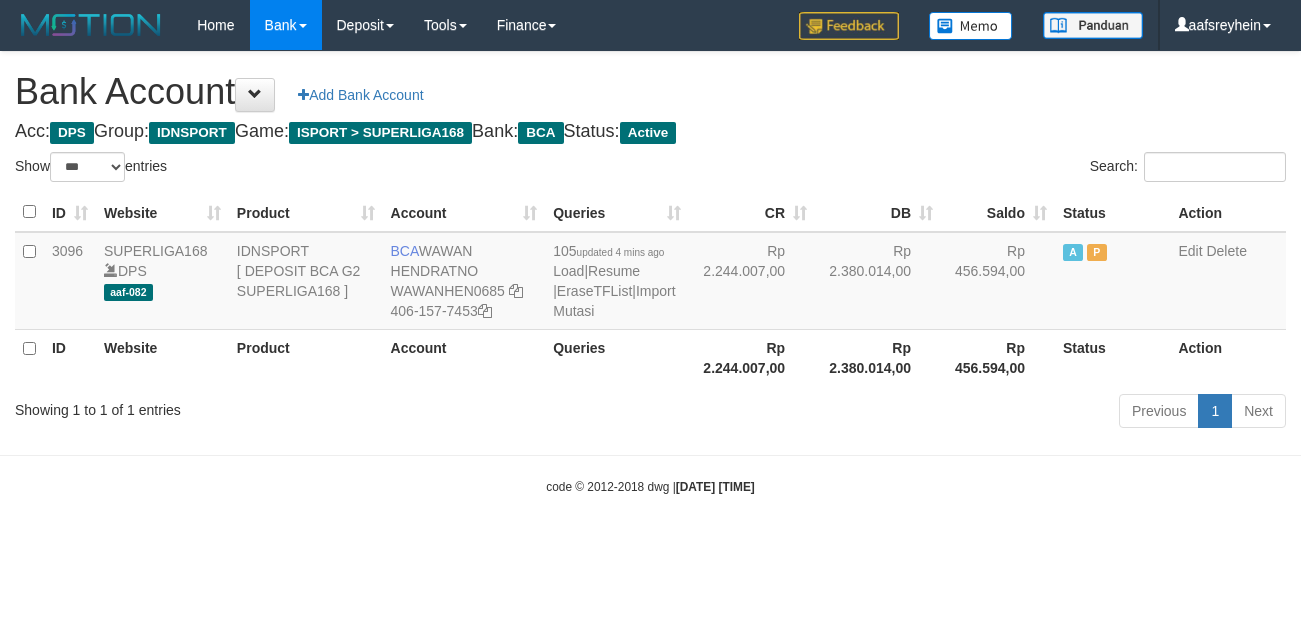scroll, scrollTop: 0, scrollLeft: 0, axis: both 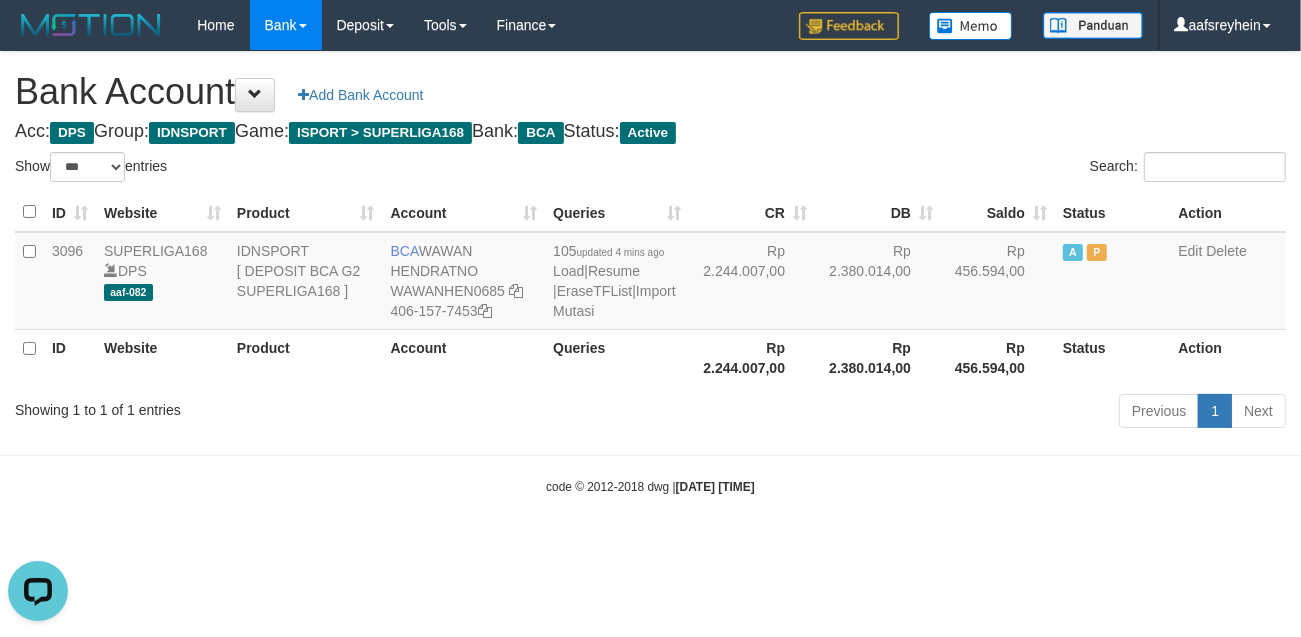 click on "Toggle navigation
Home
Bank
Account List
Load
By Website
Group
[ISPORT]													SUPERLIGA168
By Load Group (DPS)
-" at bounding box center (650, 273) 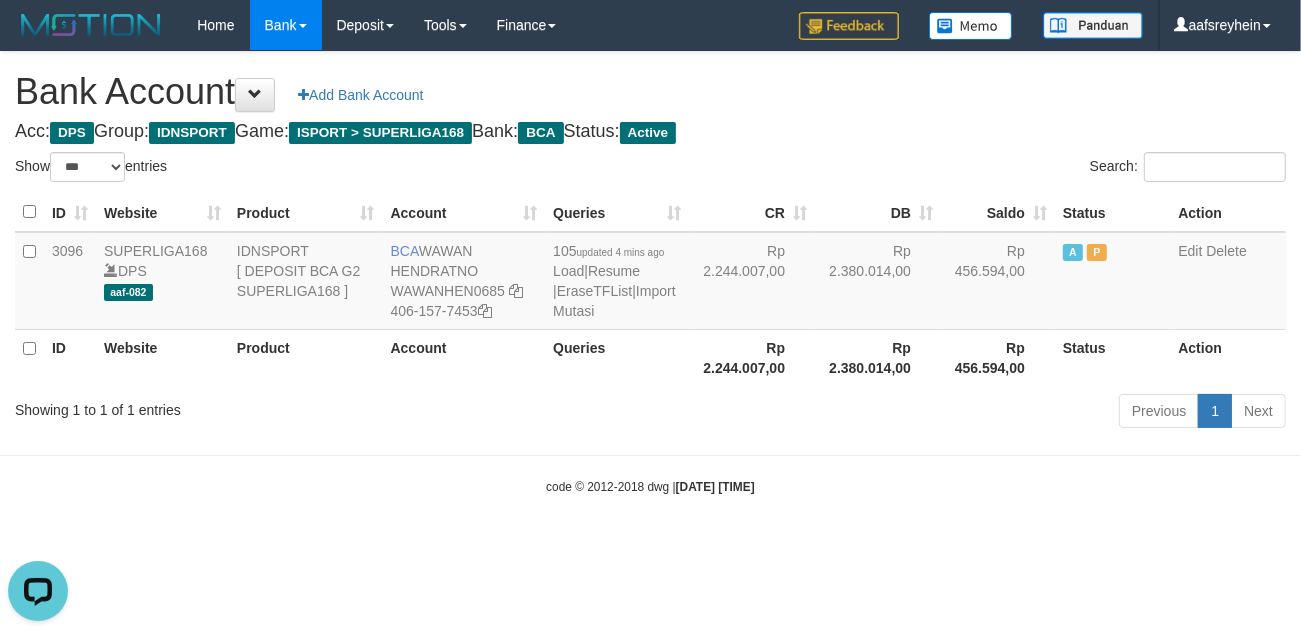 click on "Rp 2.380.014,00" at bounding box center [878, 357] 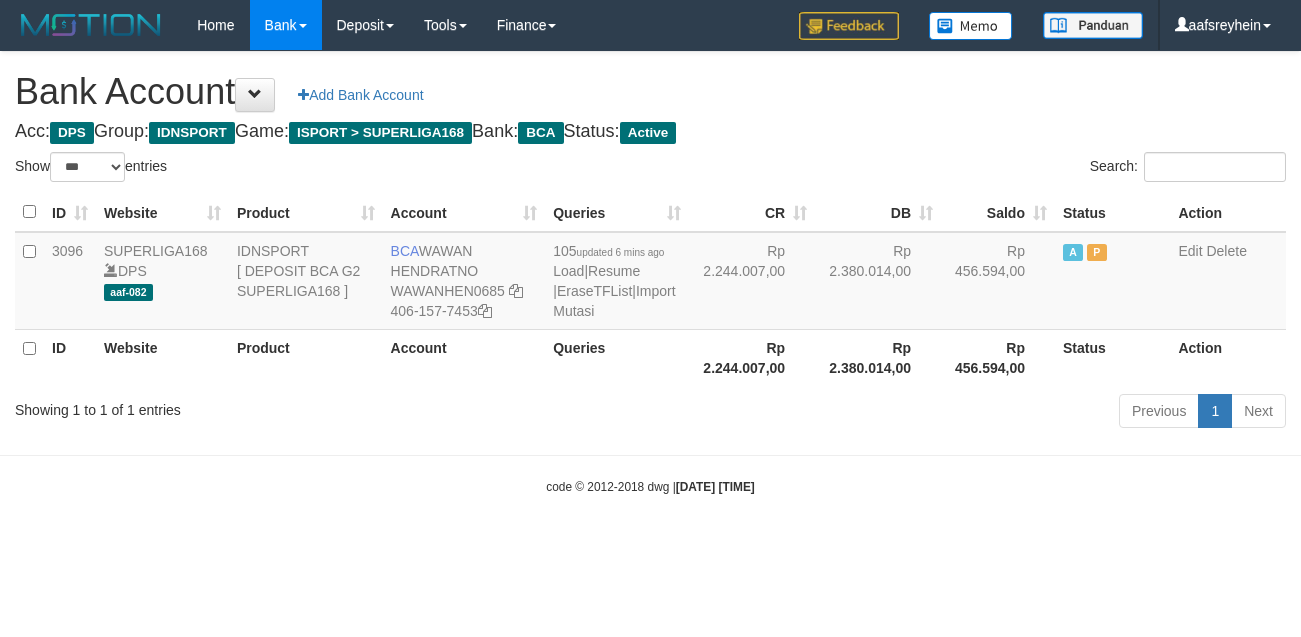 select on "***" 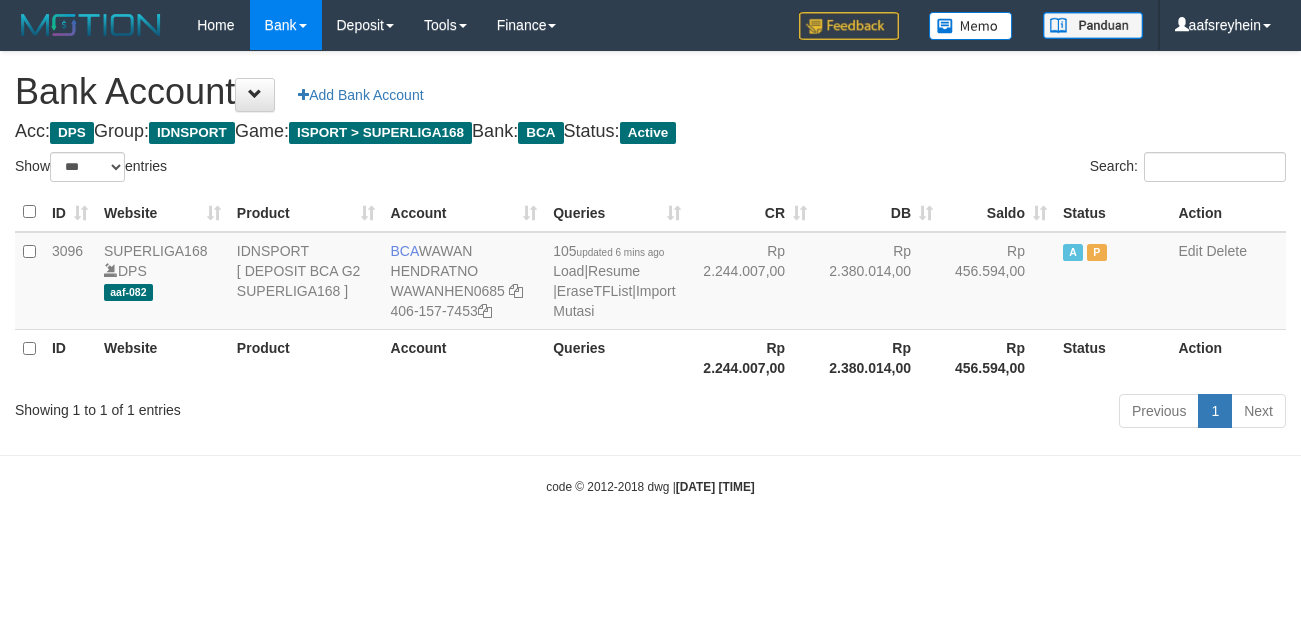 scroll, scrollTop: 0, scrollLeft: 0, axis: both 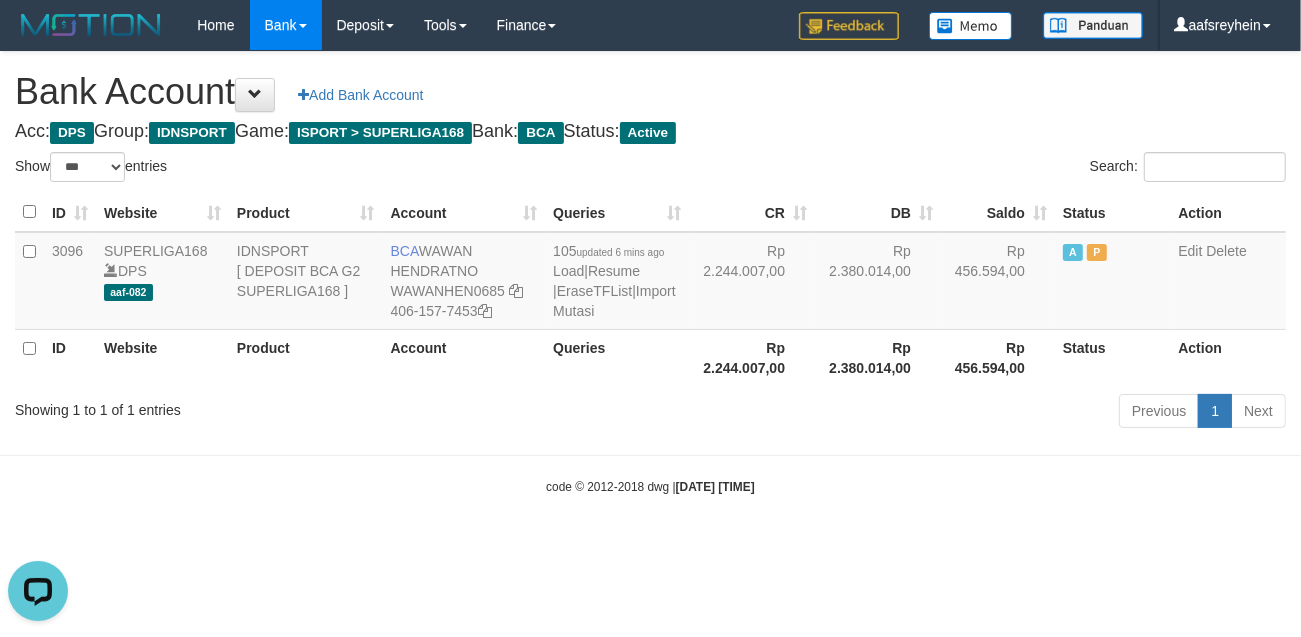 drag, startPoint x: 490, startPoint y: 448, endPoint x: 500, endPoint y: 437, distance: 14.866069 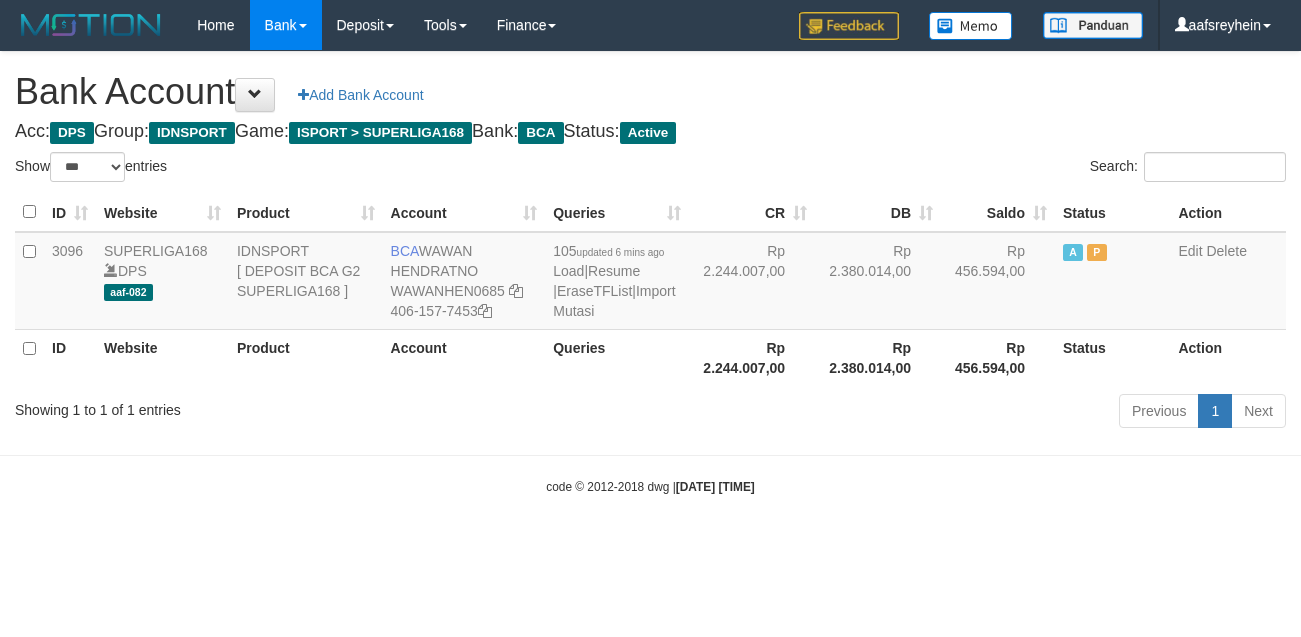 select on "***" 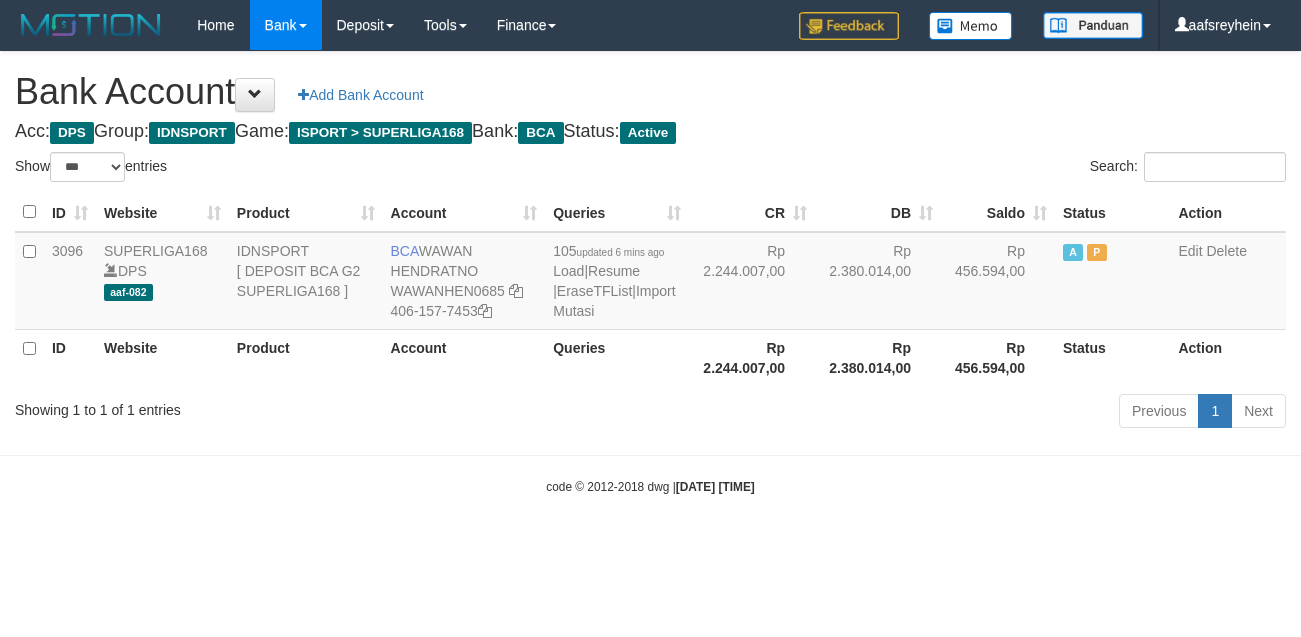 scroll, scrollTop: 0, scrollLeft: 0, axis: both 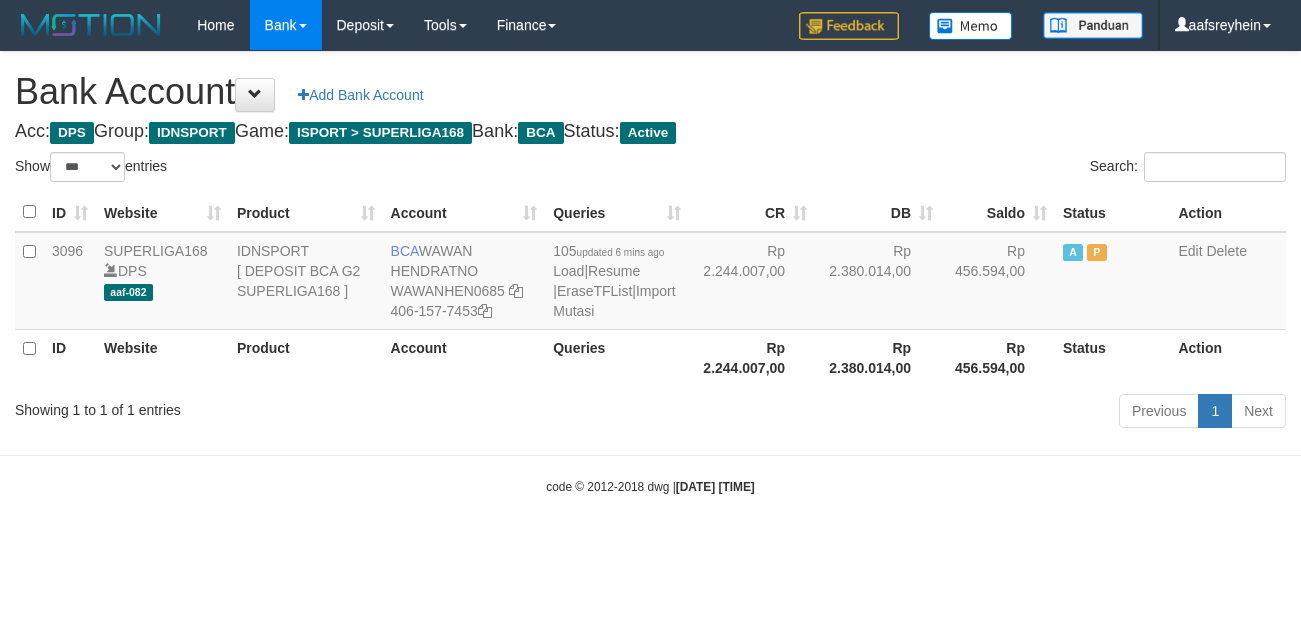 select on "***" 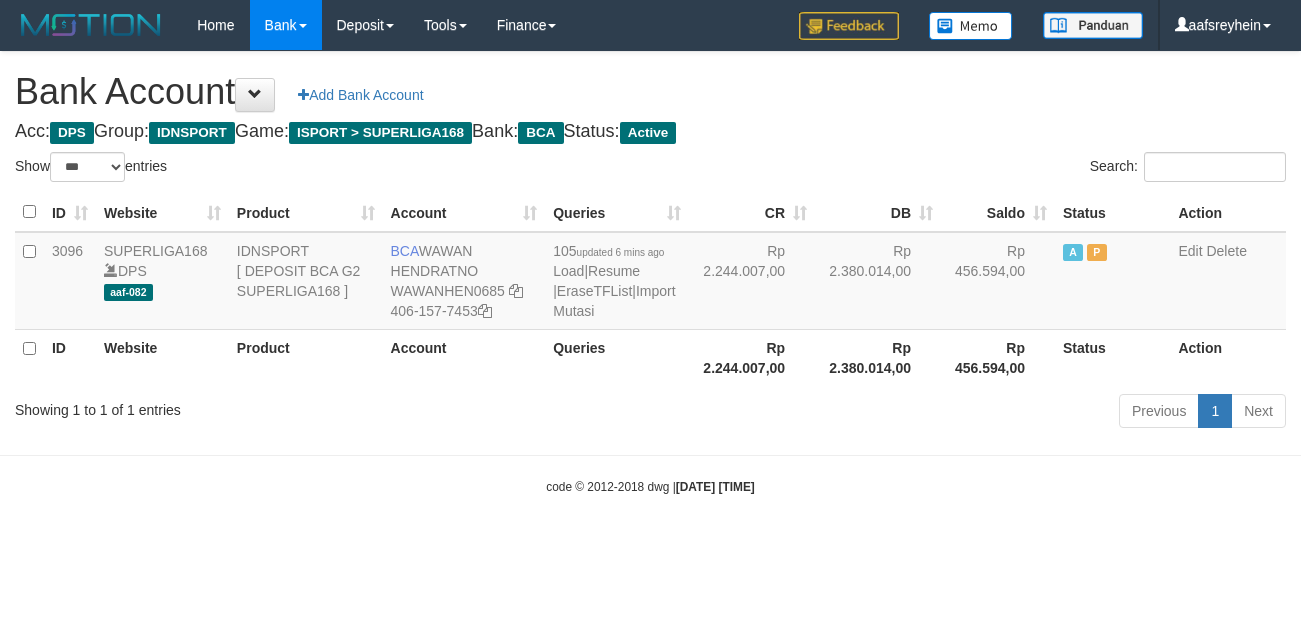 scroll, scrollTop: 0, scrollLeft: 0, axis: both 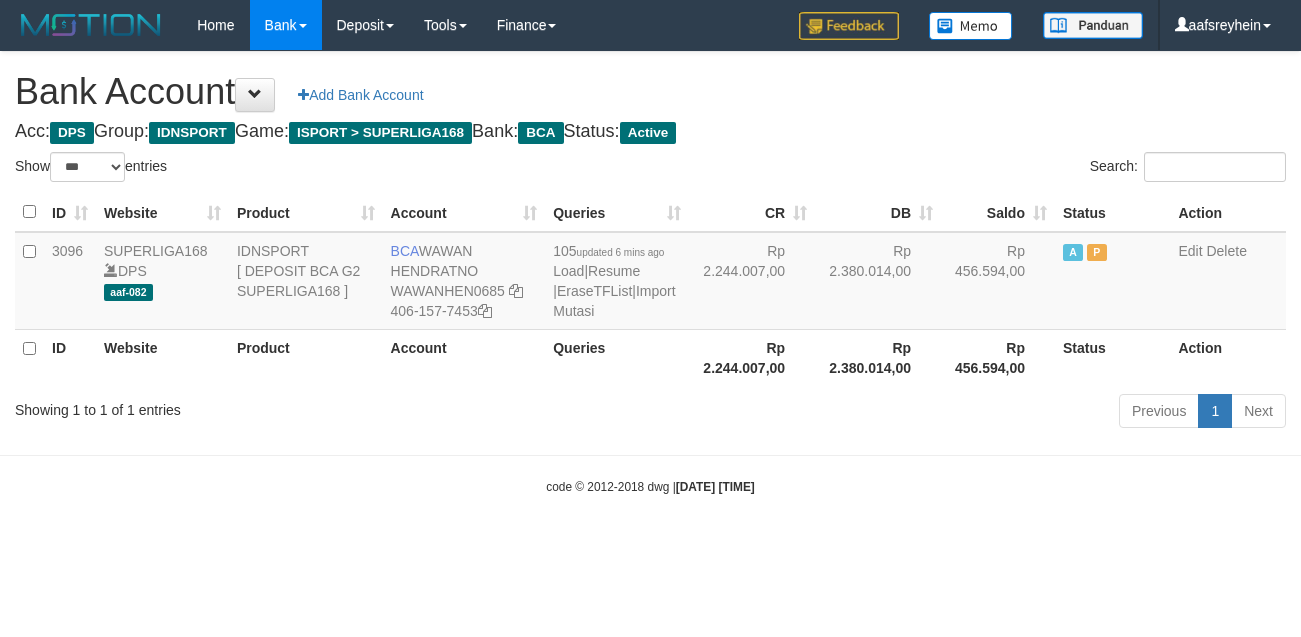 select on "***" 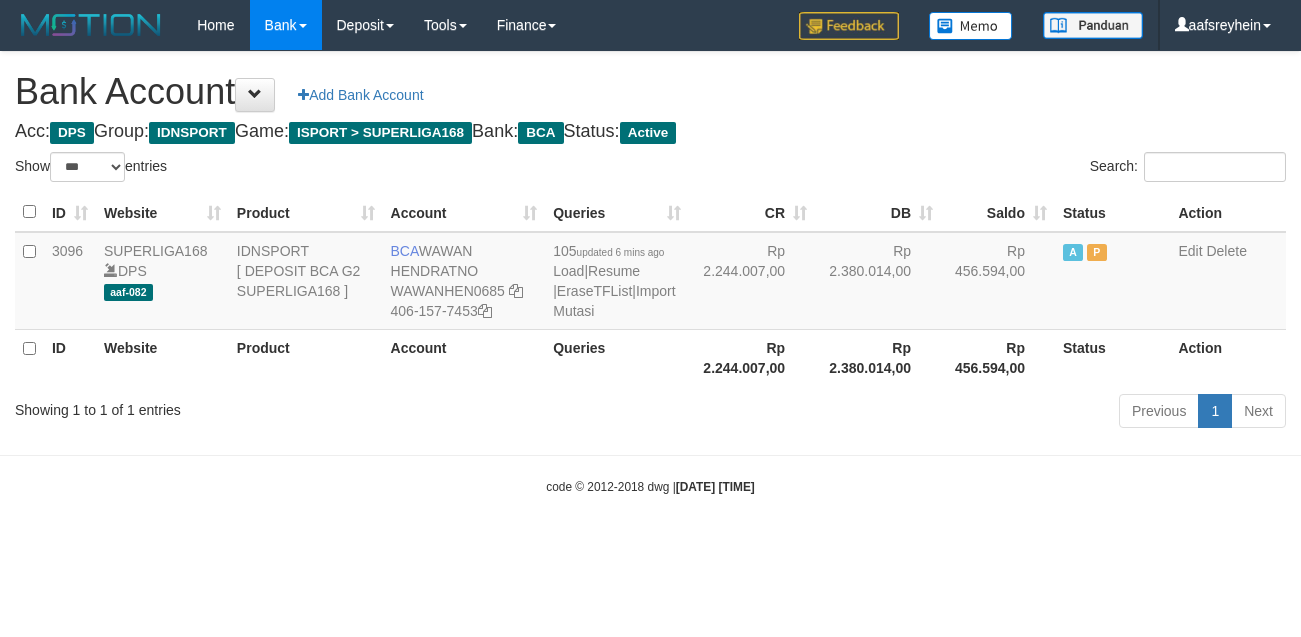 scroll, scrollTop: 0, scrollLeft: 0, axis: both 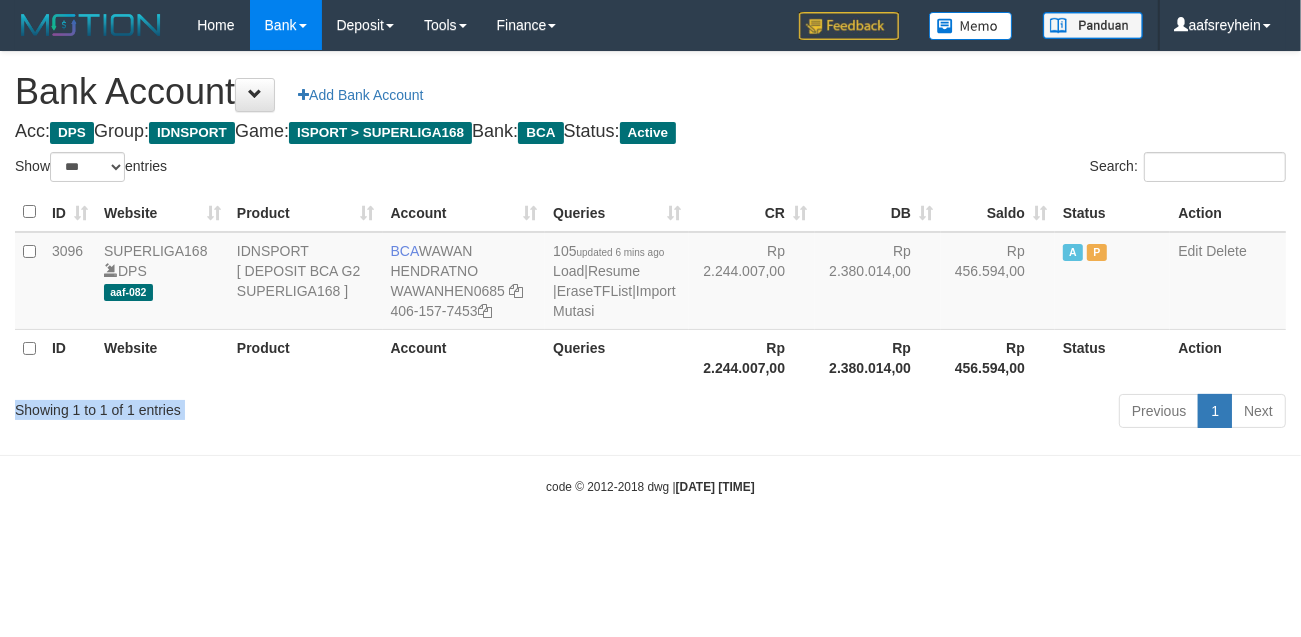 click on "Showing 1 to 1 of 1 entries Previous 1 Next" at bounding box center (650, 413) 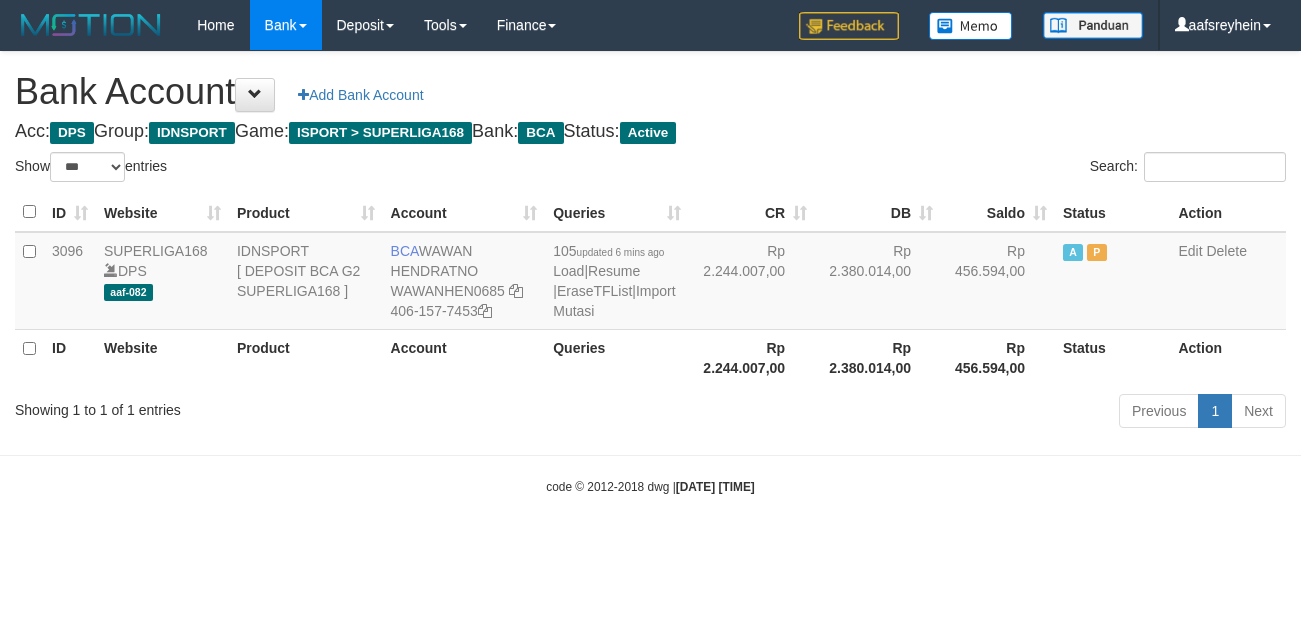 select on "***" 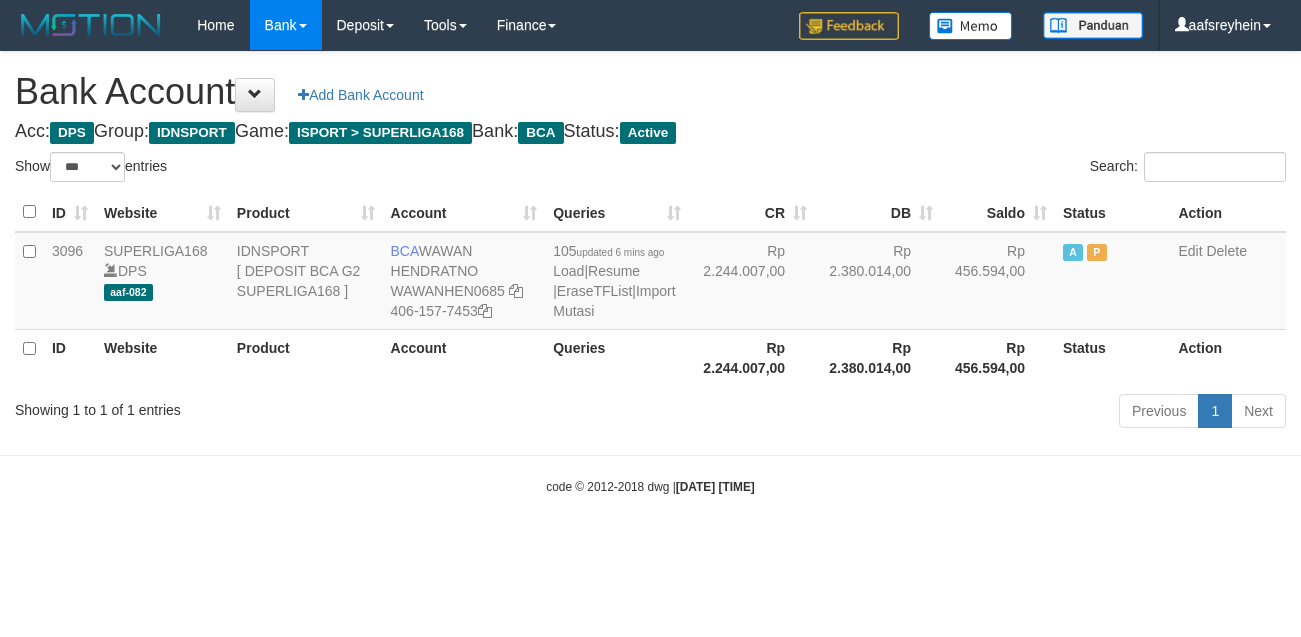 scroll, scrollTop: 0, scrollLeft: 0, axis: both 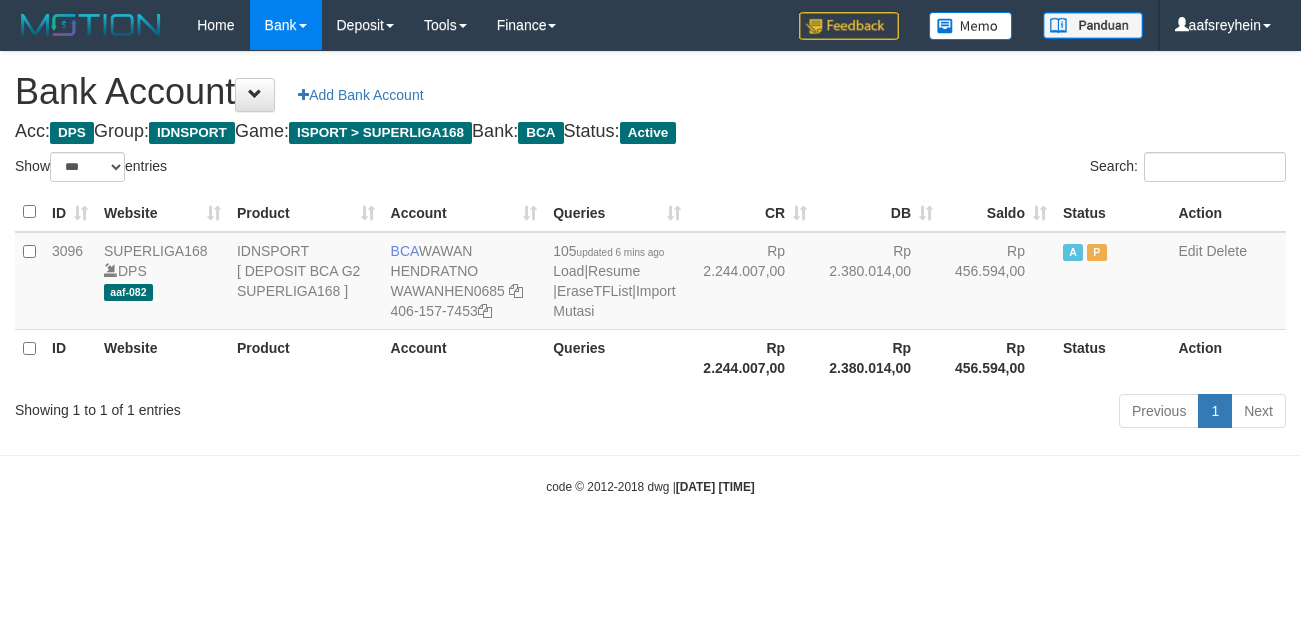 select on "***" 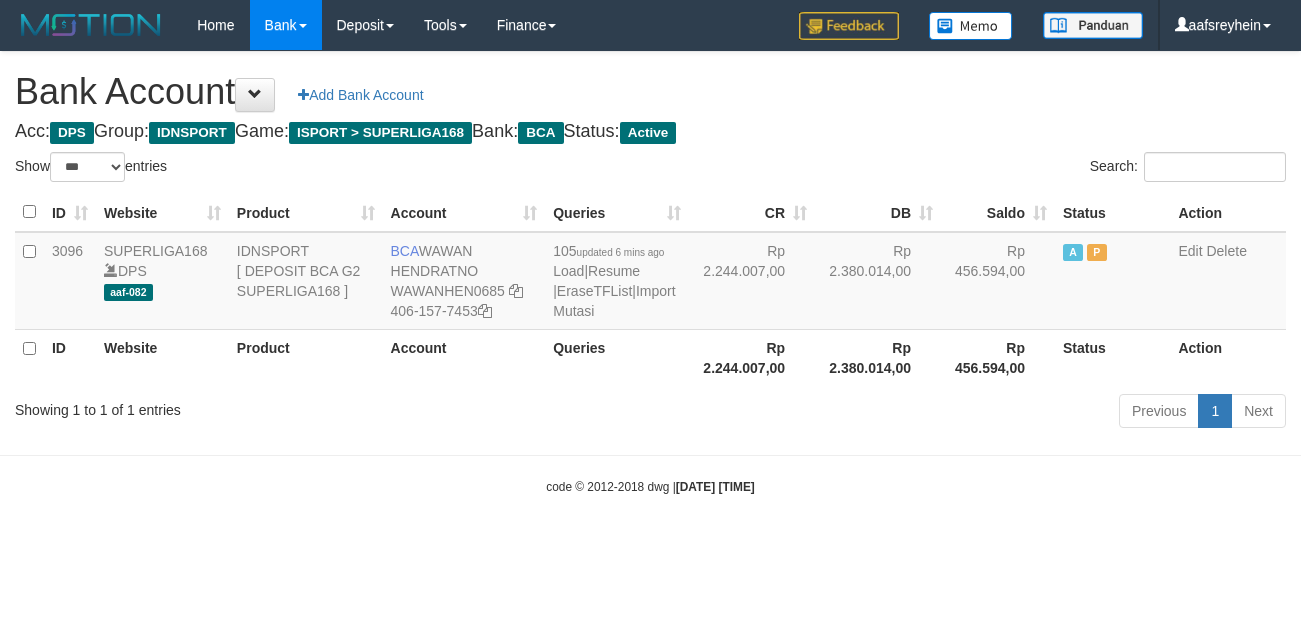 scroll, scrollTop: 0, scrollLeft: 0, axis: both 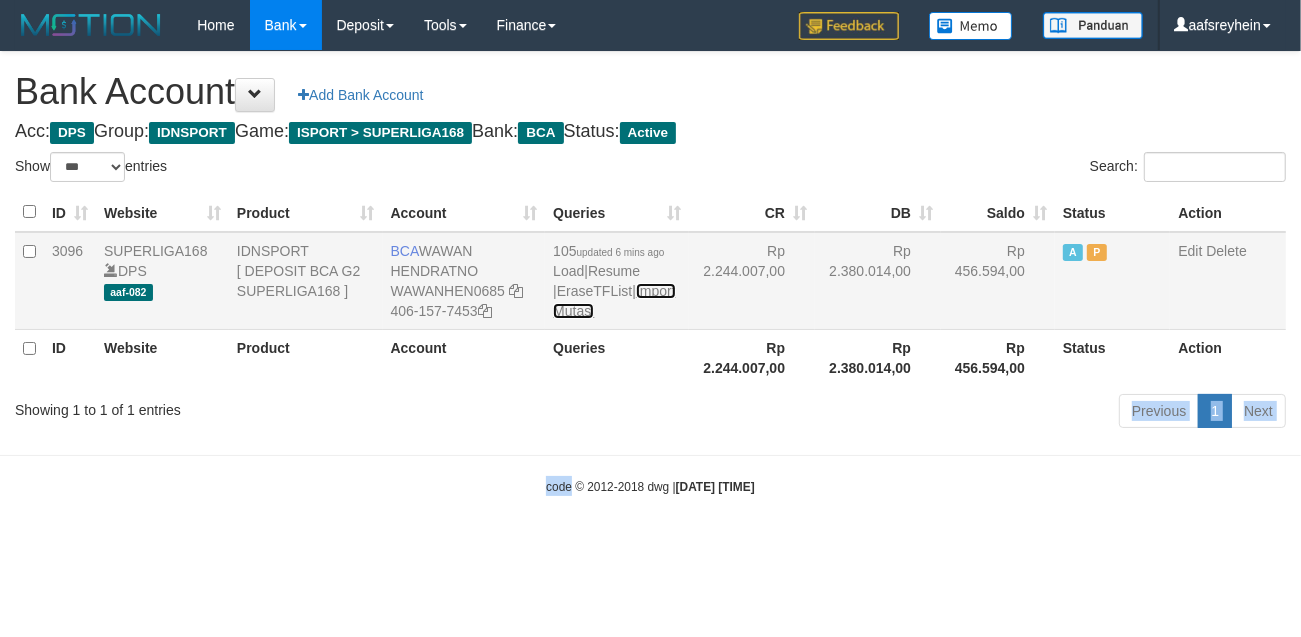 click on "Import Mutasi" at bounding box center [614, 301] 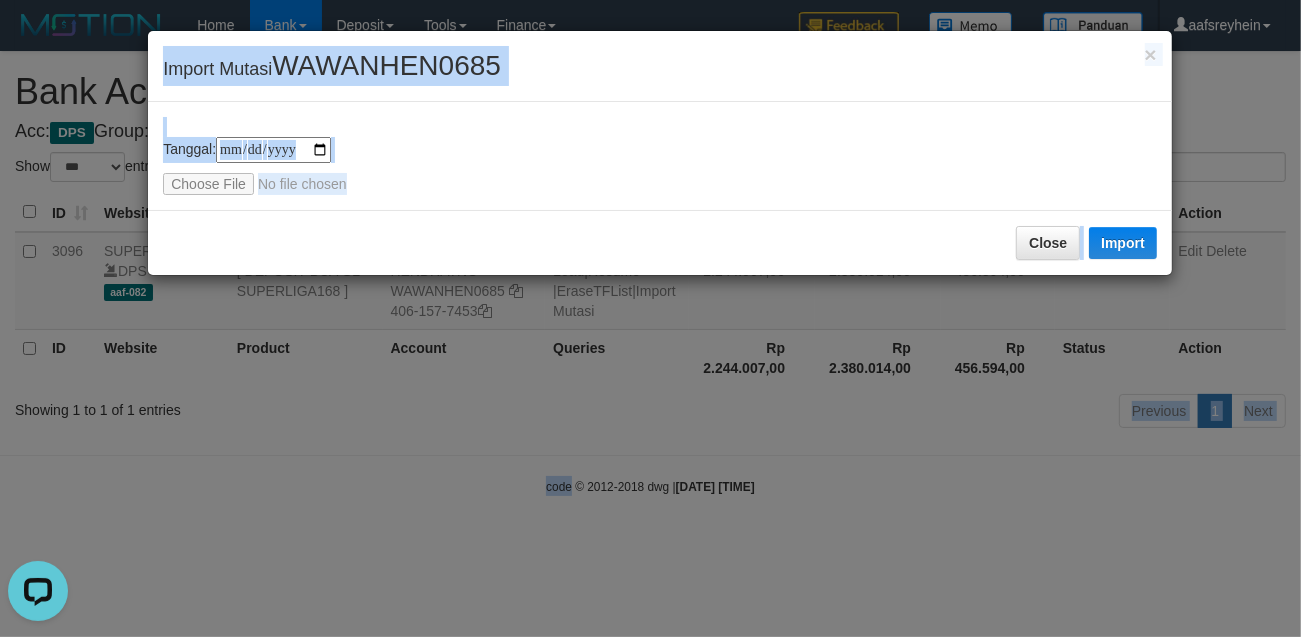 scroll, scrollTop: 0, scrollLeft: 0, axis: both 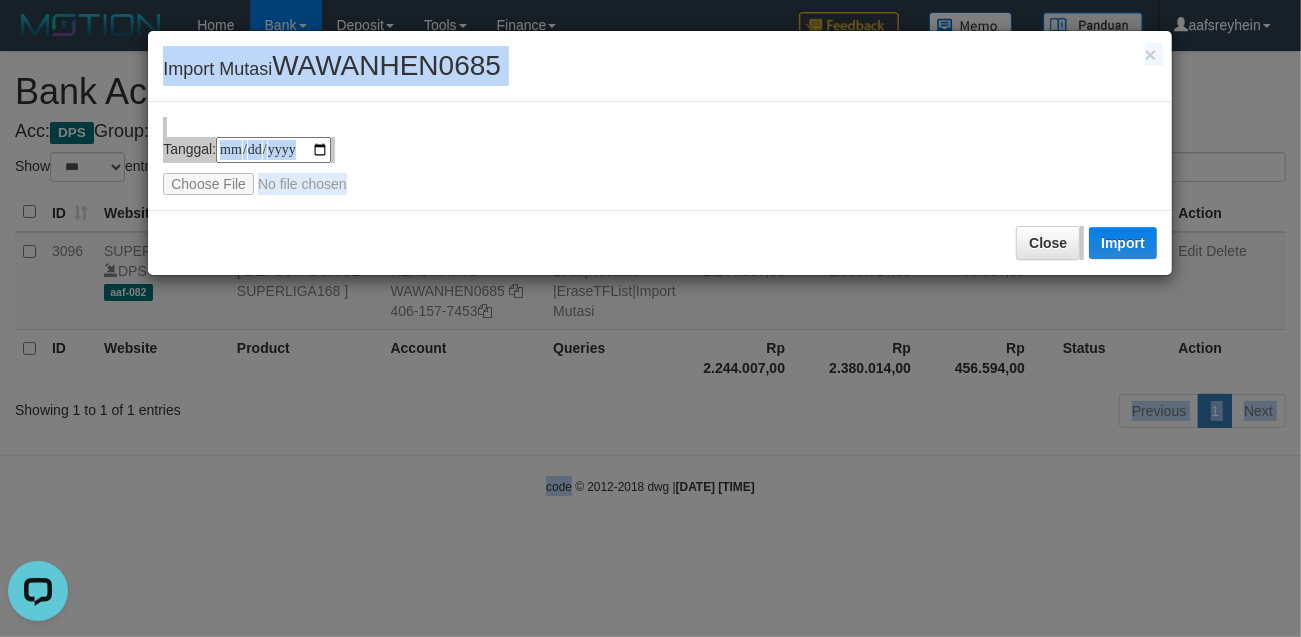 type on "**********" 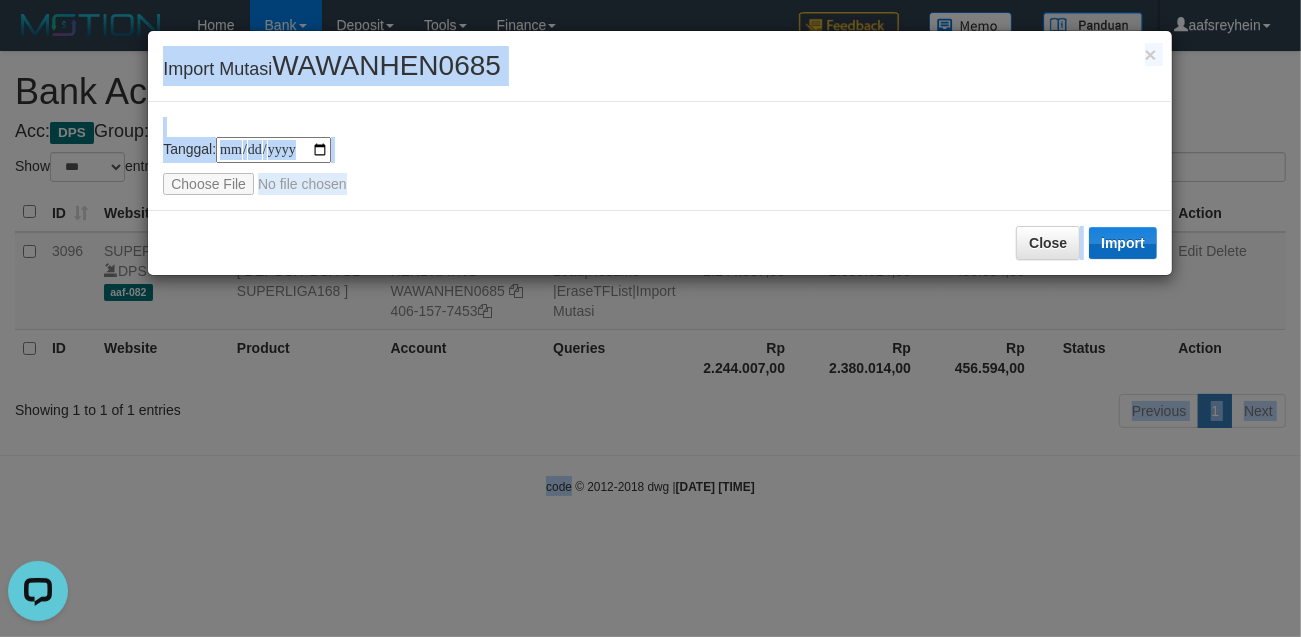 click on "Import" at bounding box center (1123, 243) 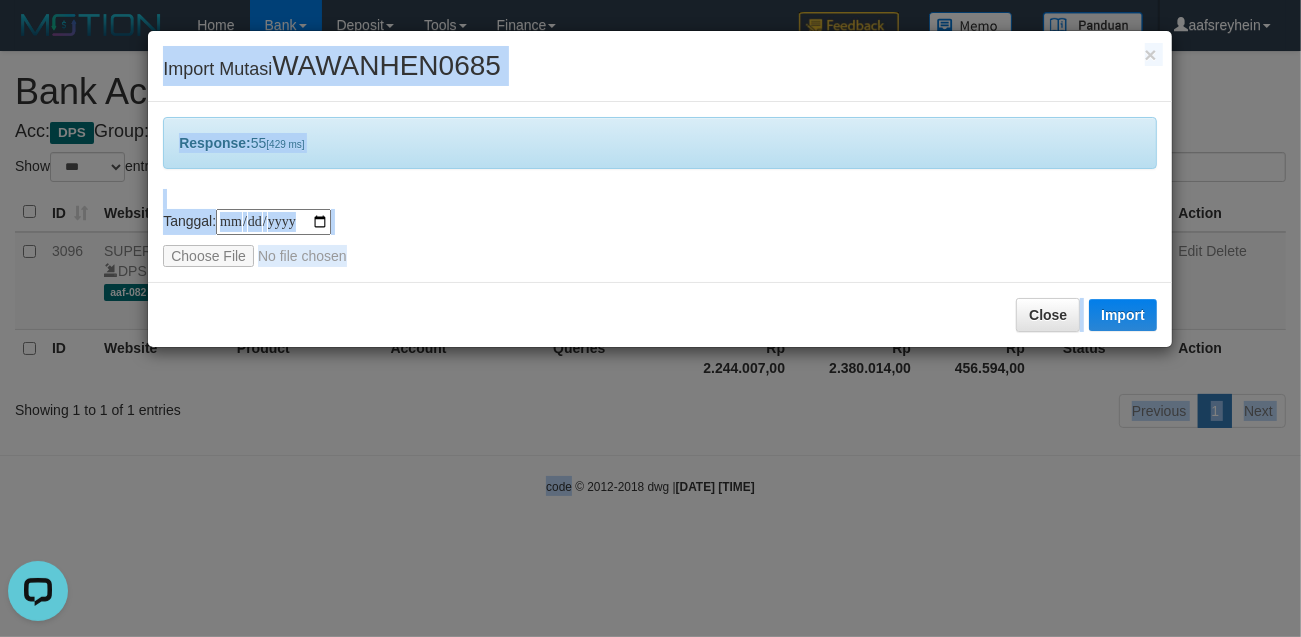 click on "**********" at bounding box center (650, 318) 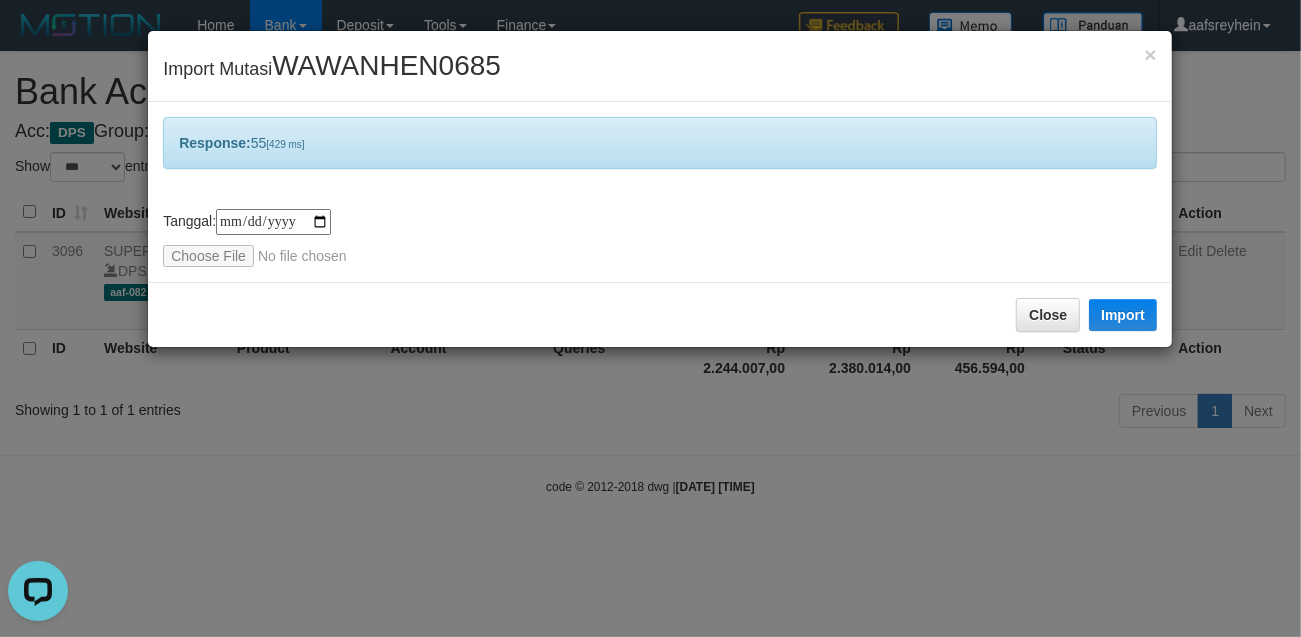 drag, startPoint x: 952, startPoint y: 512, endPoint x: 991, endPoint y: 500, distance: 40.804413 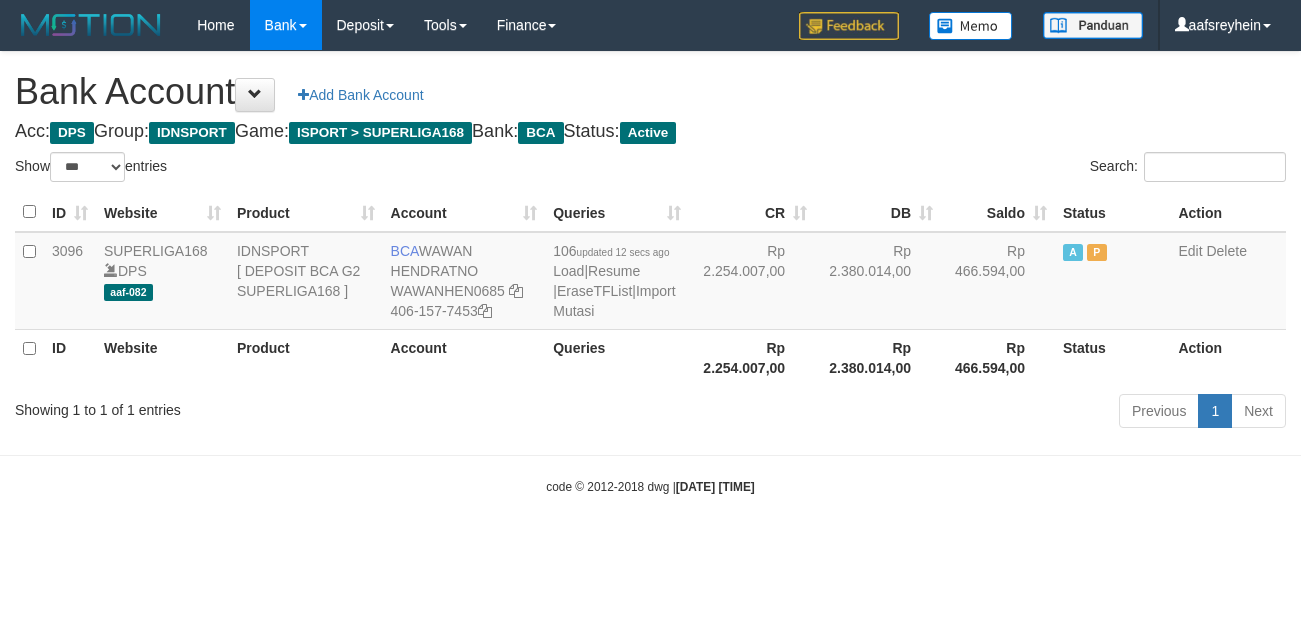 select on "***" 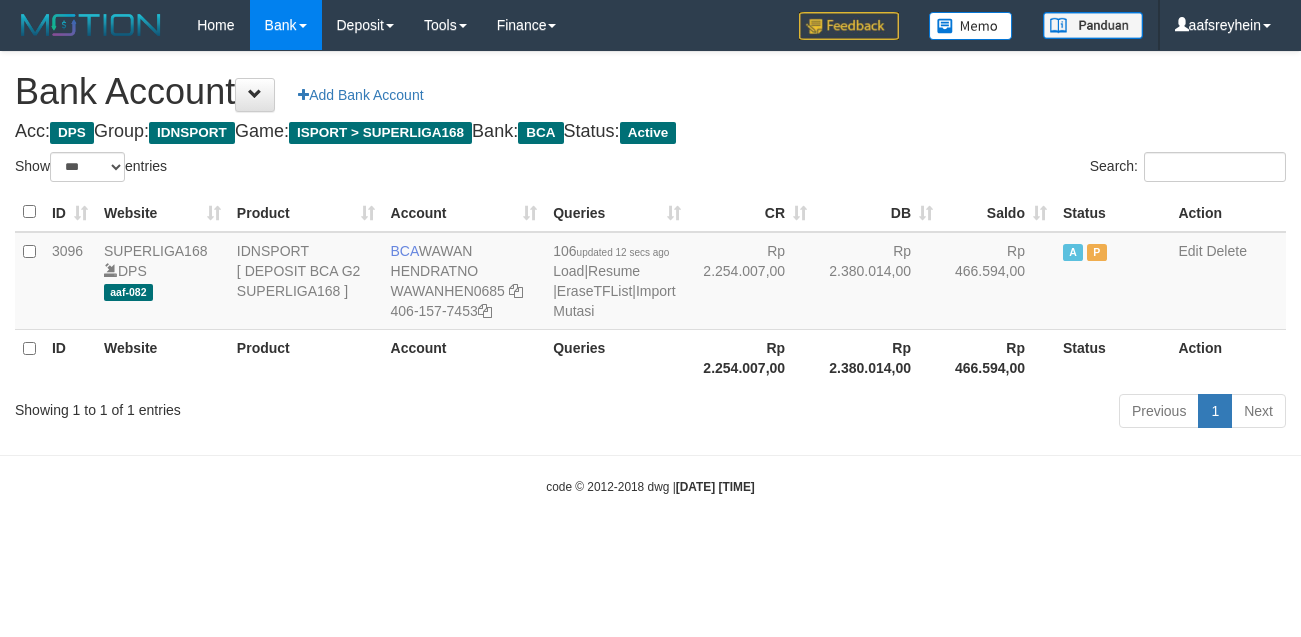 scroll, scrollTop: 0, scrollLeft: 0, axis: both 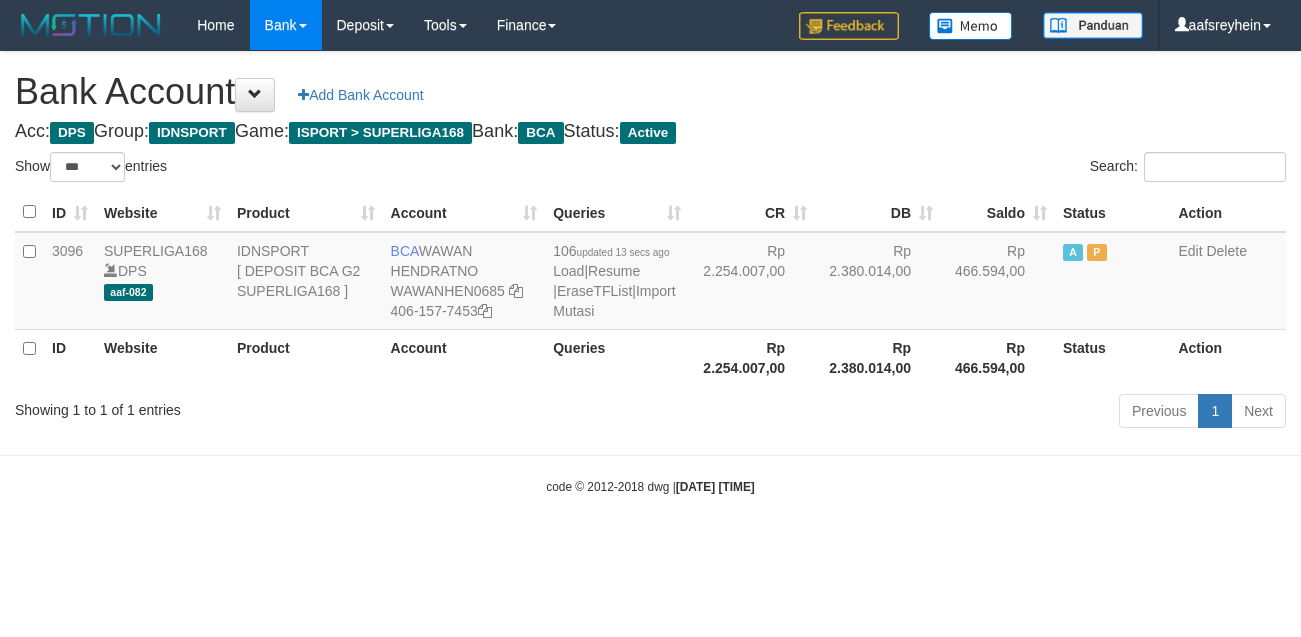 select on "***" 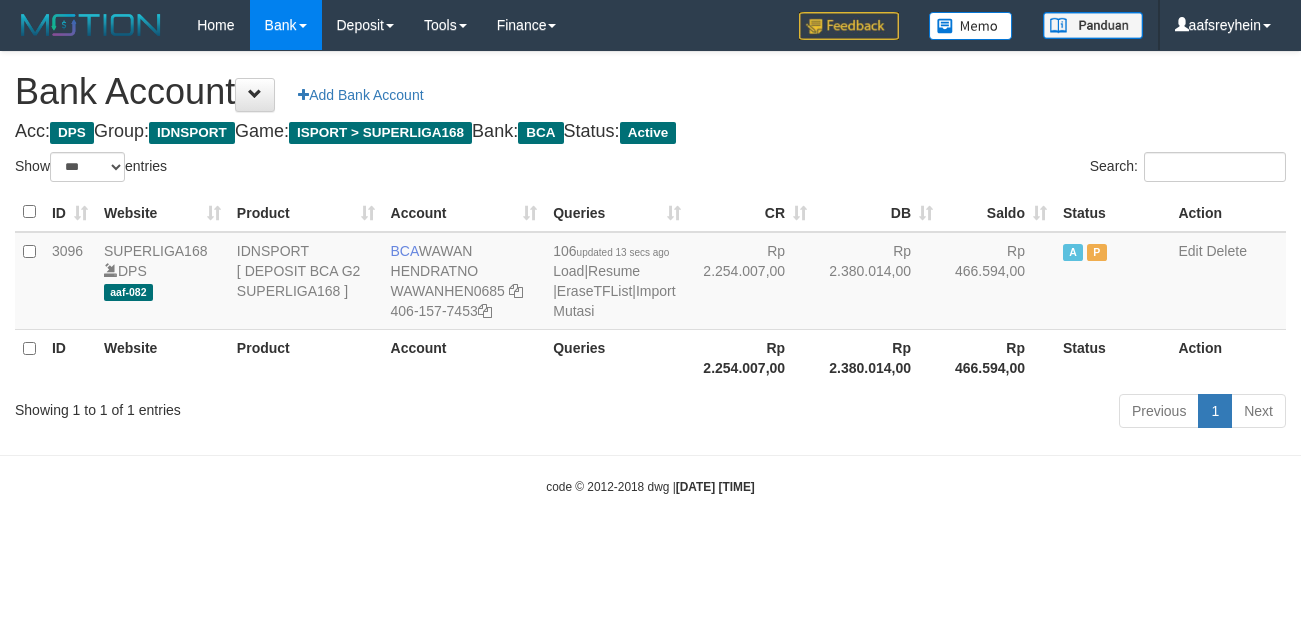 scroll, scrollTop: 0, scrollLeft: 0, axis: both 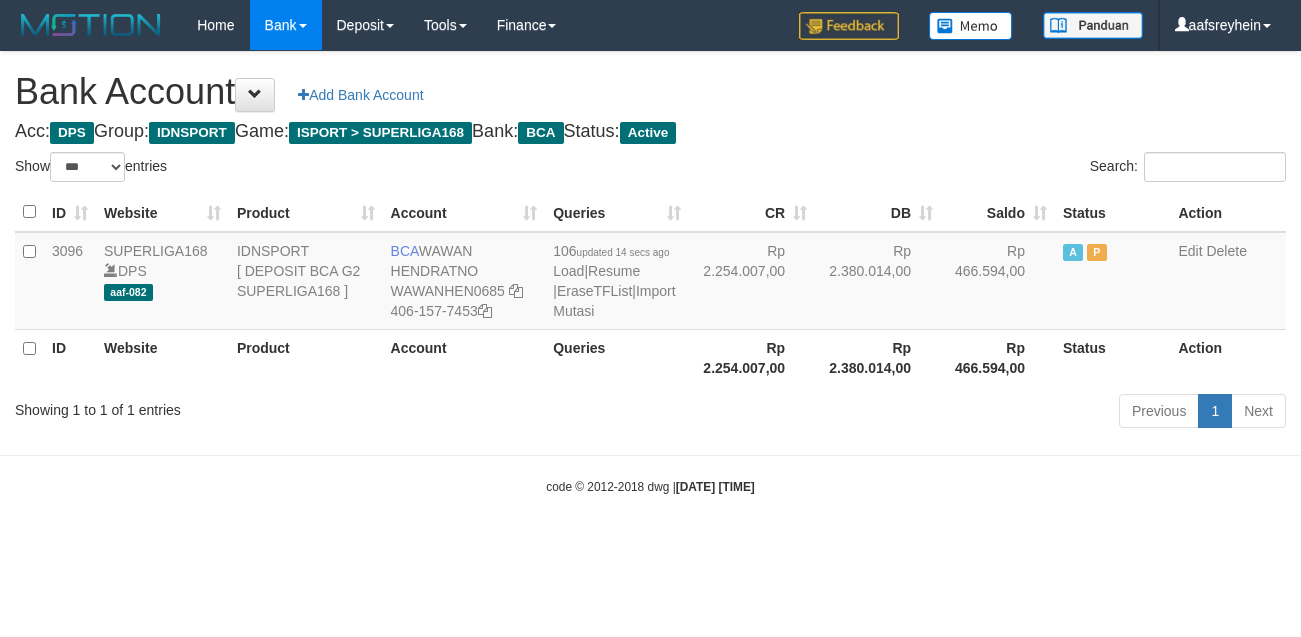 select on "***" 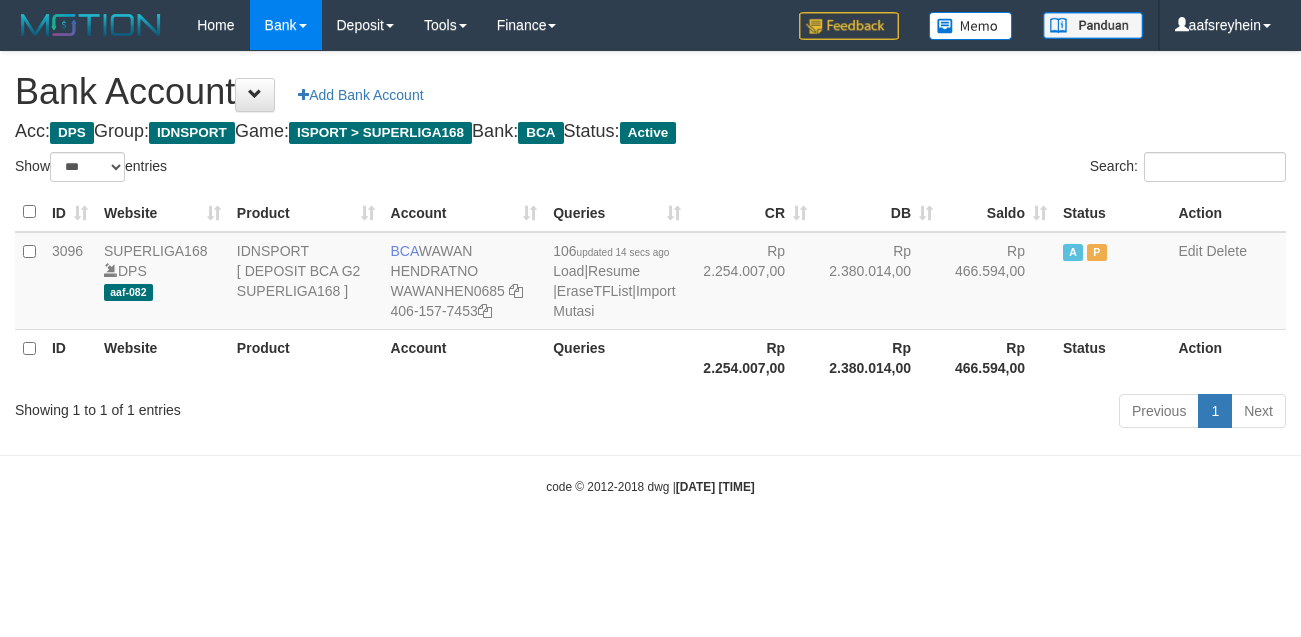 scroll, scrollTop: 0, scrollLeft: 0, axis: both 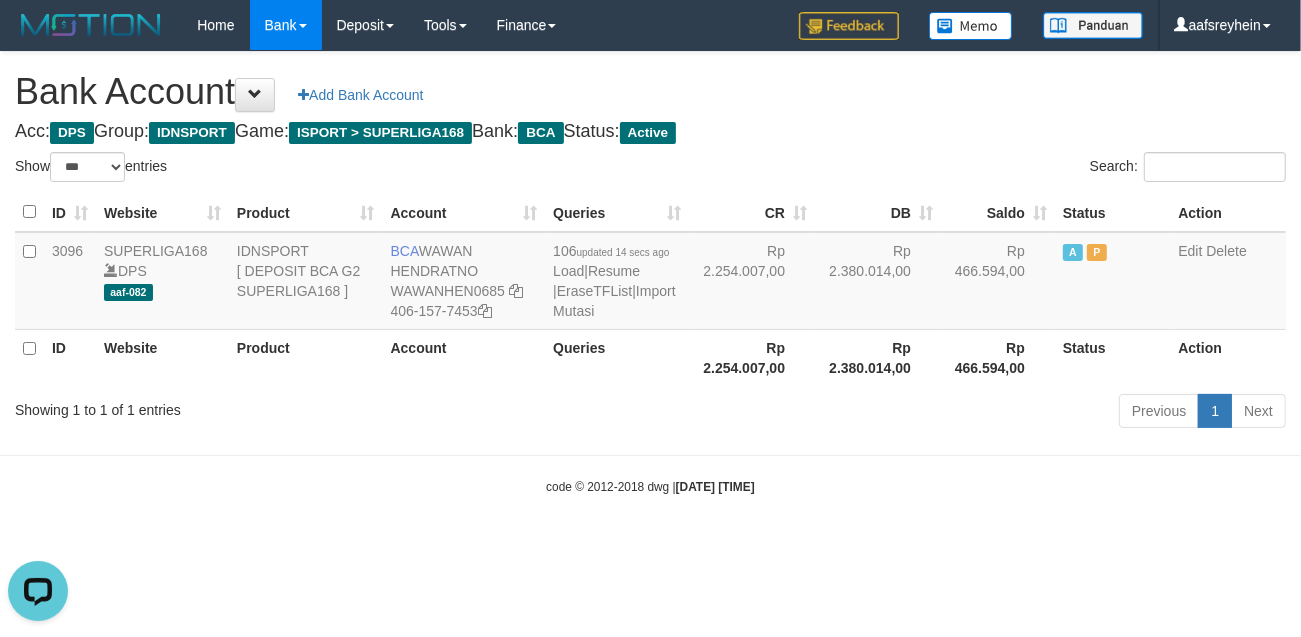 click on "Toggle navigation
Home
Bank
Account List
Load
By Website
Group
[ISPORT]													SUPERLIGA168
By Load Group (DPS)
-" at bounding box center [650, 273] 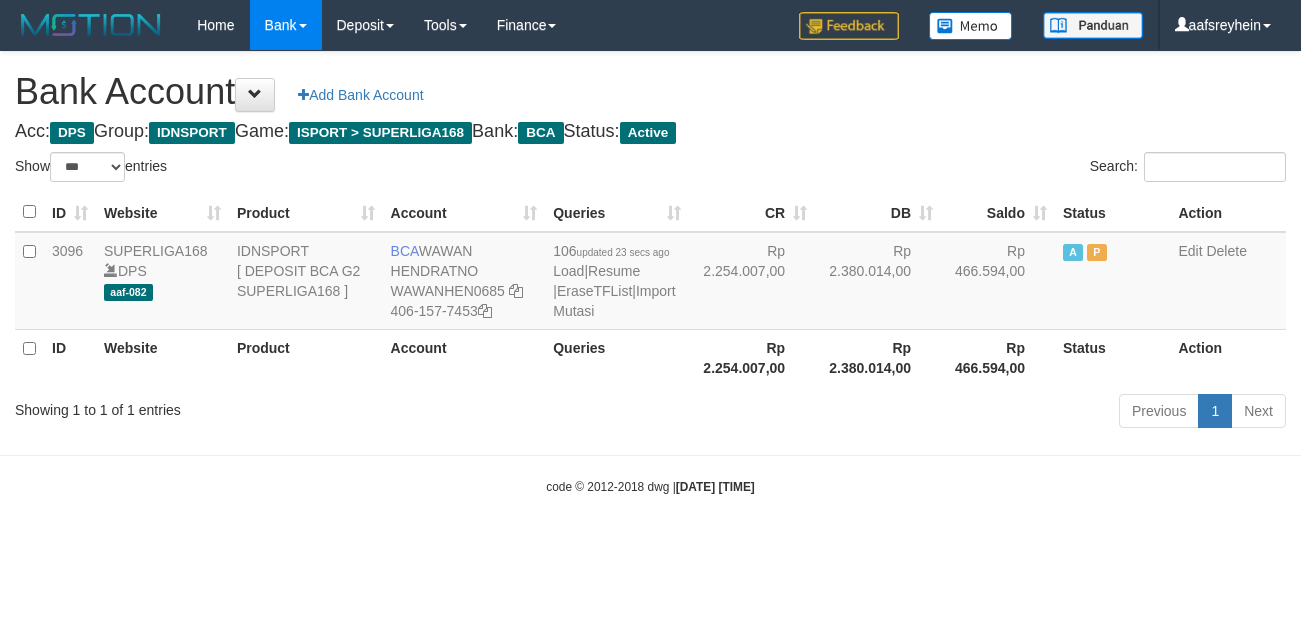 select on "***" 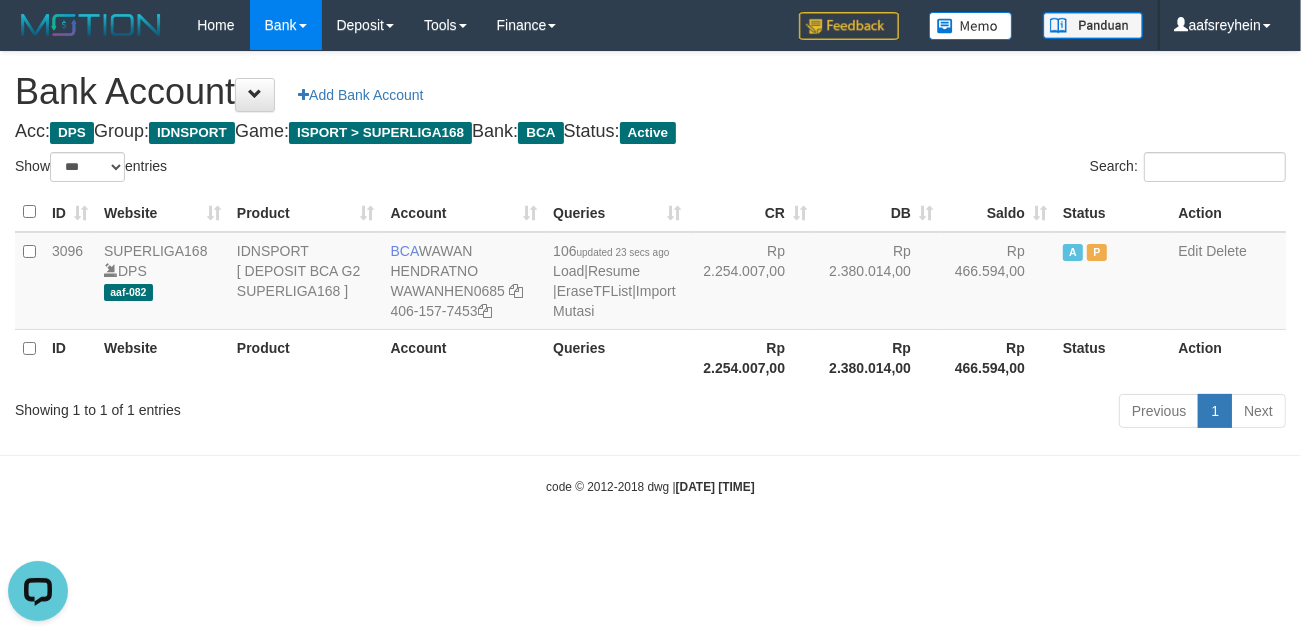 scroll, scrollTop: 0, scrollLeft: 0, axis: both 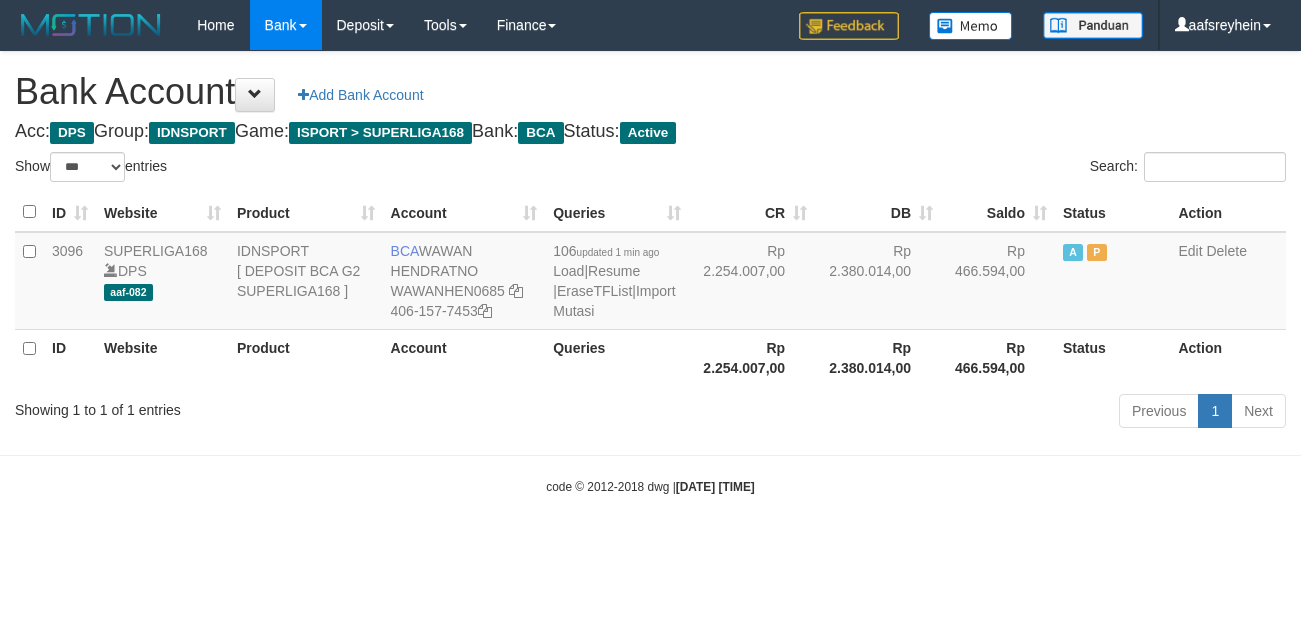 select on "***" 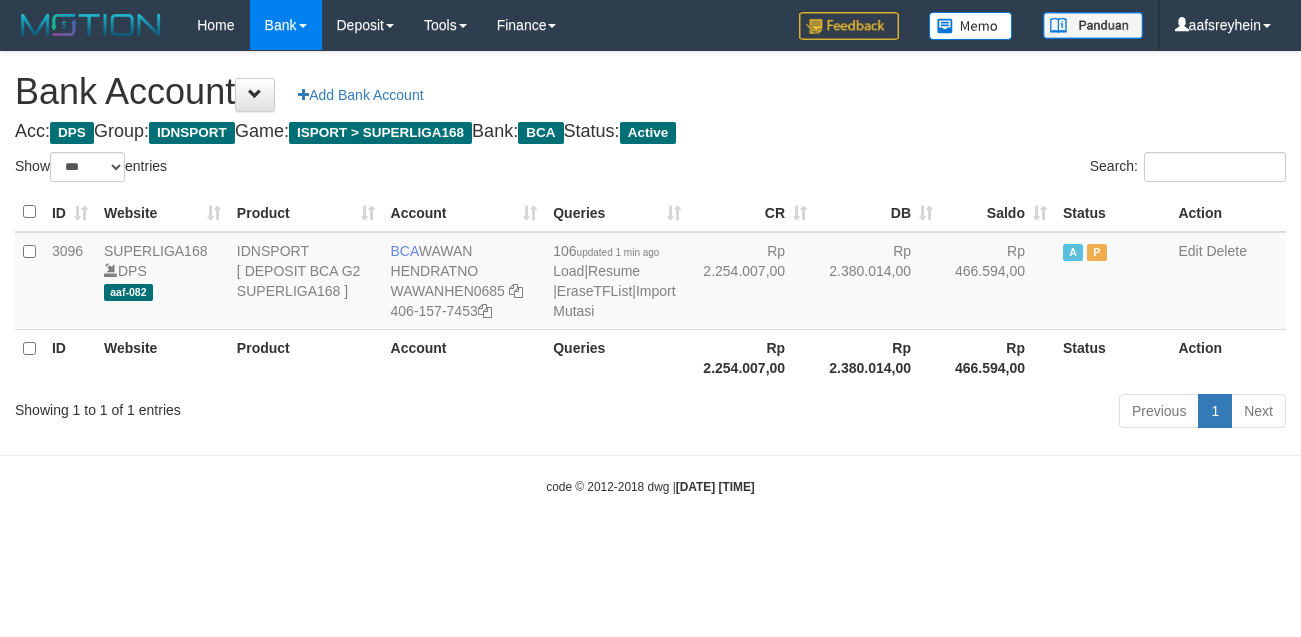 scroll, scrollTop: 0, scrollLeft: 0, axis: both 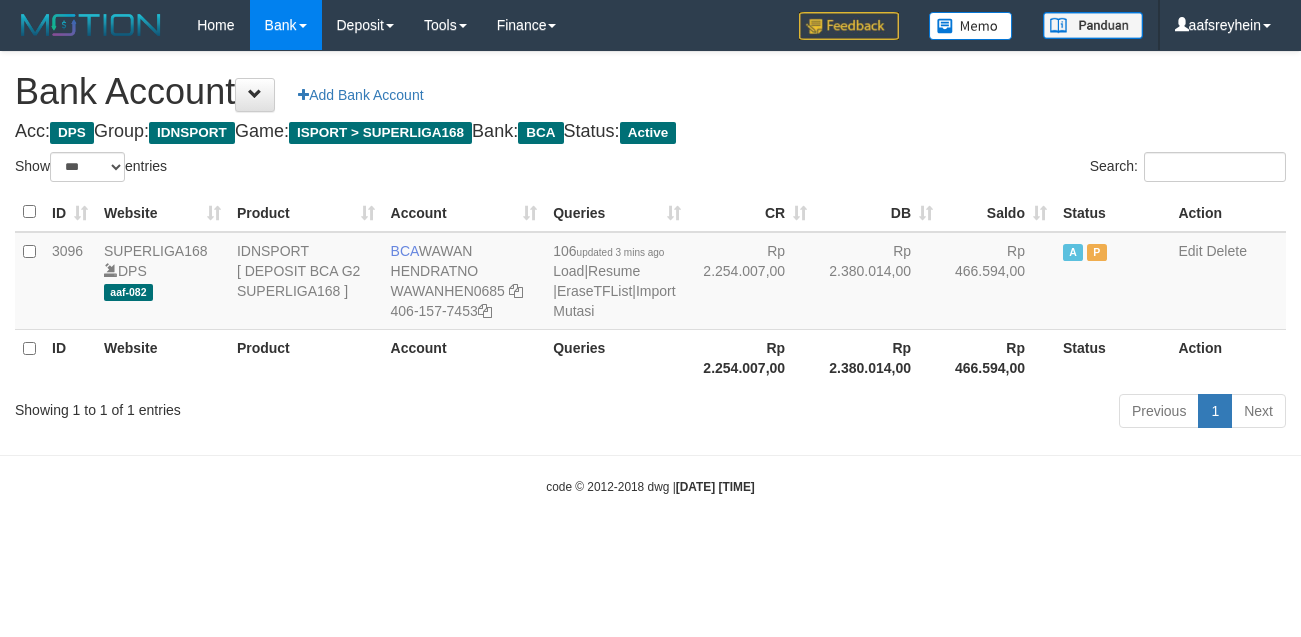 select on "***" 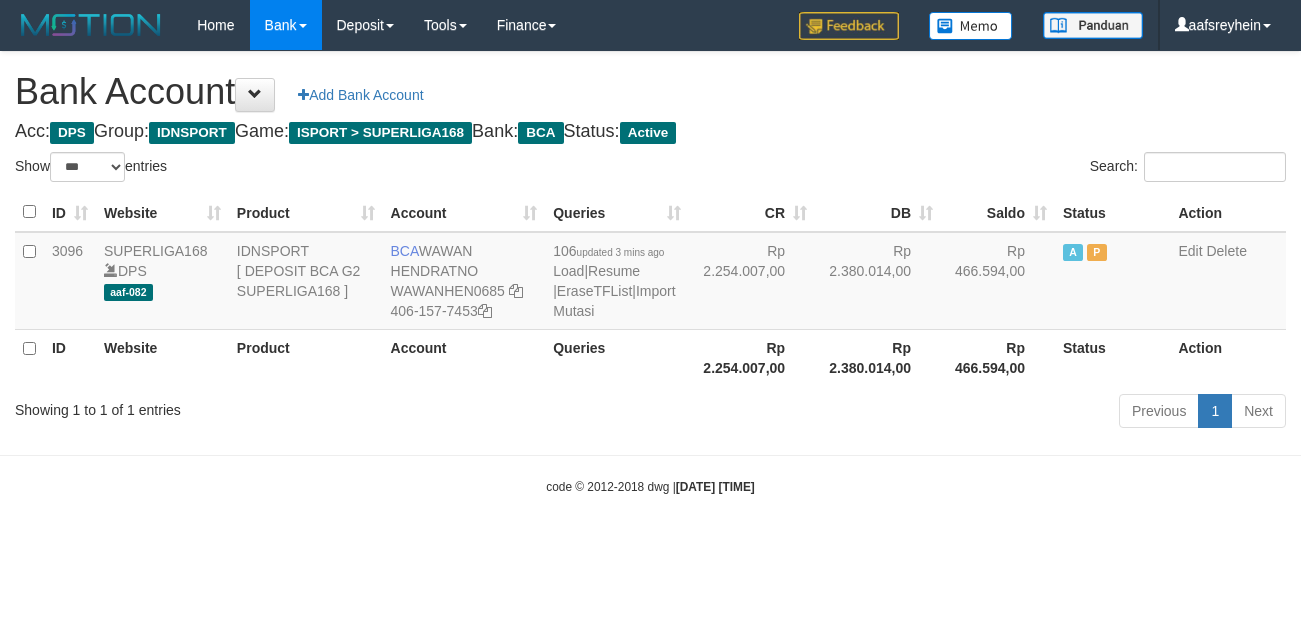 scroll, scrollTop: 0, scrollLeft: 0, axis: both 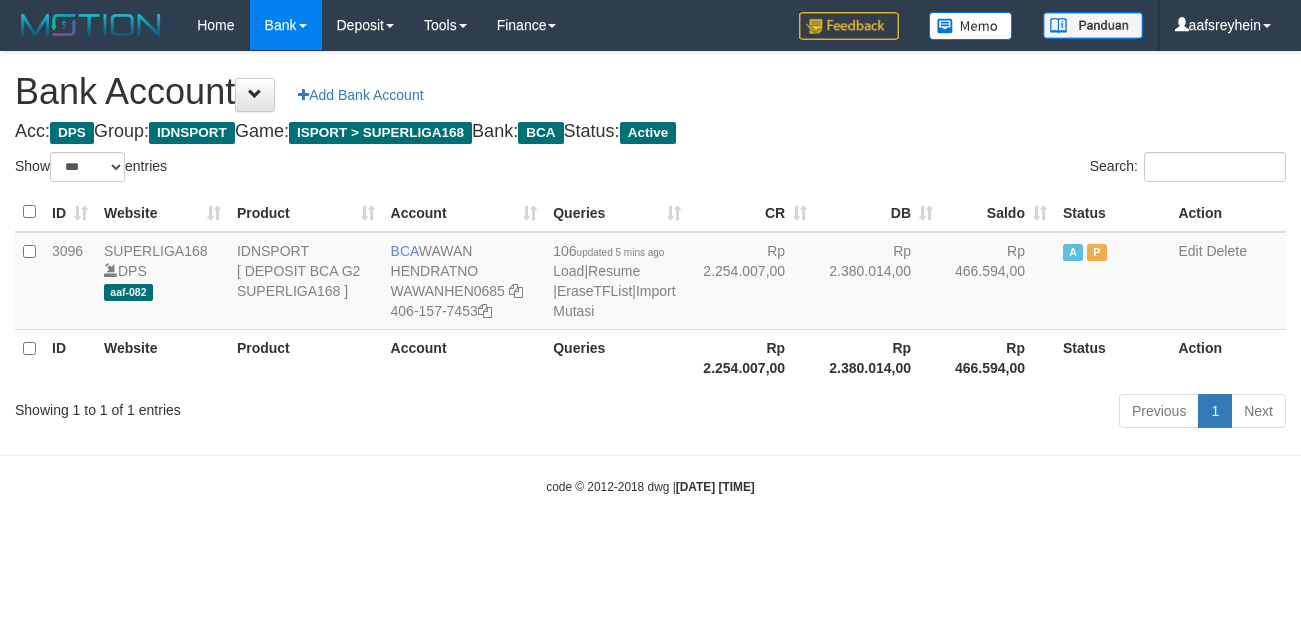 select on "***" 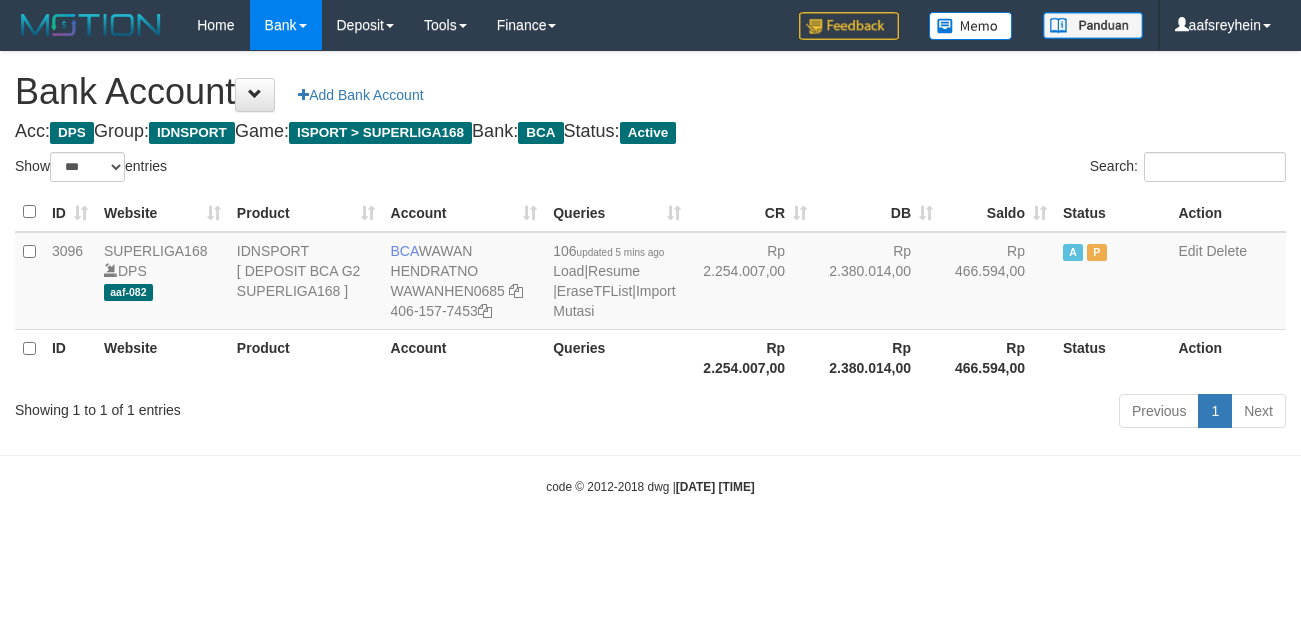 scroll, scrollTop: 0, scrollLeft: 0, axis: both 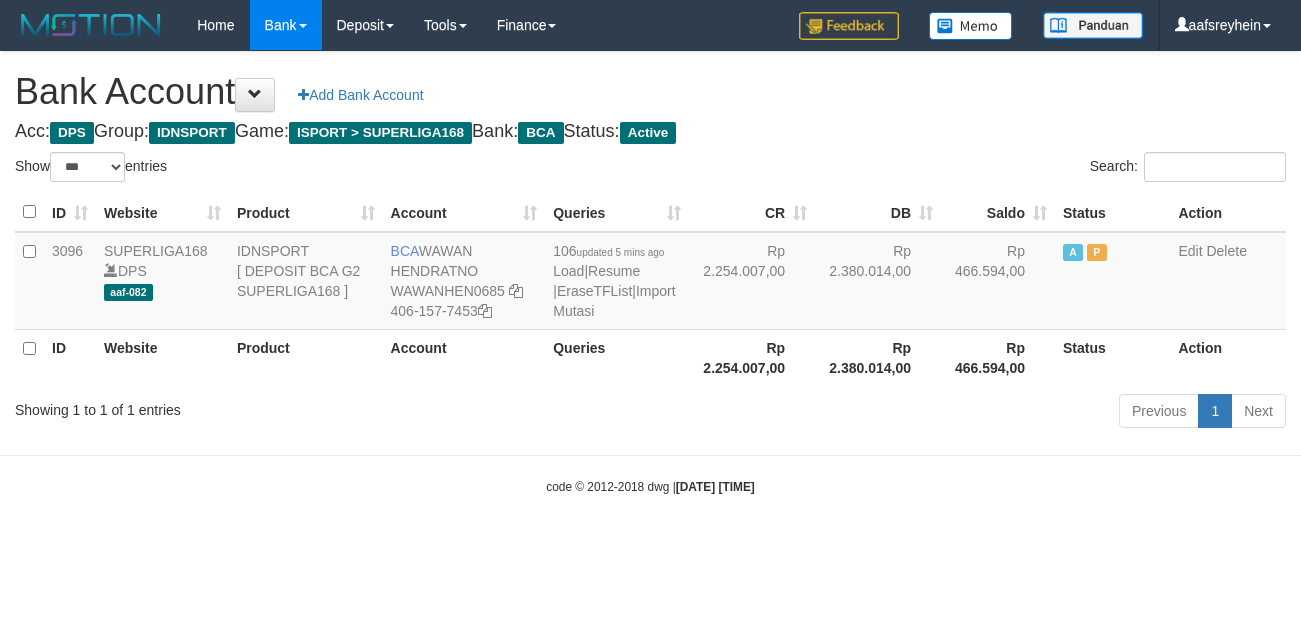 select on "***" 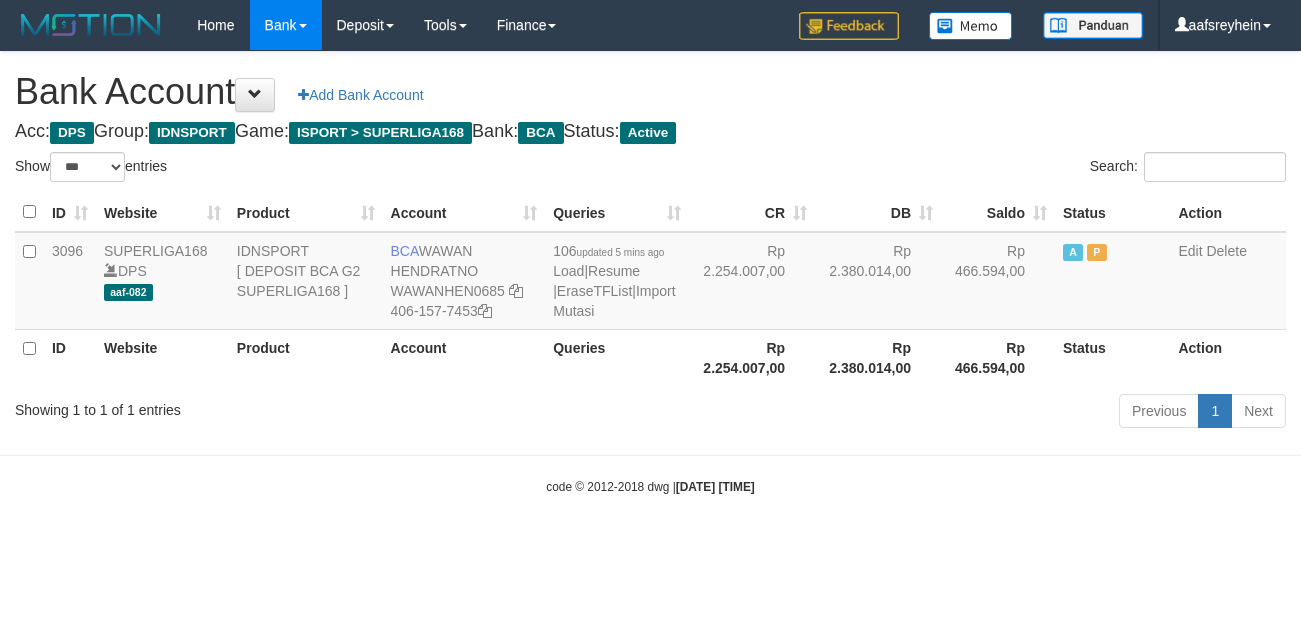 scroll, scrollTop: 0, scrollLeft: 0, axis: both 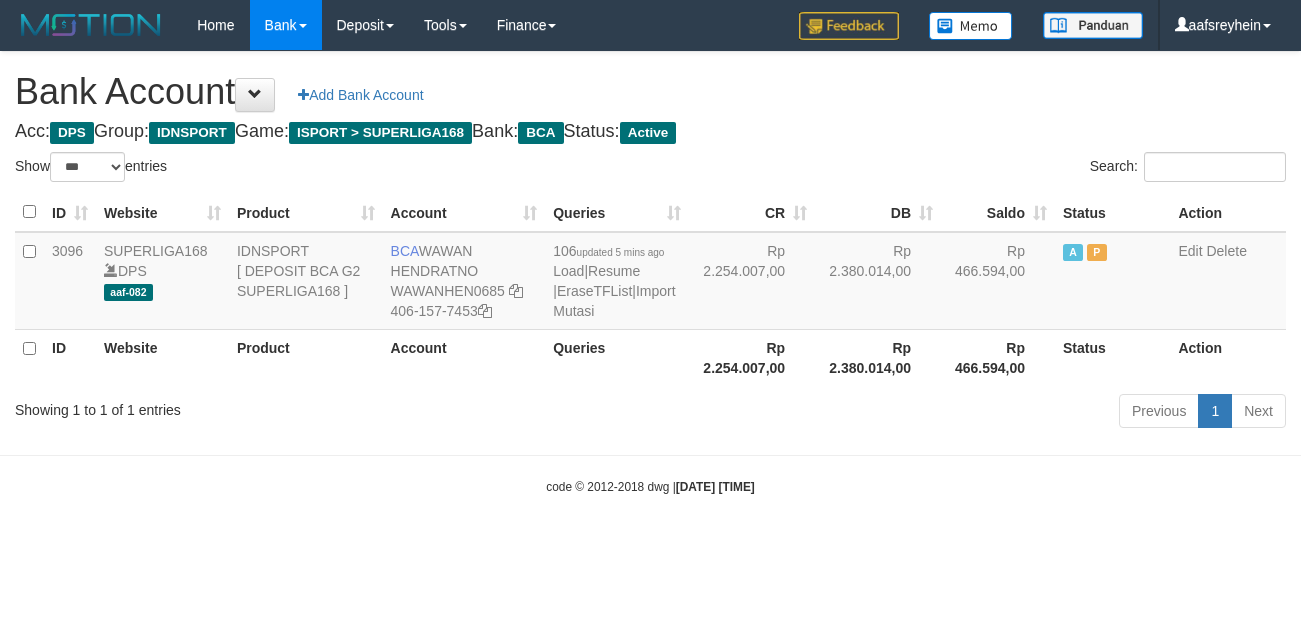select on "***" 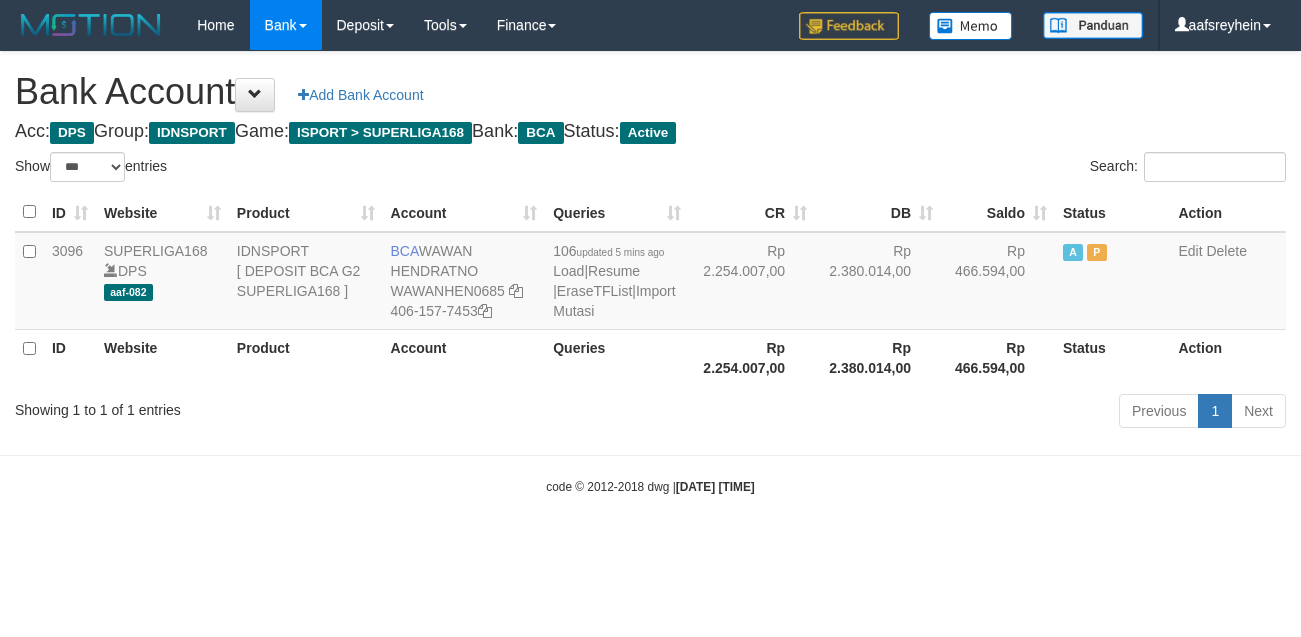 scroll, scrollTop: 0, scrollLeft: 0, axis: both 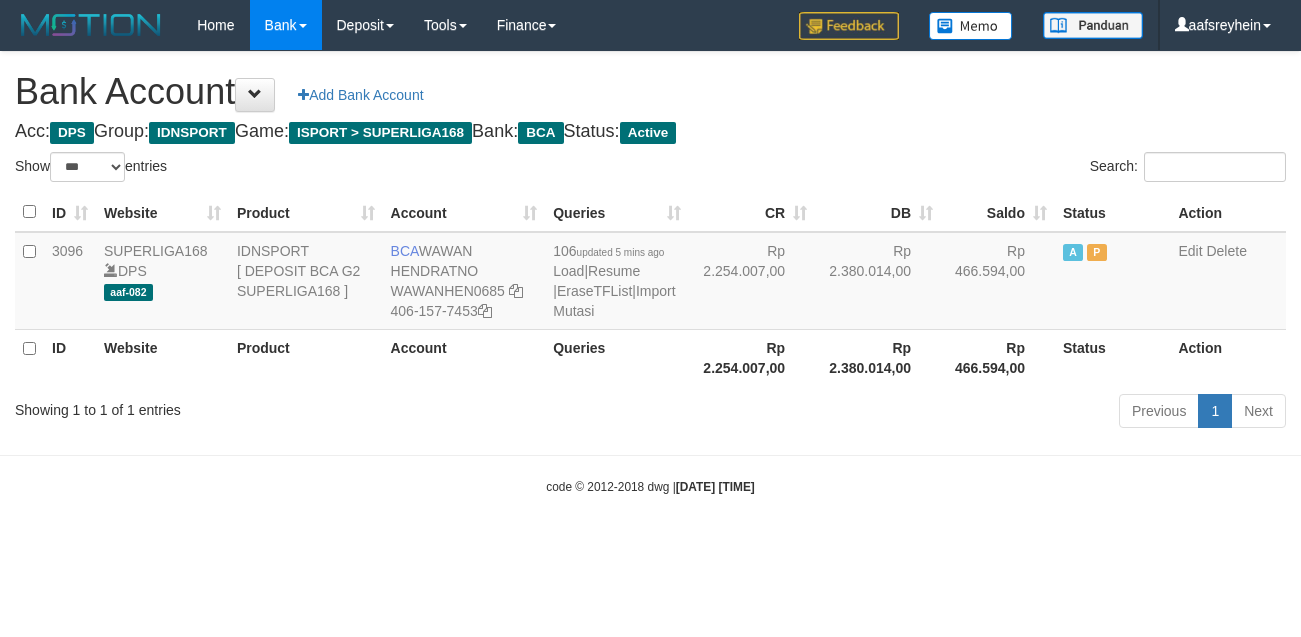 select on "***" 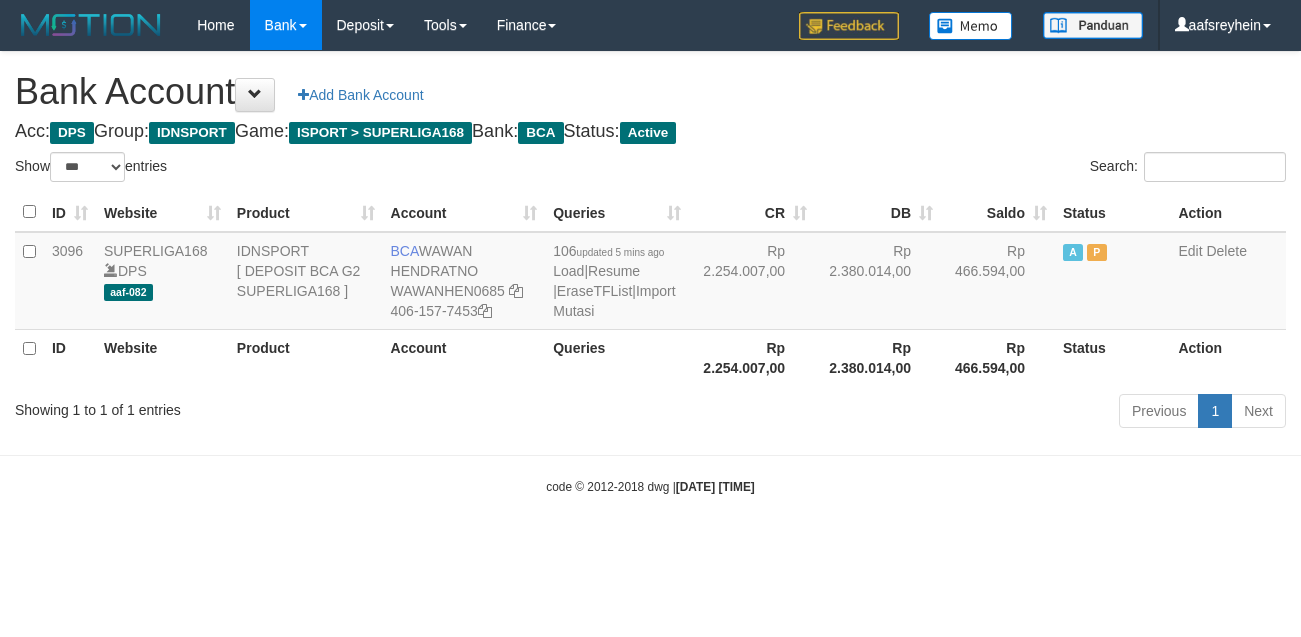 scroll, scrollTop: 0, scrollLeft: 0, axis: both 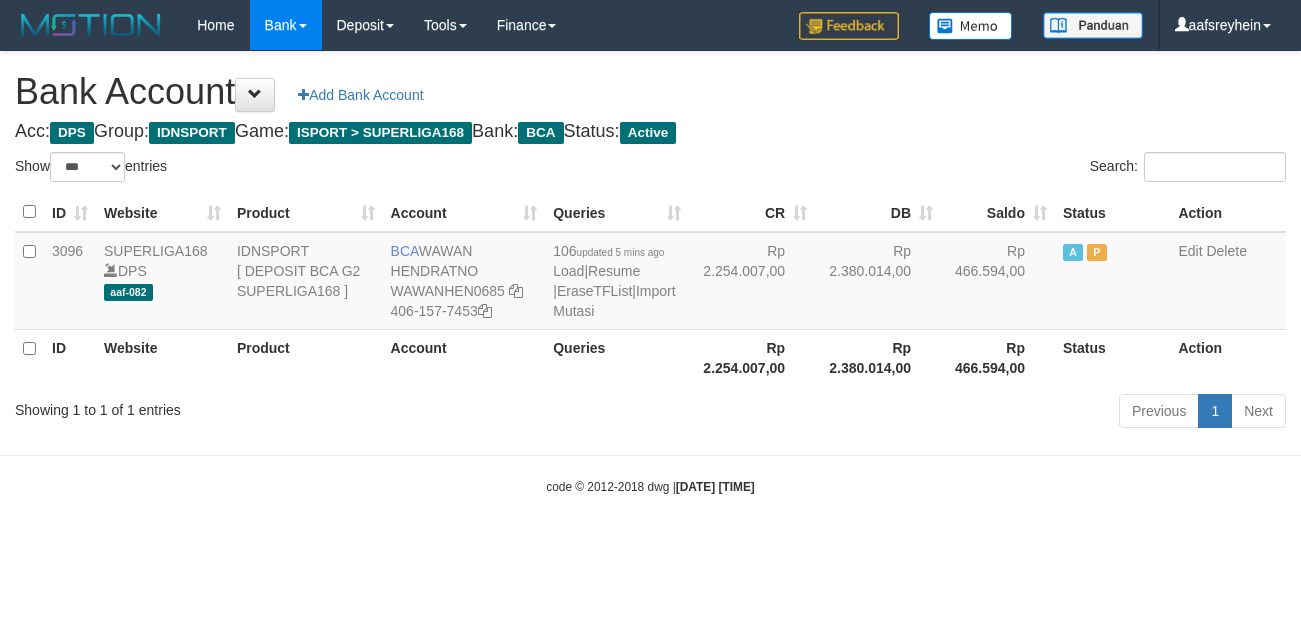 select on "***" 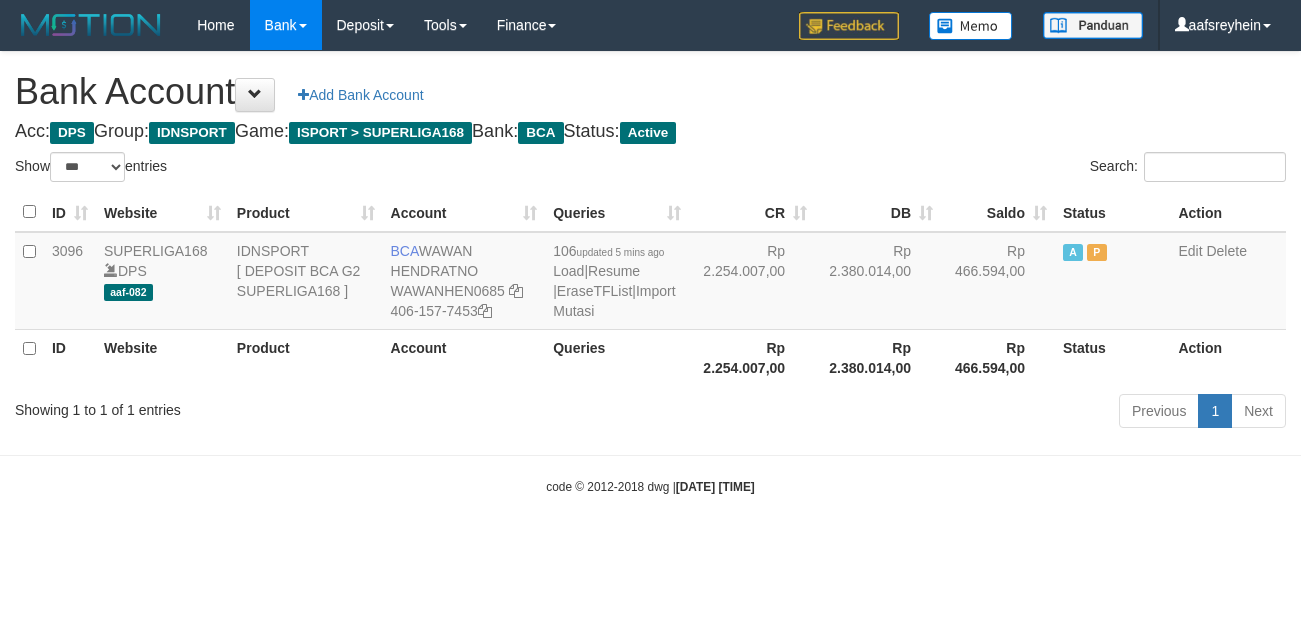 scroll, scrollTop: 0, scrollLeft: 0, axis: both 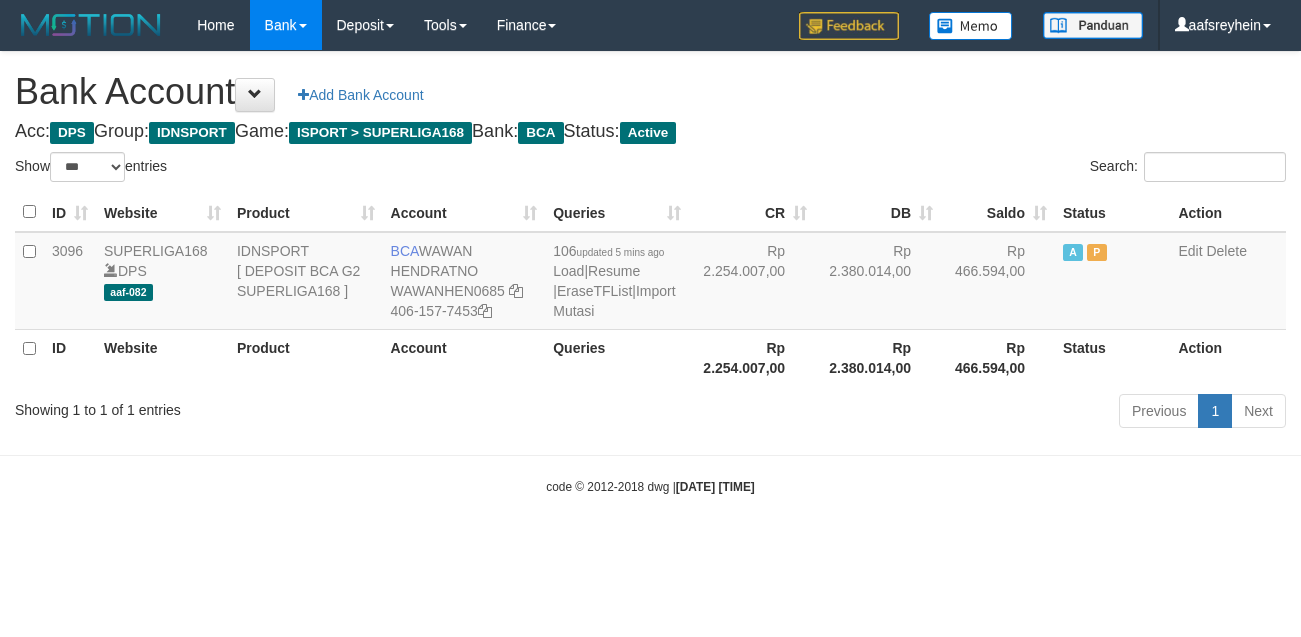 select on "***" 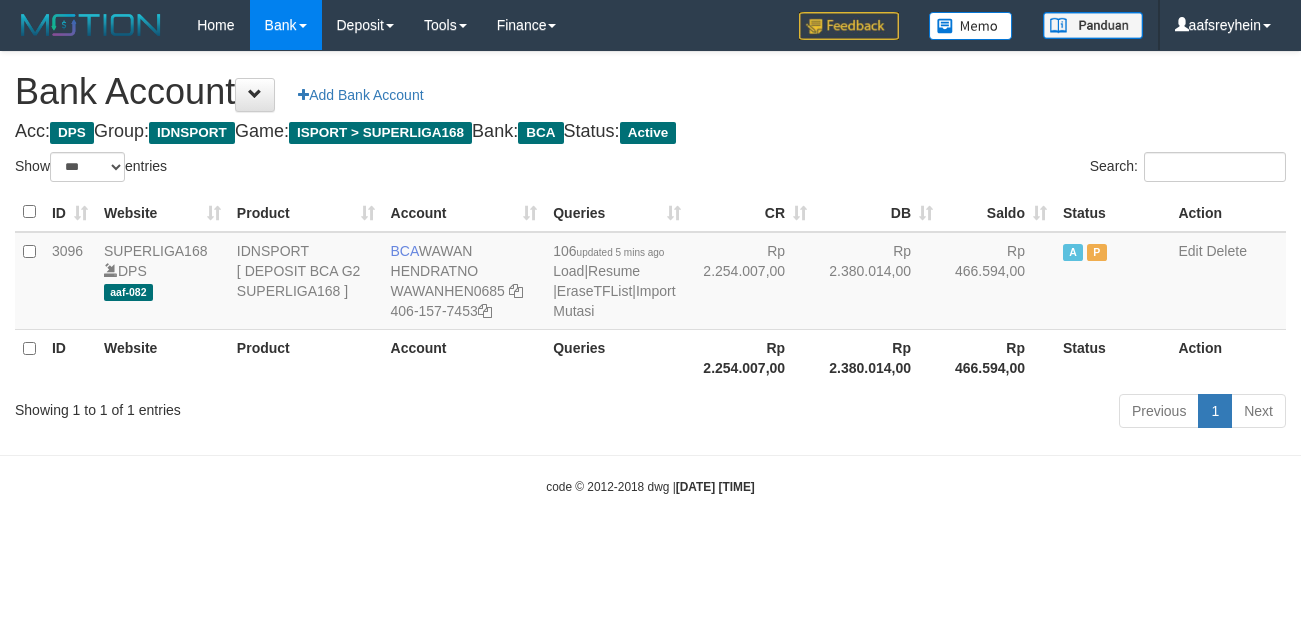 scroll, scrollTop: 0, scrollLeft: 0, axis: both 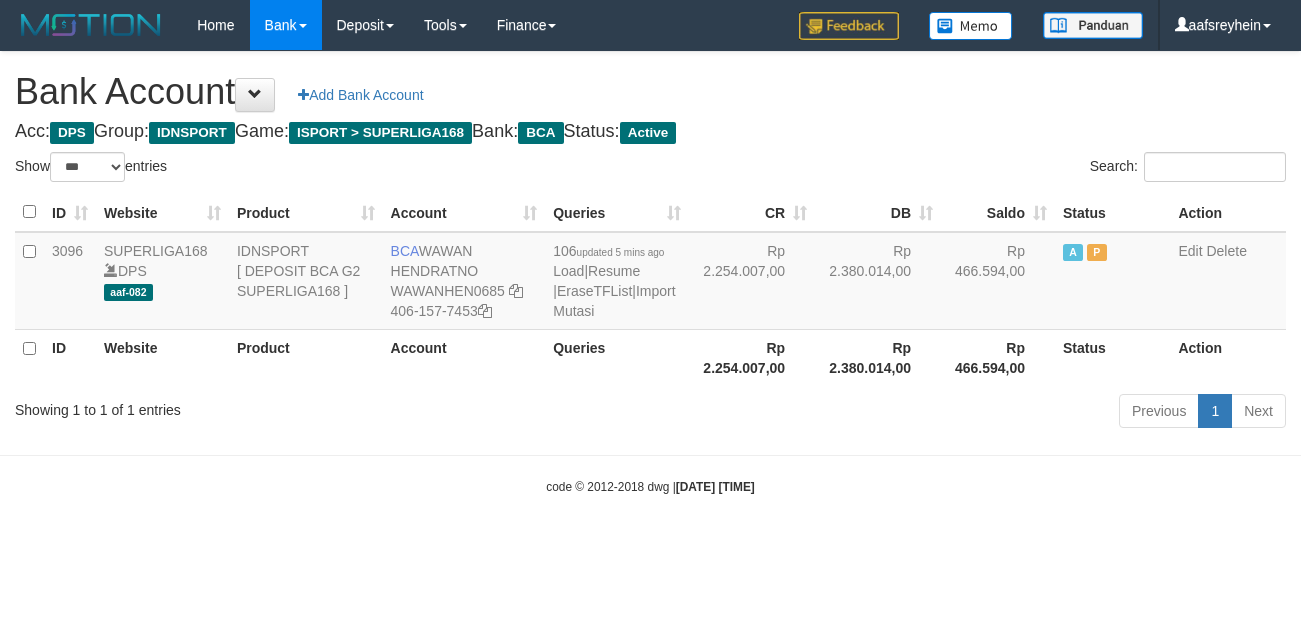 select on "***" 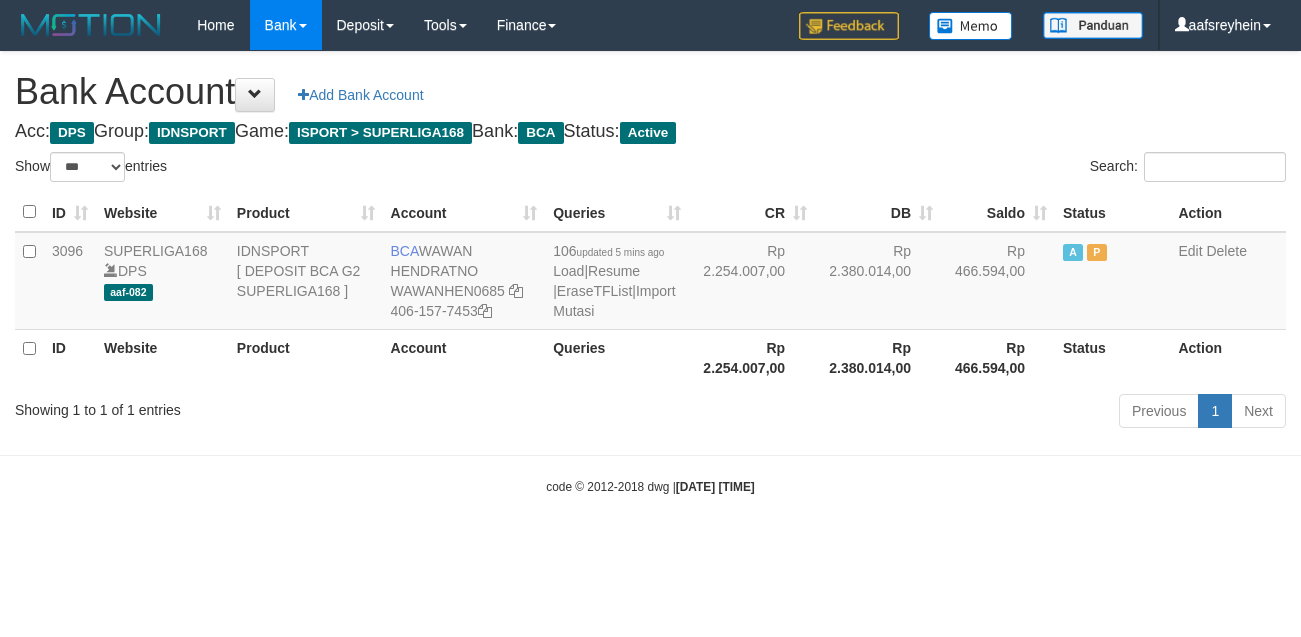 scroll, scrollTop: 0, scrollLeft: 0, axis: both 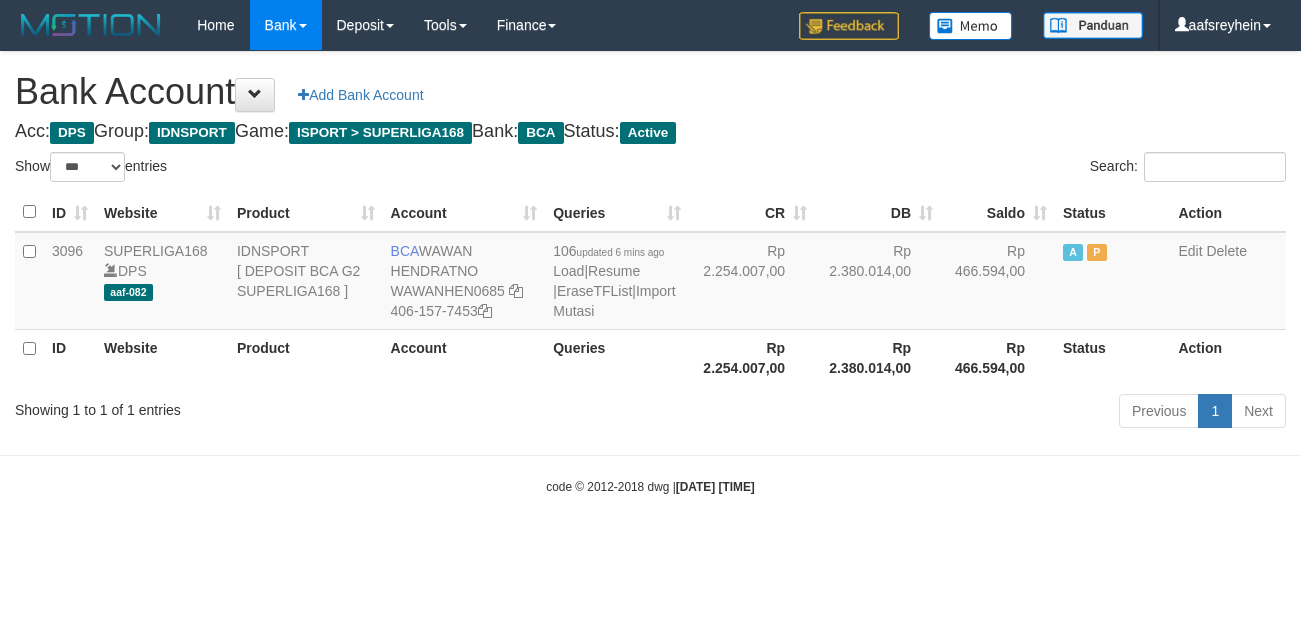 select on "***" 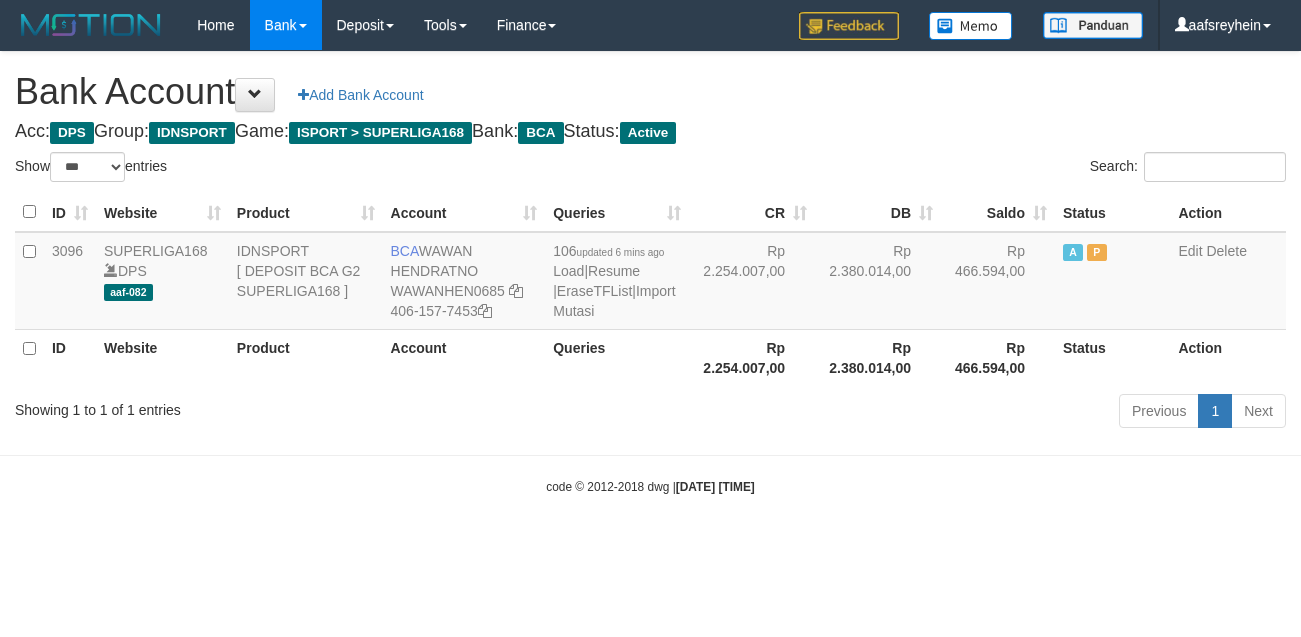 scroll, scrollTop: 0, scrollLeft: 0, axis: both 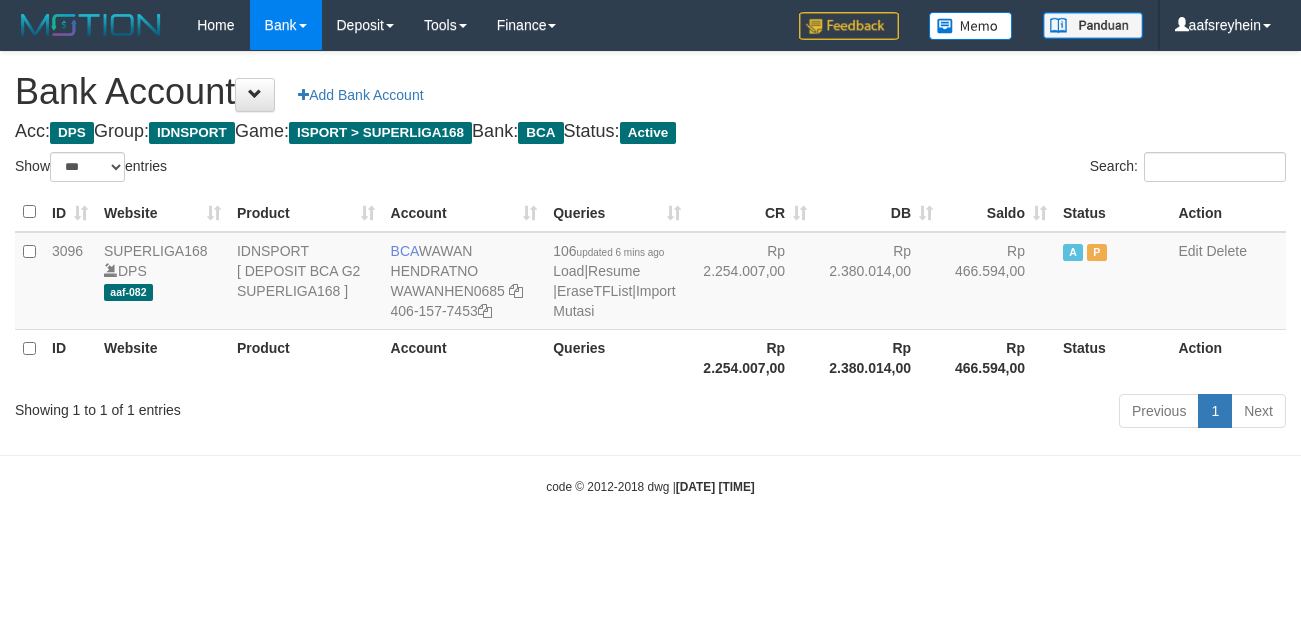 select on "***" 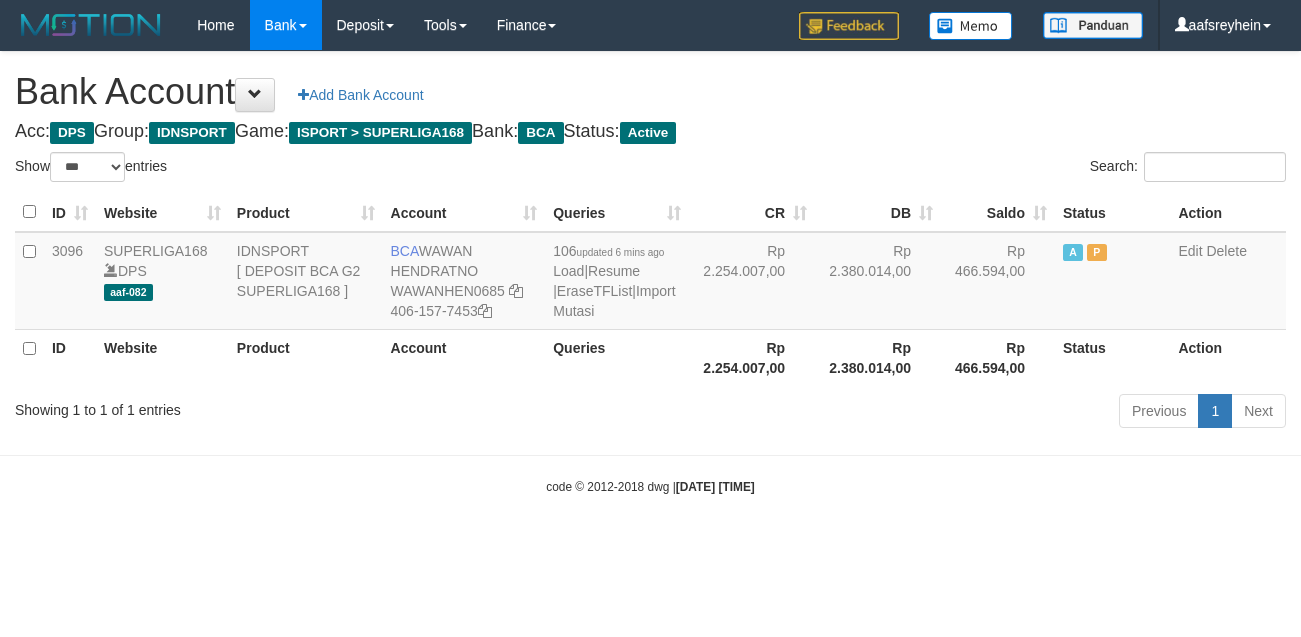 scroll, scrollTop: 0, scrollLeft: 0, axis: both 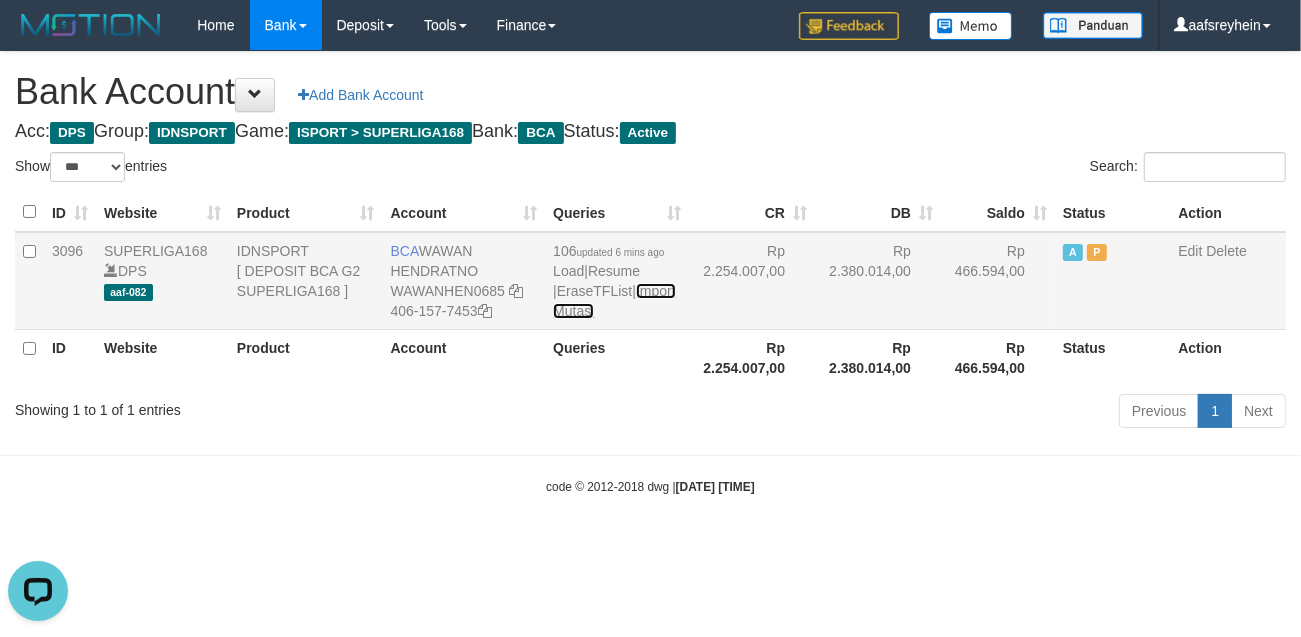 click on "Import Mutasi" at bounding box center [614, 301] 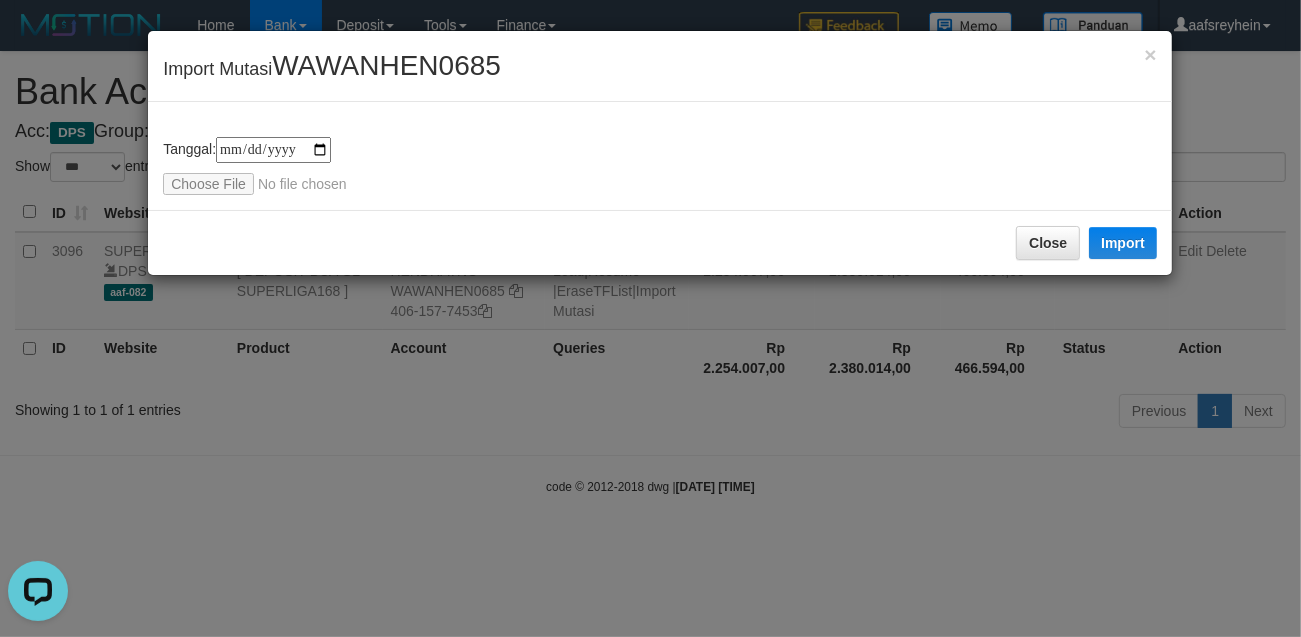 type on "**********" 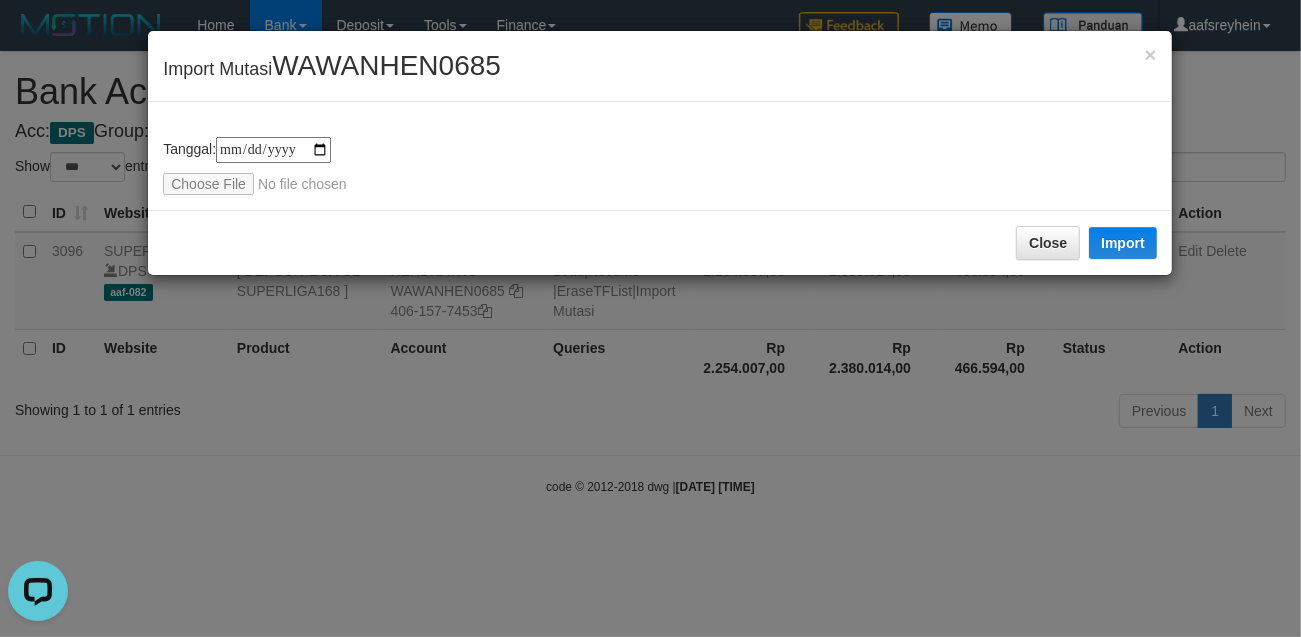 click on "**********" at bounding box center (660, 166) 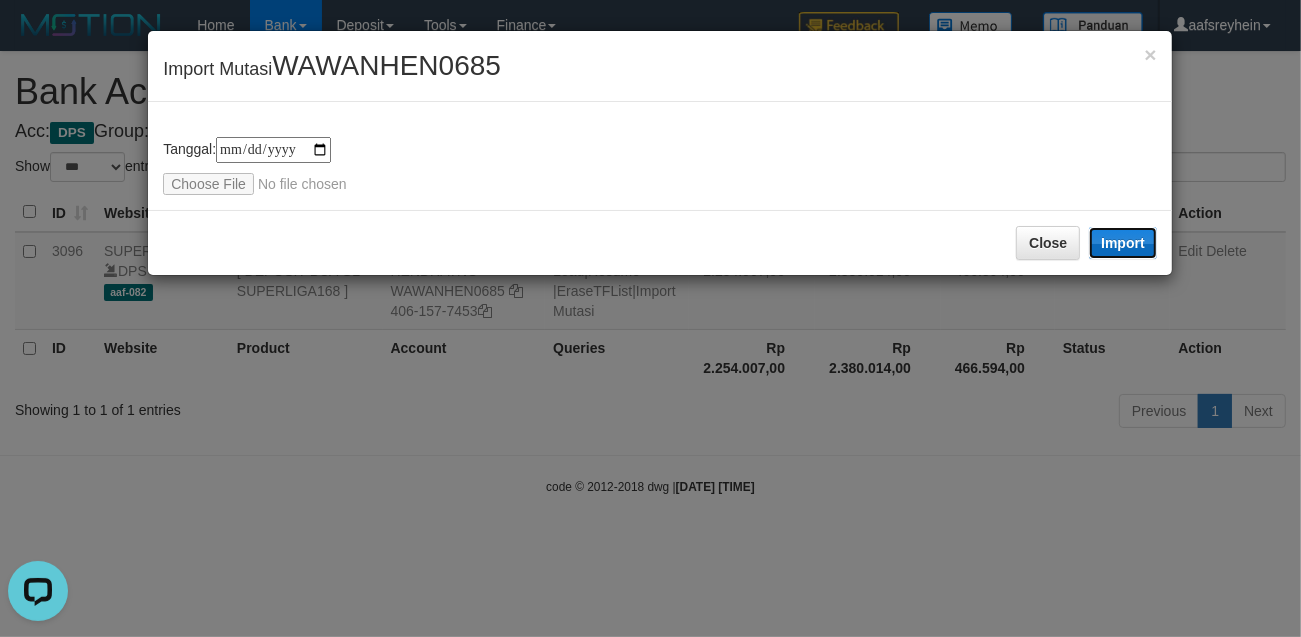 click on "Import" at bounding box center [1123, 243] 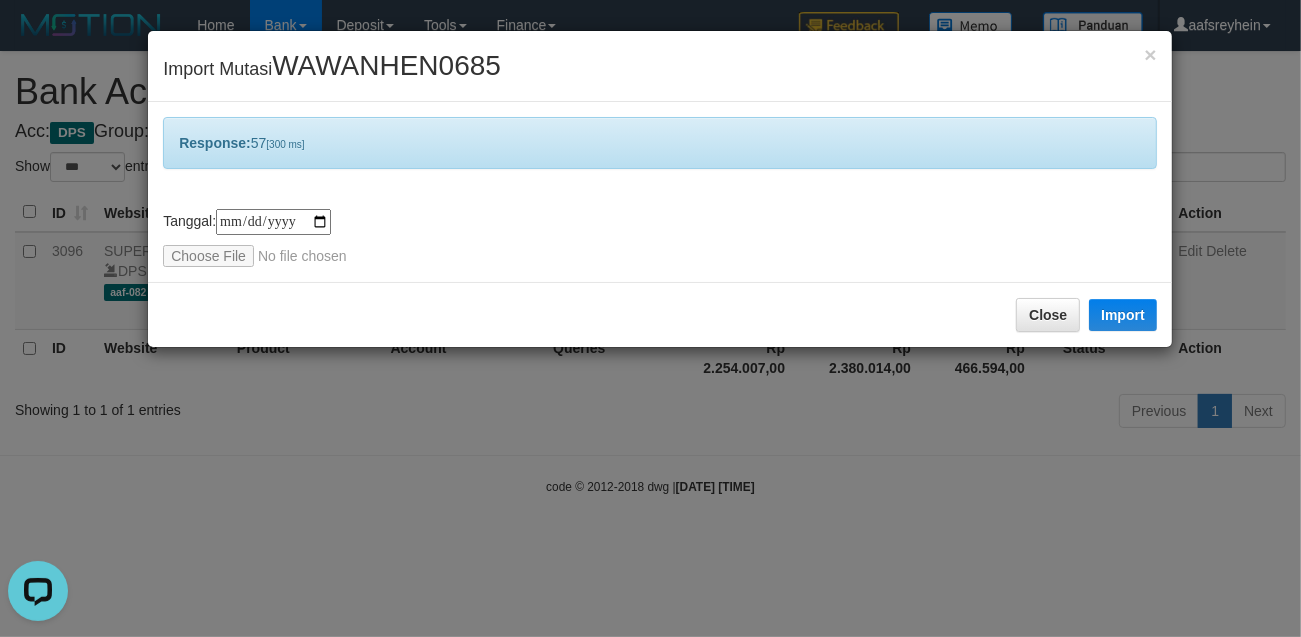 click on "**********" at bounding box center [650, 318] 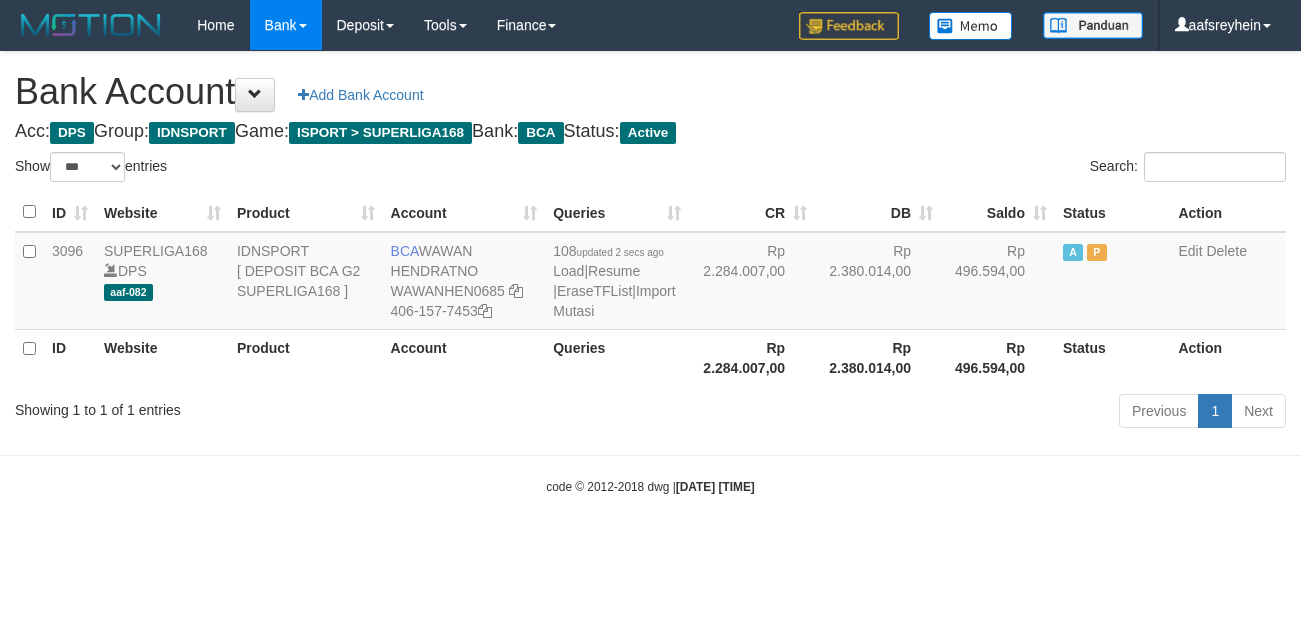 select on "***" 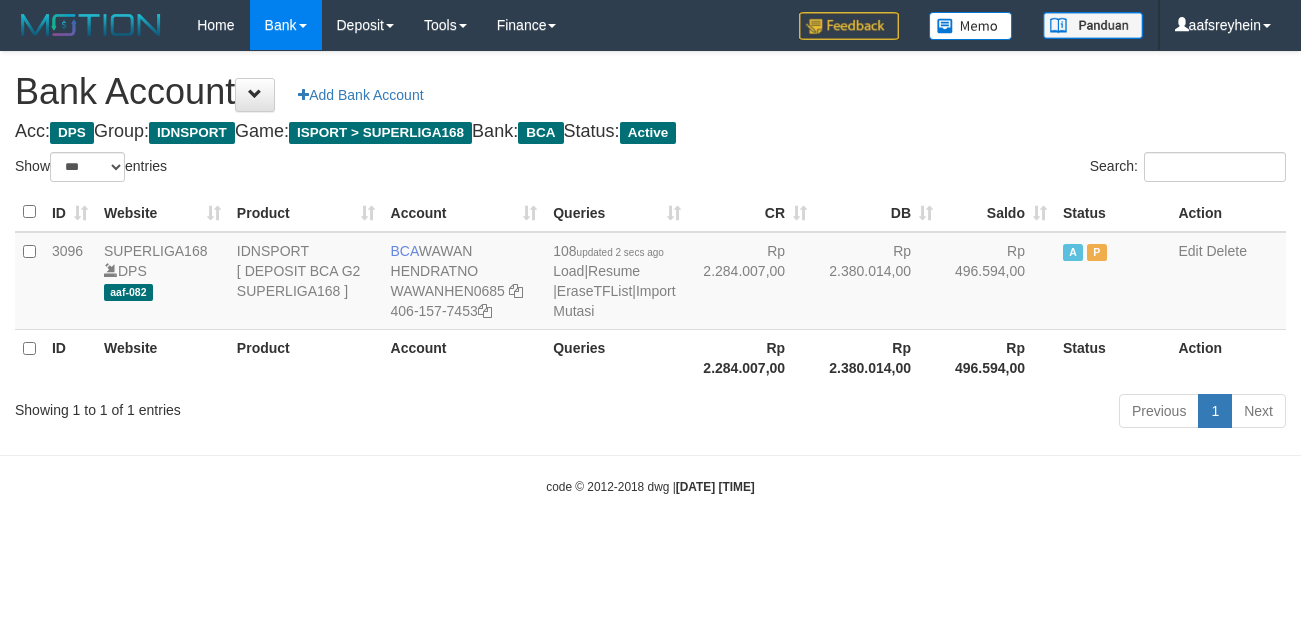 scroll, scrollTop: 0, scrollLeft: 0, axis: both 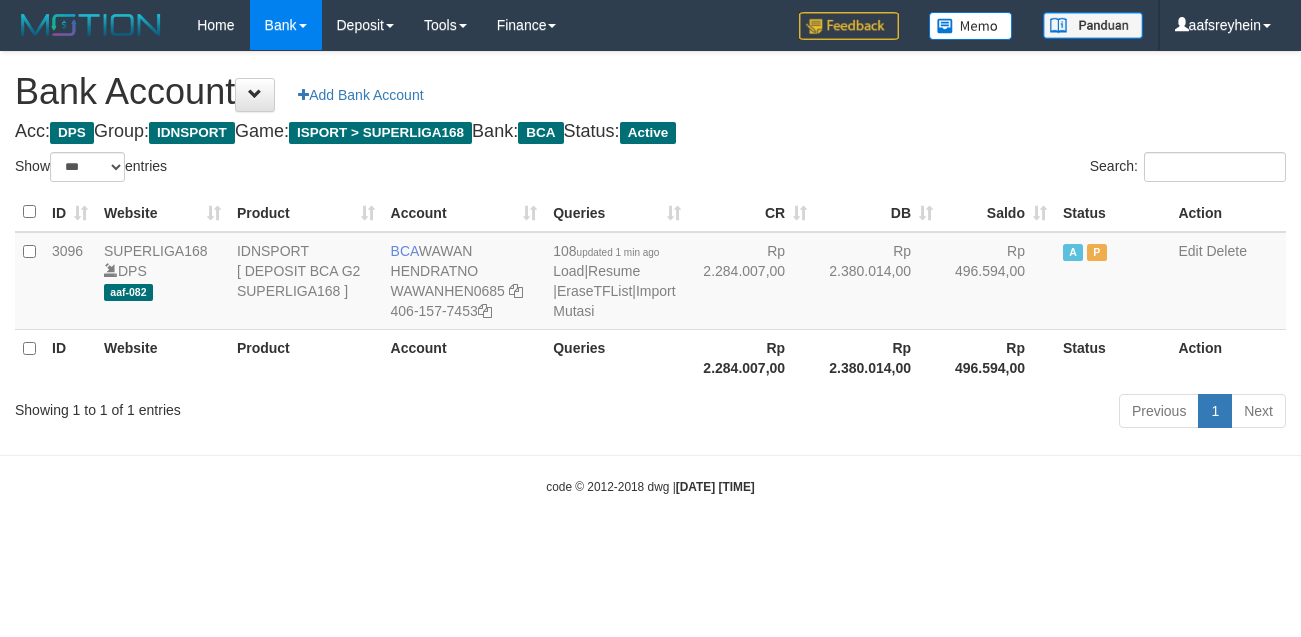 select on "***" 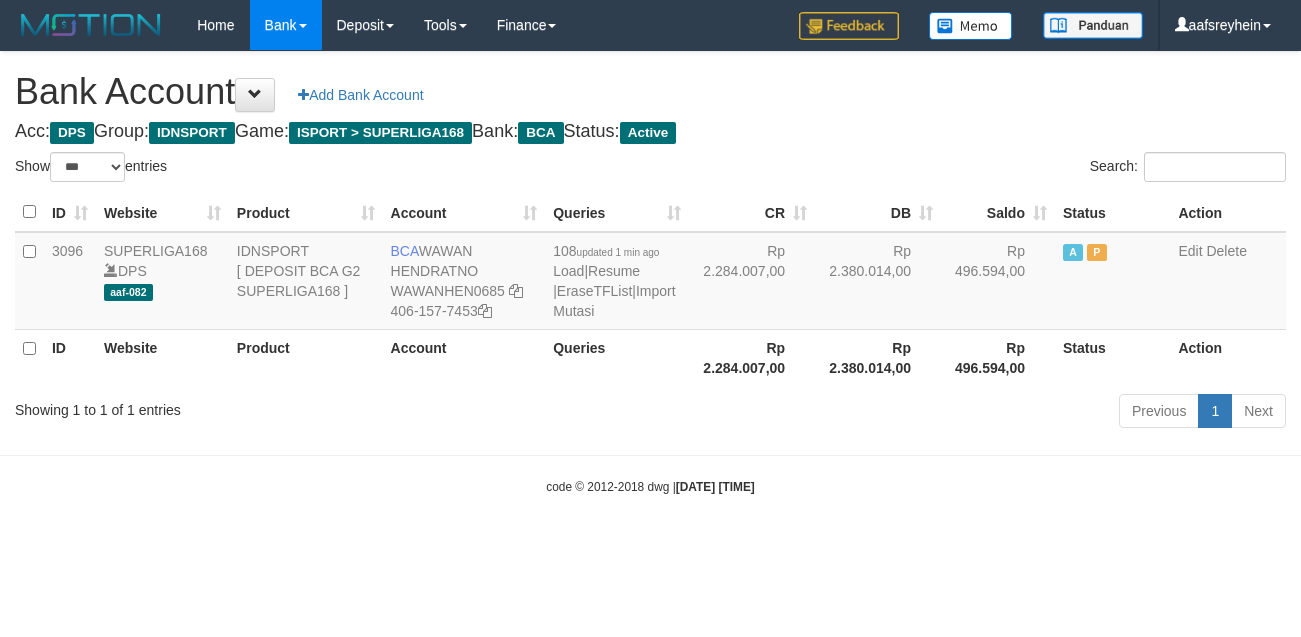 scroll, scrollTop: 0, scrollLeft: 0, axis: both 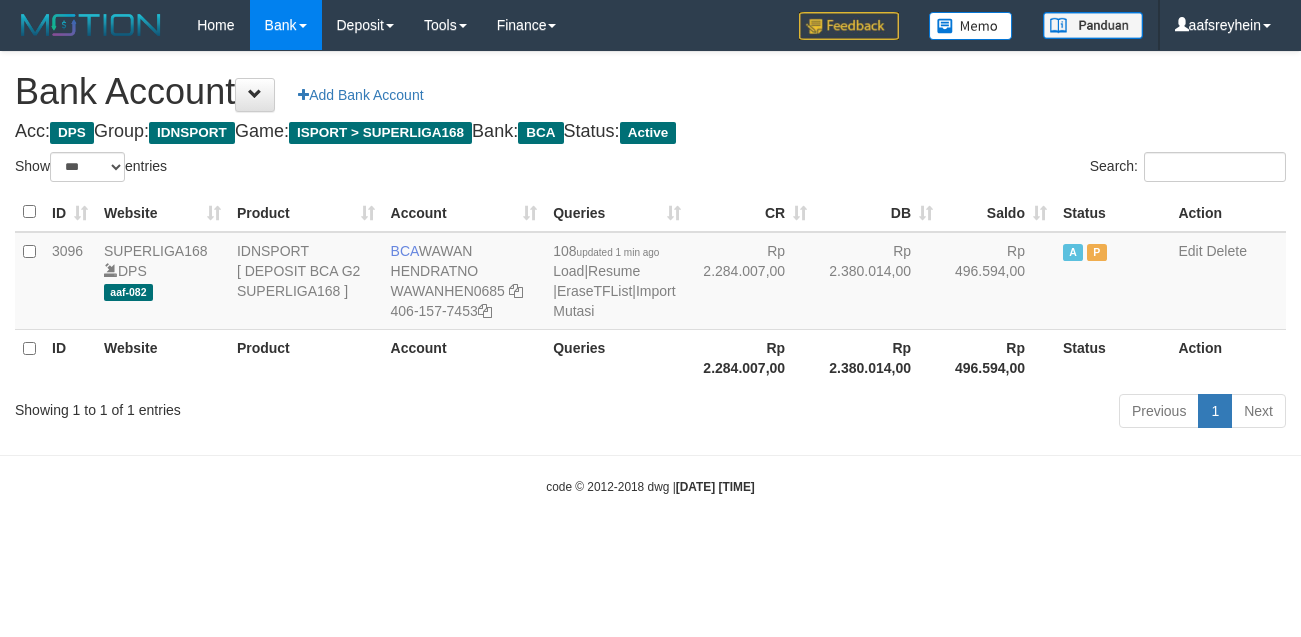 select on "***" 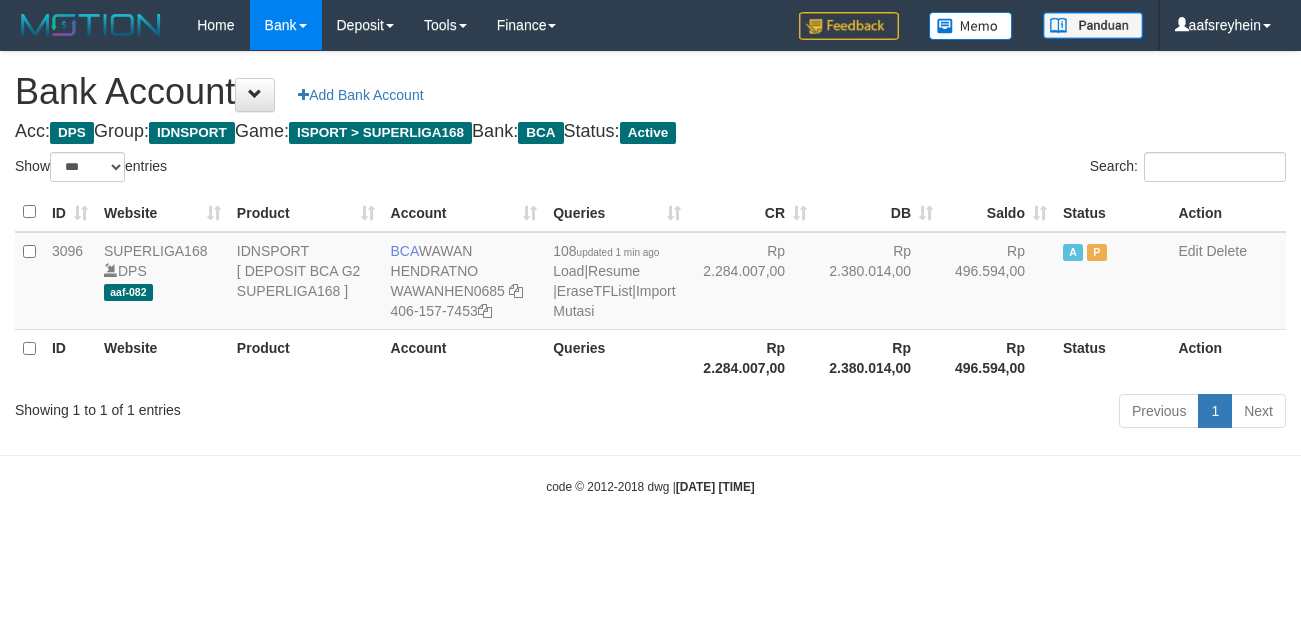 scroll, scrollTop: 0, scrollLeft: 0, axis: both 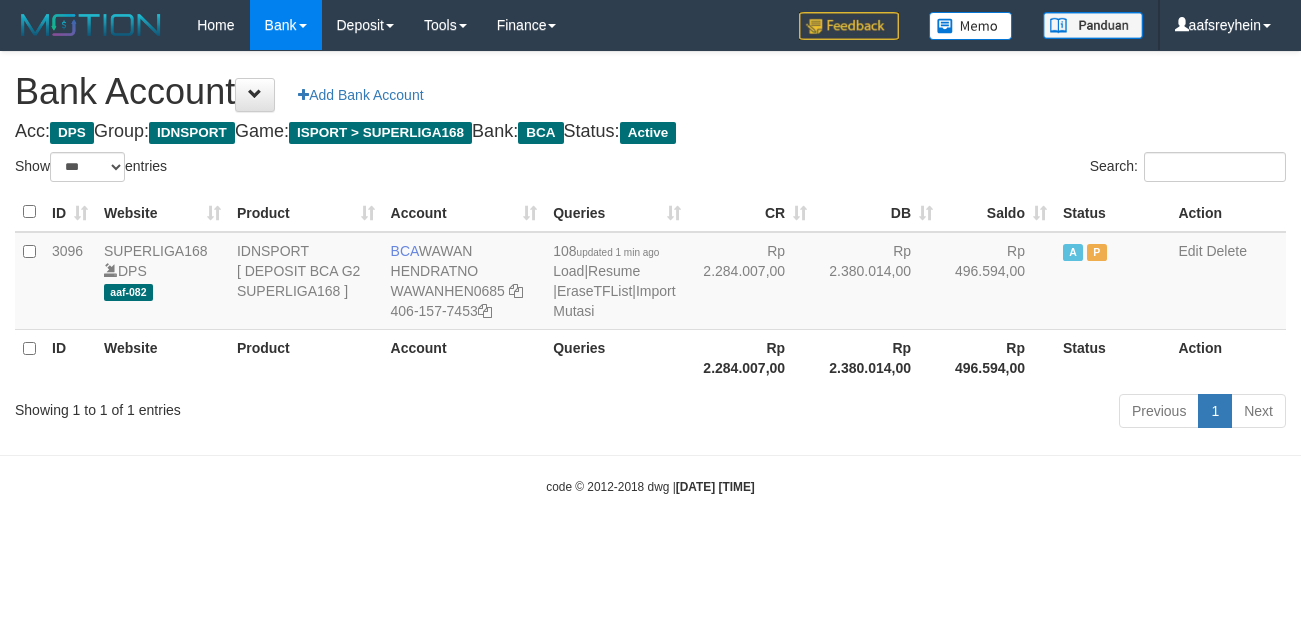 select on "***" 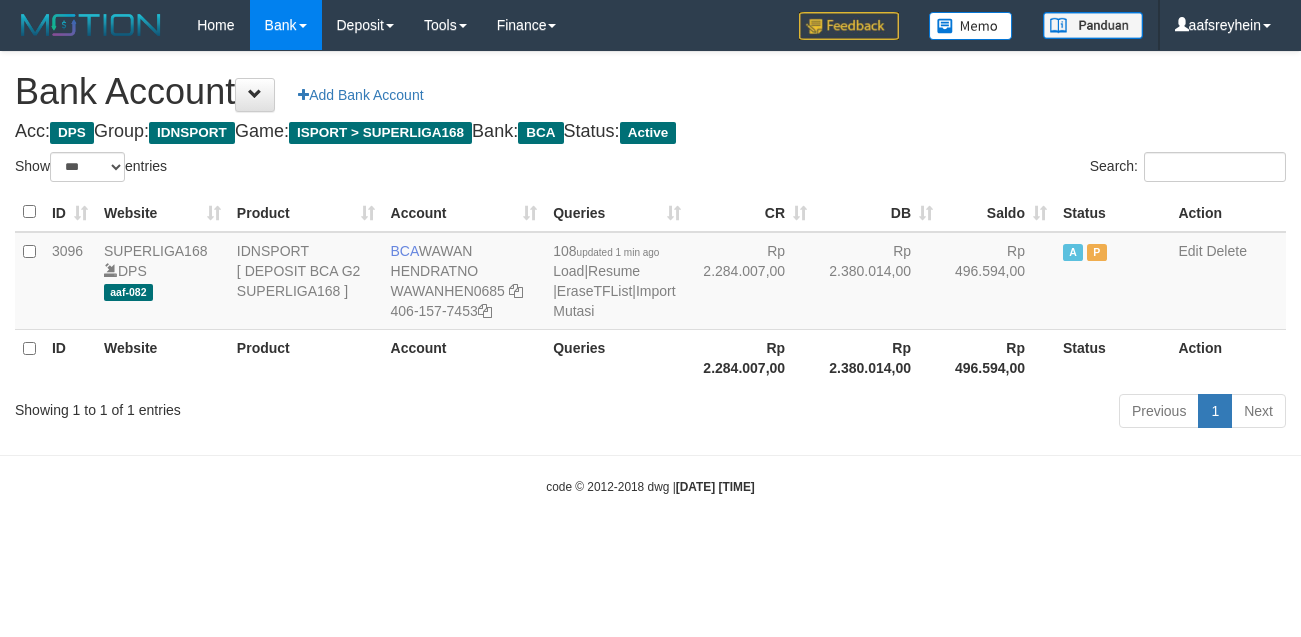 scroll, scrollTop: 0, scrollLeft: 0, axis: both 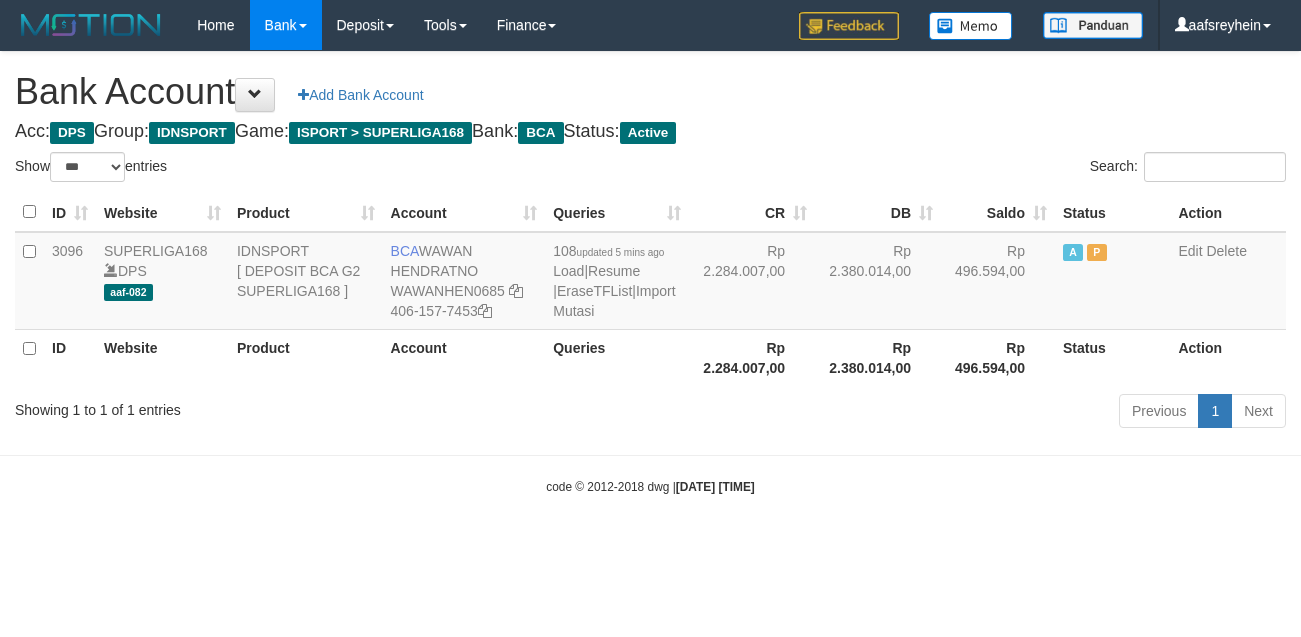 select on "***" 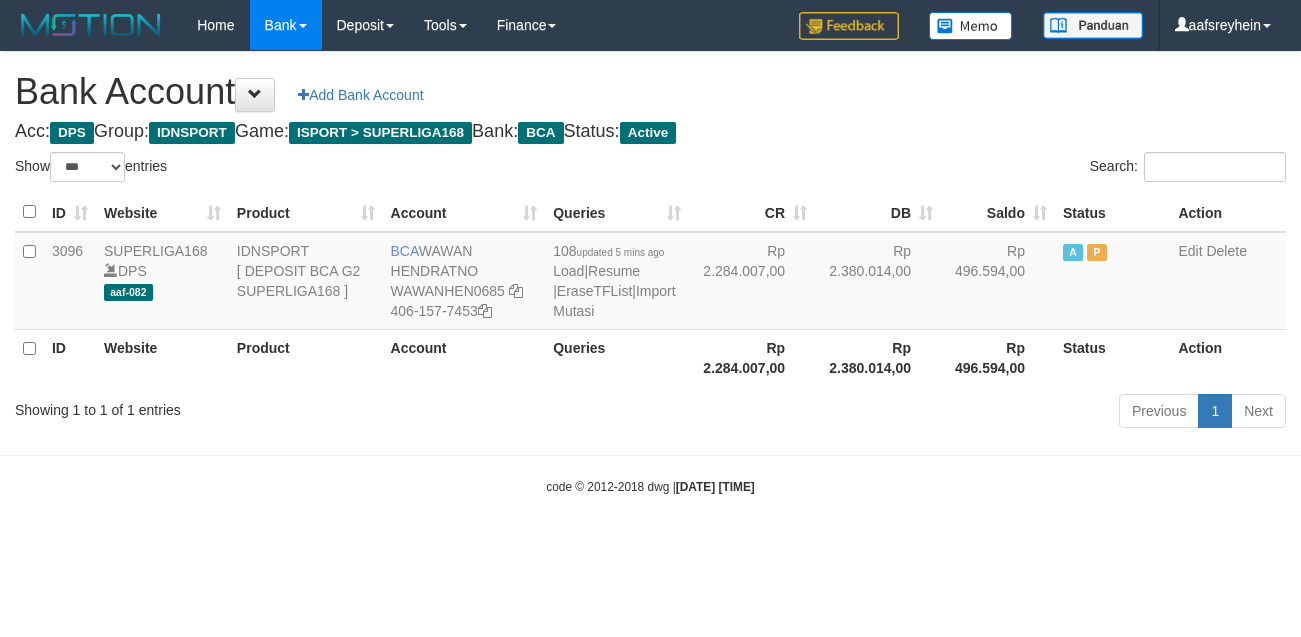 scroll, scrollTop: 0, scrollLeft: 0, axis: both 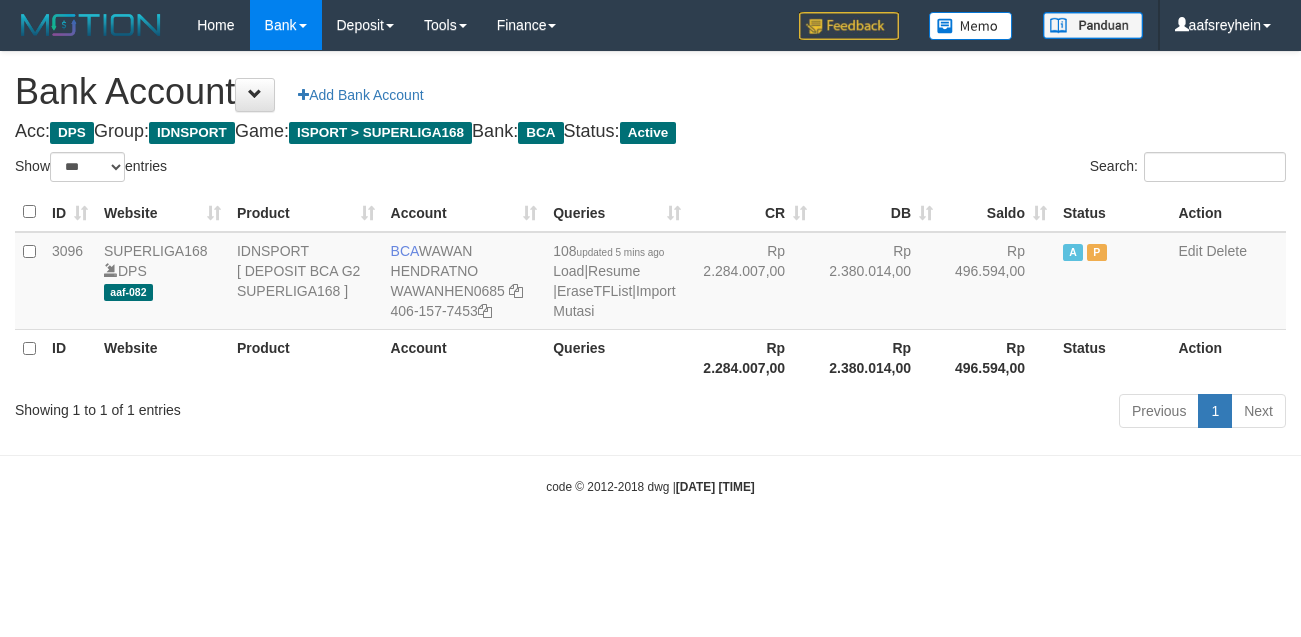 select on "***" 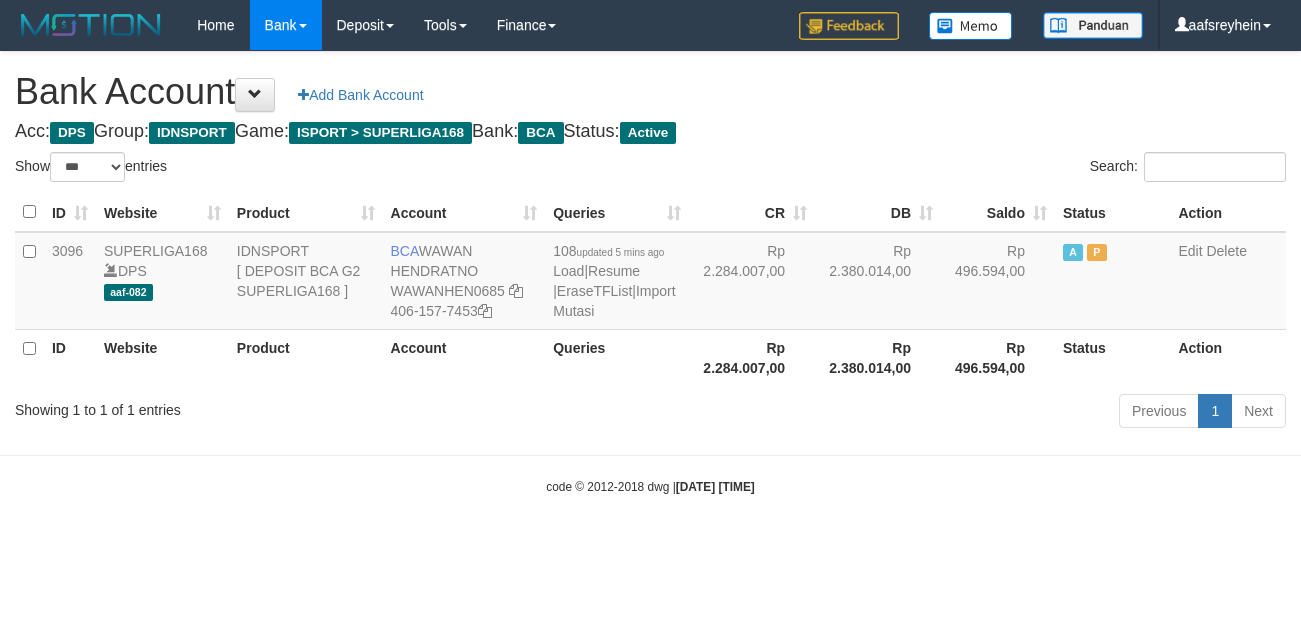 scroll, scrollTop: 0, scrollLeft: 0, axis: both 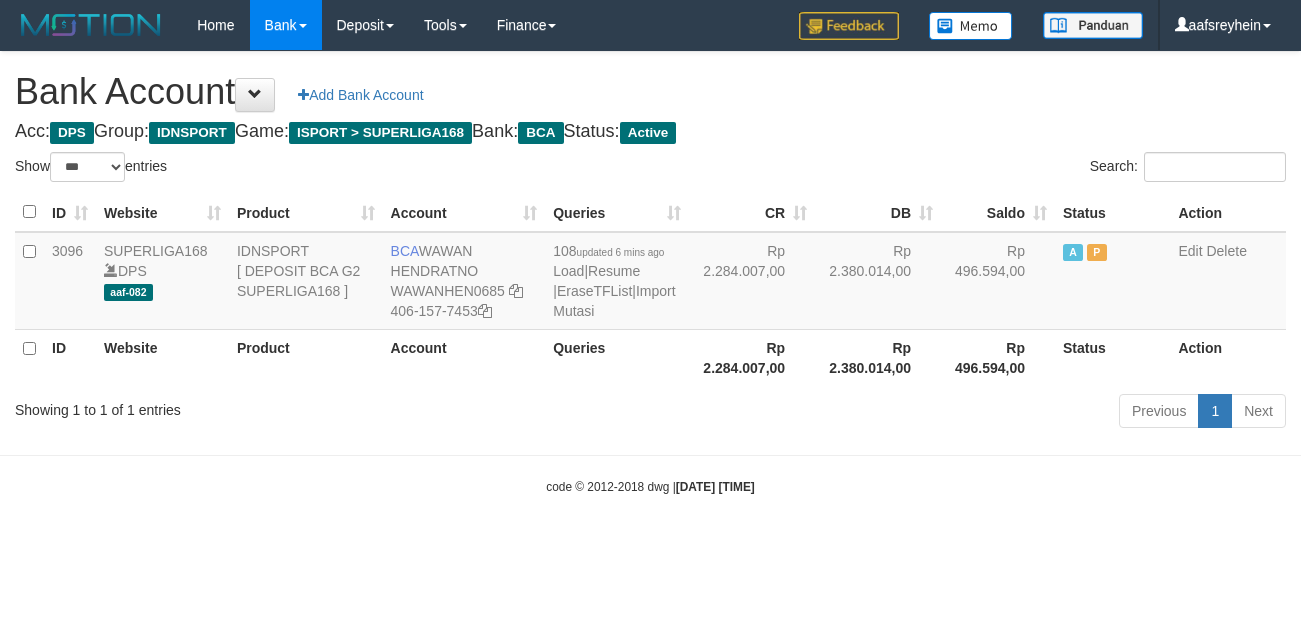 select on "***" 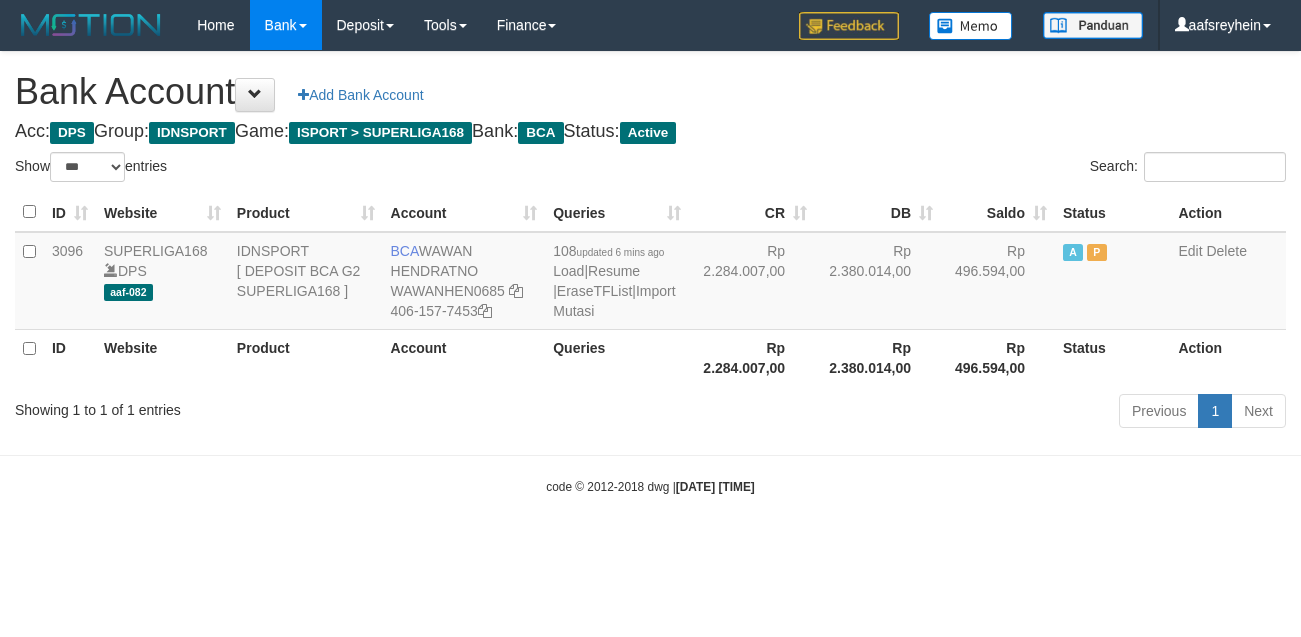 scroll, scrollTop: 0, scrollLeft: 0, axis: both 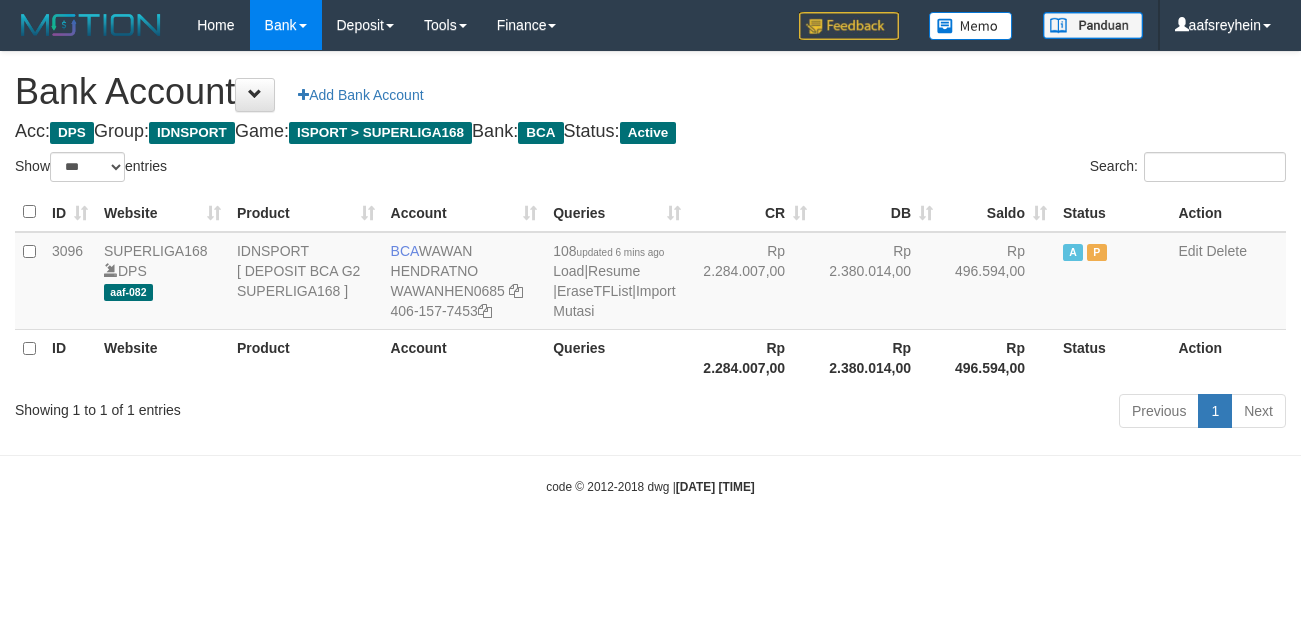 select on "***" 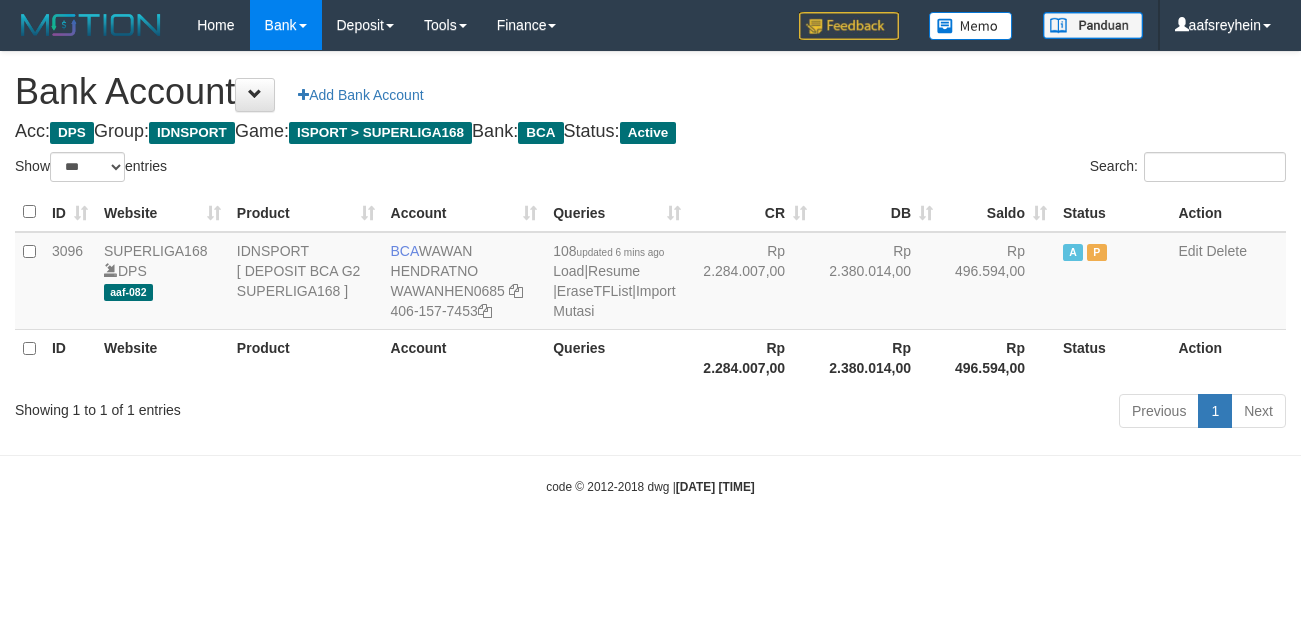 scroll, scrollTop: 0, scrollLeft: 0, axis: both 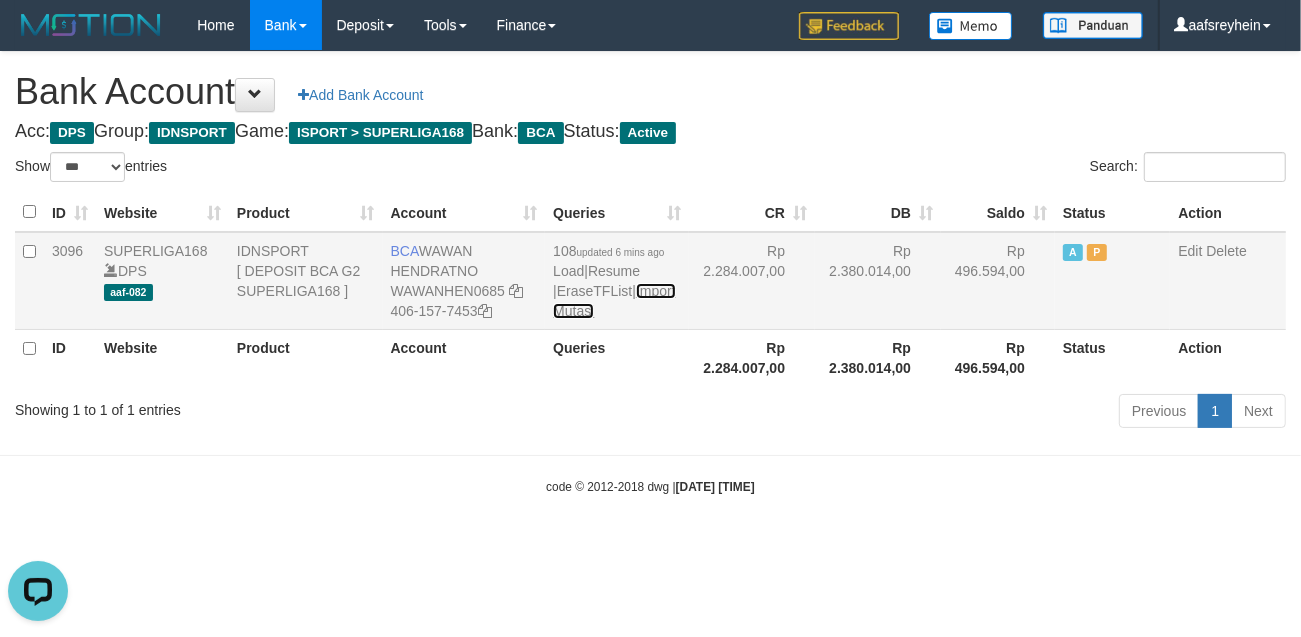 click on "Import Mutasi" at bounding box center [614, 301] 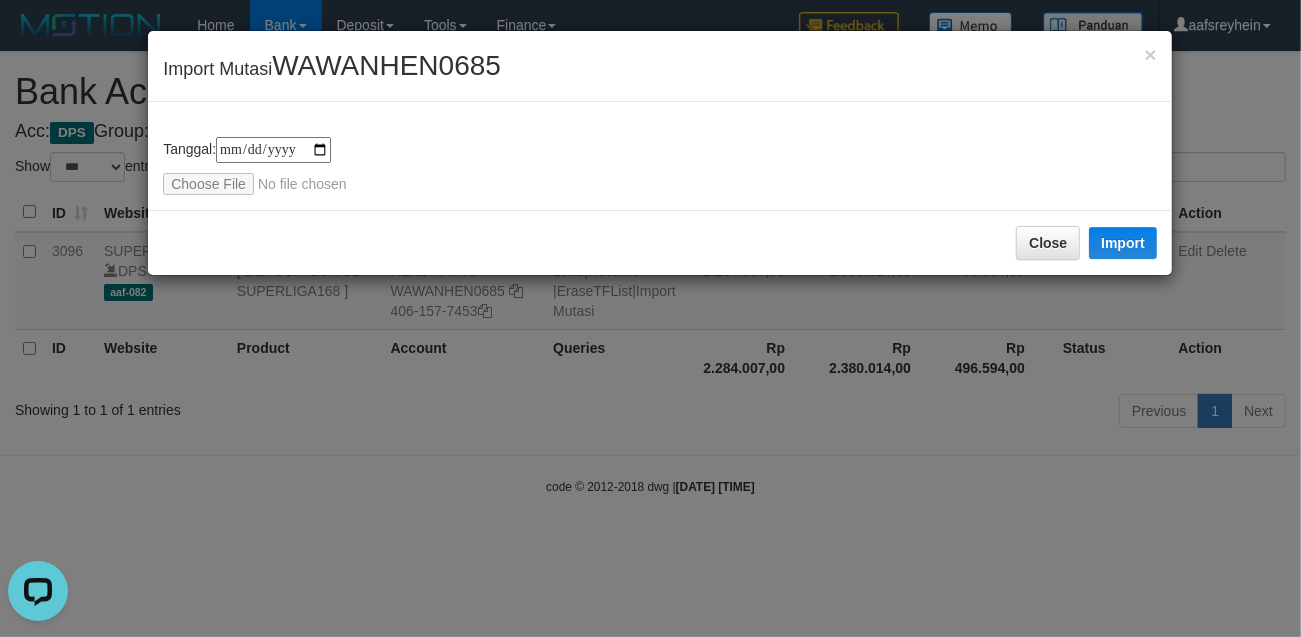 type on "**********" 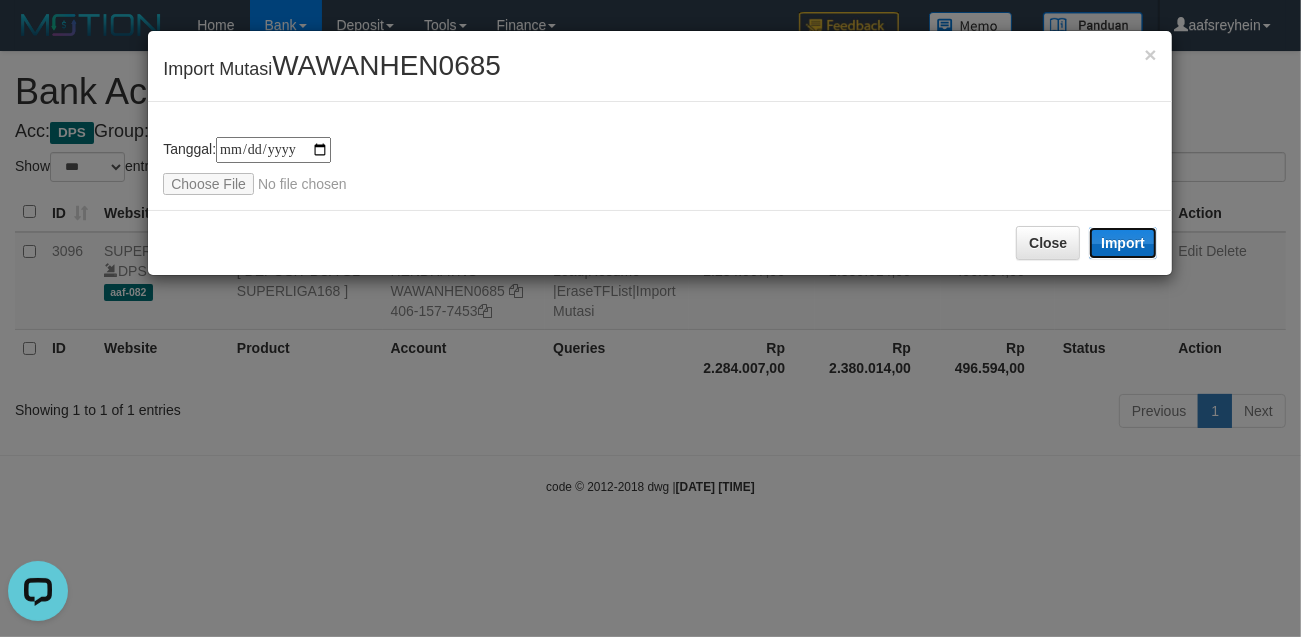 click on "Import" at bounding box center (1123, 243) 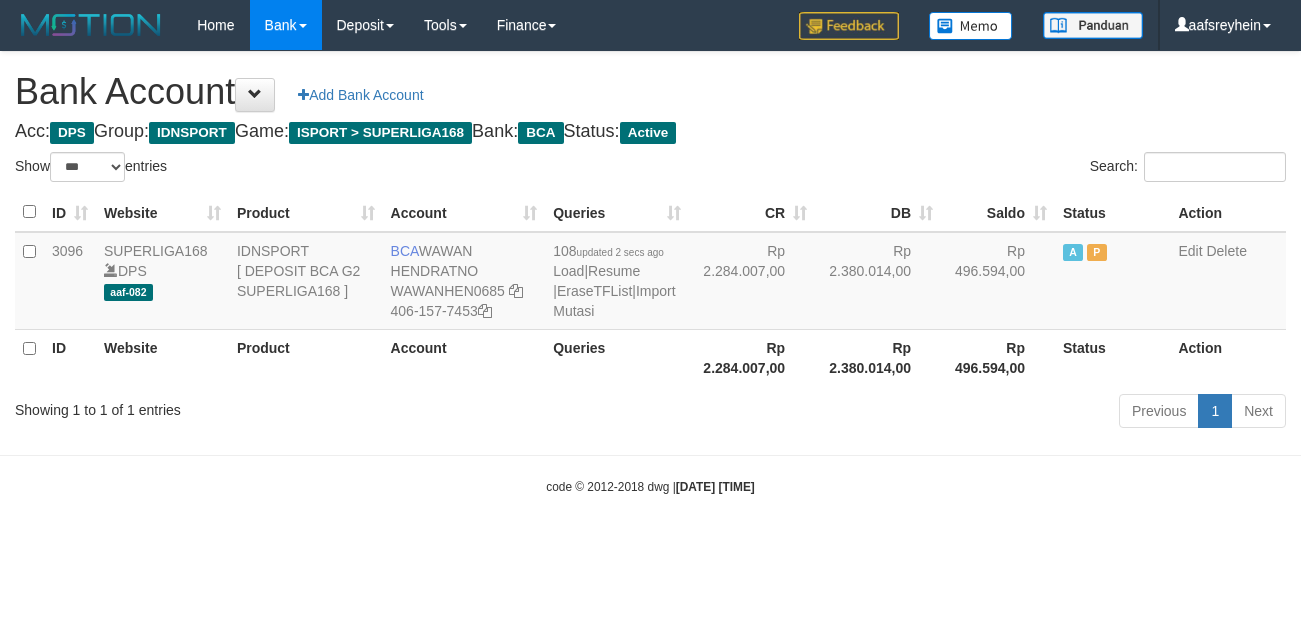select on "***" 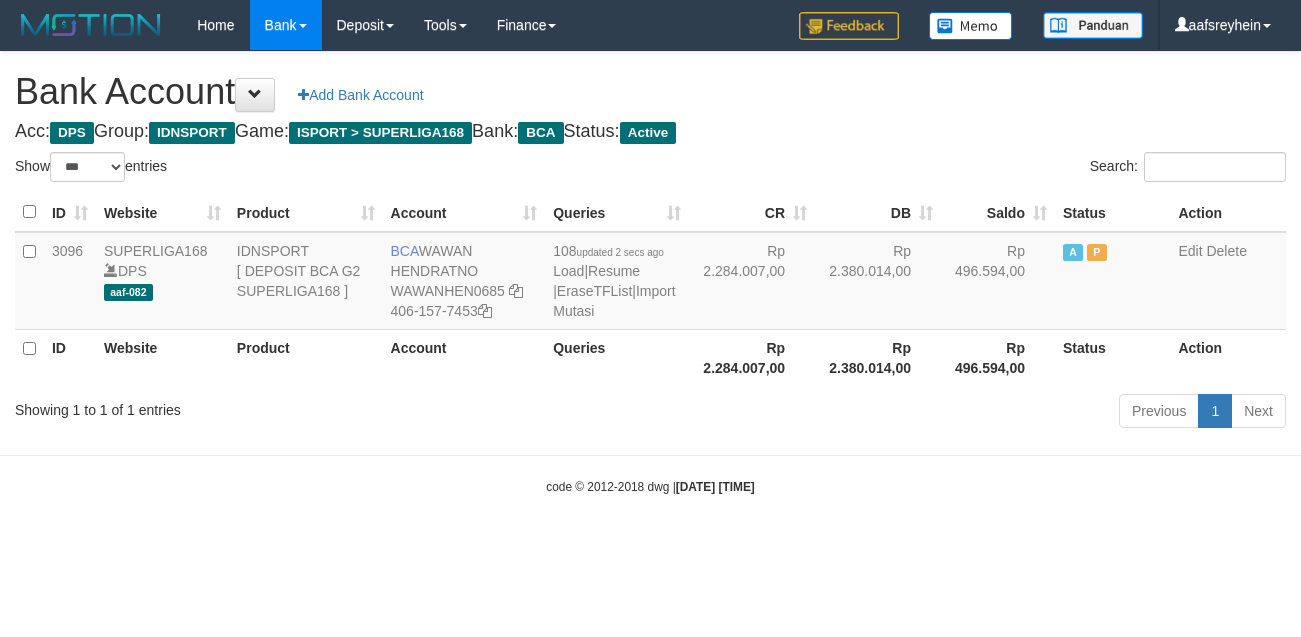 scroll, scrollTop: 0, scrollLeft: 0, axis: both 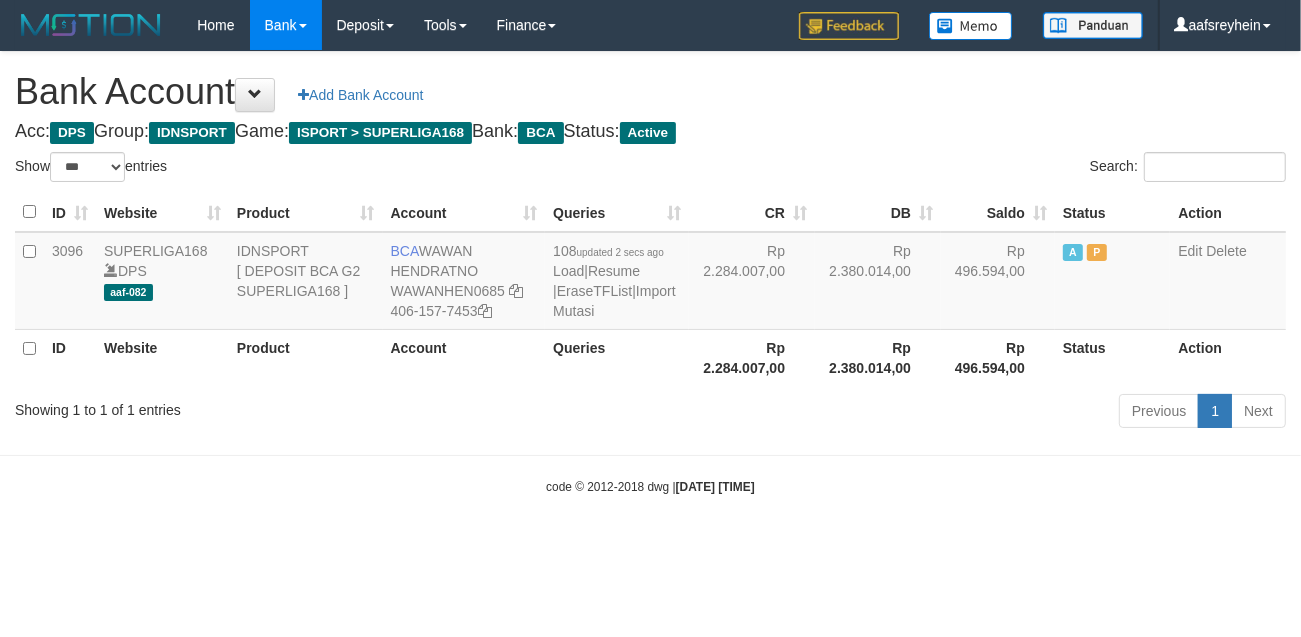 click on "Previous 1 Next" at bounding box center [921, 413] 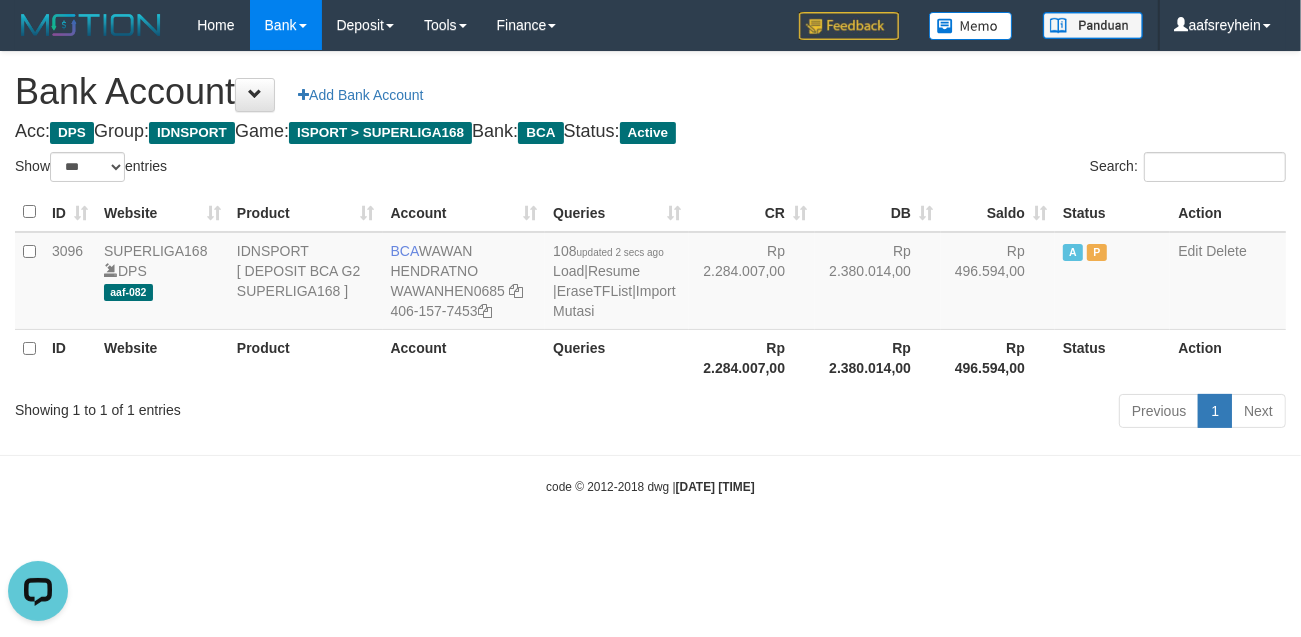 scroll, scrollTop: 0, scrollLeft: 0, axis: both 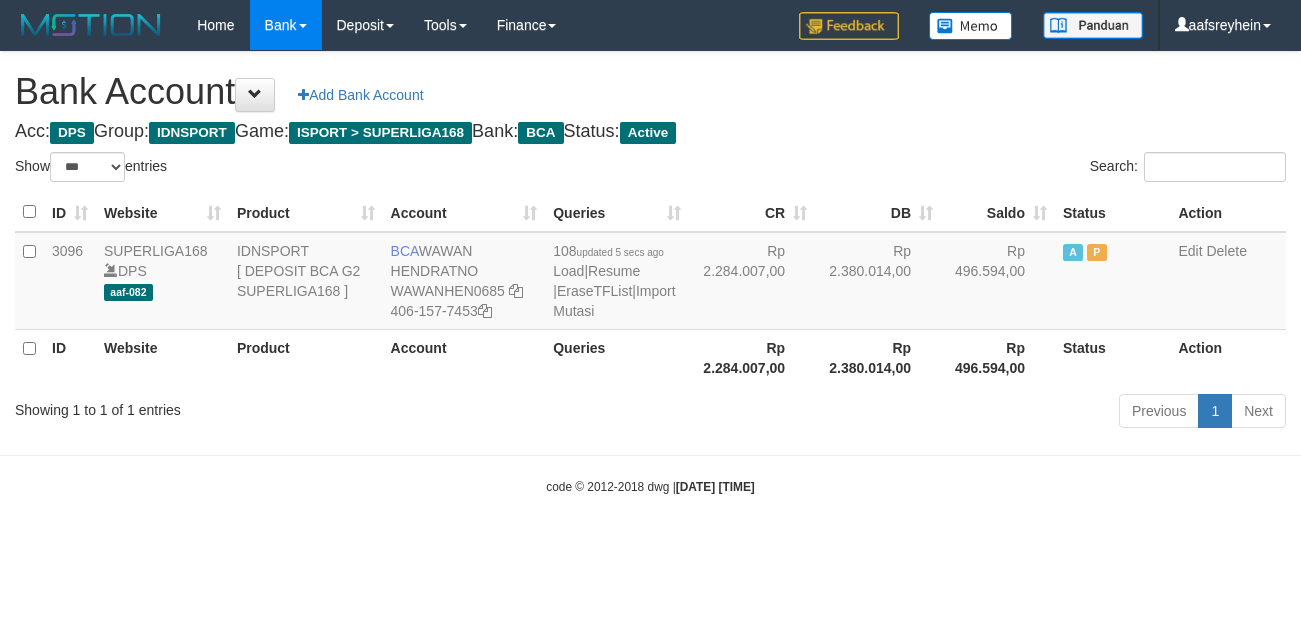 select on "***" 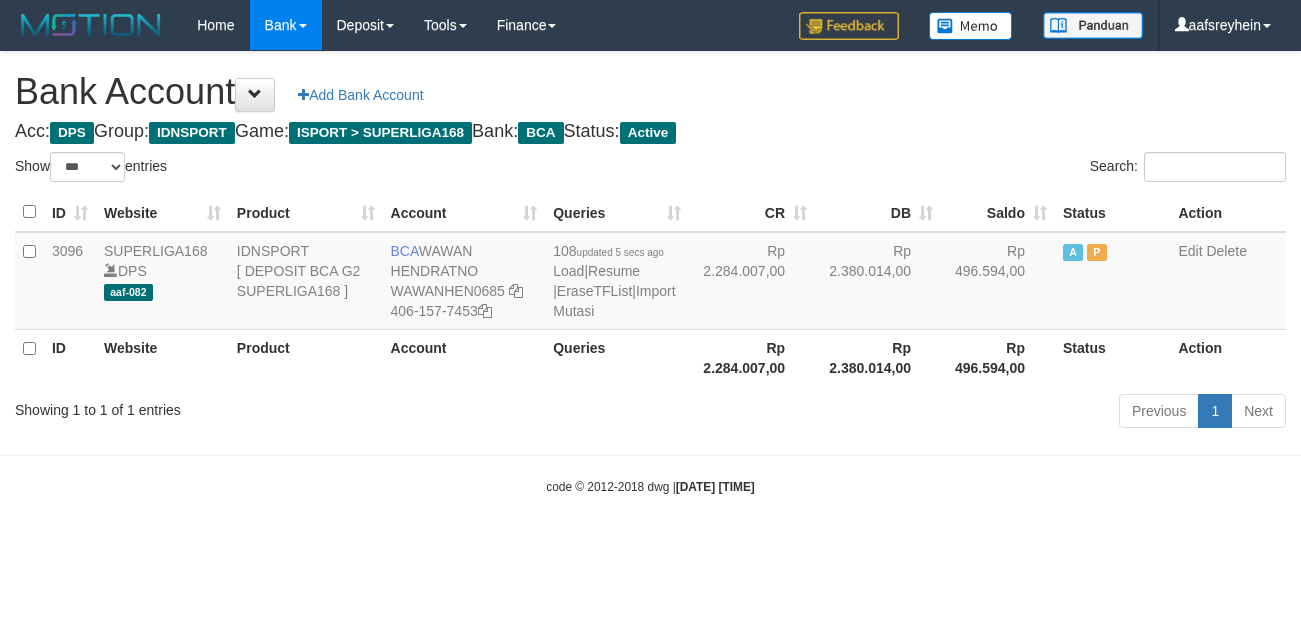 scroll, scrollTop: 0, scrollLeft: 0, axis: both 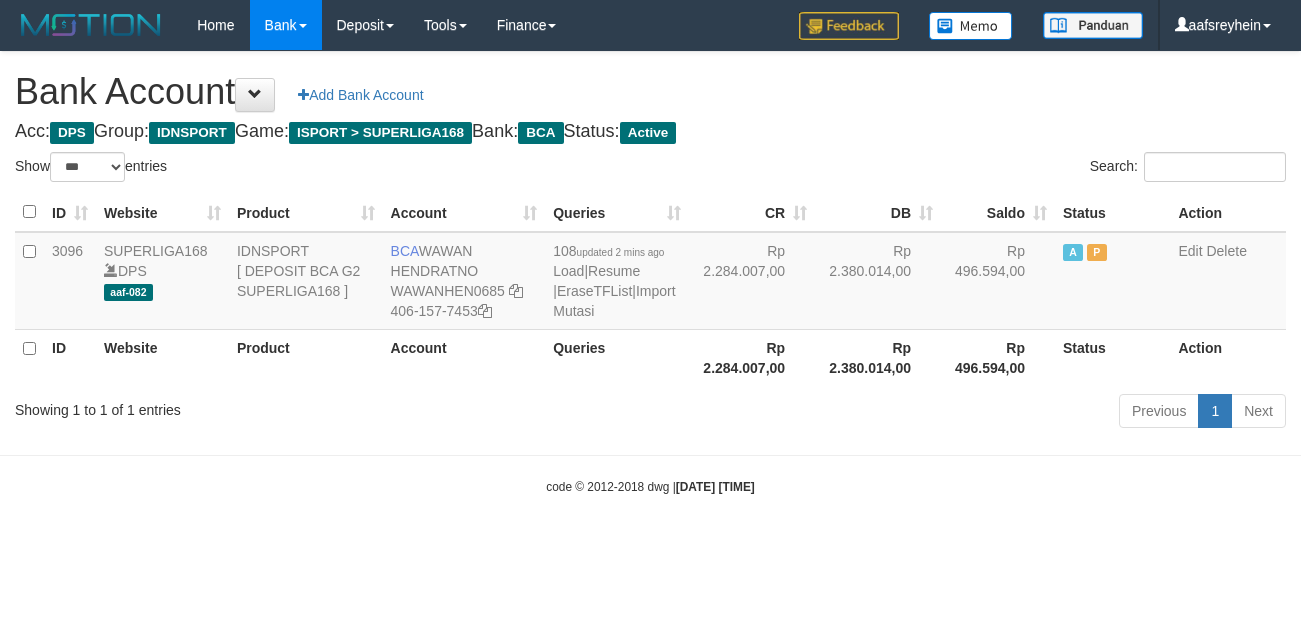 select on "***" 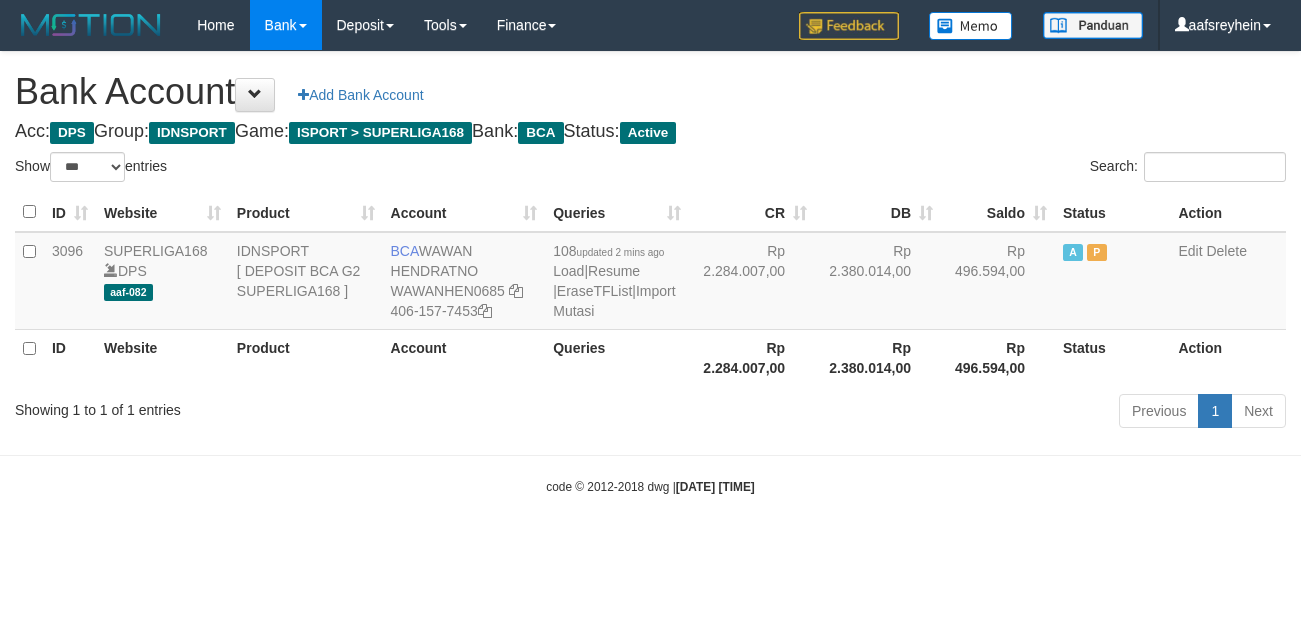scroll, scrollTop: 0, scrollLeft: 0, axis: both 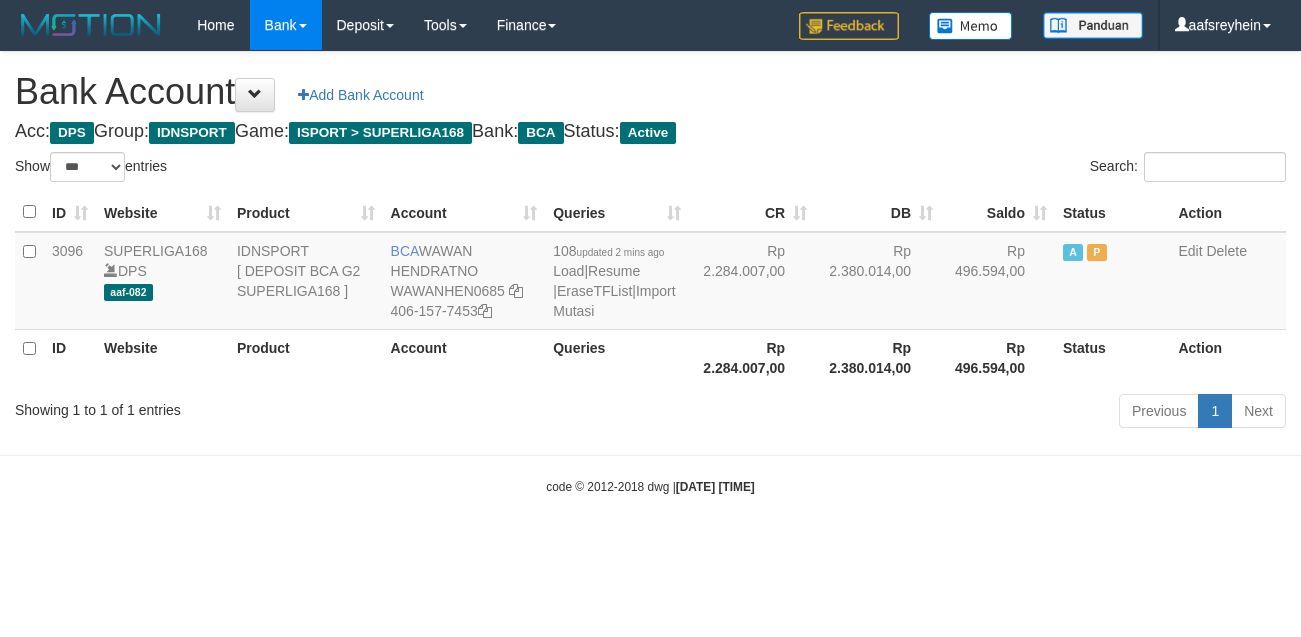 select on "***" 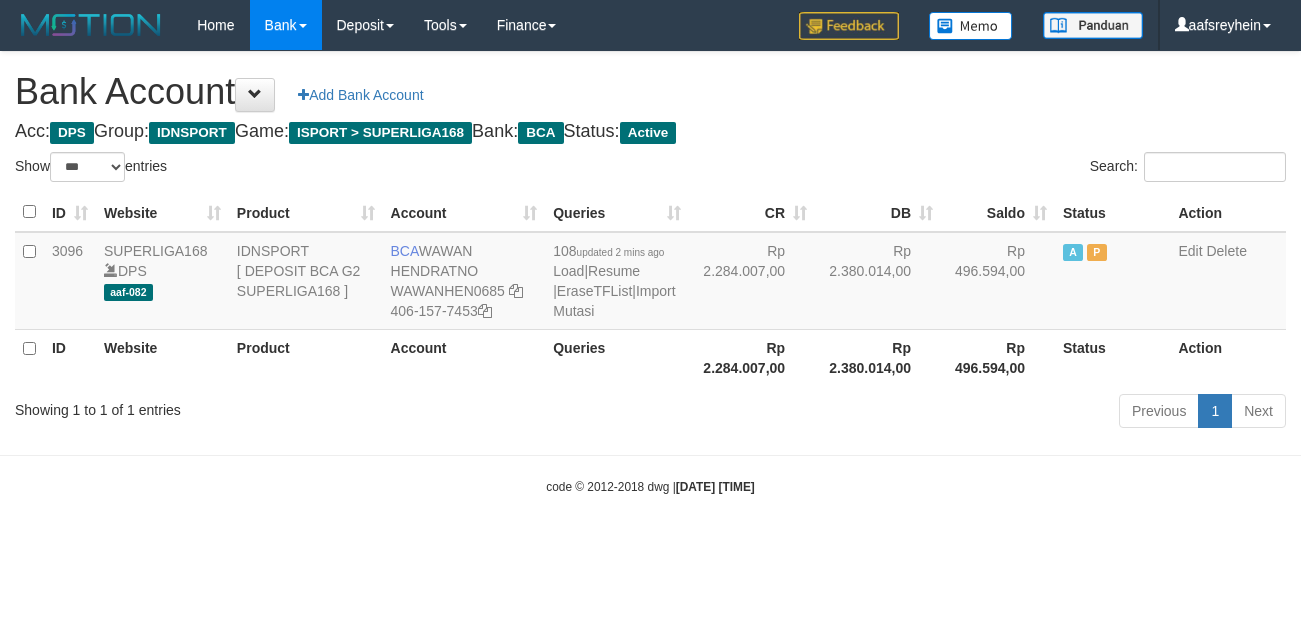 scroll, scrollTop: 0, scrollLeft: 0, axis: both 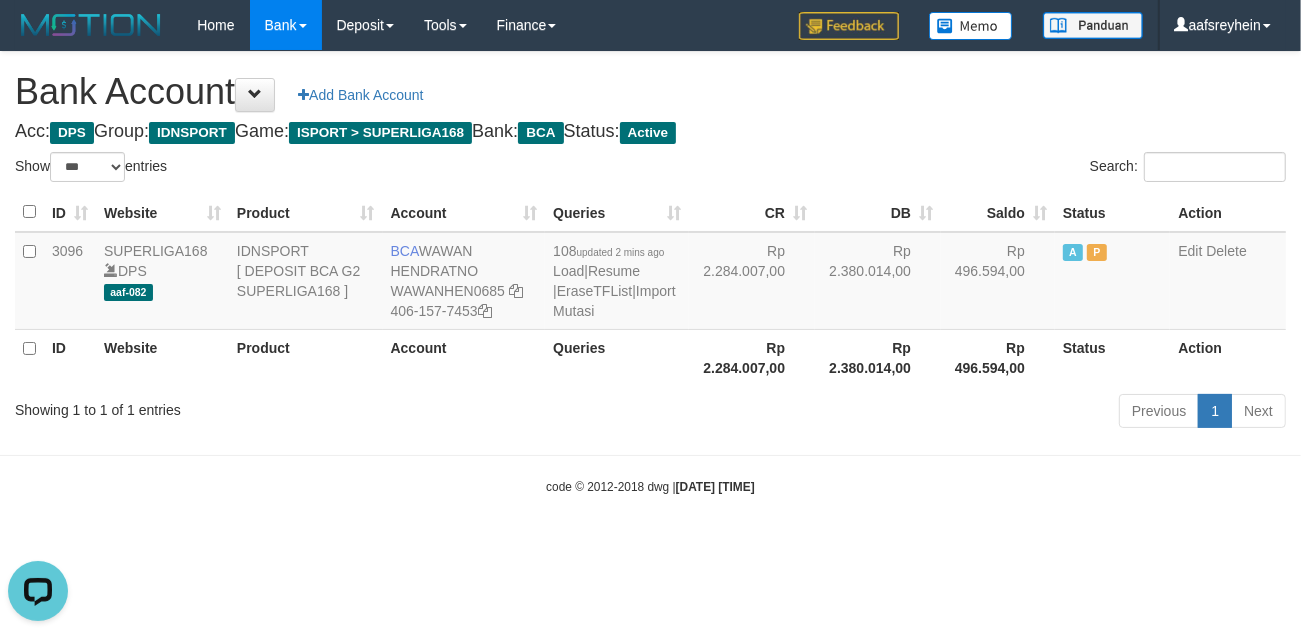 click on "Toggle navigation
Home
Bank
Account List
Load
By Website
Group
[ISPORT]													SUPERLIGA168
By Load Group (DPS)
-" at bounding box center (650, 273) 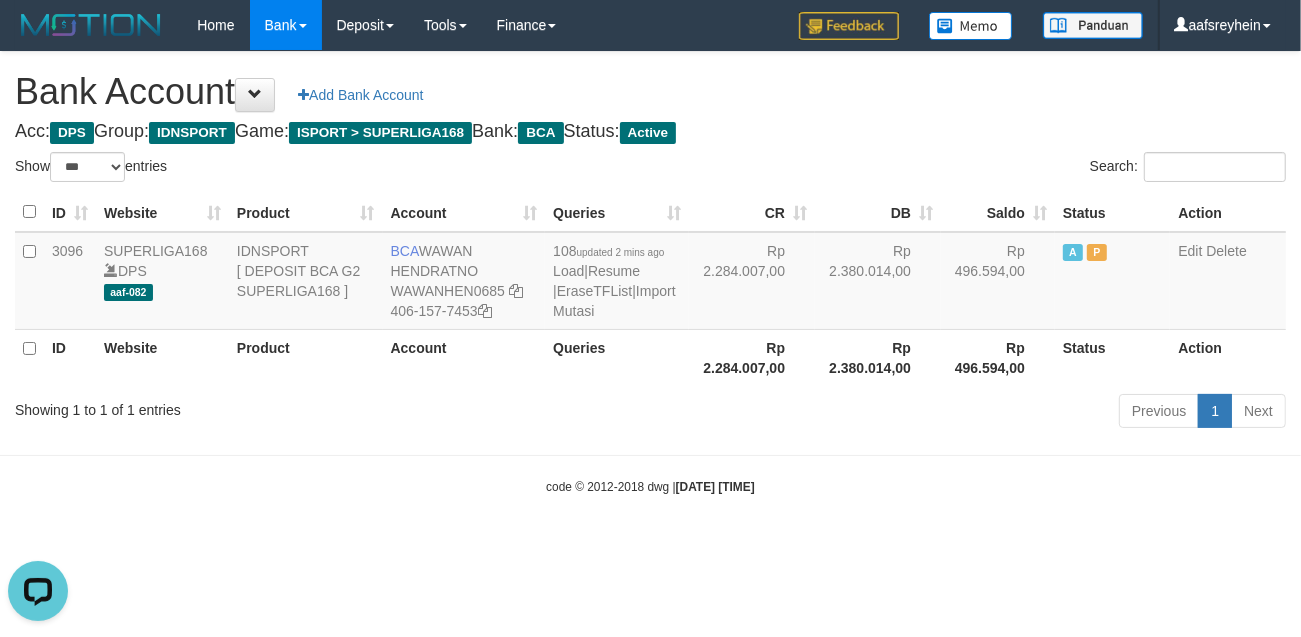 click on "code © 2012-2018 dwg |  2025/07/12 22:04:57" at bounding box center [650, 486] 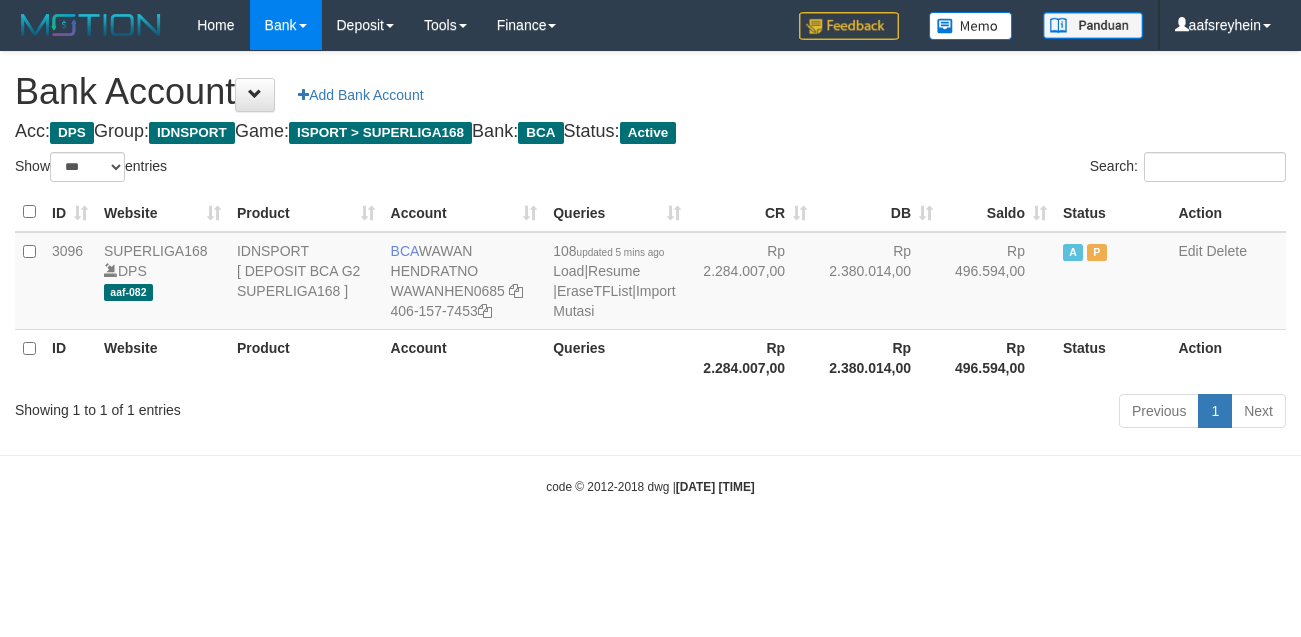 select on "***" 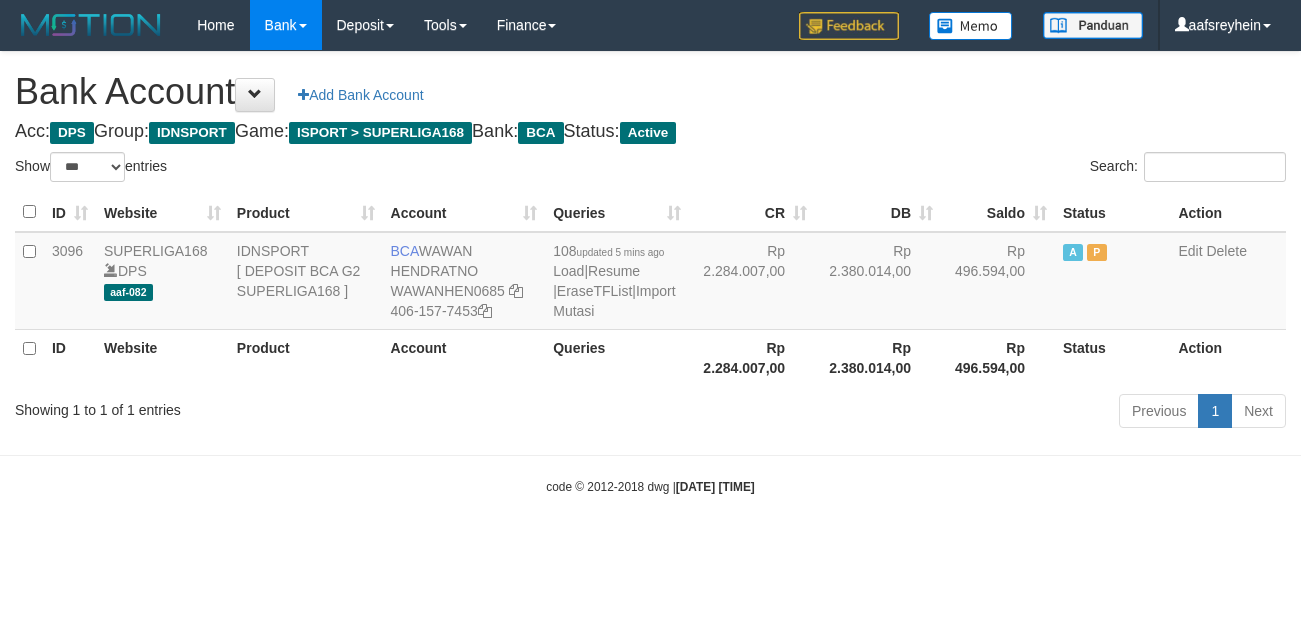 scroll, scrollTop: 0, scrollLeft: 0, axis: both 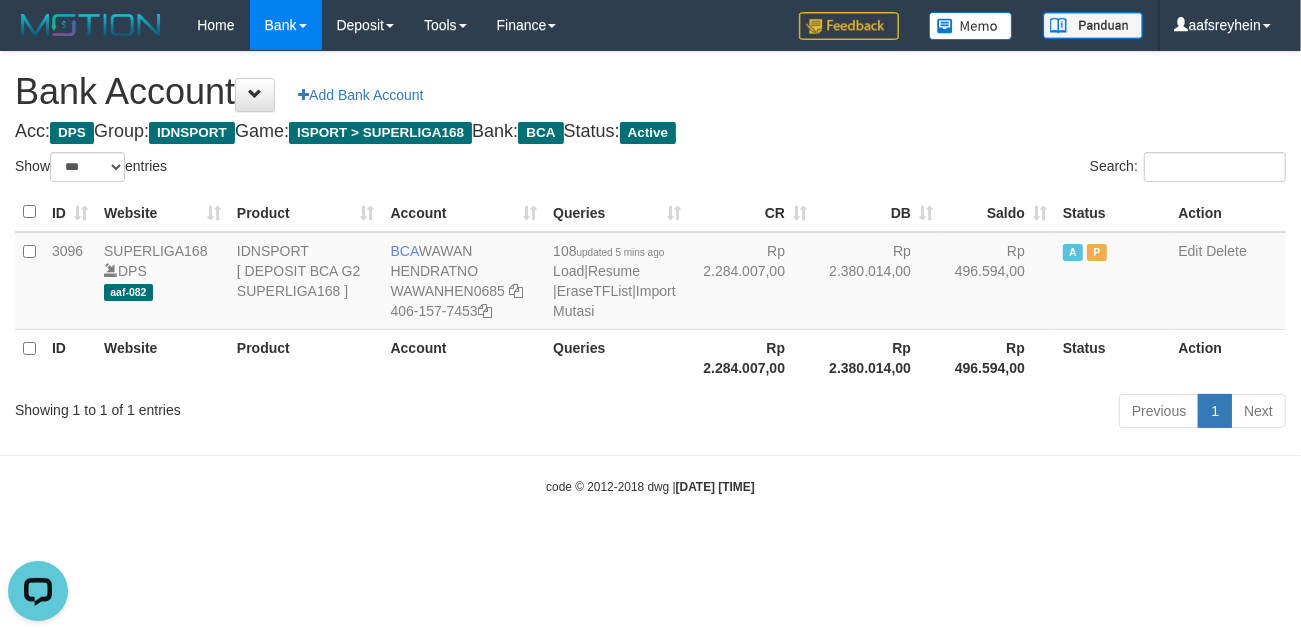 click on "Bank Account
Add Bank Account" at bounding box center (650, 92) 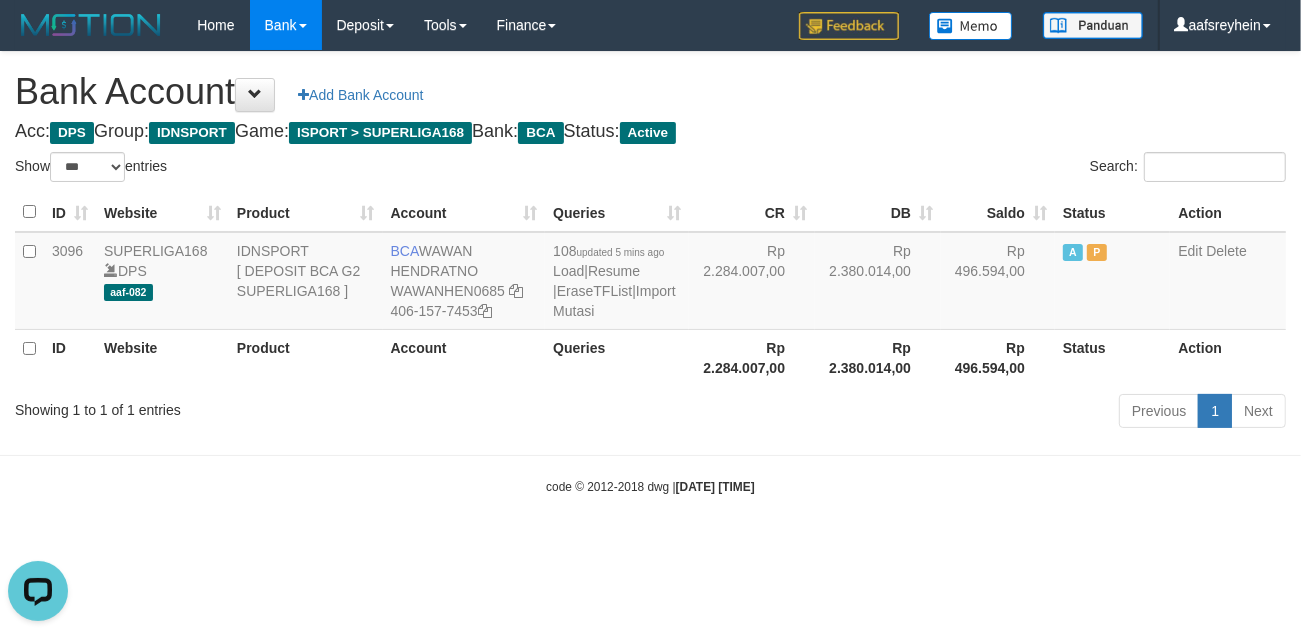 click on "Bank Account
Add Bank Account
Acc: 										 DPS
Group:   IDNSPORT    		Game:   ISPORT > SUPERLIGA168    		Bank:   BCA    		Status:  Active
Filter Account Type
*******
***
**
***
DPS
SELECT ALL  SELECT TYPE  - ALL -
DPS
WD
TMP
Filter Product
*******
******
********
********
*******
********
IDNSPORT
SELECT ALL  SELECT GROUP  - ALL -
BETHUB
IDNPOKER
IDNSPORT
IDNTOTO
LOADONLY
Filter Website
*******" at bounding box center (650, 243) 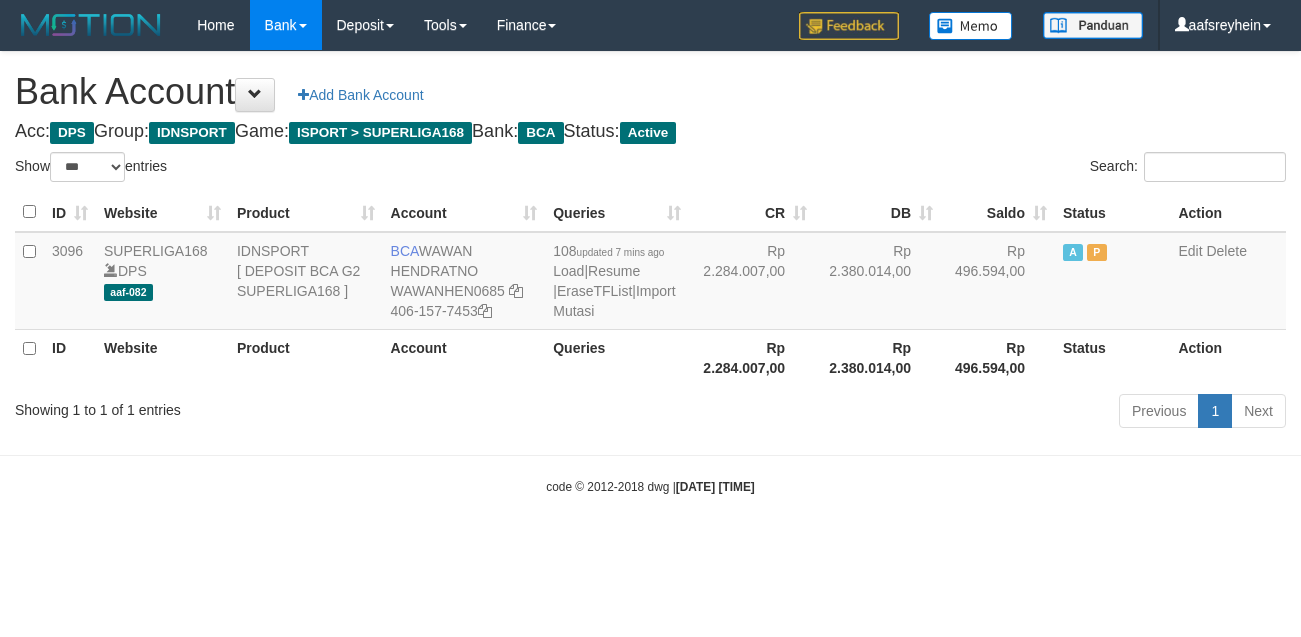 select on "***" 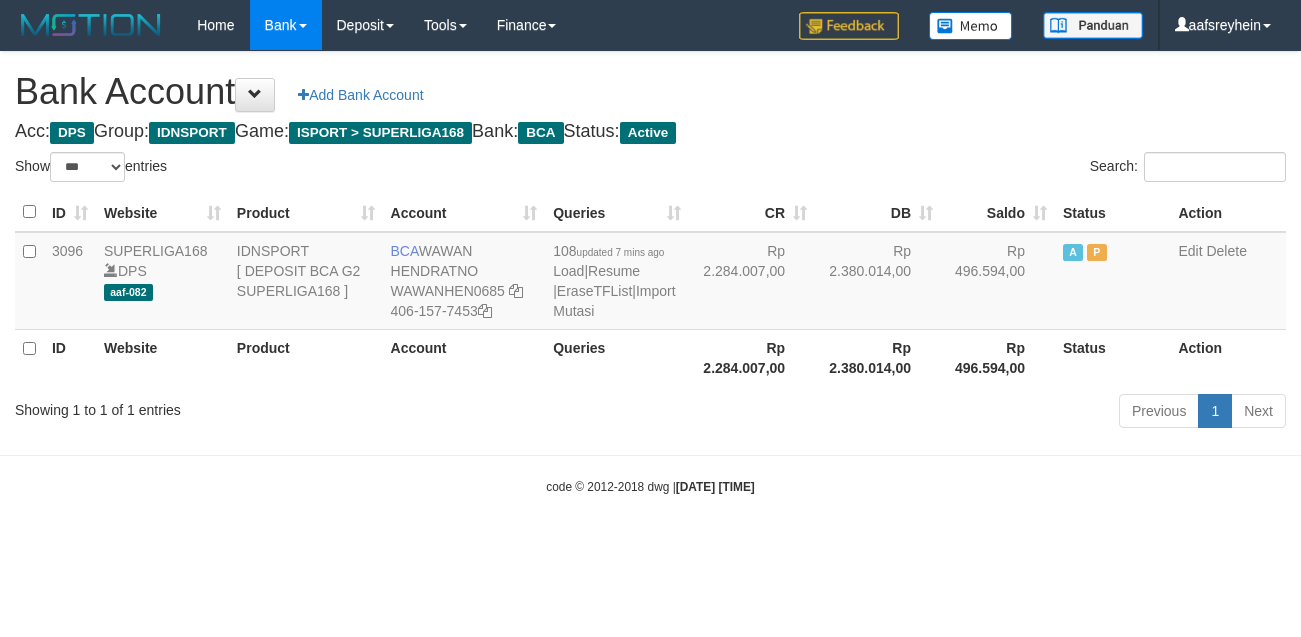 scroll, scrollTop: 0, scrollLeft: 0, axis: both 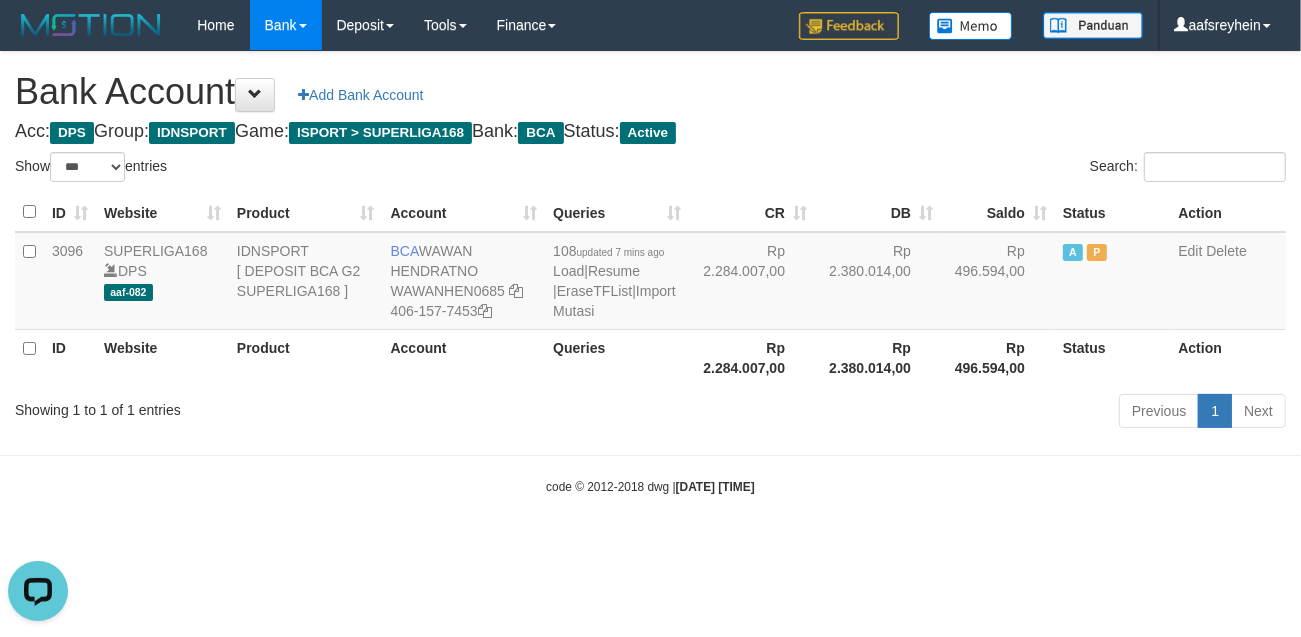 click on "Toggle navigation
Home
Bank
Account List
Load
By Website
Group
[ISPORT]													SUPERLIGA168
By Load Group (DPS)
-" at bounding box center (650, 273) 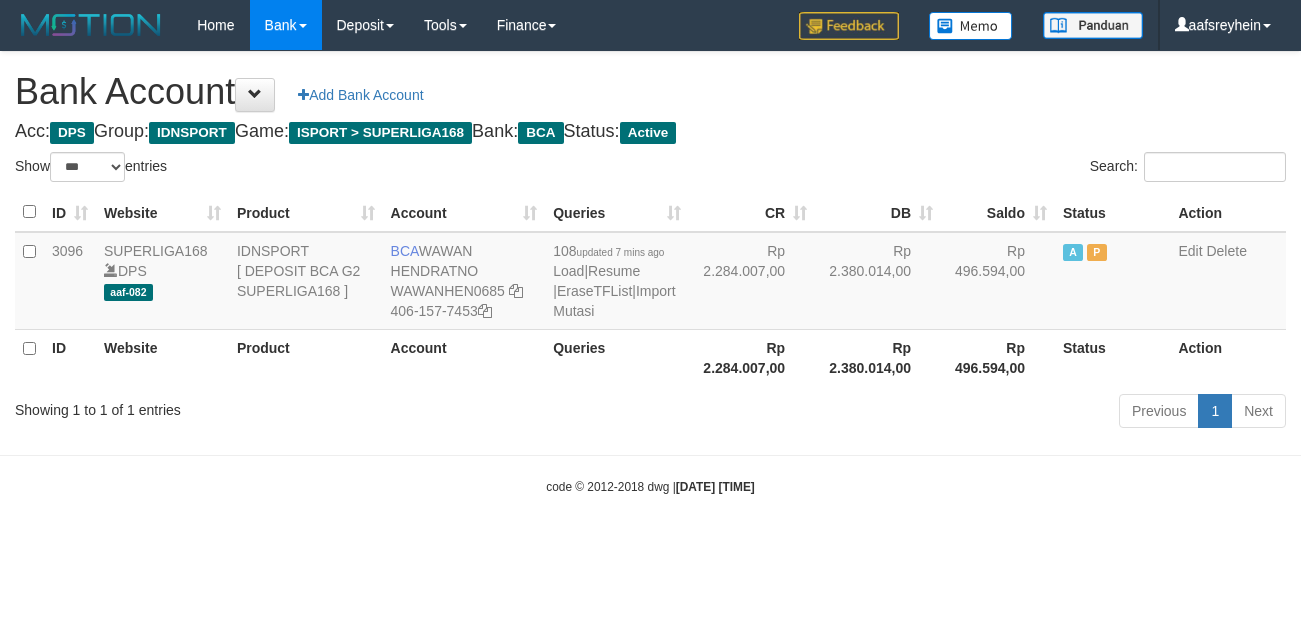 select on "***" 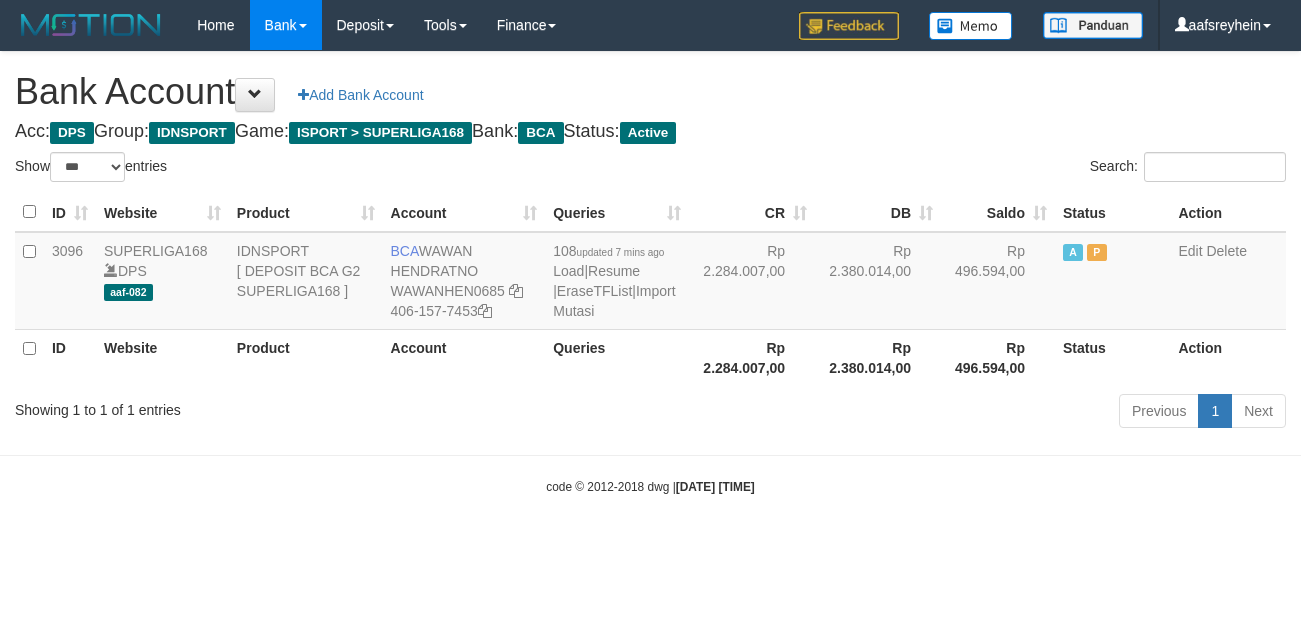 scroll, scrollTop: 0, scrollLeft: 0, axis: both 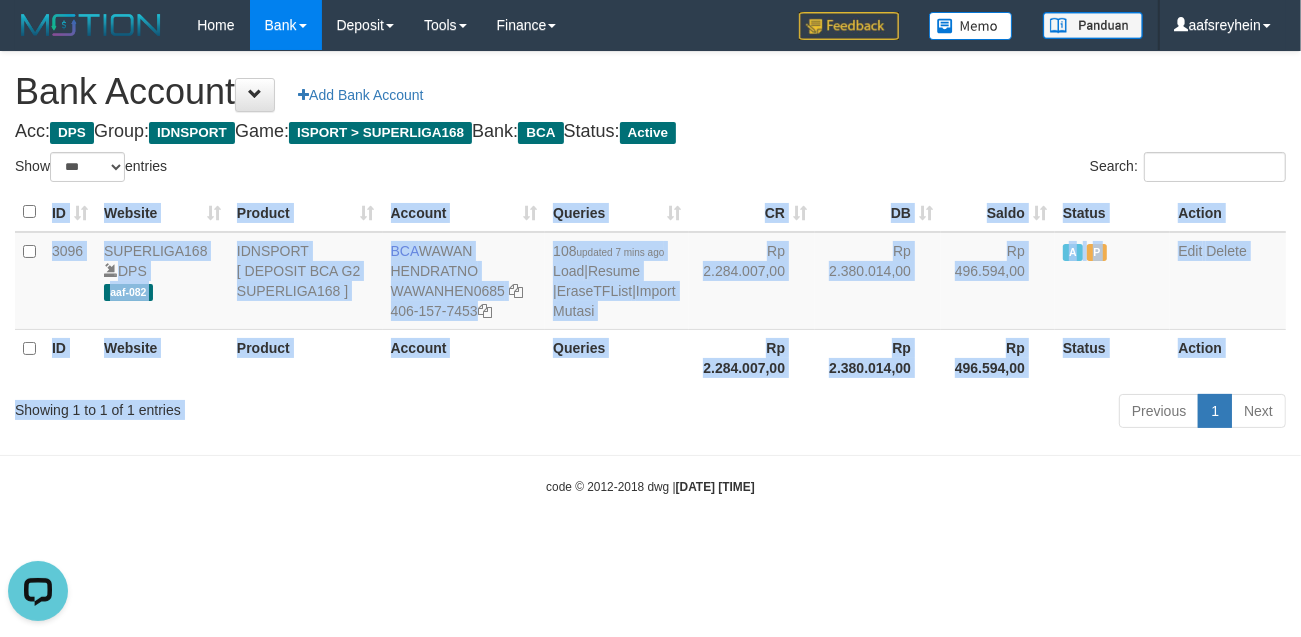 click on "Show  ** ** ** *** ***  entries Search:
ID Website Product Account Queries CR DB Saldo Status Action
3096
SUPERLIGA168
DPS
aaf-082
IDNSPORT
[ DEPOSIT BCA G2 SUPERLIGA168 ]
BCA
[FIRST] [LAST]
[USERNAME]
[PHONE]
108 updated [TIME]
Load
|
Resume
|
EraseTFList
|
Import Mutasi
Rp 2.284.007,00
Rp 2.380.014,00
Rp 496.594,00
A
P
Edit
Delete
ID Website Product Account Queries" at bounding box center [650, 293] 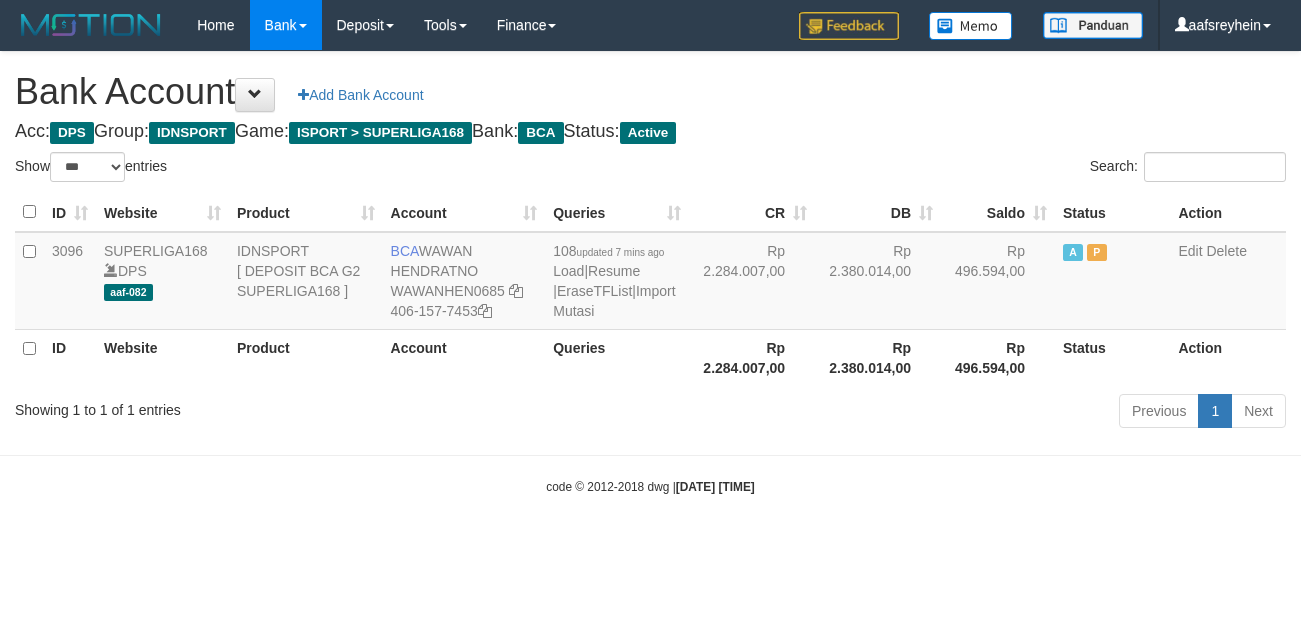 select on "***" 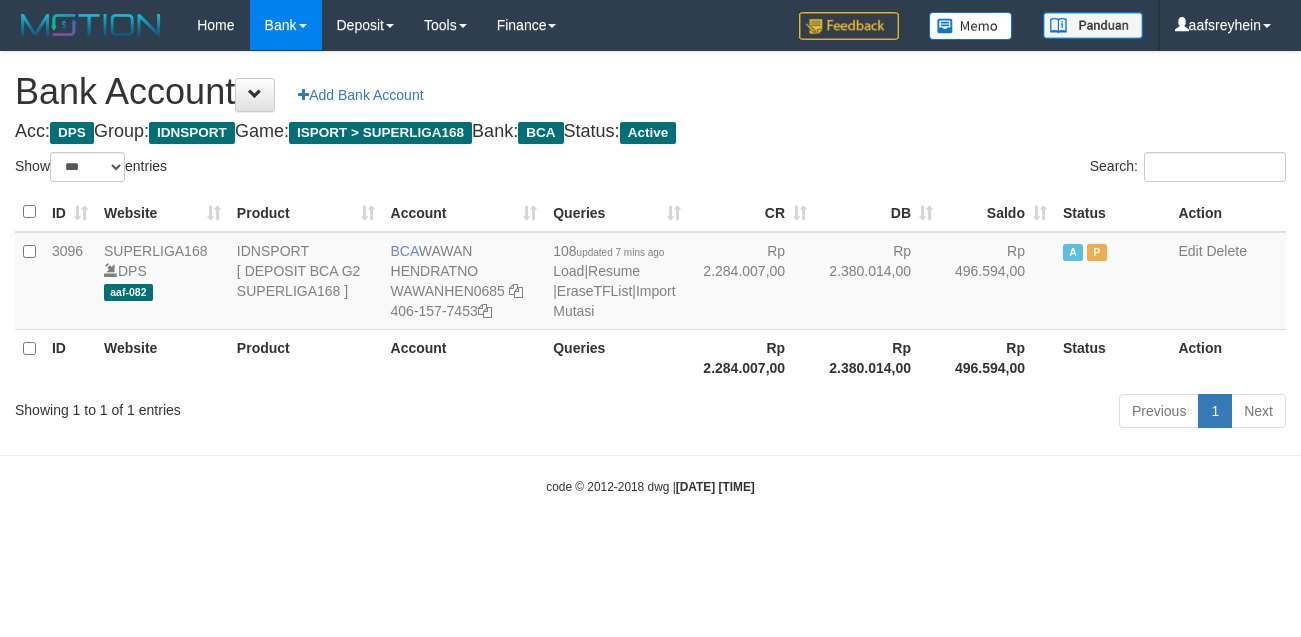 scroll, scrollTop: 0, scrollLeft: 0, axis: both 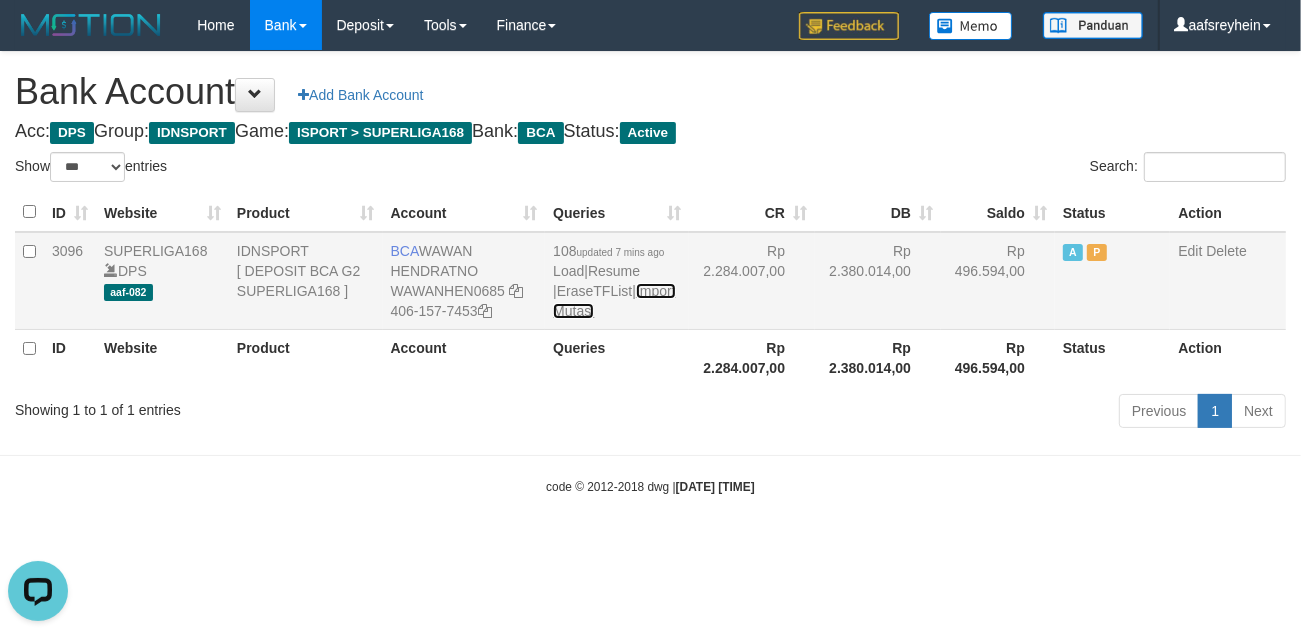click on "Import Mutasi" at bounding box center (614, 301) 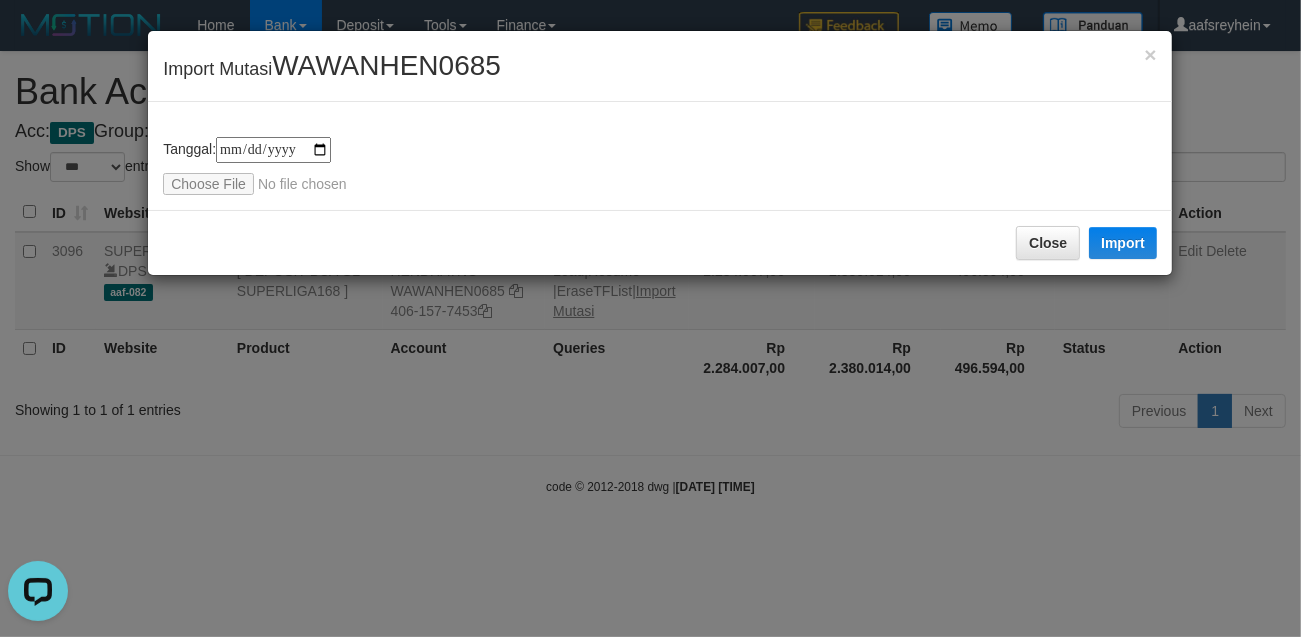 type on "**********" 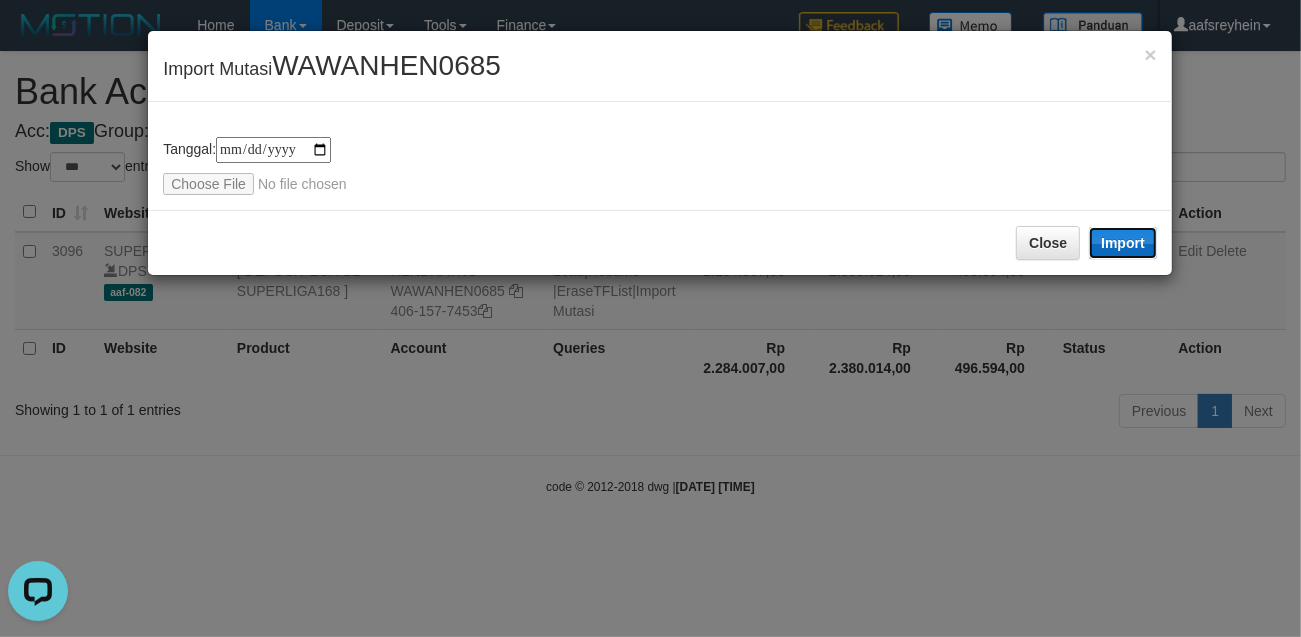 click on "Import" at bounding box center [1123, 243] 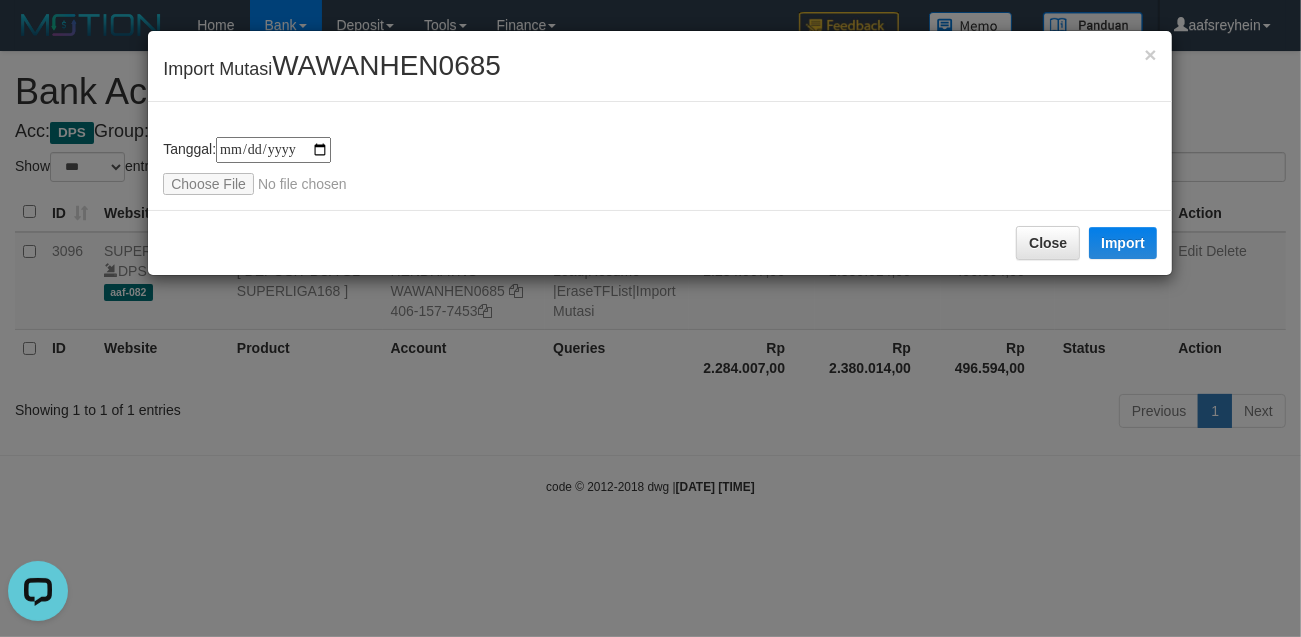 click on "**********" at bounding box center [650, 318] 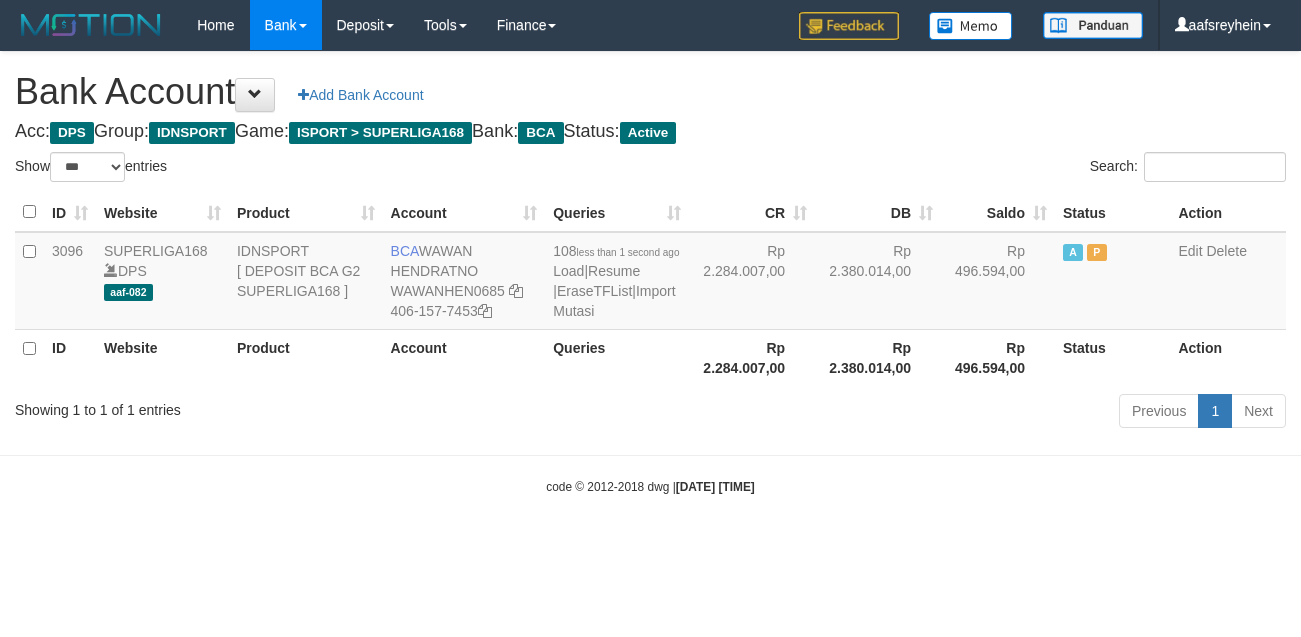 select on "***" 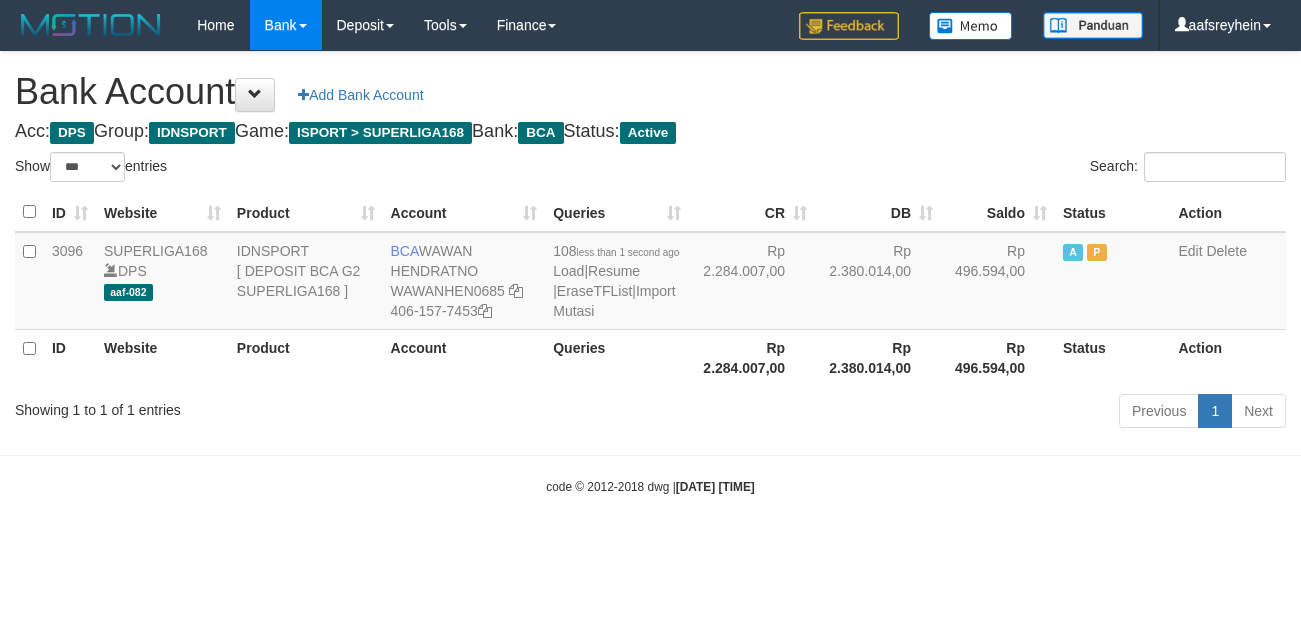 scroll, scrollTop: 0, scrollLeft: 0, axis: both 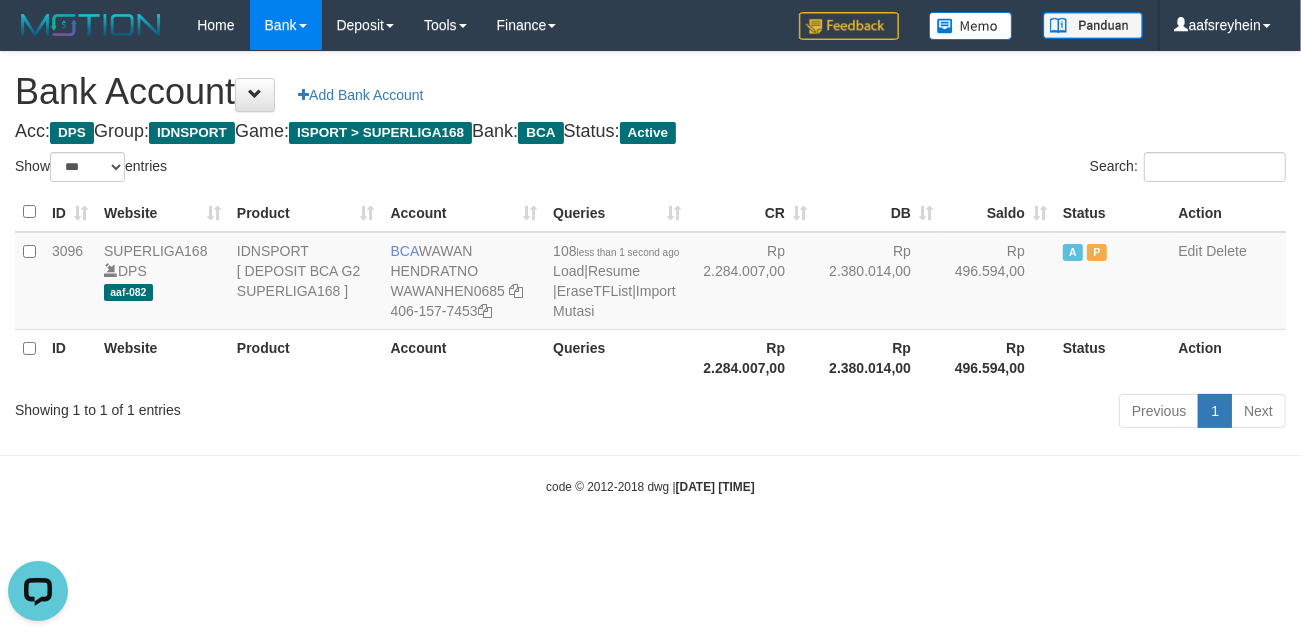 click on "Previous 1 Next" at bounding box center [921, 413] 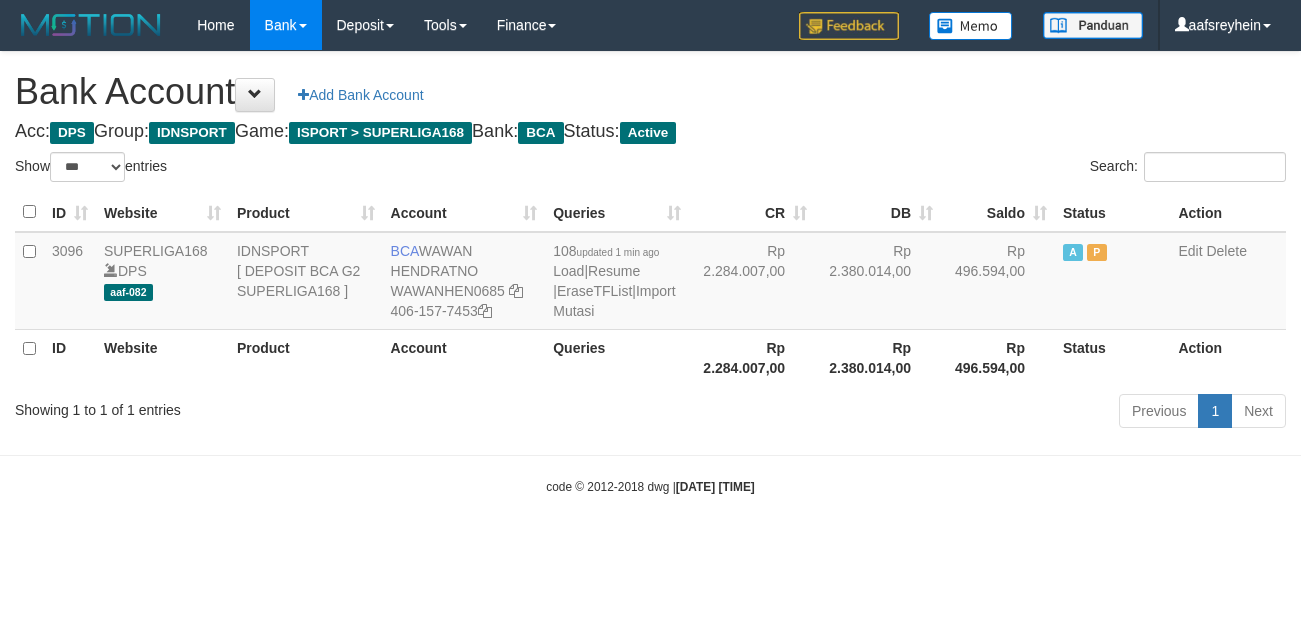 select on "***" 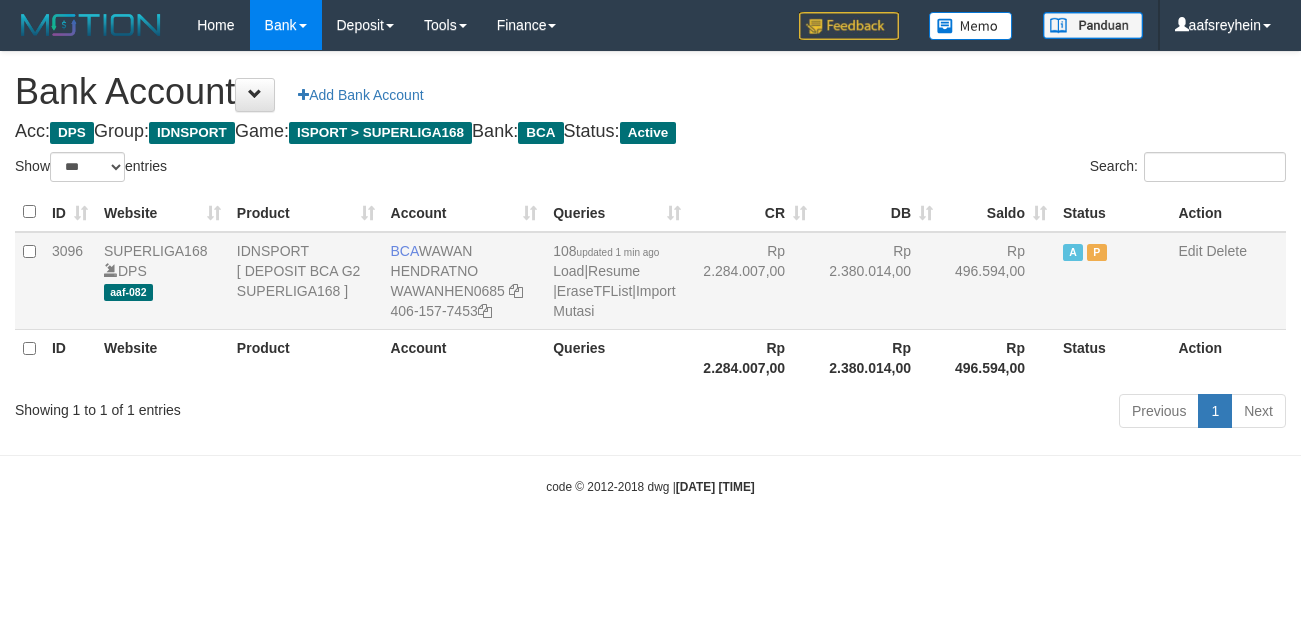 scroll, scrollTop: 0, scrollLeft: 0, axis: both 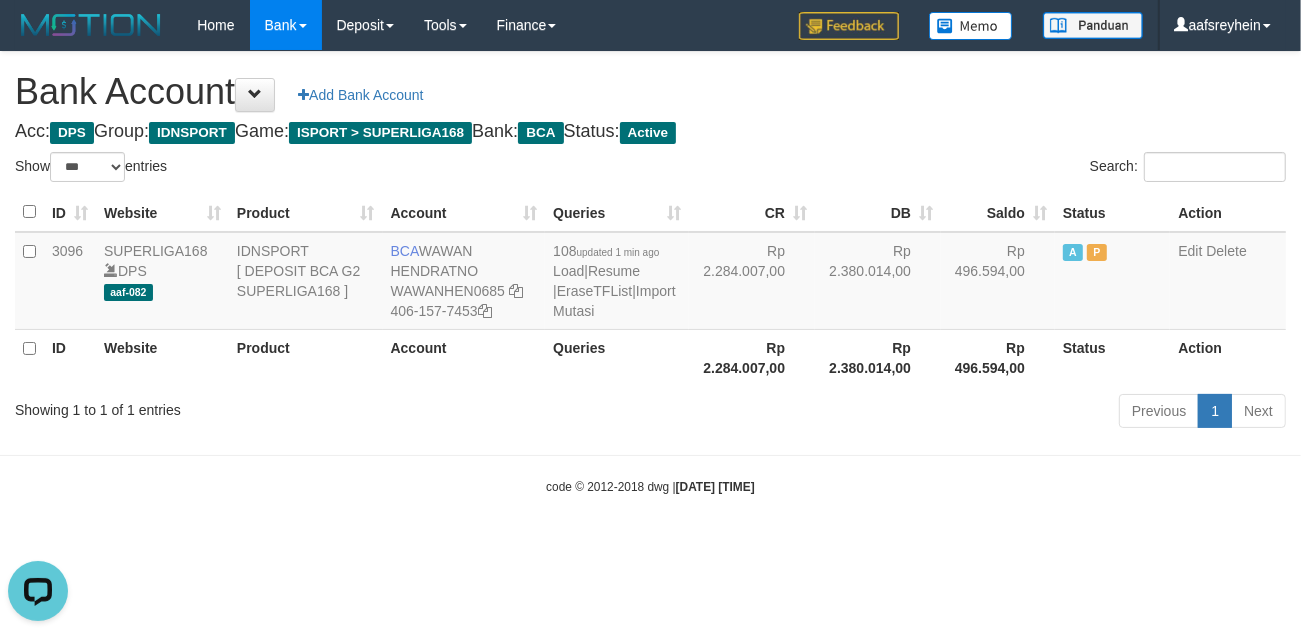 click on "Toggle navigation
Home
Bank
Account List
Load
By Website
Group
[ISPORT]													SUPERLIGA168
By Load Group (DPS)
-" at bounding box center [650, 273] 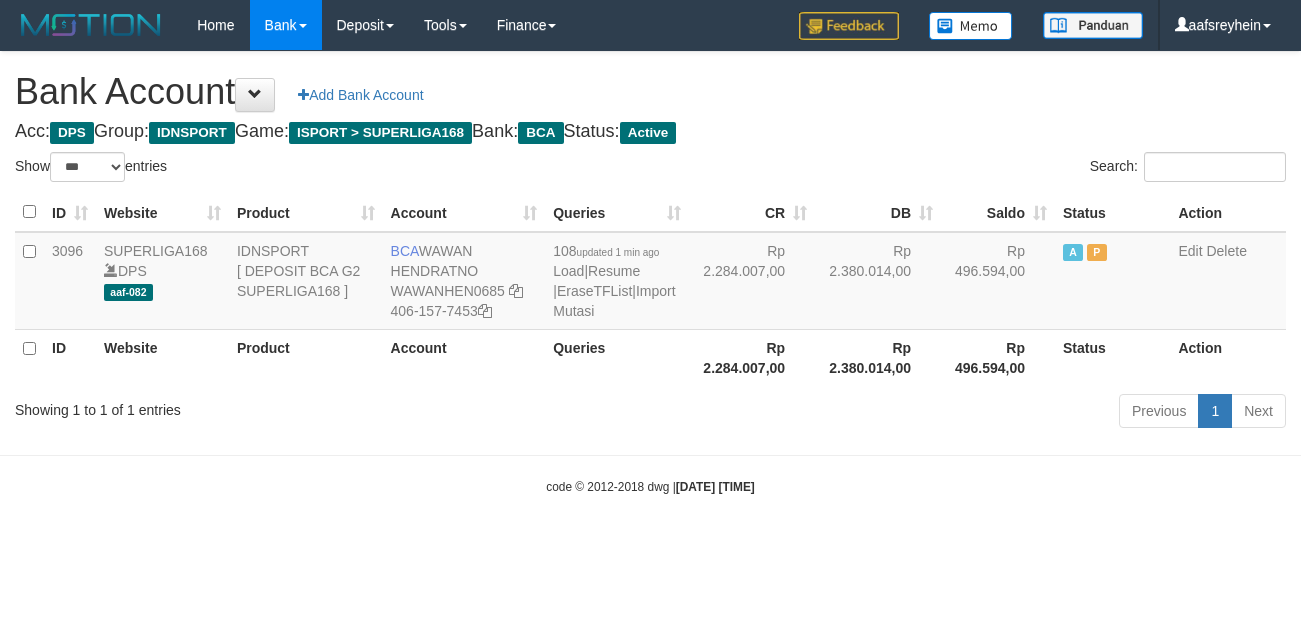 select on "***" 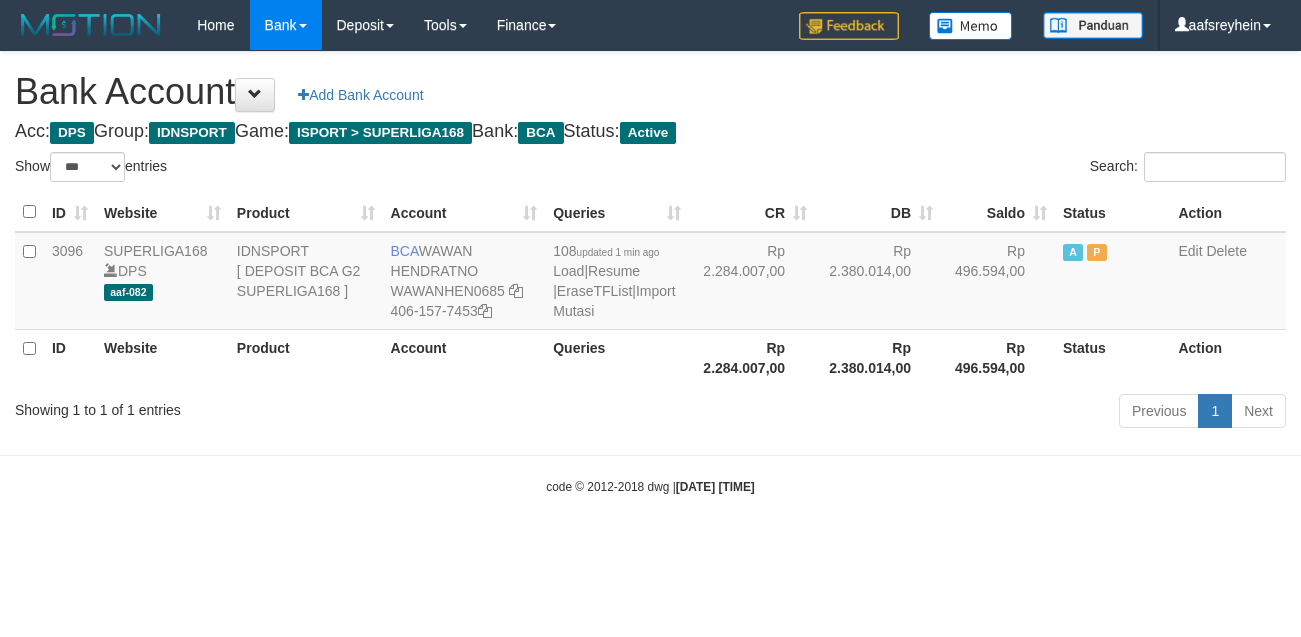 scroll, scrollTop: 0, scrollLeft: 0, axis: both 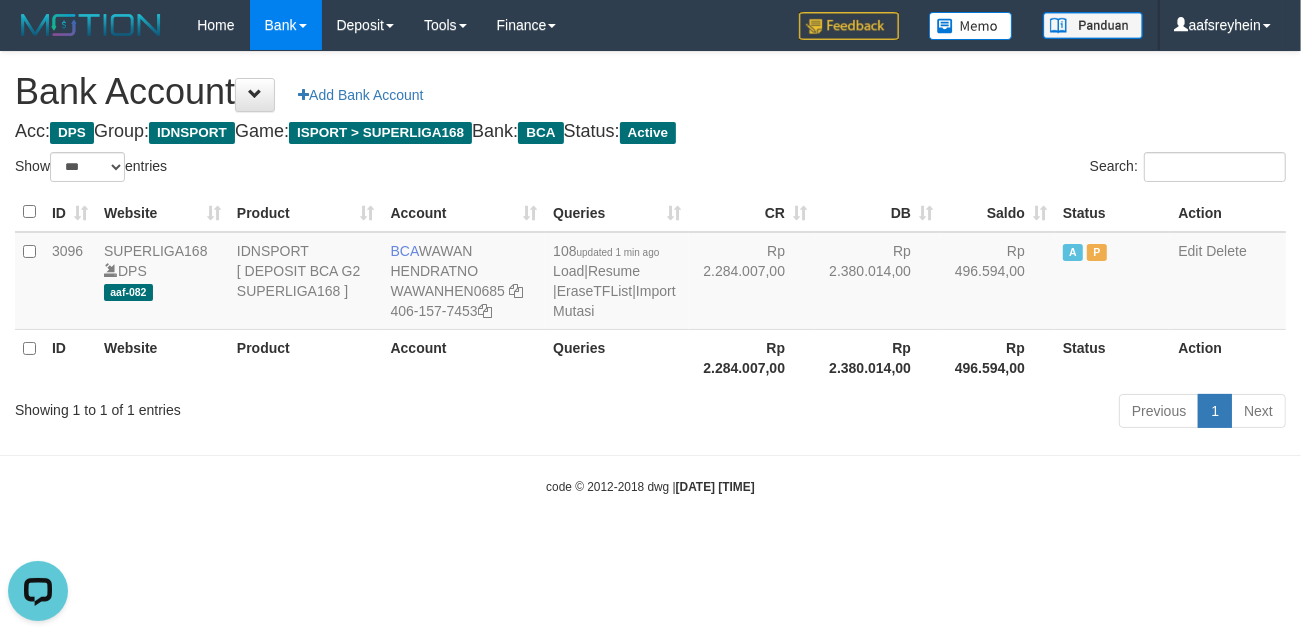click on "Toggle navigation
Home
Bank
Account List
Load
By Website
Group
[ISPORT]													SUPERLIGA168
By Load Group (DPS)
-" at bounding box center [650, 273] 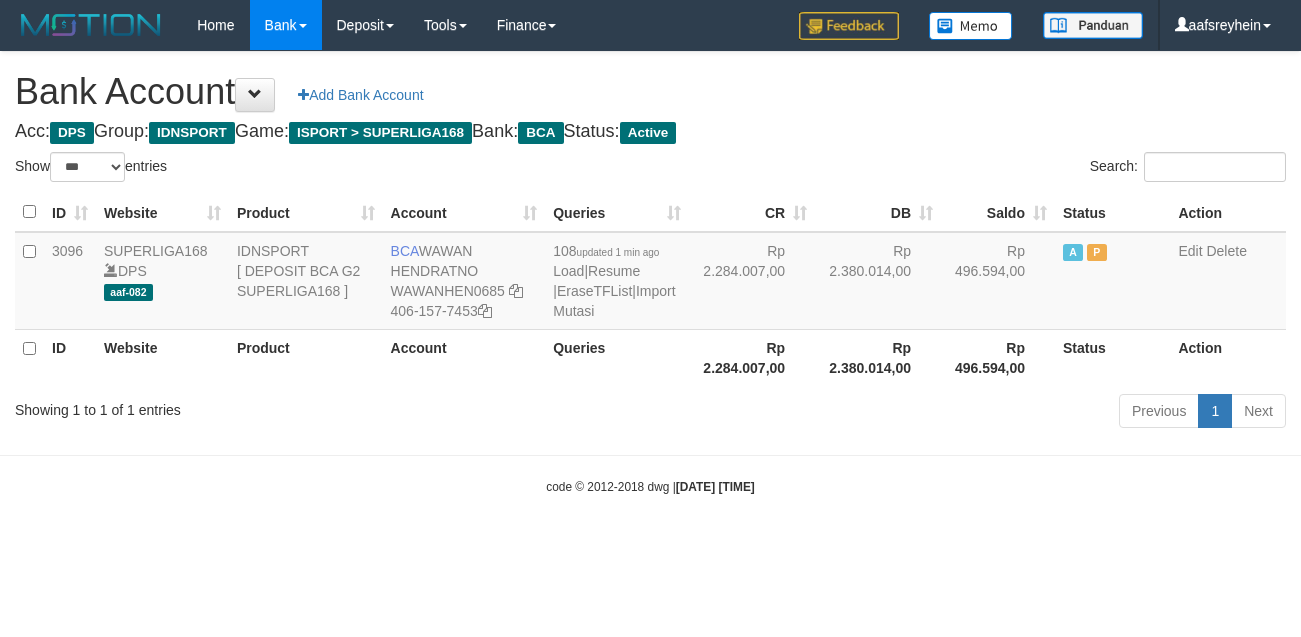 select on "***" 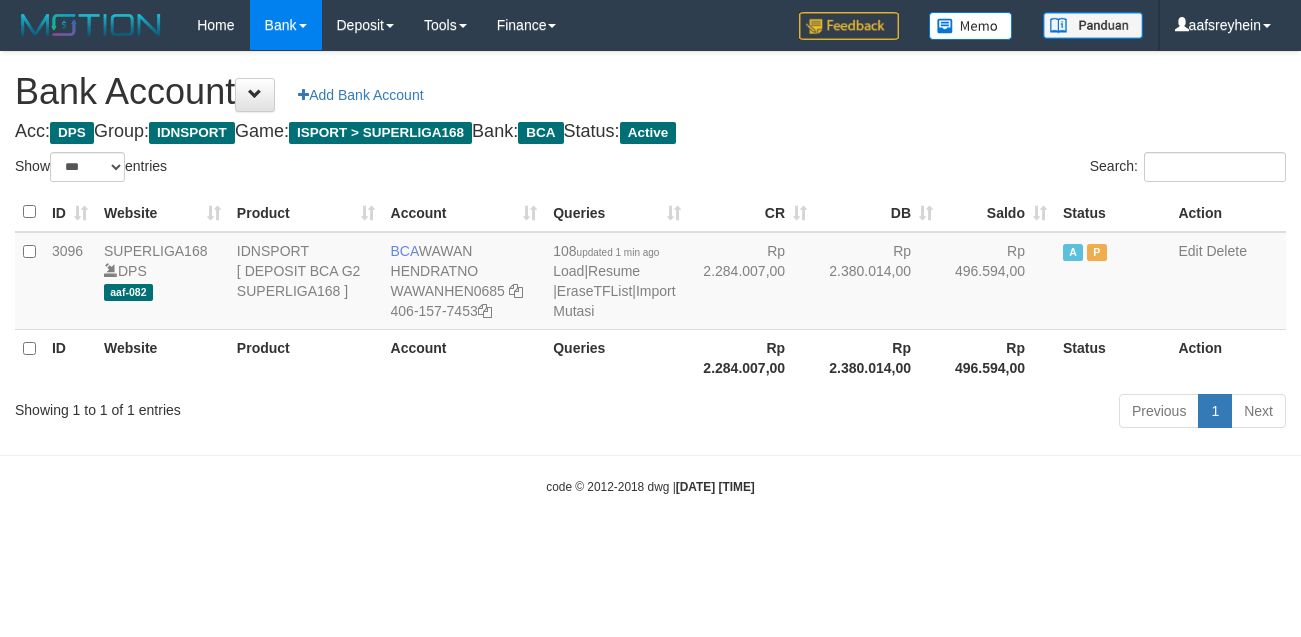 scroll, scrollTop: 0, scrollLeft: 0, axis: both 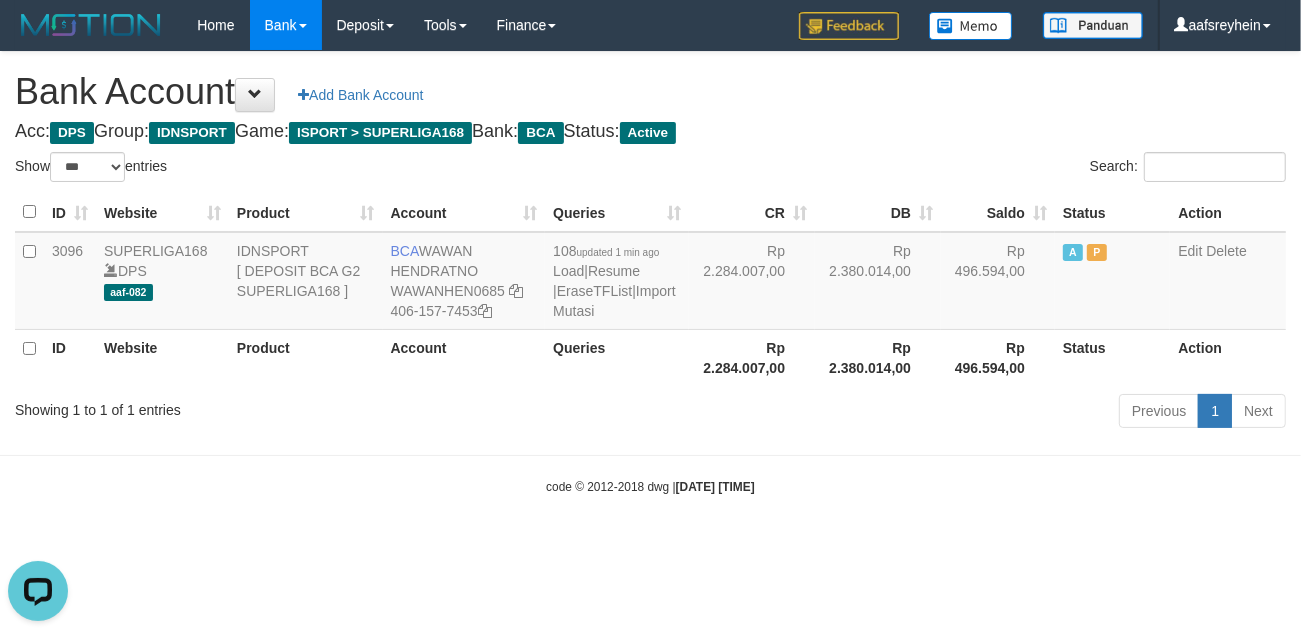 click on "Toggle navigation
Home
Bank
Account List
Load
By Website
Group
[ISPORT]													SUPERLIGA168
By Load Group (DPS)
-" at bounding box center (650, 273) 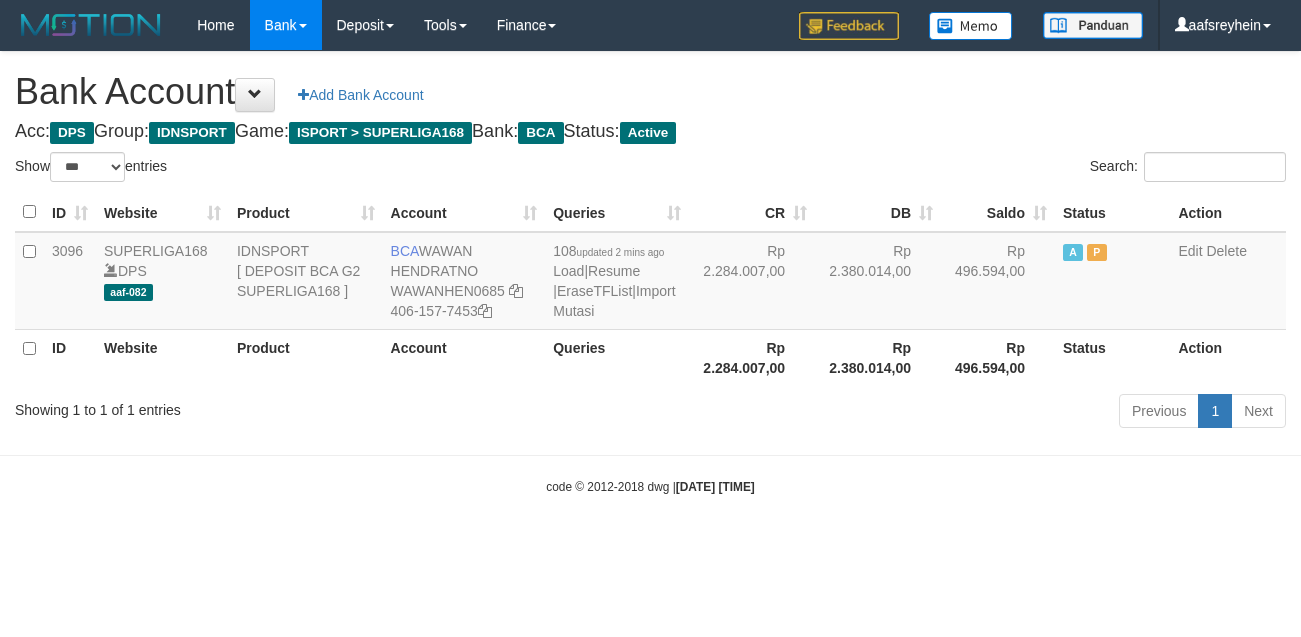 select on "***" 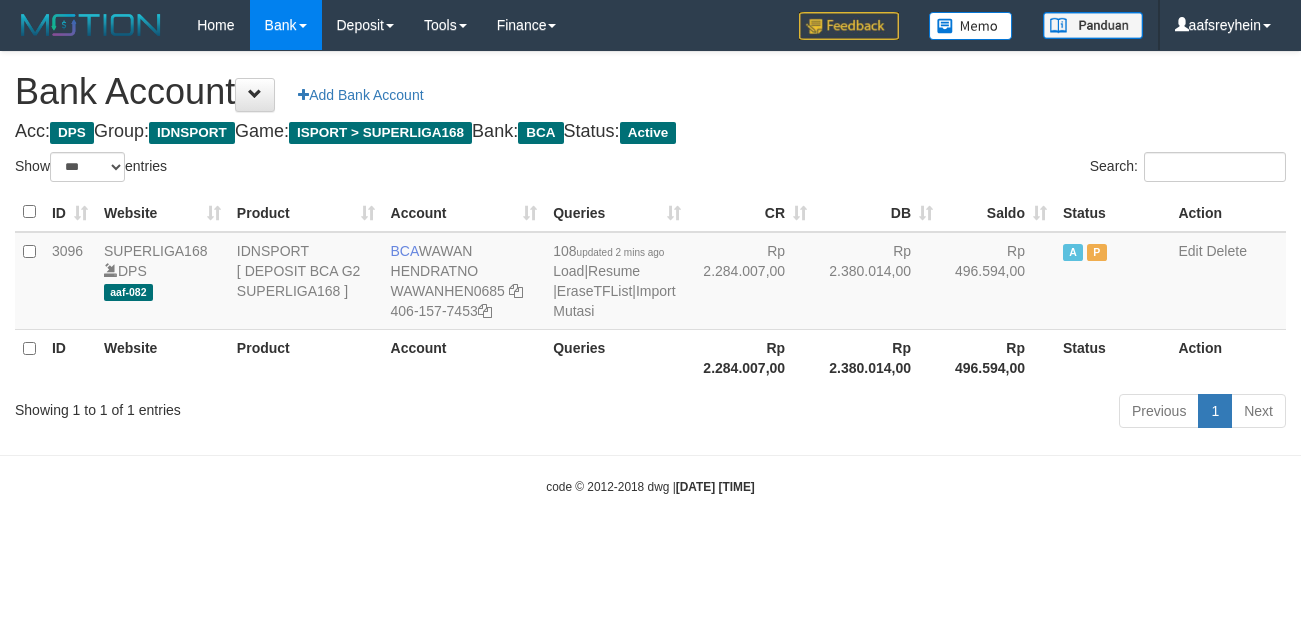 scroll, scrollTop: 0, scrollLeft: 0, axis: both 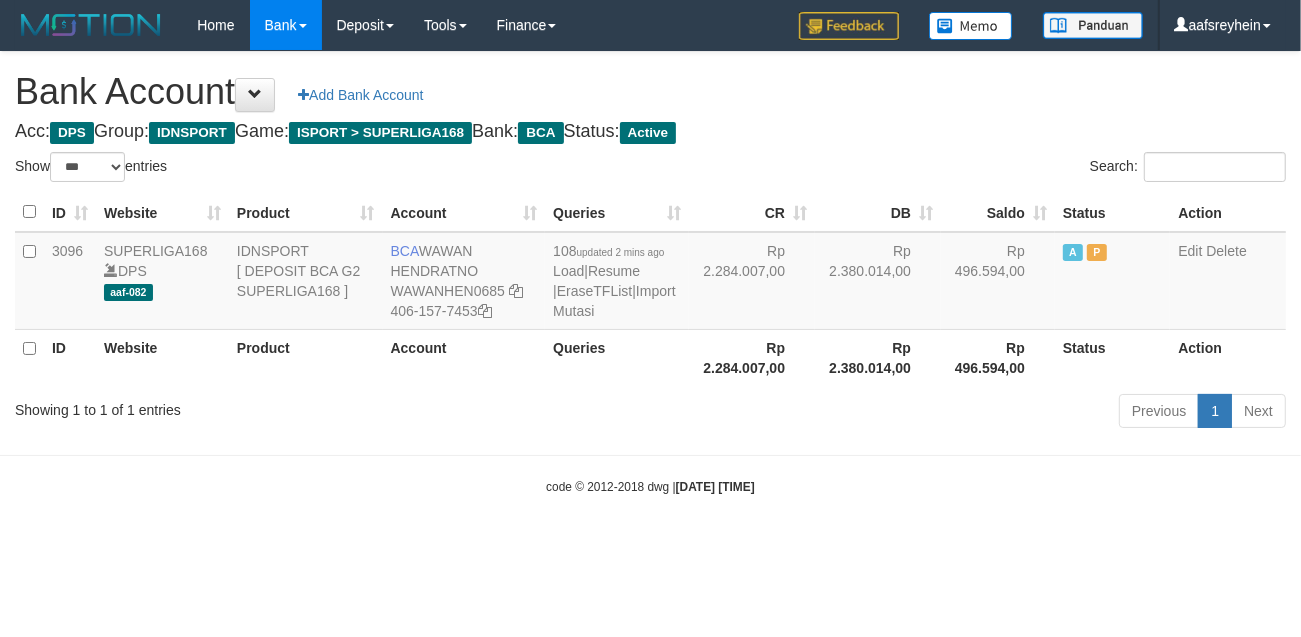 click on "code © 2012-2018 dwg |  2025/07/12 22:12:23" at bounding box center [650, 486] 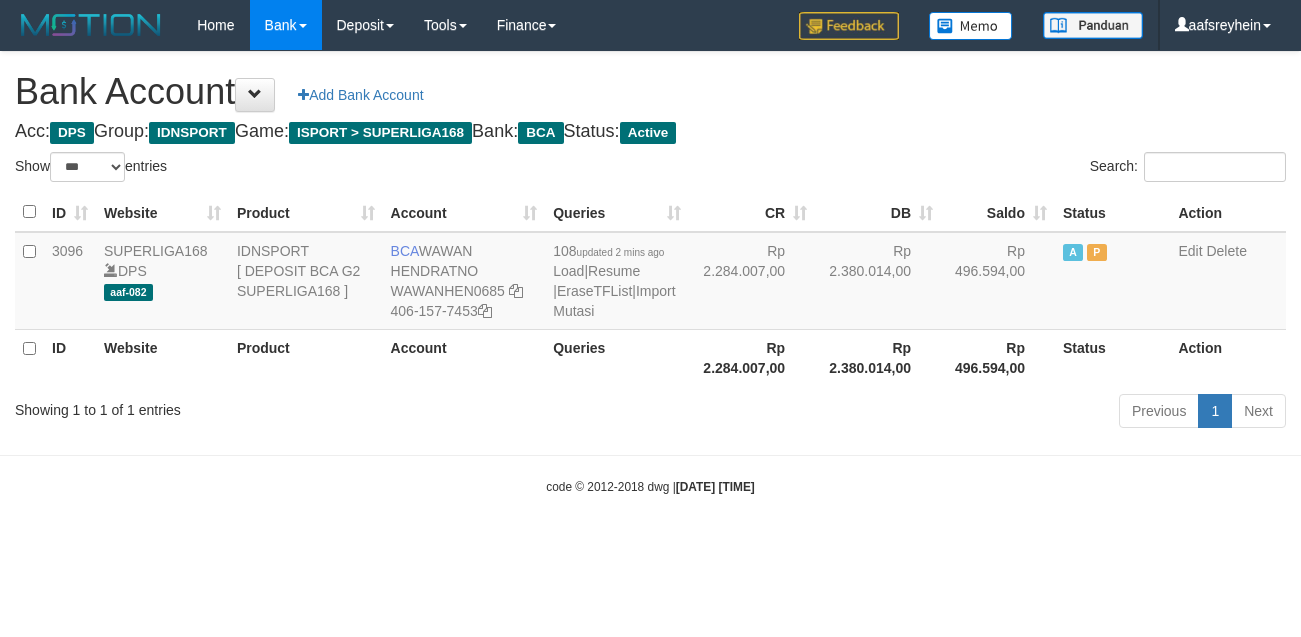 select on "***" 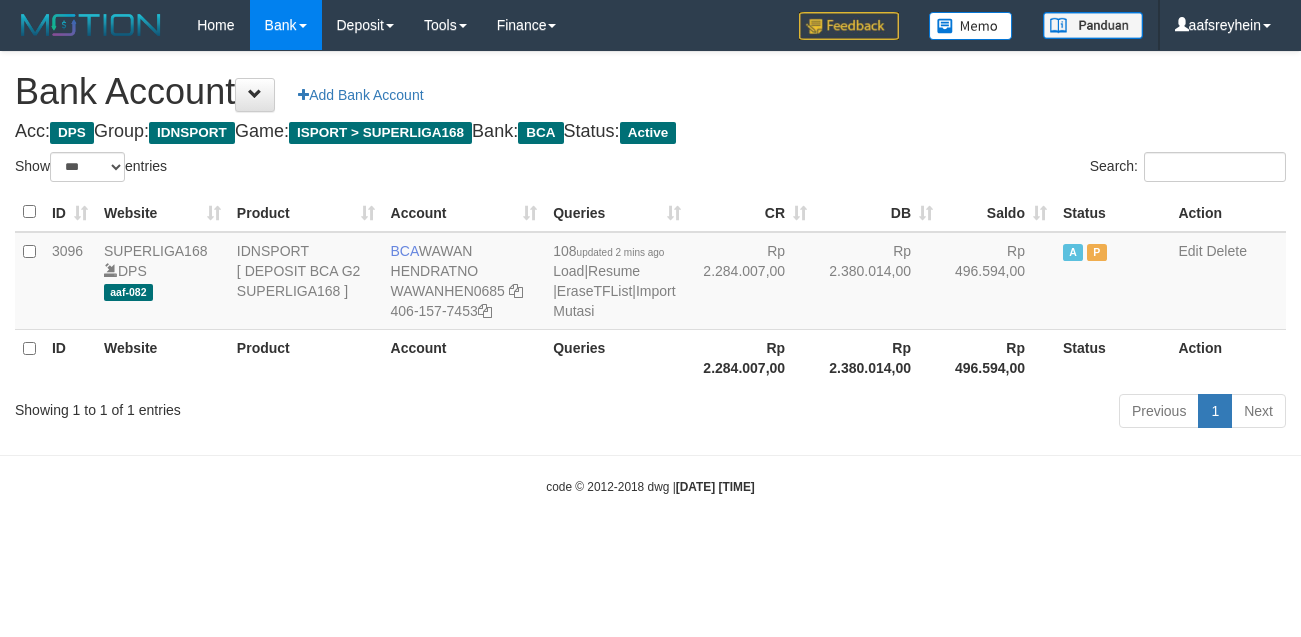 scroll, scrollTop: 0, scrollLeft: 0, axis: both 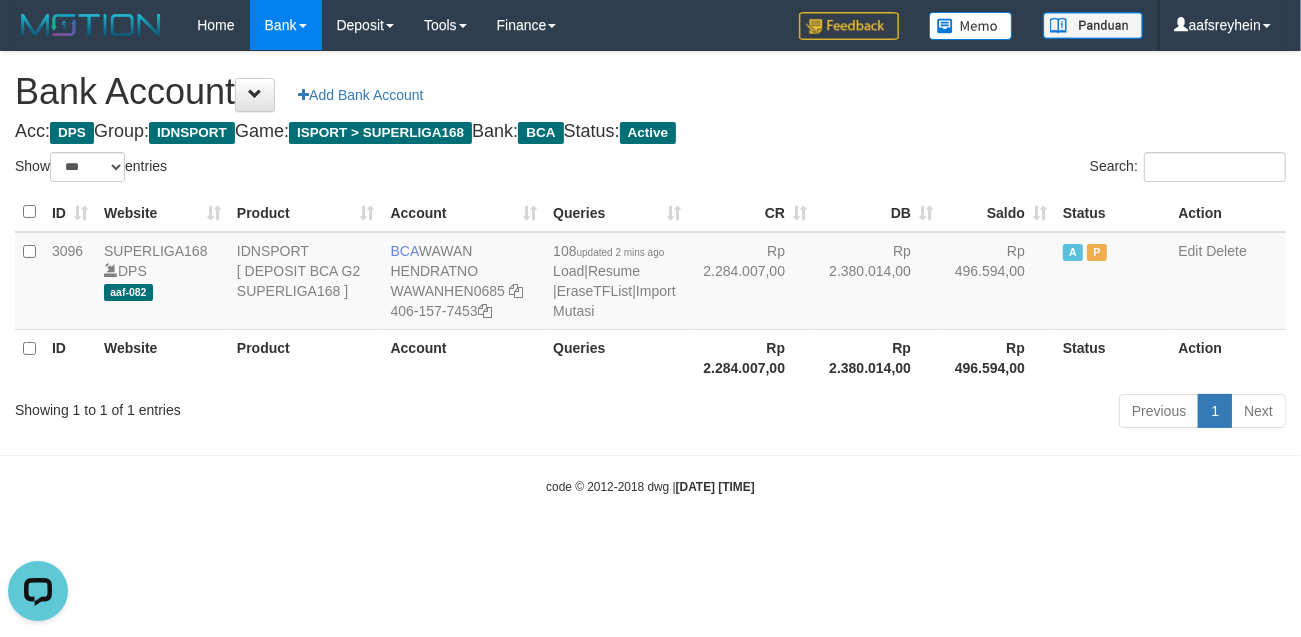 click on "Toggle navigation
Home
Bank
Account List
Load
By Website
Group
[ISPORT]													SUPERLIGA168
By Load Group (DPS)
-" at bounding box center [650, 273] 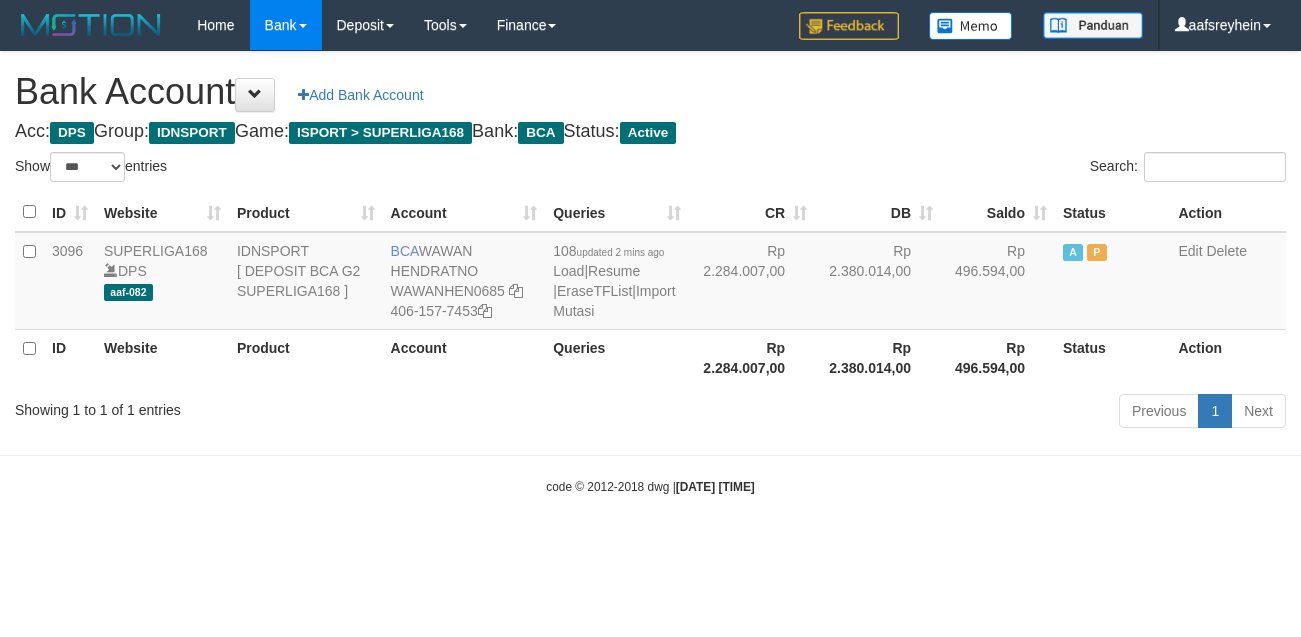select on "***" 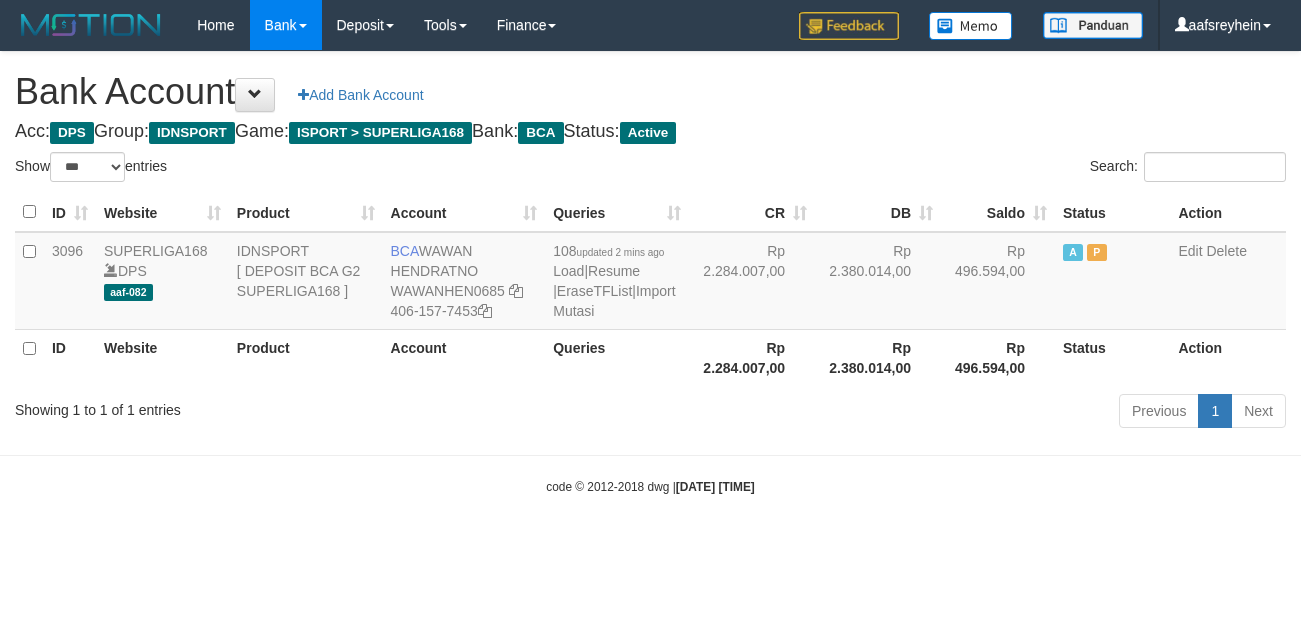 scroll, scrollTop: 0, scrollLeft: 0, axis: both 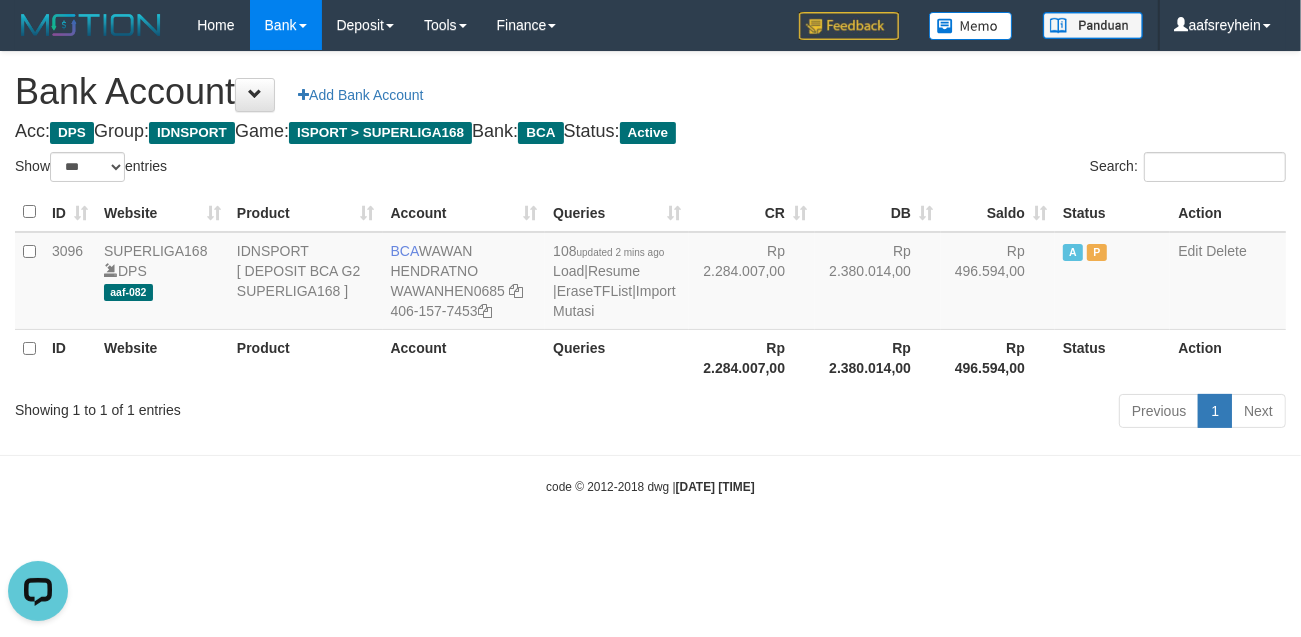 click on "Toggle navigation
Home
Bank
Account List
Load
By Website
Group
[ISPORT]													SUPERLIGA168
By Load Group (DPS)" at bounding box center [650, 273] 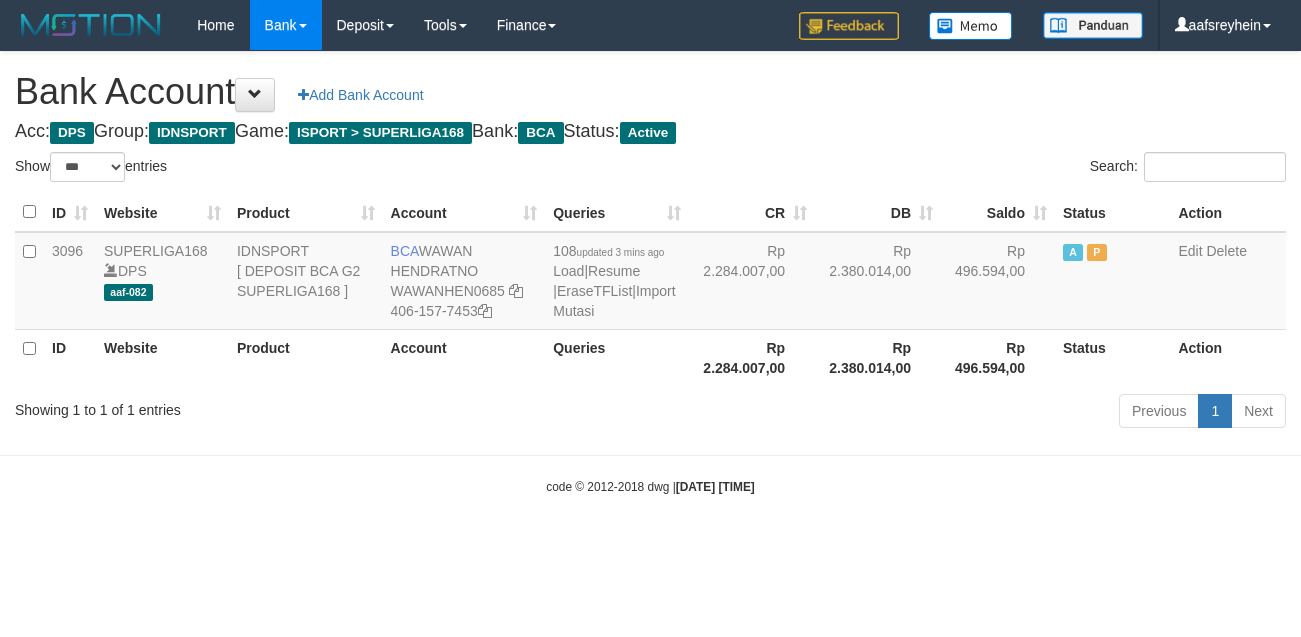 select on "***" 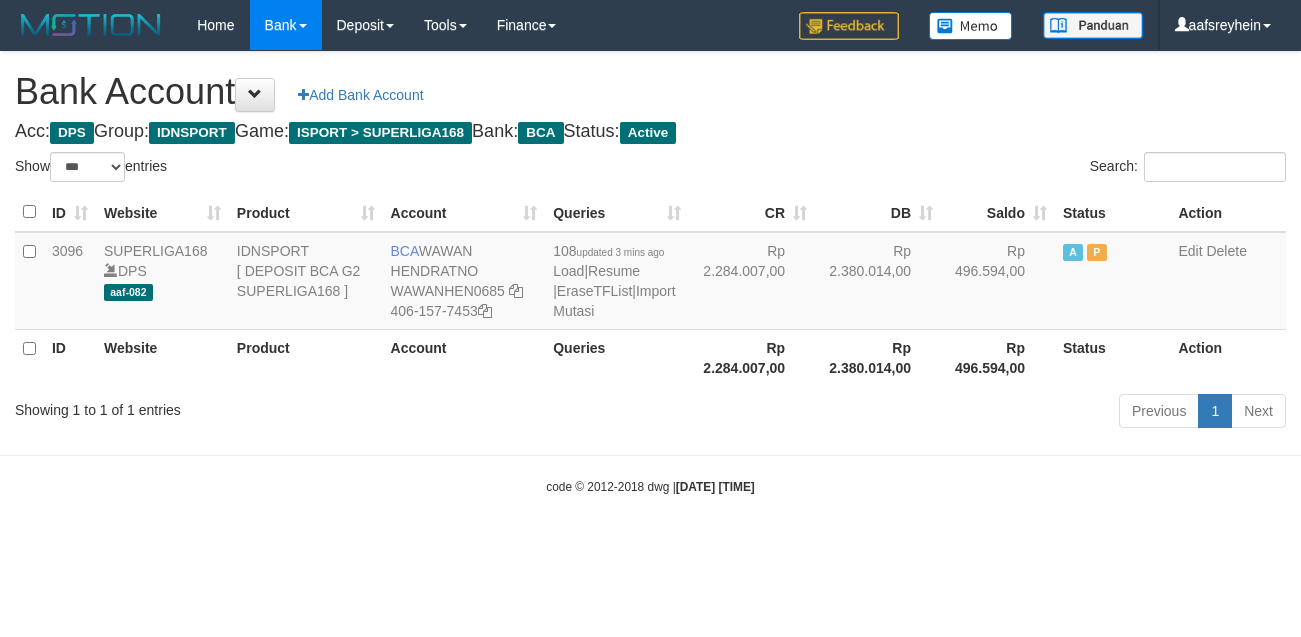 scroll, scrollTop: 0, scrollLeft: 0, axis: both 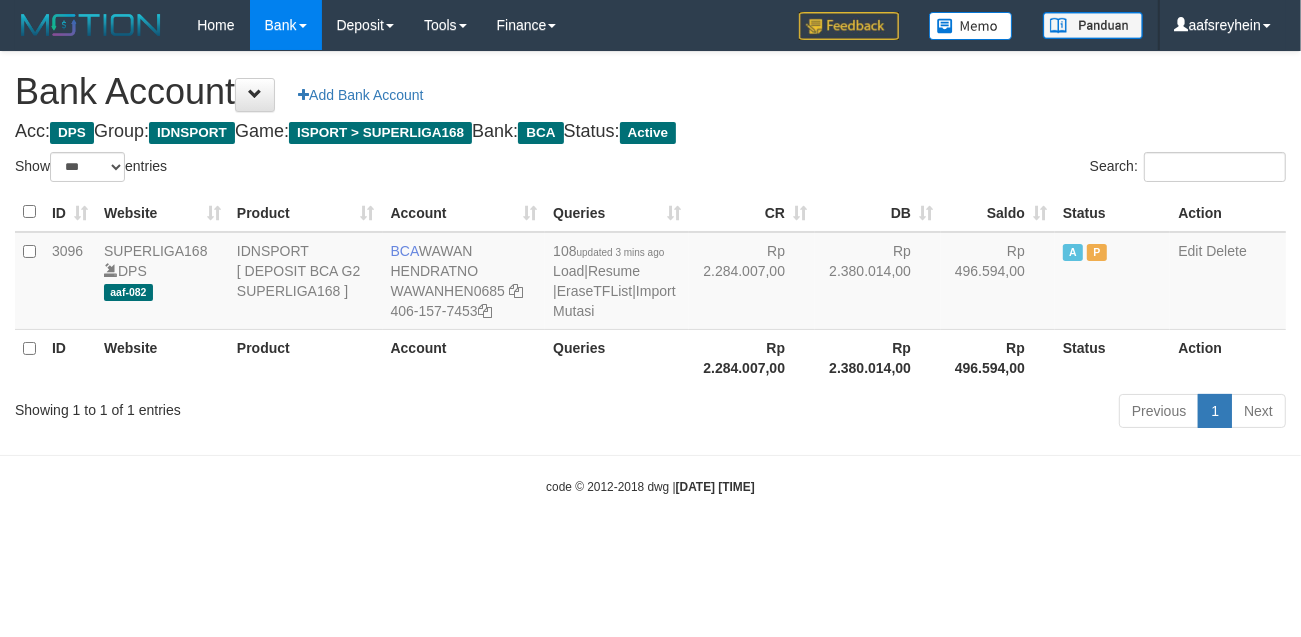 click on "Toggle navigation
Home
Bank
Account List
Load
By Website
Group
[ISPORT]													SUPERLIGA168
By Load Group (DPS)
-" at bounding box center (650, 273) 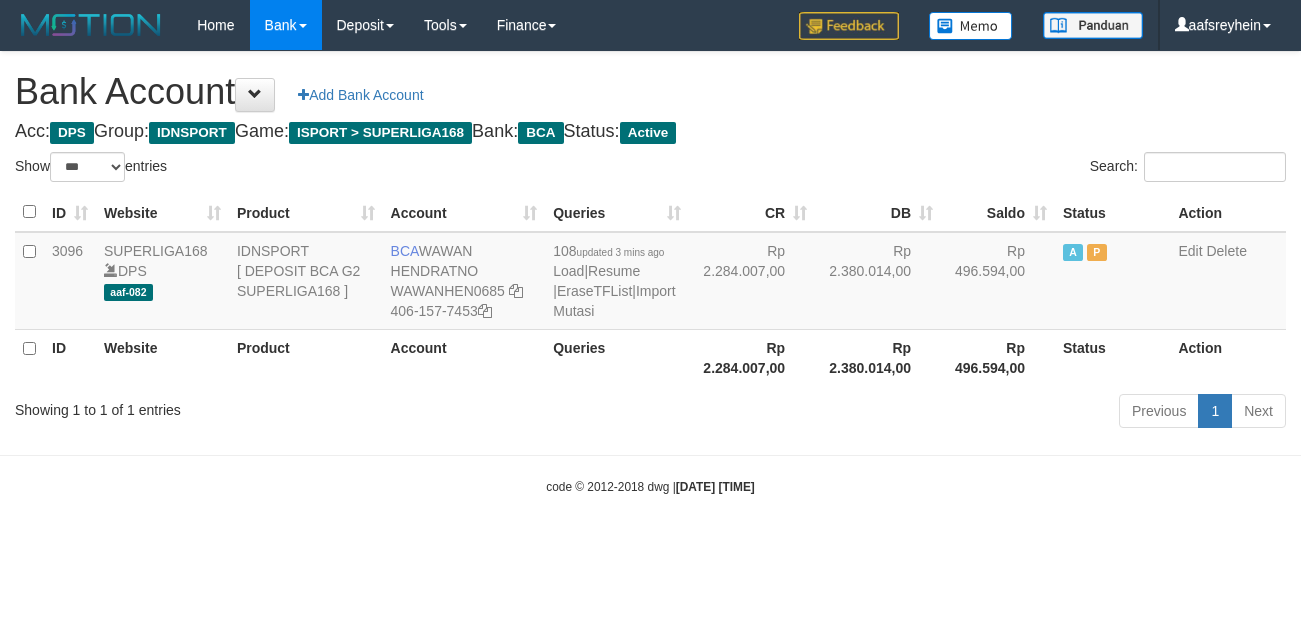 select on "***" 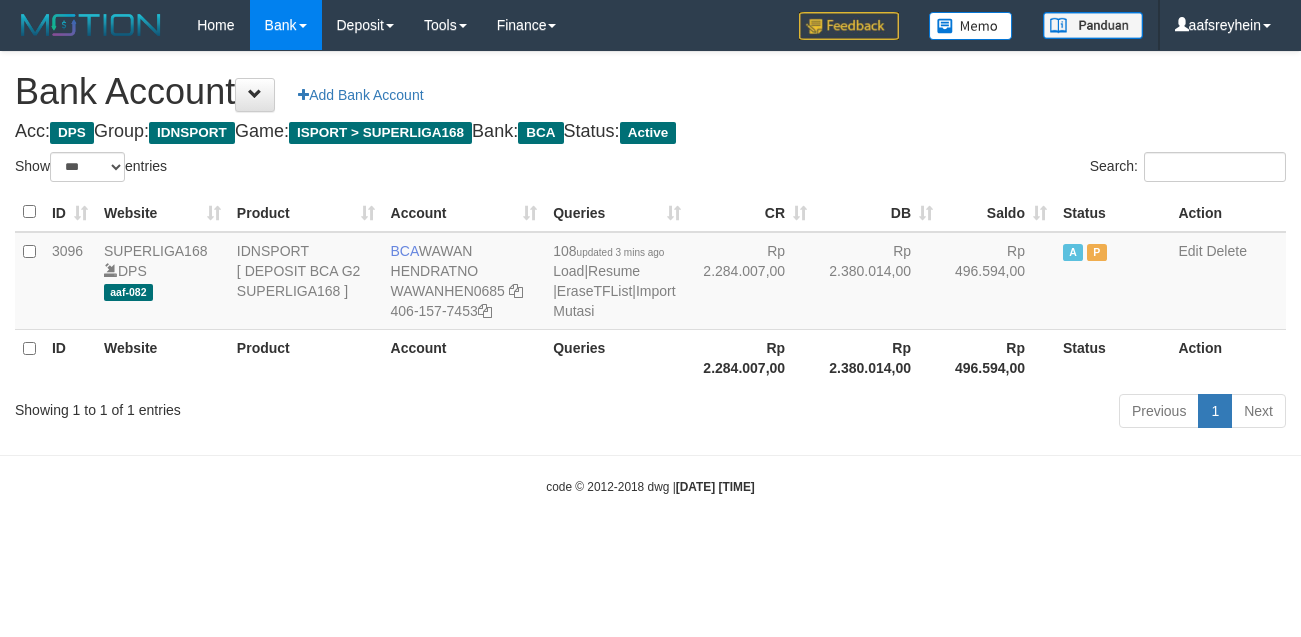 scroll, scrollTop: 0, scrollLeft: 0, axis: both 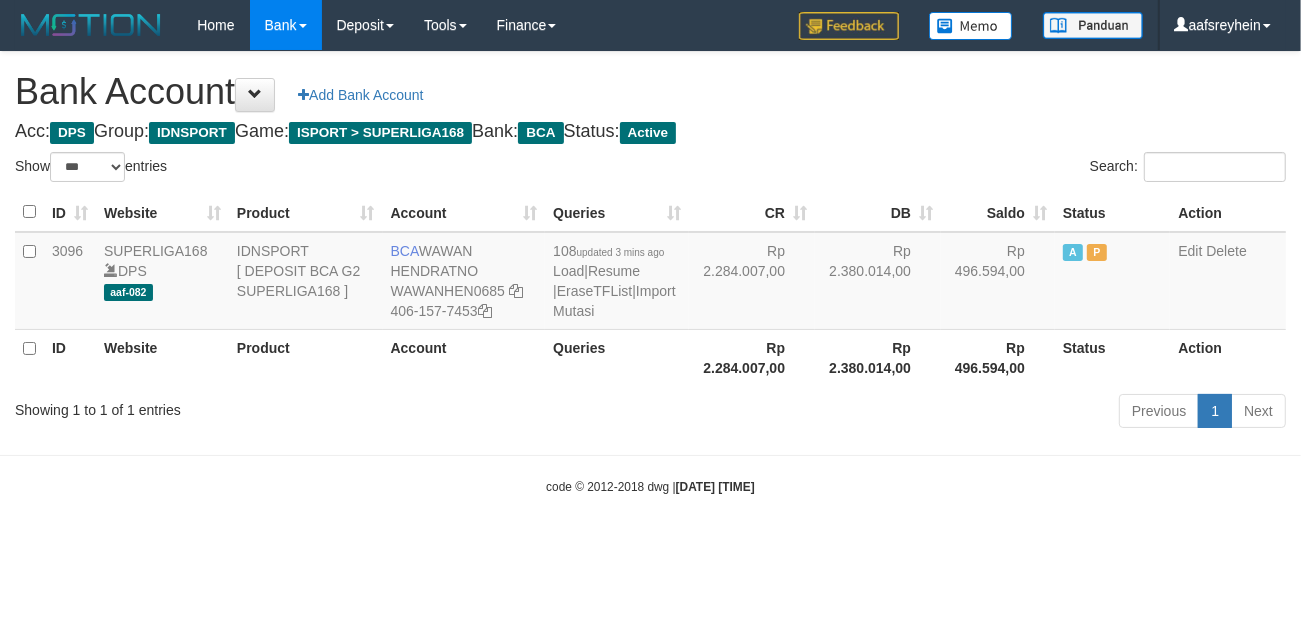 click on "Toggle navigation
Home
Bank
Account List
Load
By Website
Group
[ISPORT]													SUPERLIGA168
By Load Group (DPS)
-" at bounding box center [650, 273] 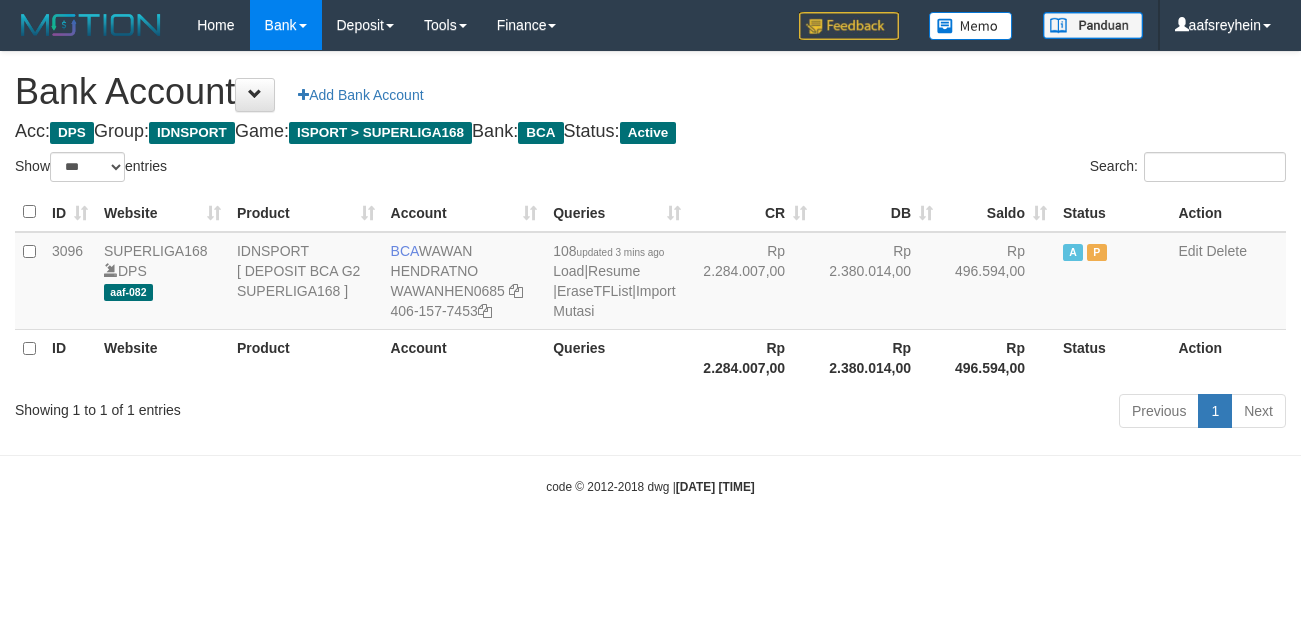 select on "***" 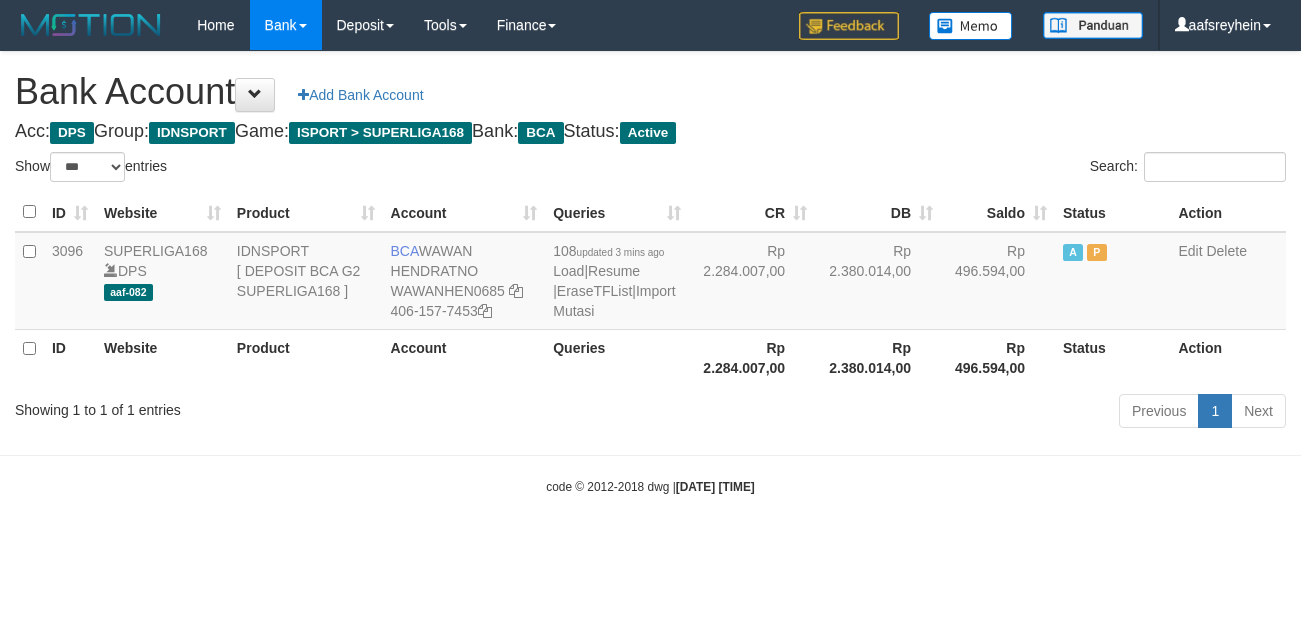 scroll, scrollTop: 0, scrollLeft: 0, axis: both 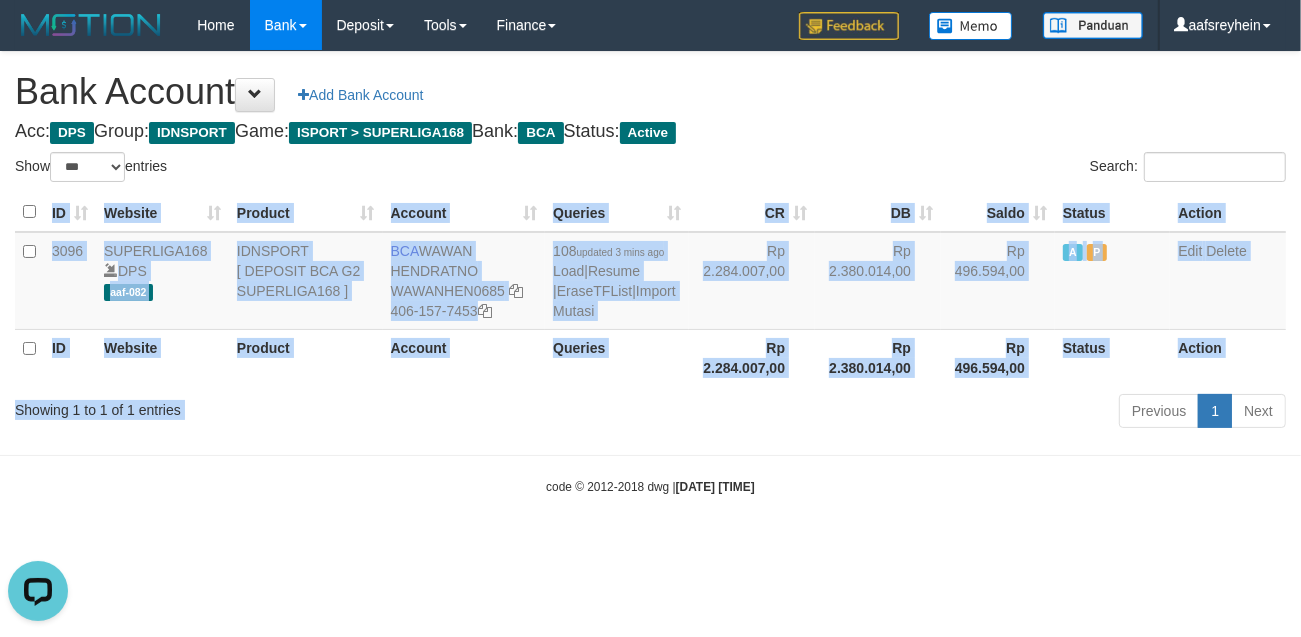 click on "Show  ** ** ** *** ***  entries Search:
ID Website Product Account Queries CR DB Saldo Status Action
3096
SUPERLIGA168
DPS
aaf-082
IDNSPORT
[ DEPOSIT BCA G2 SUPERLIGA168 ]
BCA
[FIRST] [LAST]
WAWANHEN0685
406-157-7453
108 updated [TIME_AGO]
Load
|
Resume
|
EraseTFList
|
Import Mutasi
Rp 2.284.007,00
Rp 2.380.014,00
Rp 496.594,00
A
P
Edit
Delete
ID Website Product Account Queries" at bounding box center (650, 293) 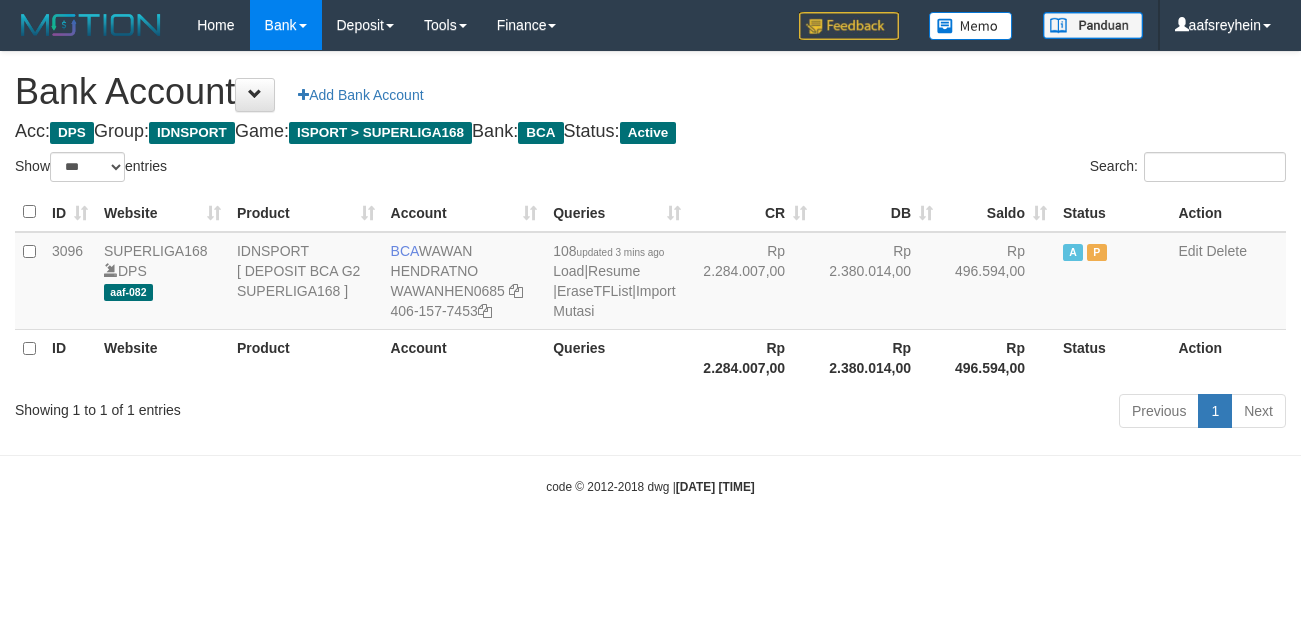 select on "***" 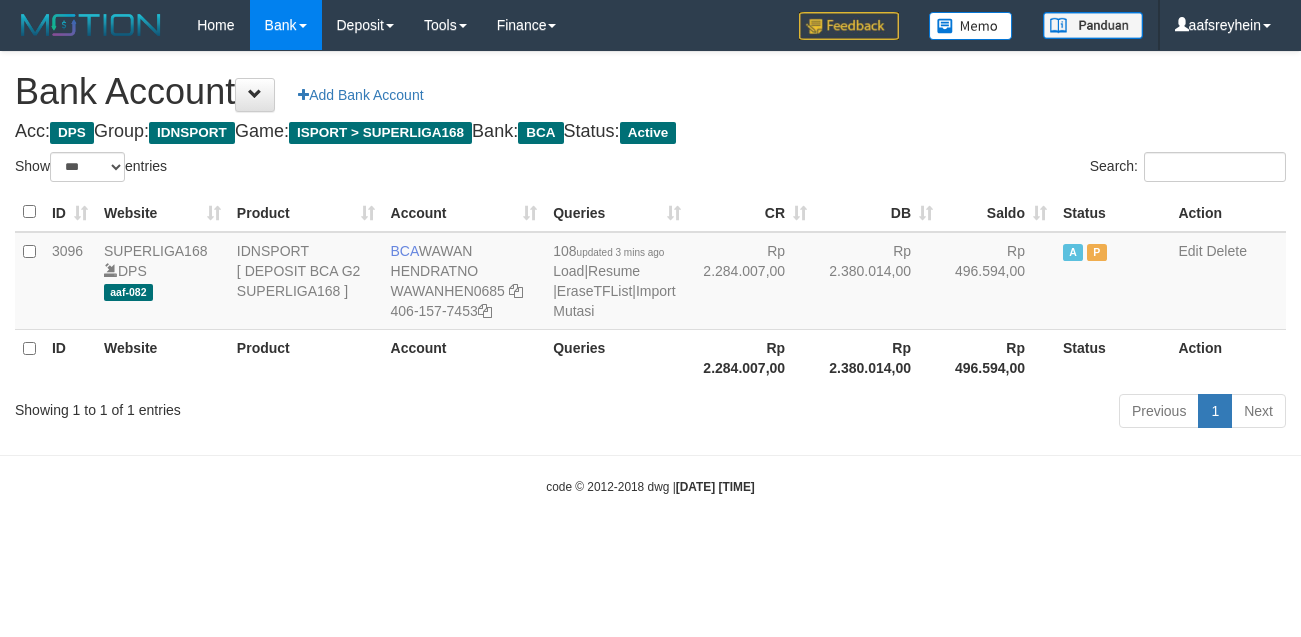 scroll, scrollTop: 0, scrollLeft: 0, axis: both 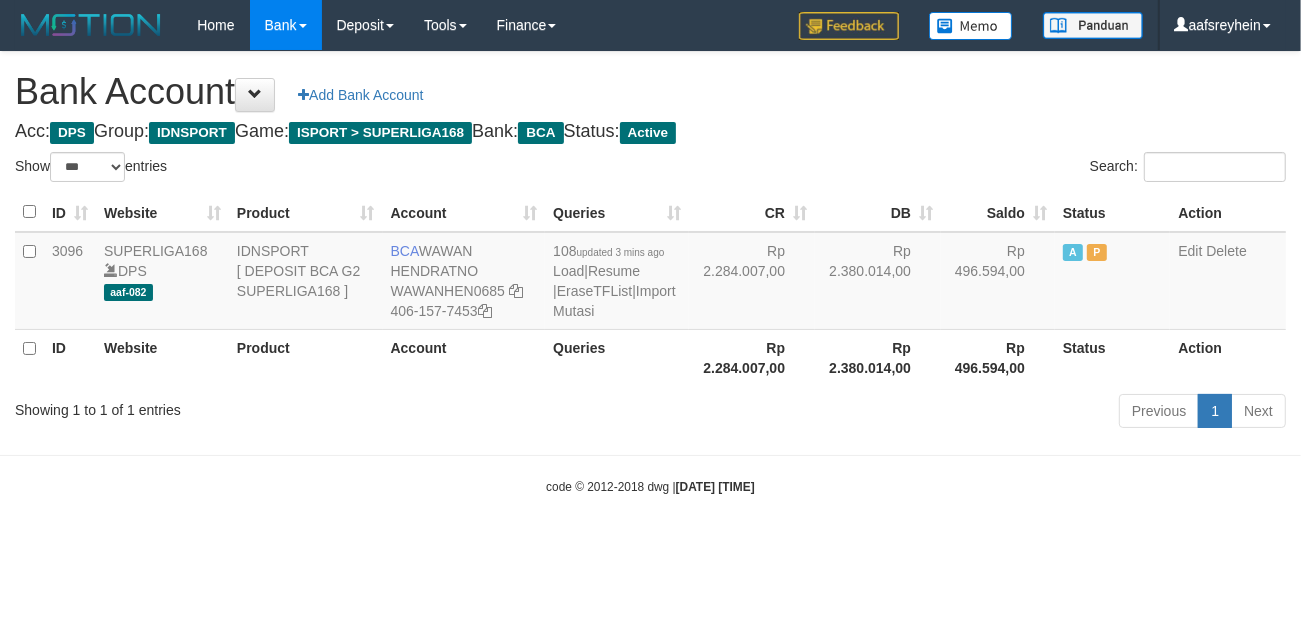click on "Toggle navigation
Home
Bank
Account List
Load
By Website
Group
[ISPORT]													SUPERLIGA168
By Load Group (DPS)" at bounding box center [650, 273] 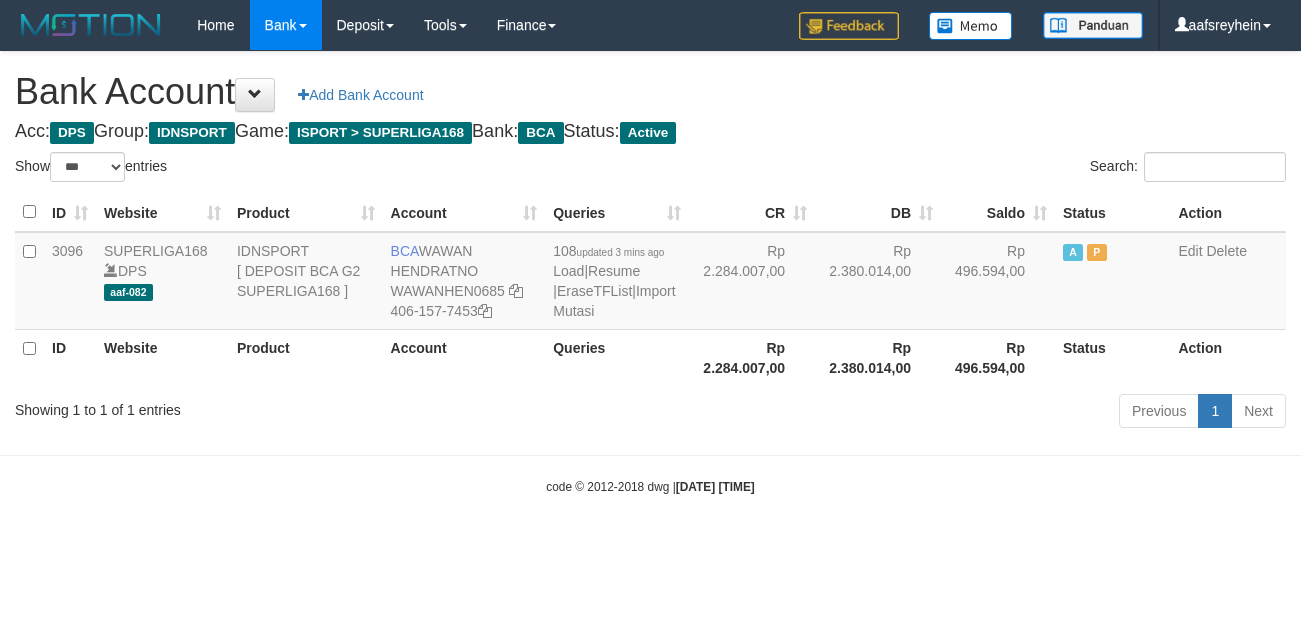 select on "***" 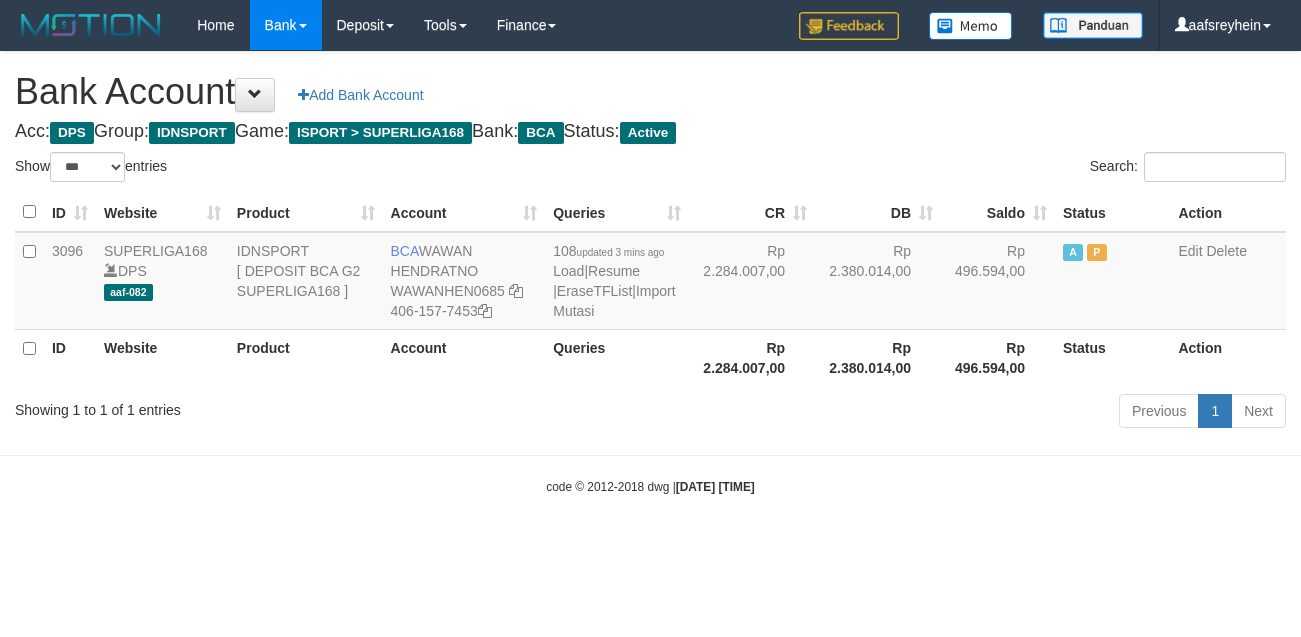 scroll, scrollTop: 0, scrollLeft: 0, axis: both 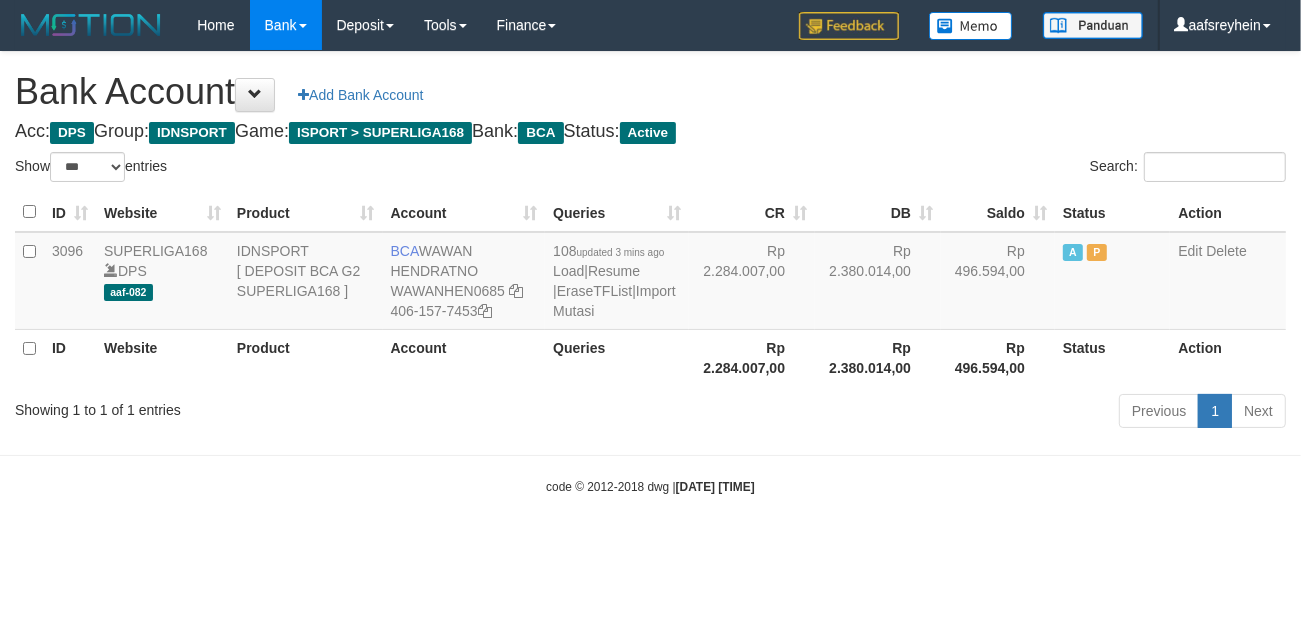 click on "Toggle navigation
Home
Bank
Account List
Load
By Website
Group
[ISPORT]													SUPERLIGA168
By Load Group (DPS)
-" at bounding box center [650, 273] 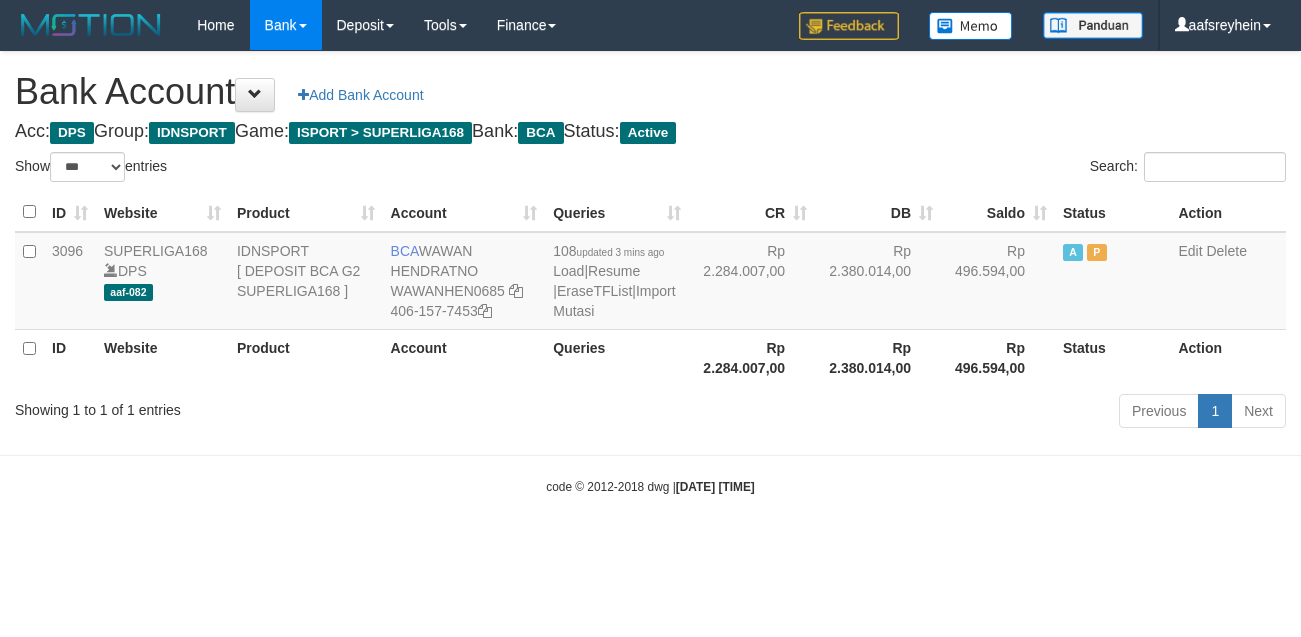select on "***" 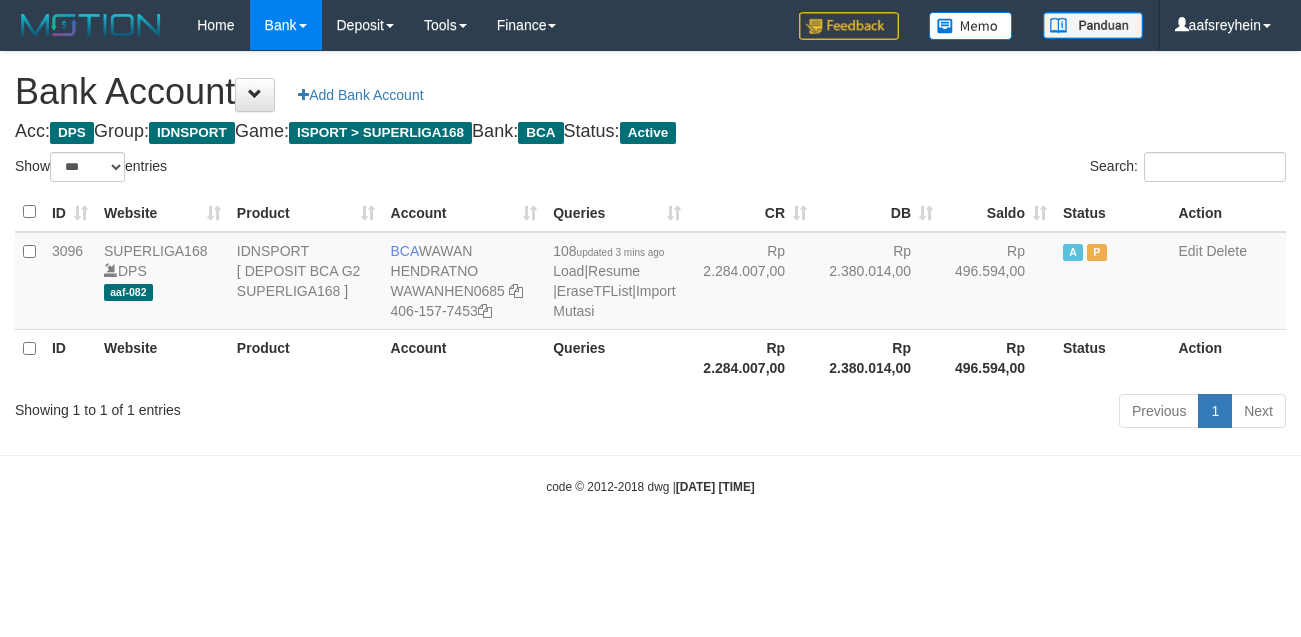 scroll, scrollTop: 0, scrollLeft: 0, axis: both 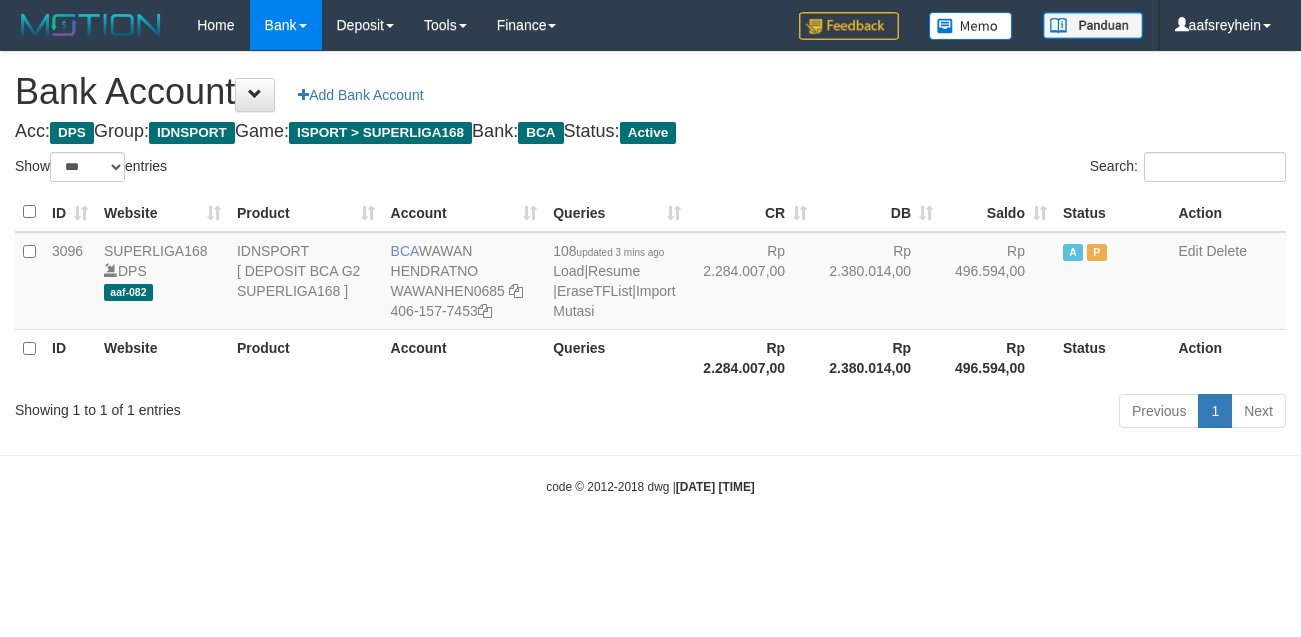 select on "***" 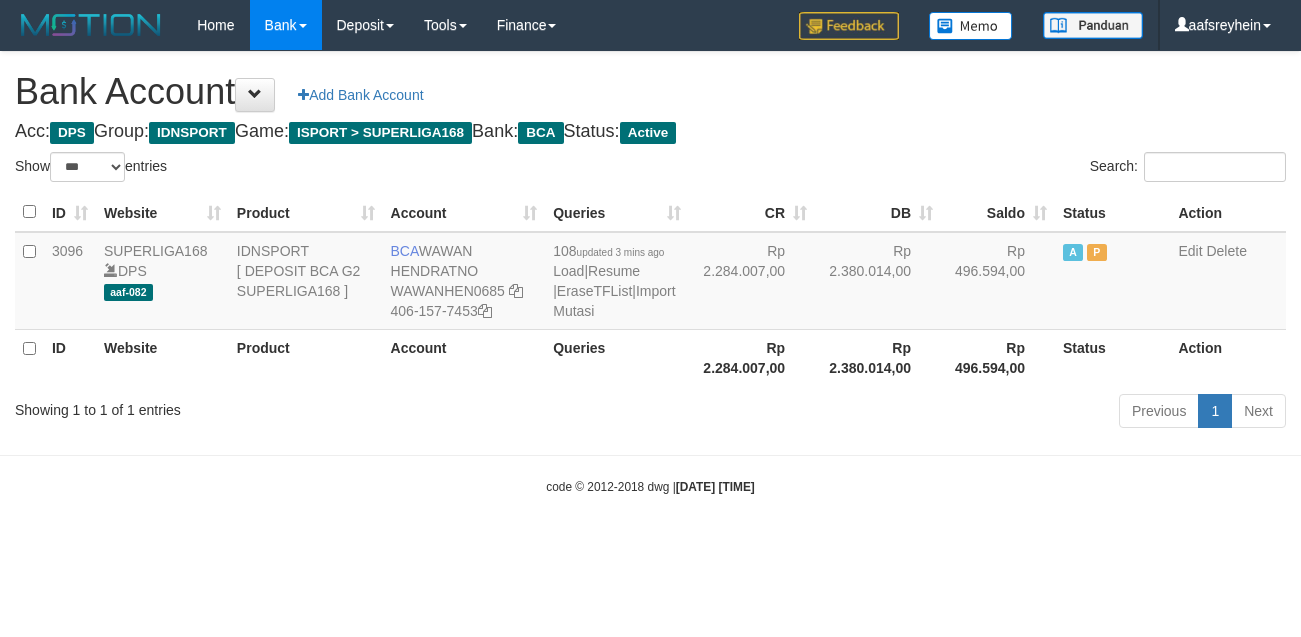 scroll, scrollTop: 0, scrollLeft: 0, axis: both 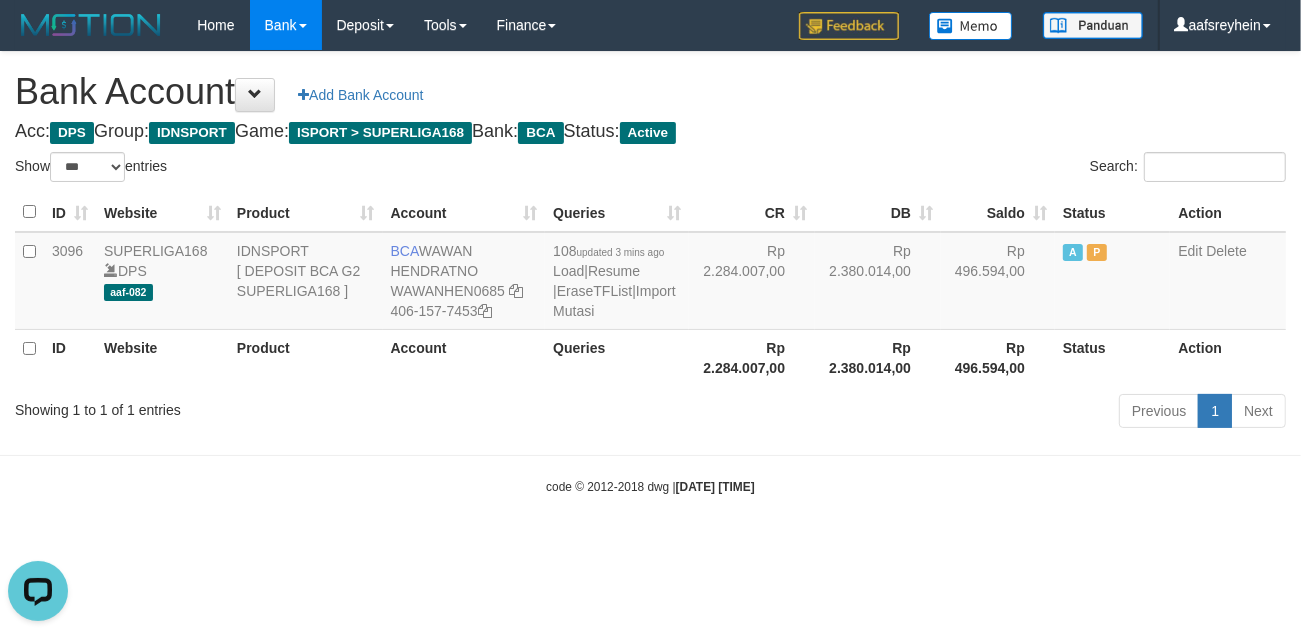 click on "Toggle navigation
Home
Bank
Account List
Load
By Website
Group
[ISPORT]													SUPERLIGA168
By Load Group (DPS)
-" at bounding box center (650, 273) 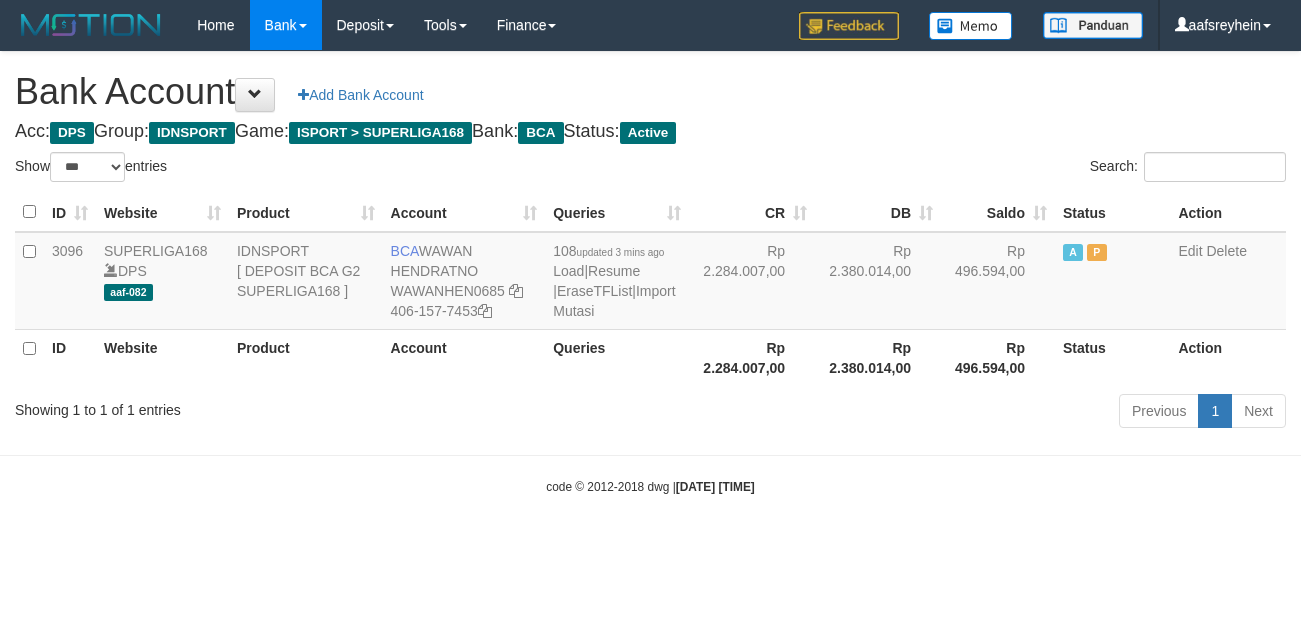 select on "***" 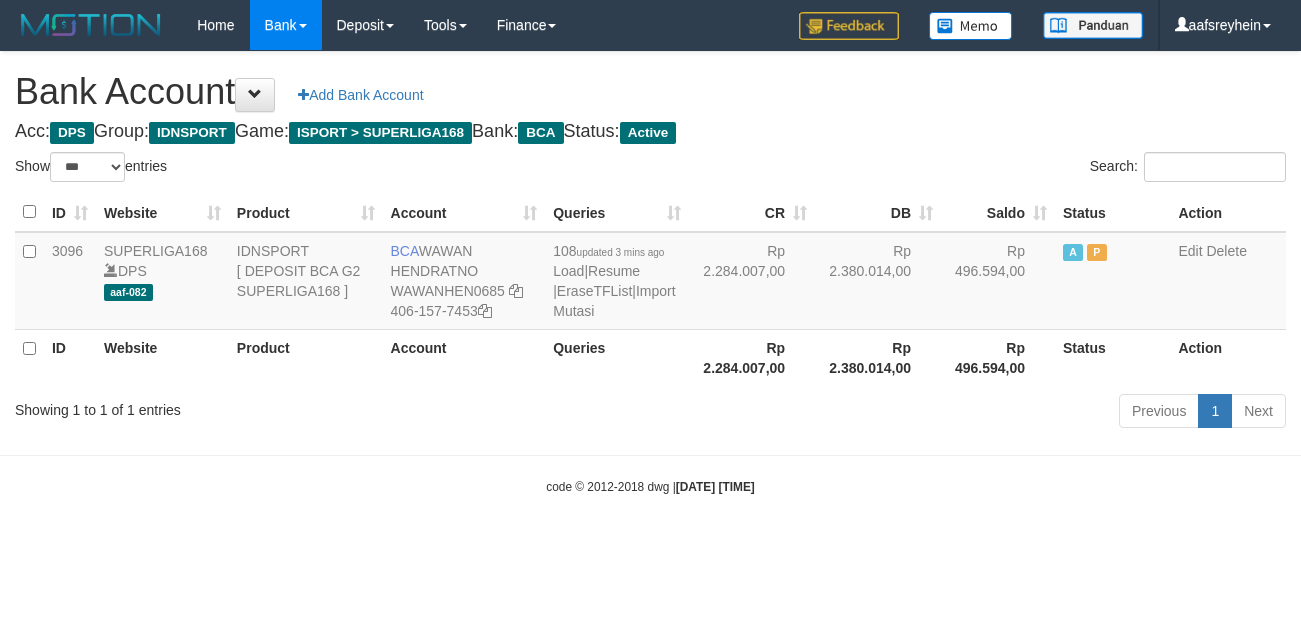 scroll, scrollTop: 0, scrollLeft: 0, axis: both 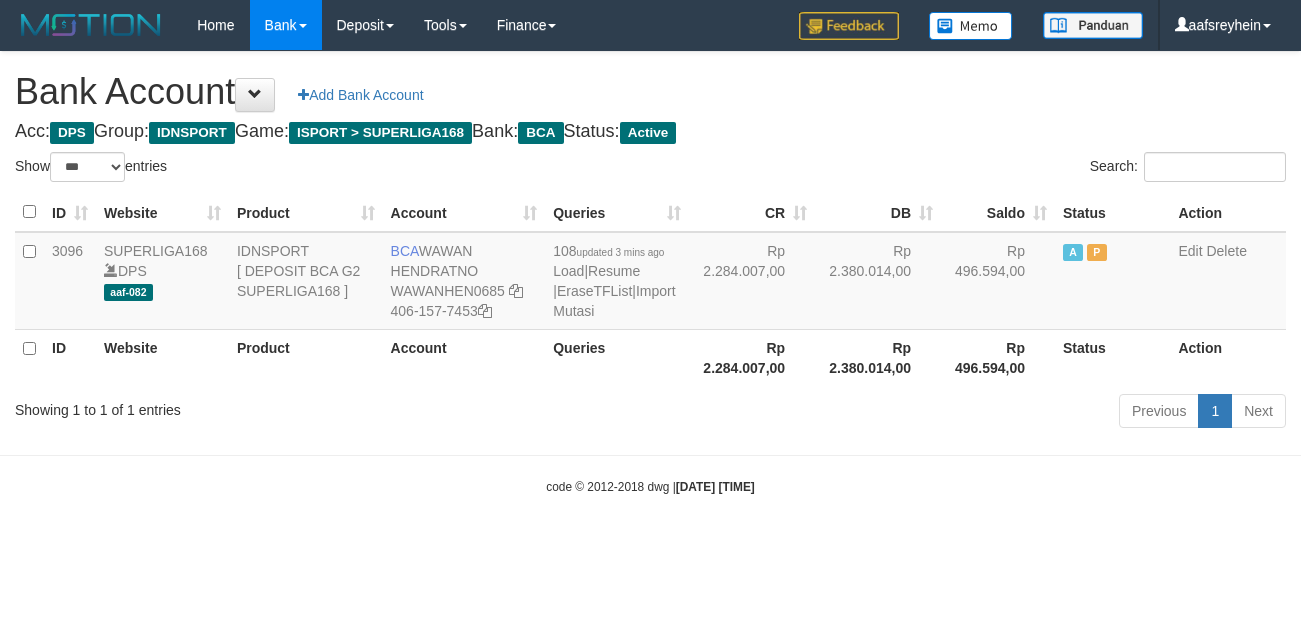 select on "***" 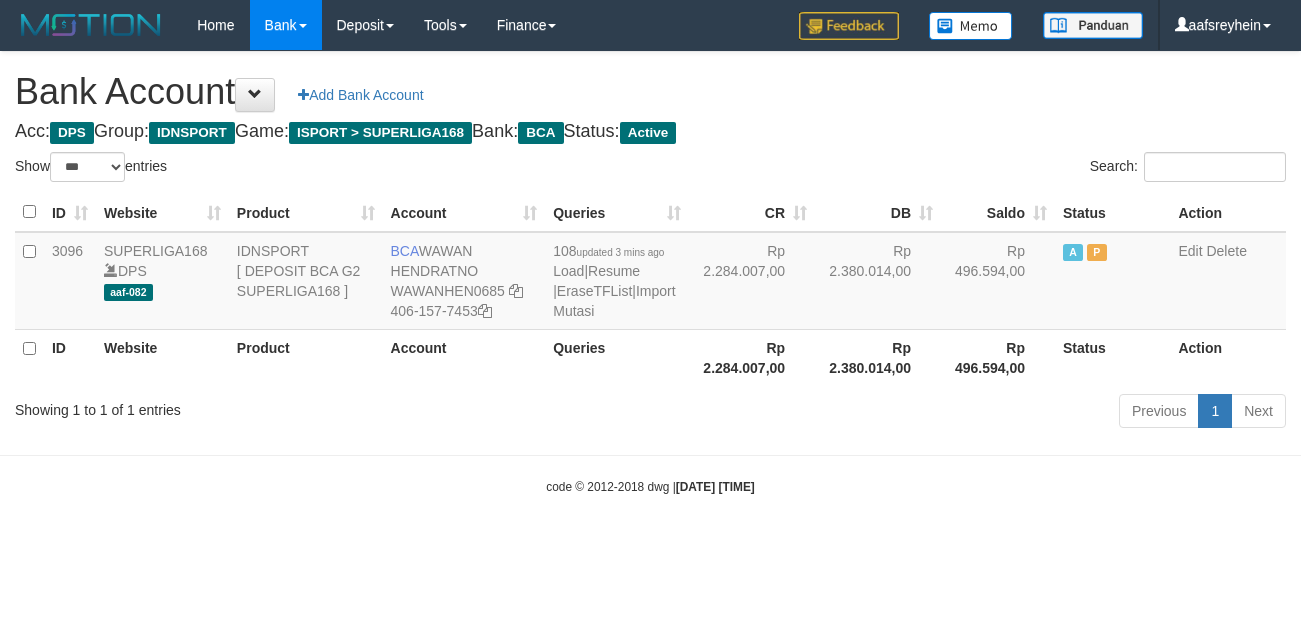 scroll, scrollTop: 0, scrollLeft: 0, axis: both 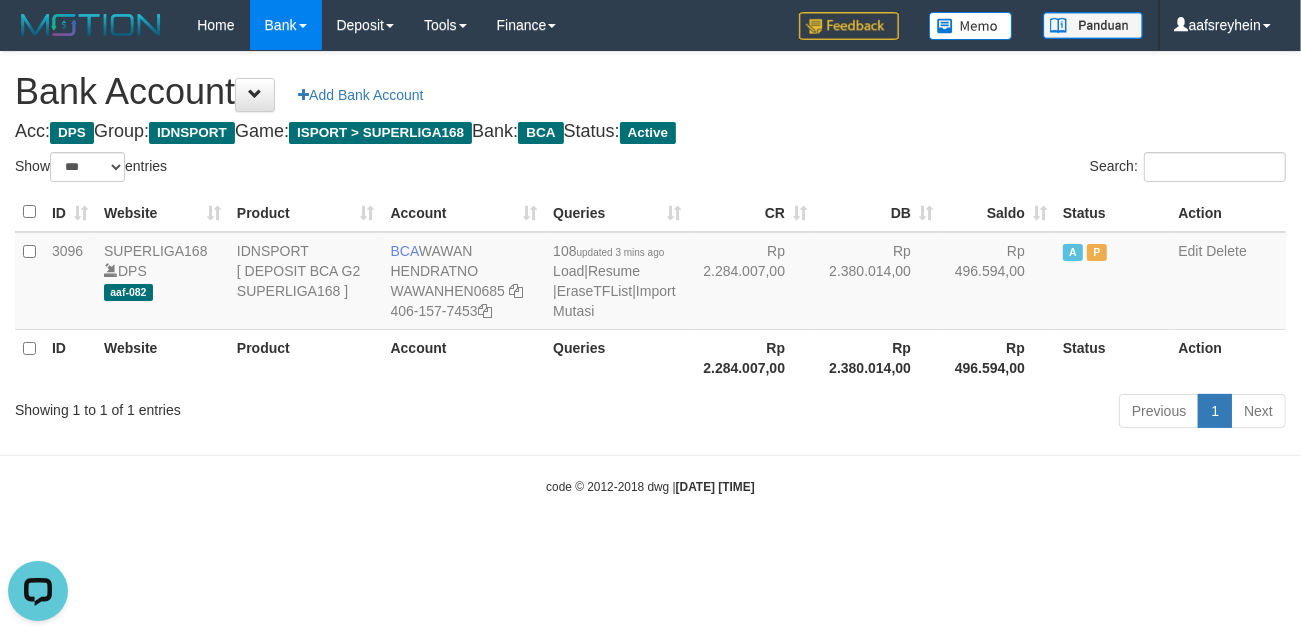 click on "Toggle navigation
Home
Bank
Account List
Load
By Website
Group
[ISPORT]													SUPERLIGA168
By Load Group (DPS)
-" at bounding box center [650, 273] 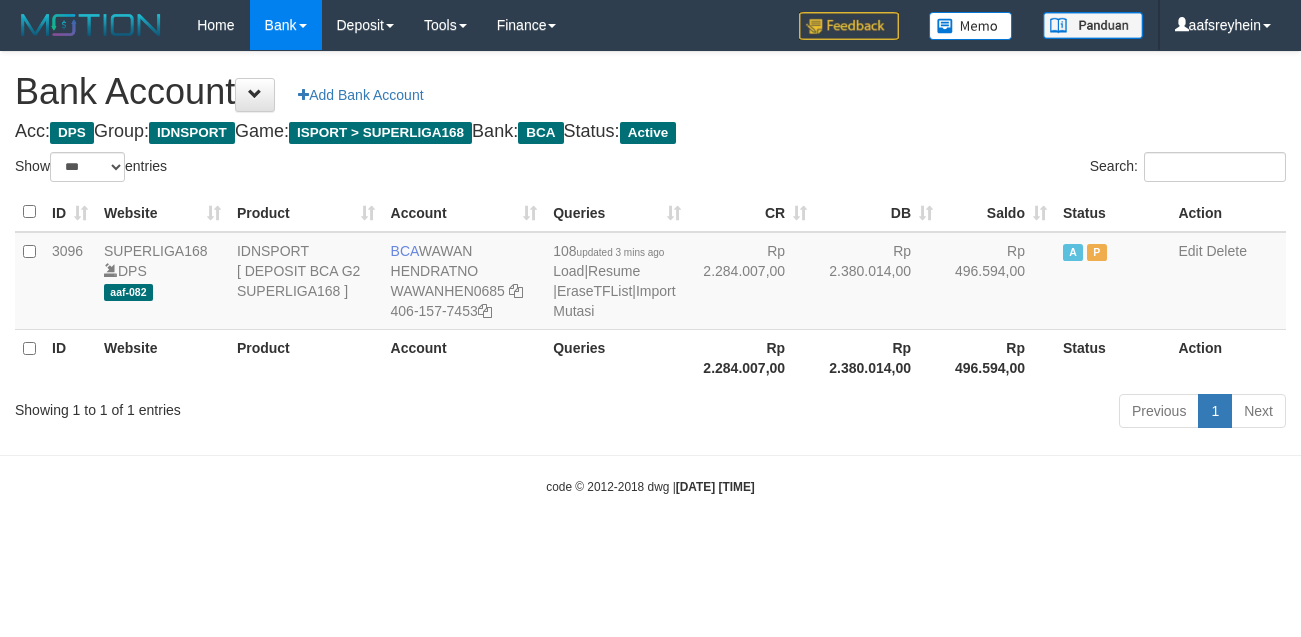 select on "***" 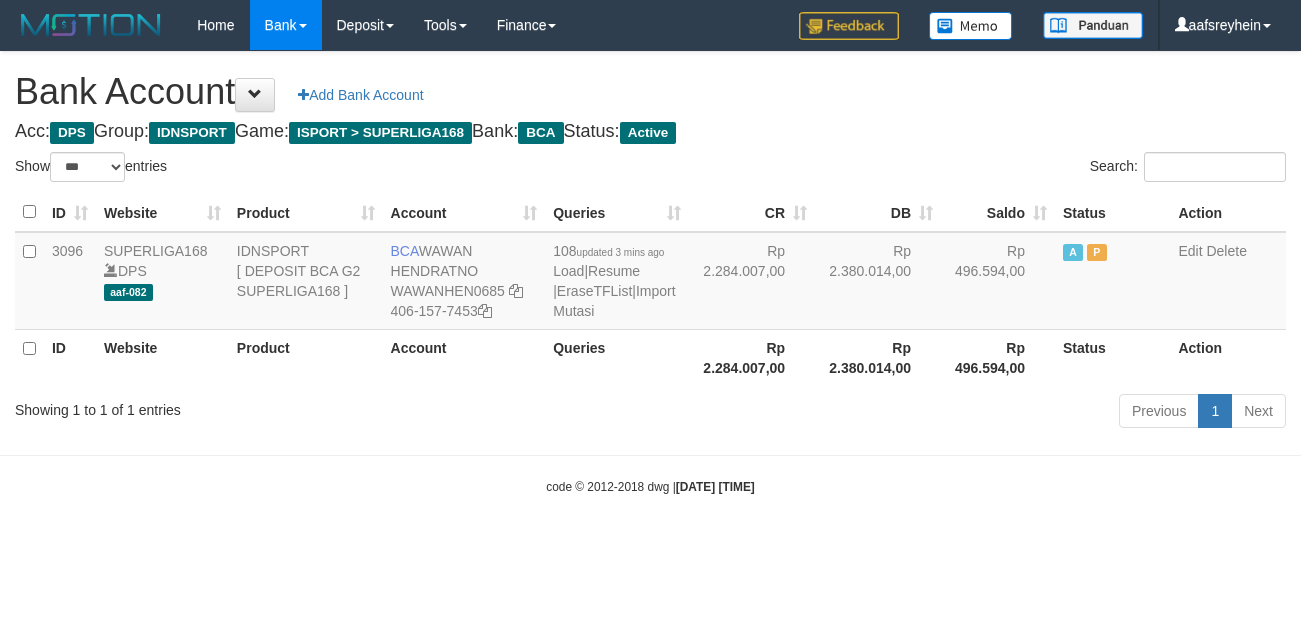scroll, scrollTop: 0, scrollLeft: 0, axis: both 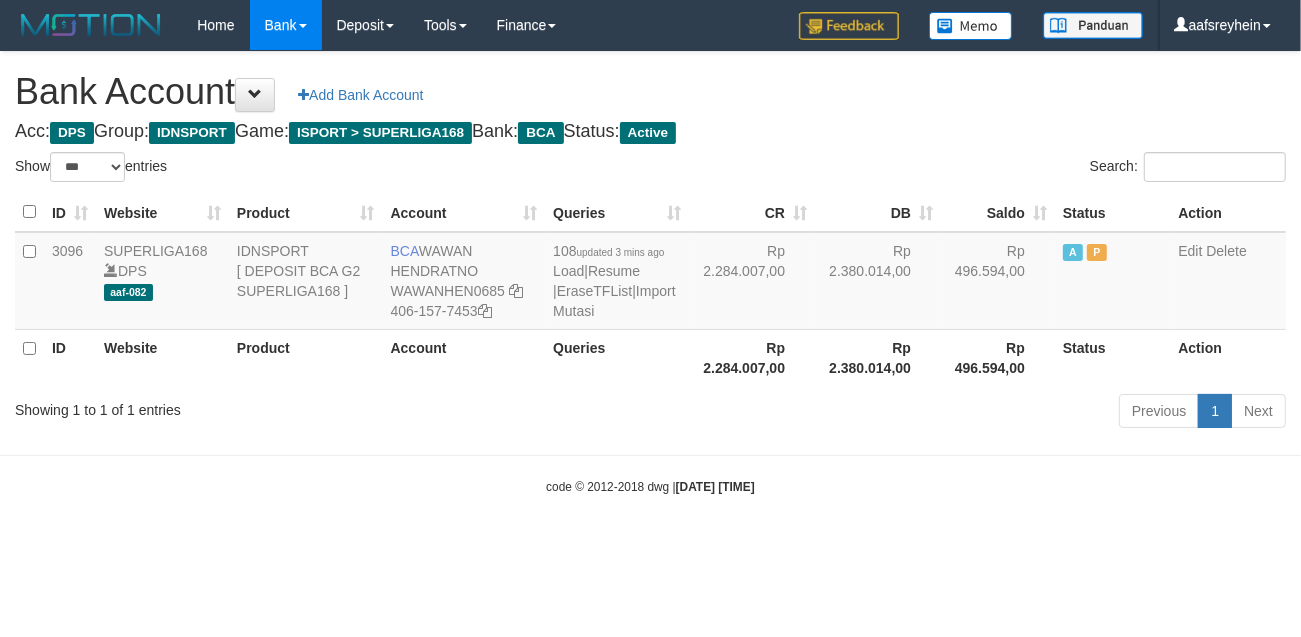 click on "Toggle navigation
Home
Bank
Account List
Load
By Website
Group
[ISPORT]													SUPERLIGA168
By Load Group (DPS)
-" at bounding box center (650, 273) 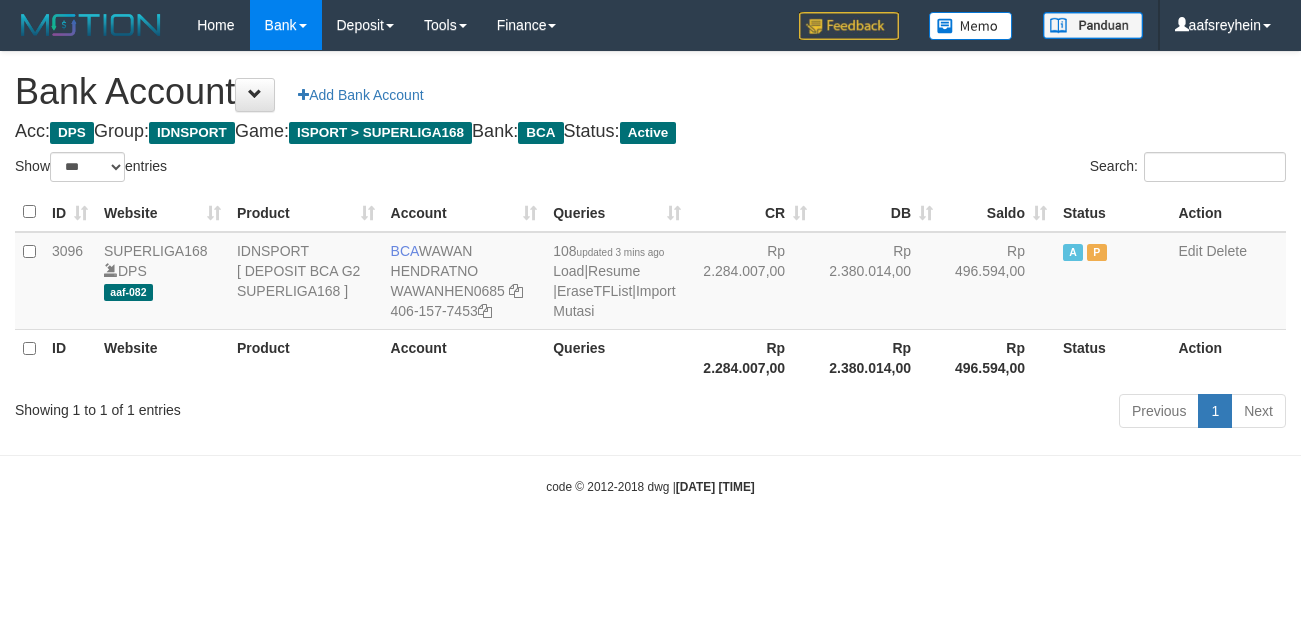 select on "***" 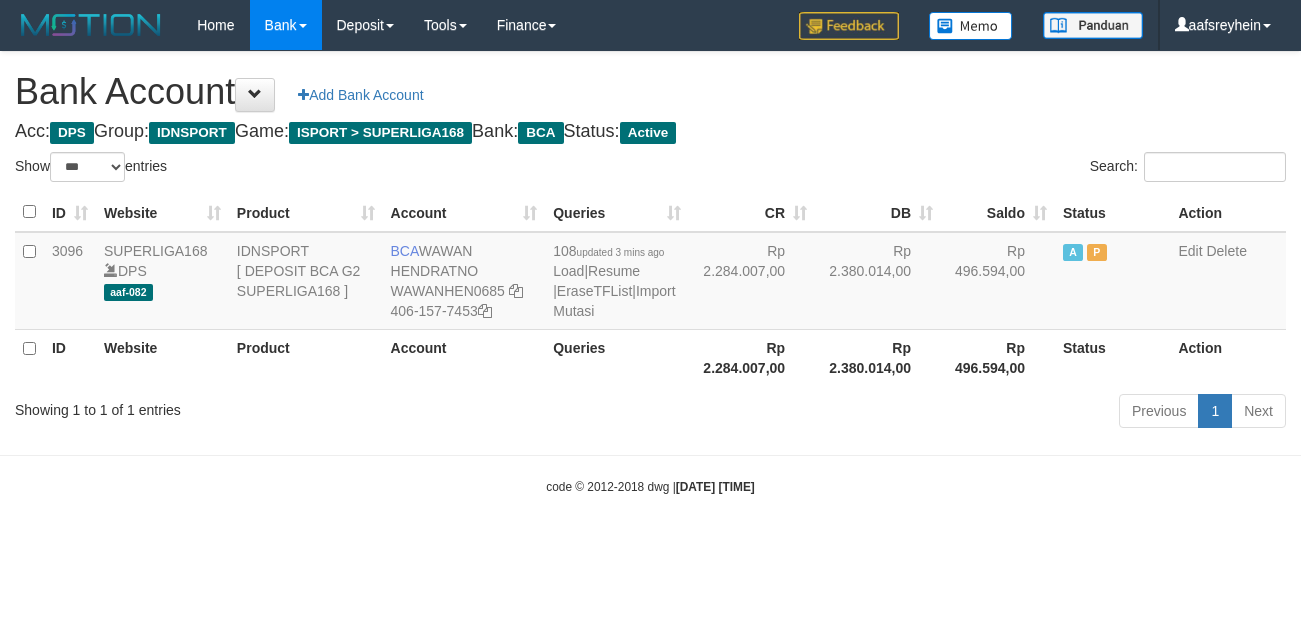 scroll, scrollTop: 0, scrollLeft: 0, axis: both 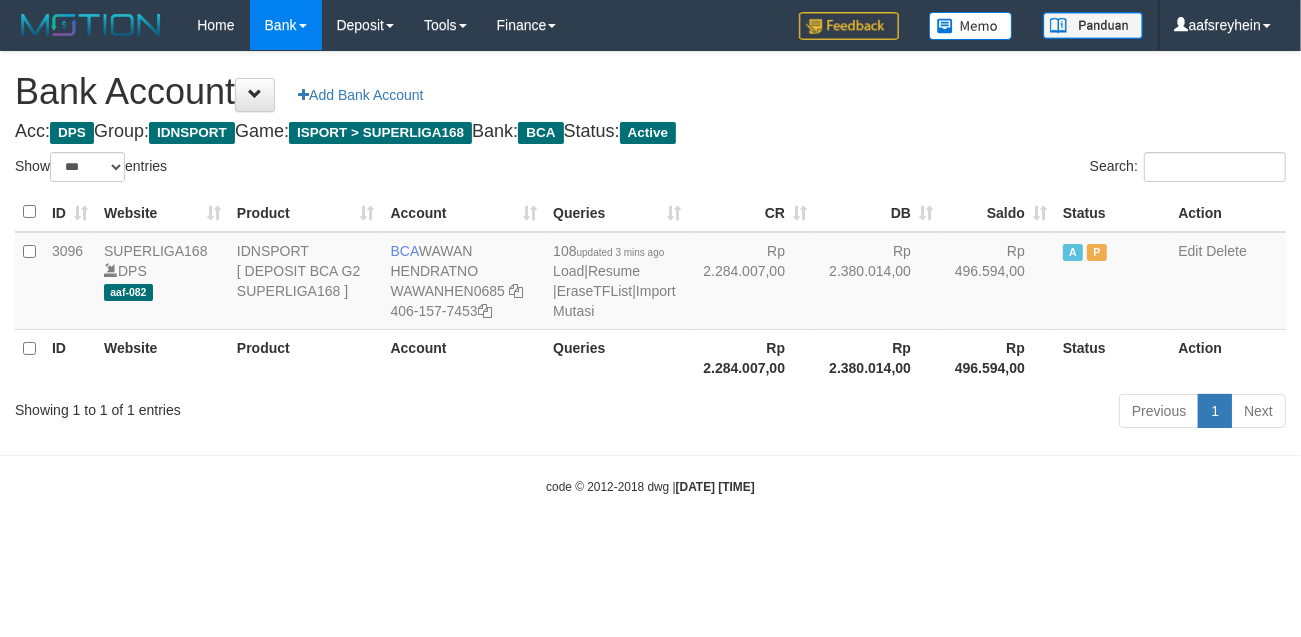click on "Toggle navigation
Home
Bank
Account List
Load
By Website
Group
[ISPORT]													SUPERLIGA168
By Load Group (DPS)" at bounding box center [650, 273] 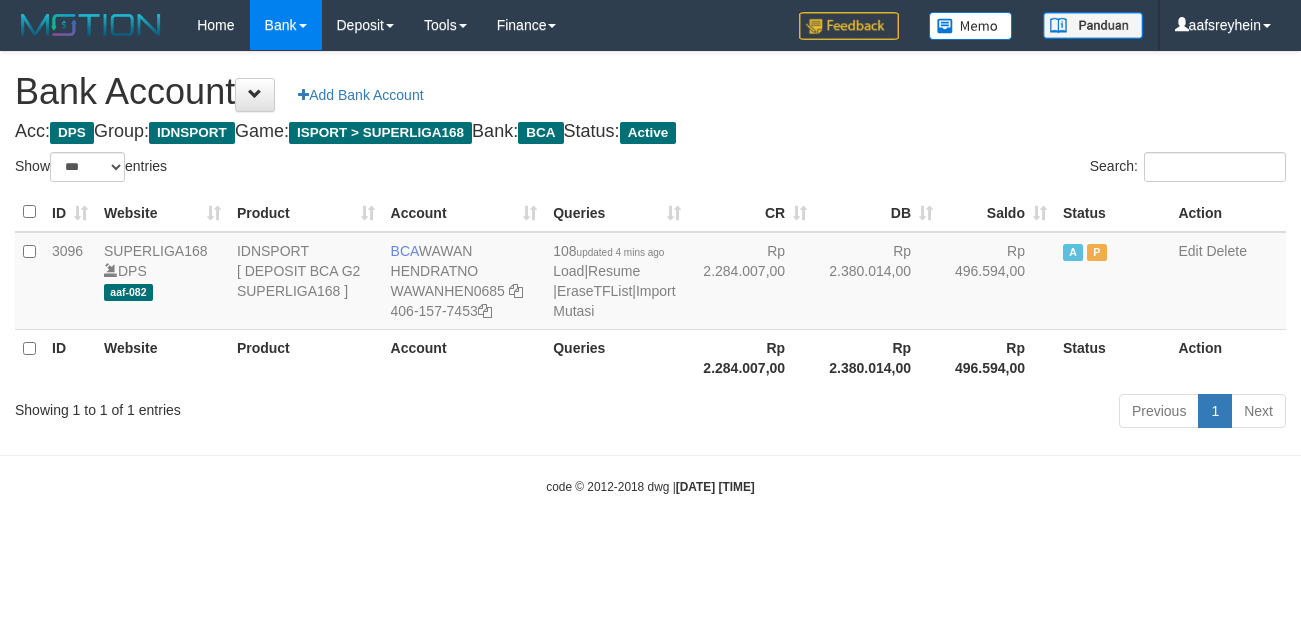 select on "***" 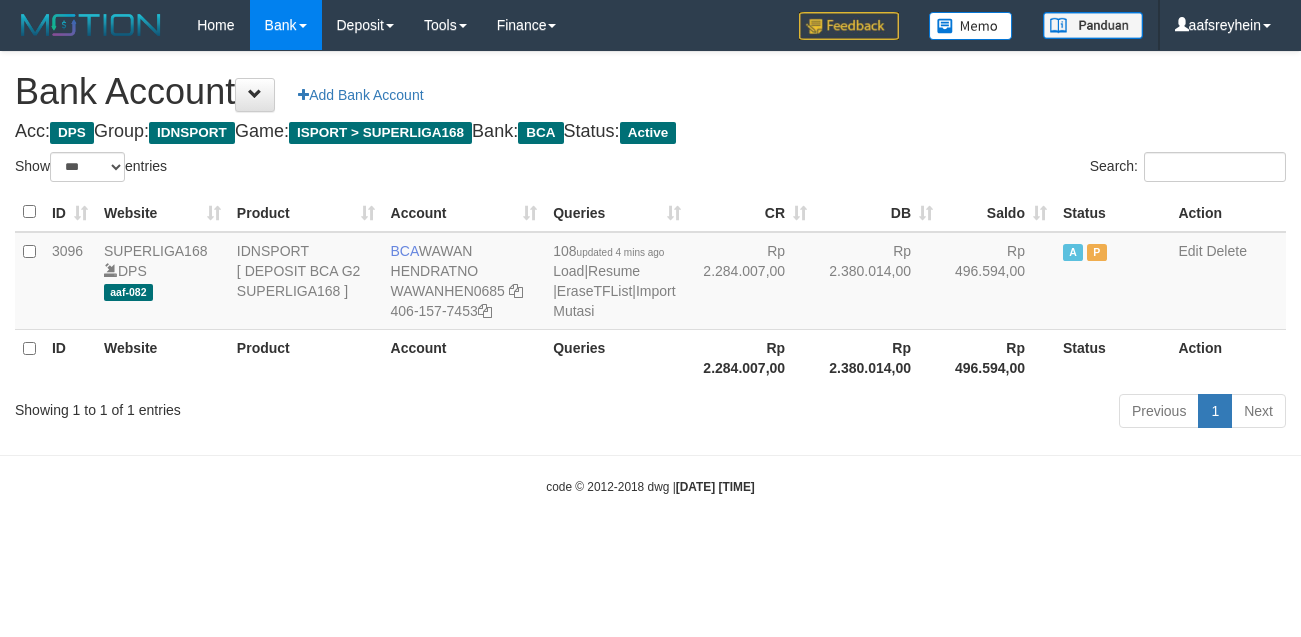 scroll, scrollTop: 0, scrollLeft: 0, axis: both 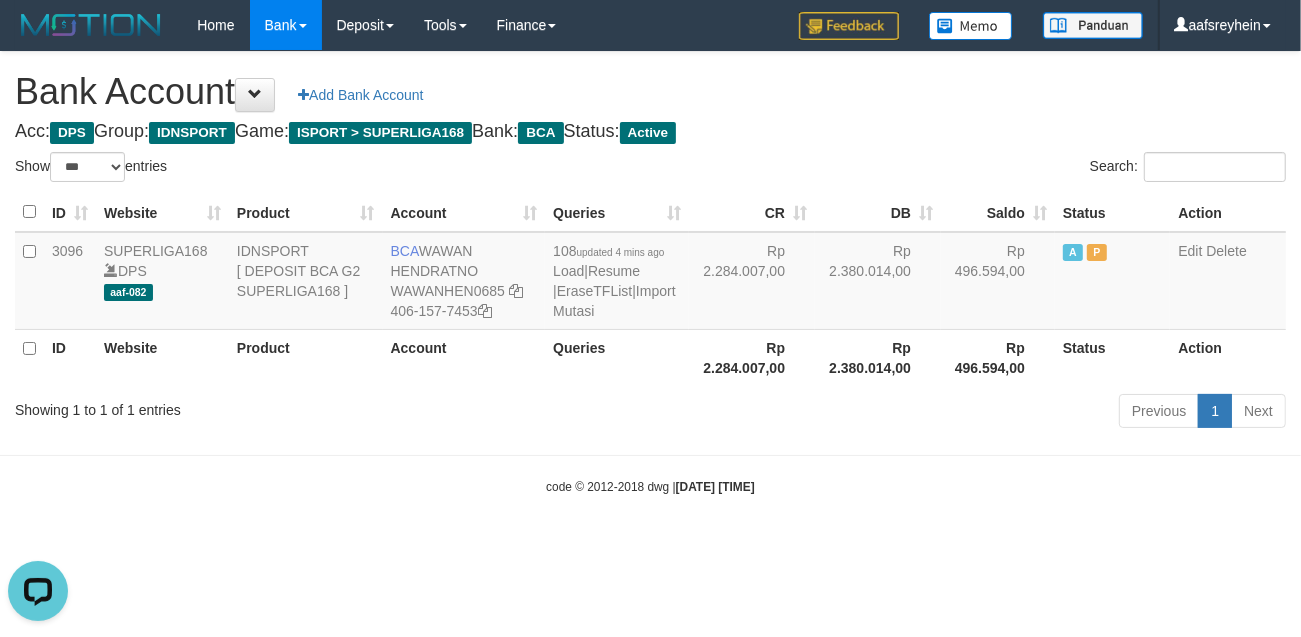 click on "code © 2012-2018 dwg |  2025/07/12 22:13:58" at bounding box center [650, 487] 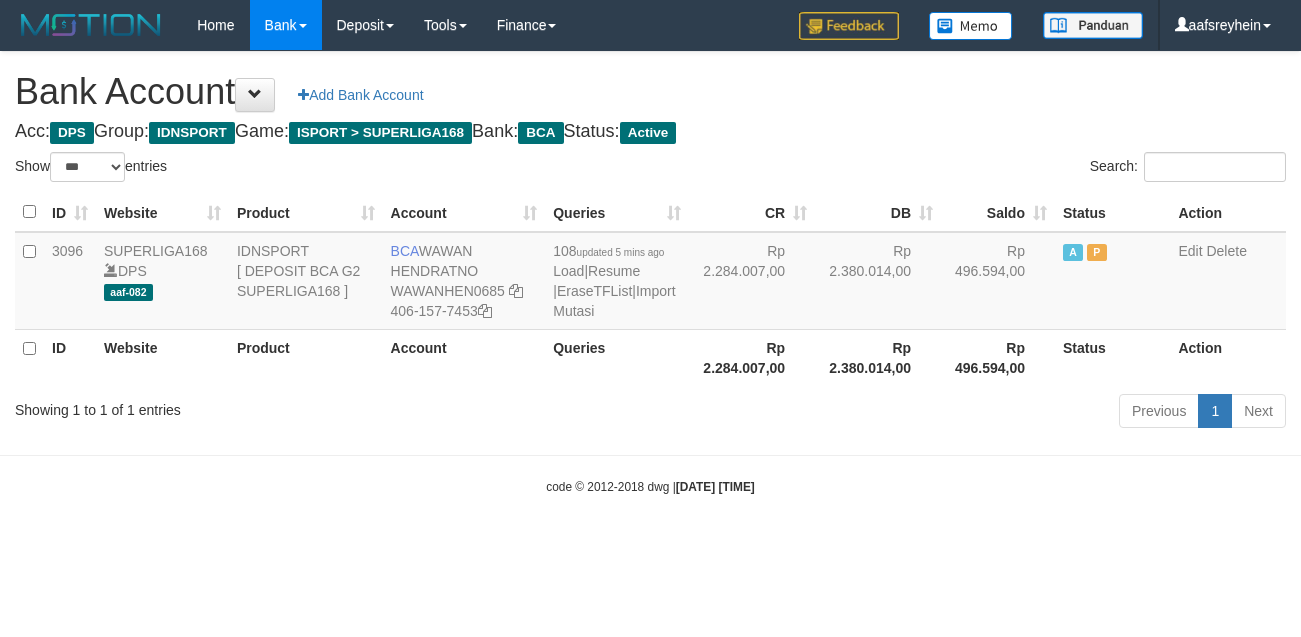 select on "***" 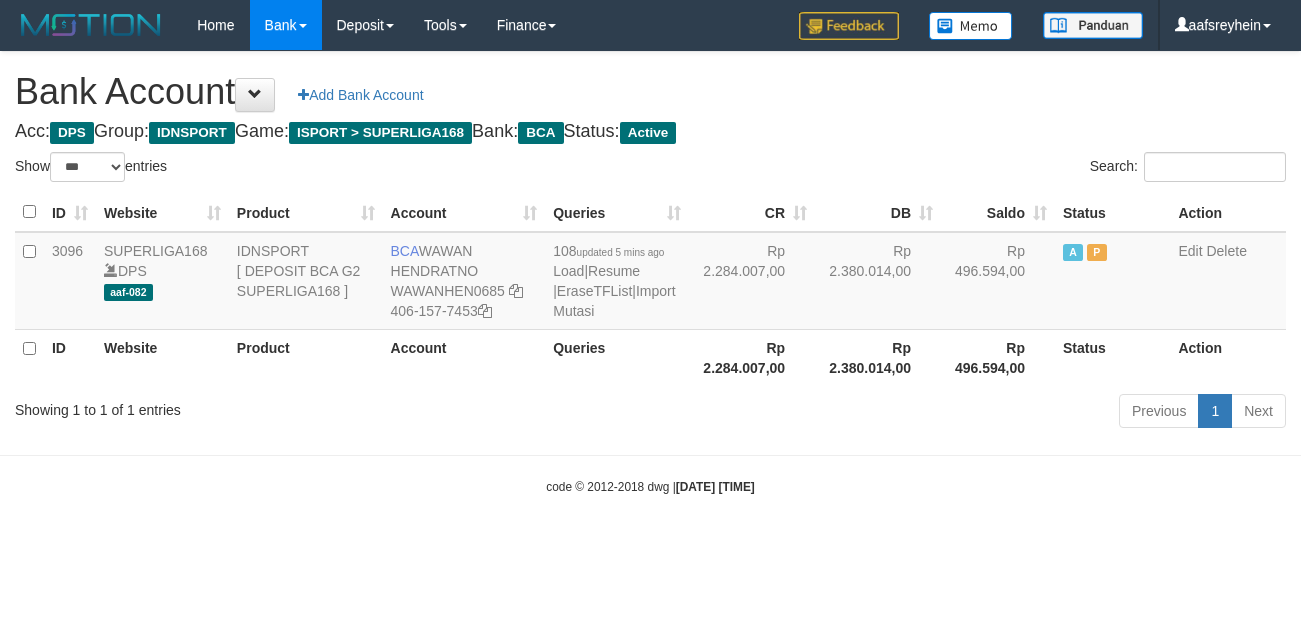 scroll, scrollTop: 0, scrollLeft: 0, axis: both 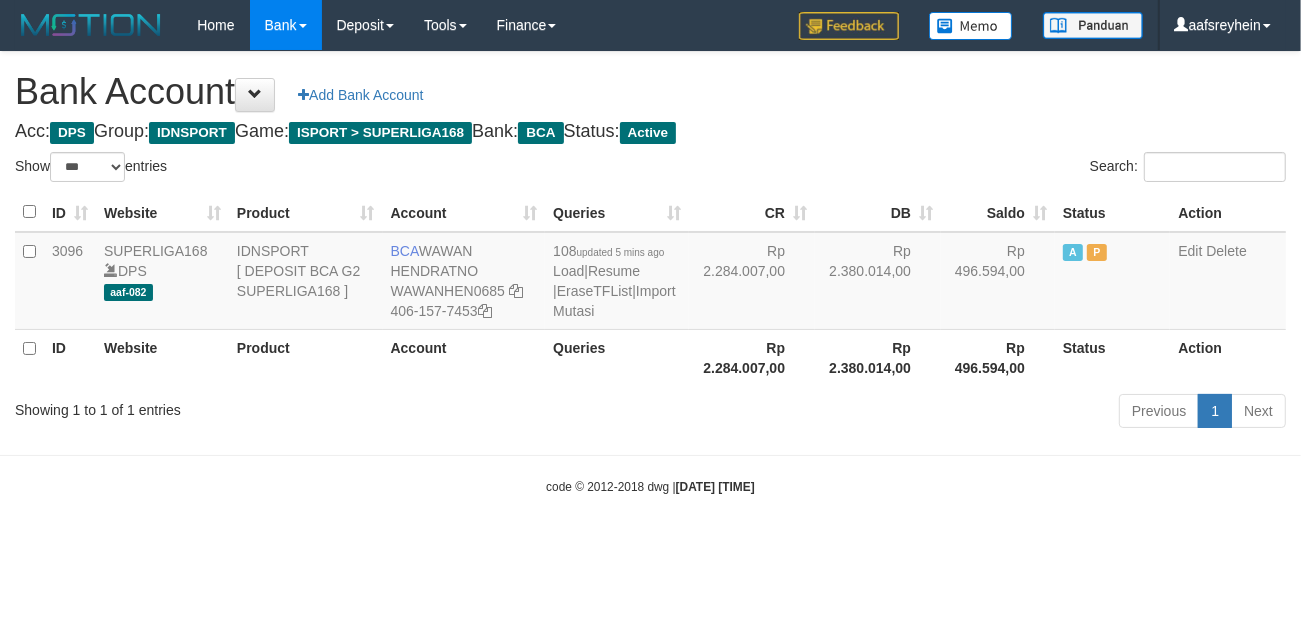 click on "code © 2012-2018 dwg |  2025/07/12 22:15:18" at bounding box center (650, 486) 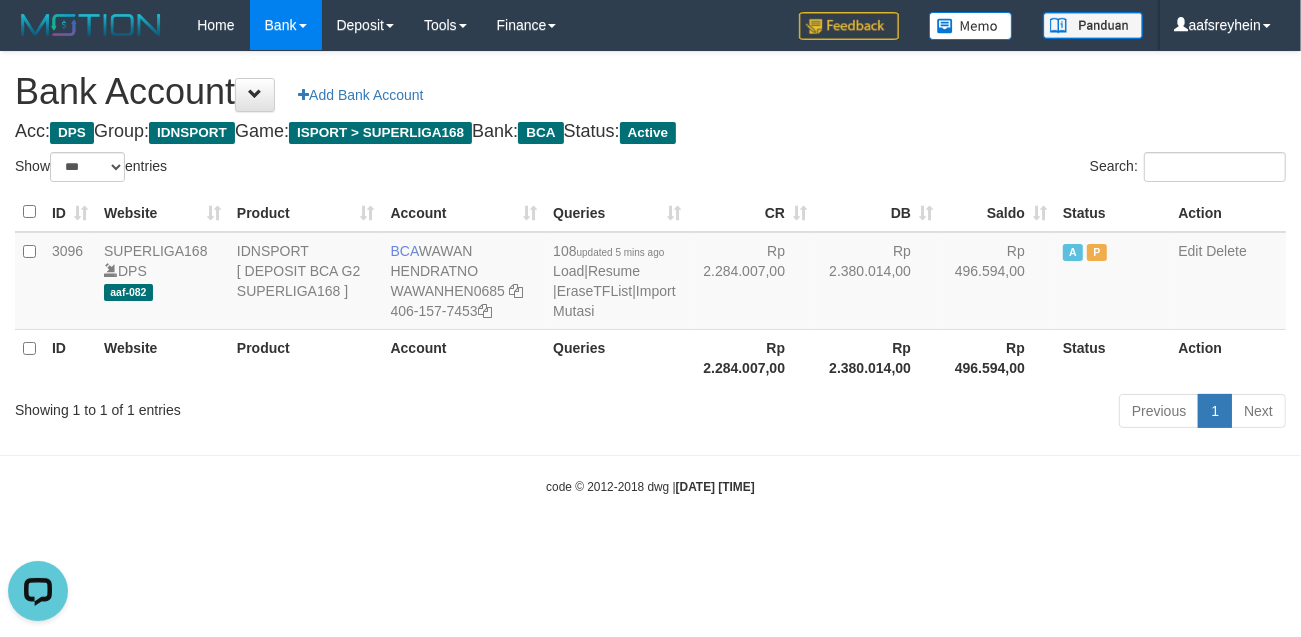 scroll, scrollTop: 0, scrollLeft: 0, axis: both 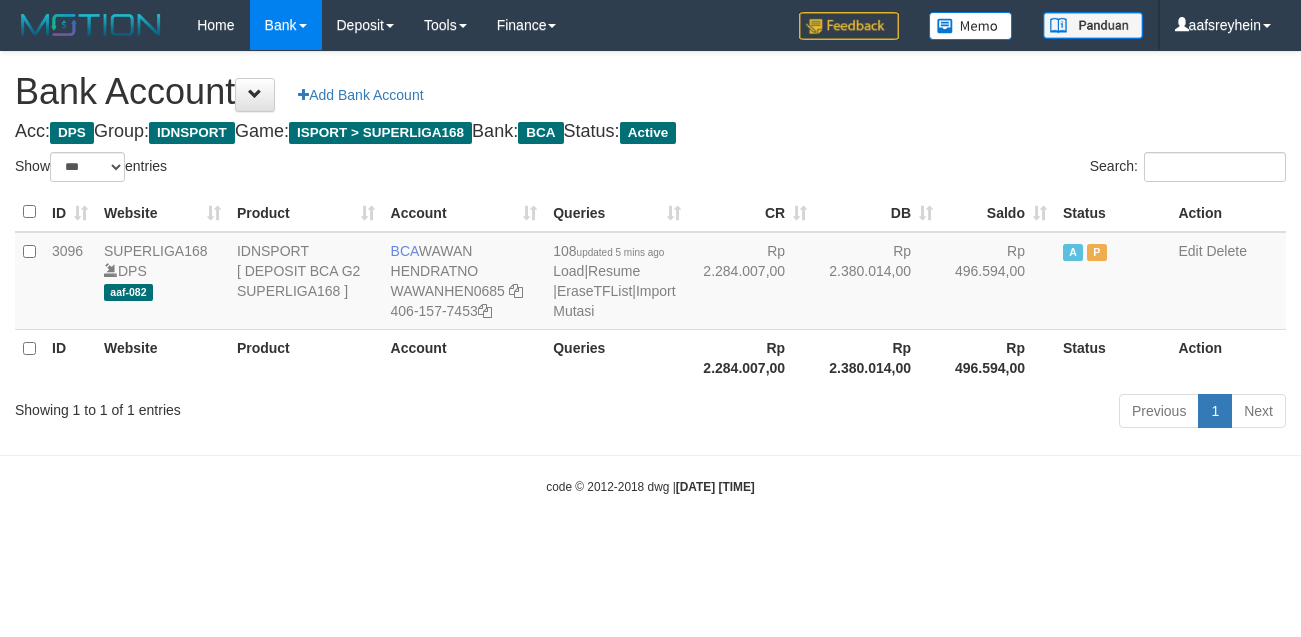 select on "***" 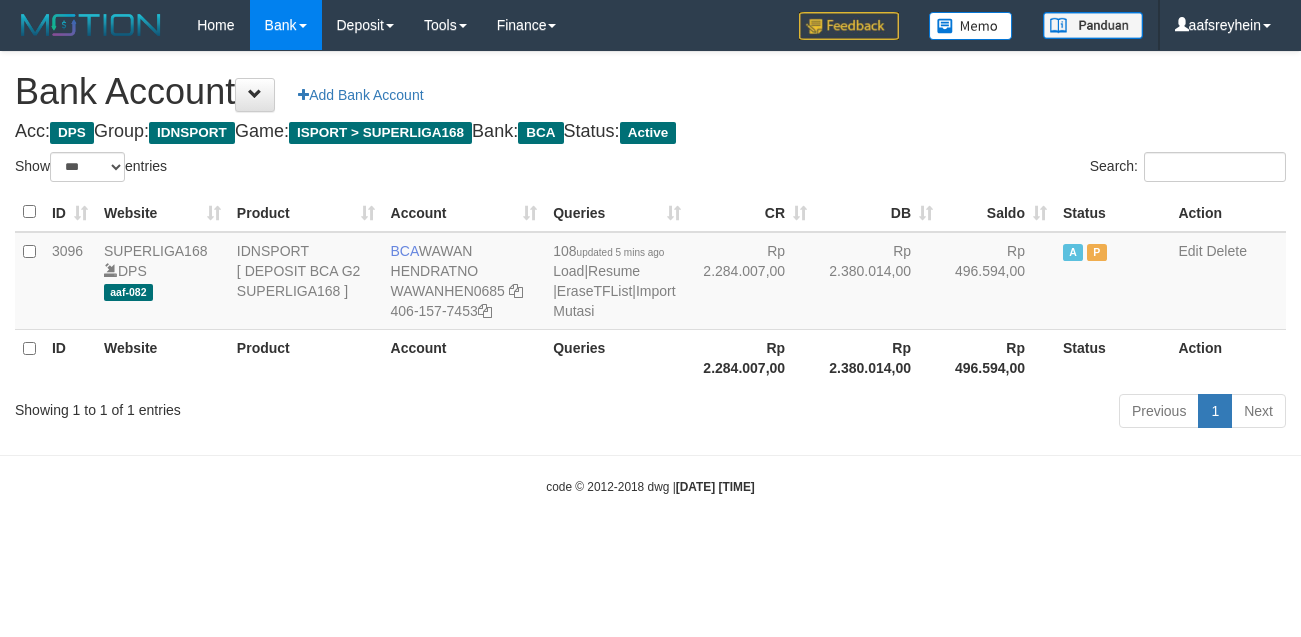 scroll, scrollTop: 0, scrollLeft: 0, axis: both 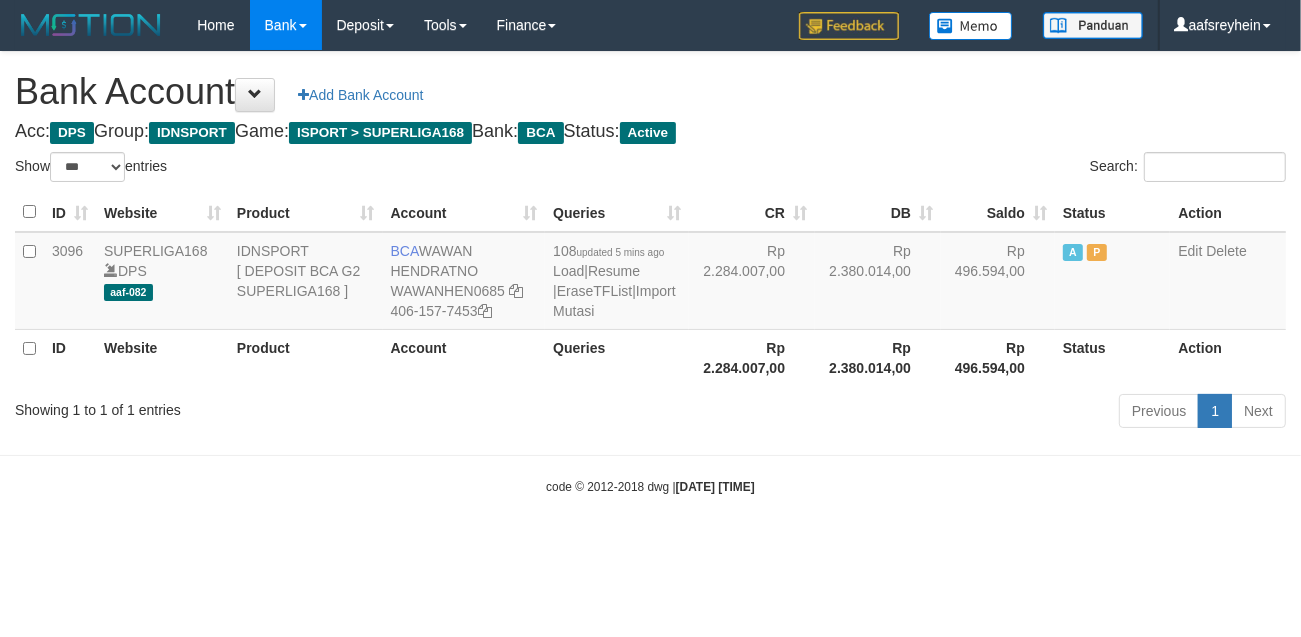 click on "Previous 1 Next" at bounding box center [921, 413] 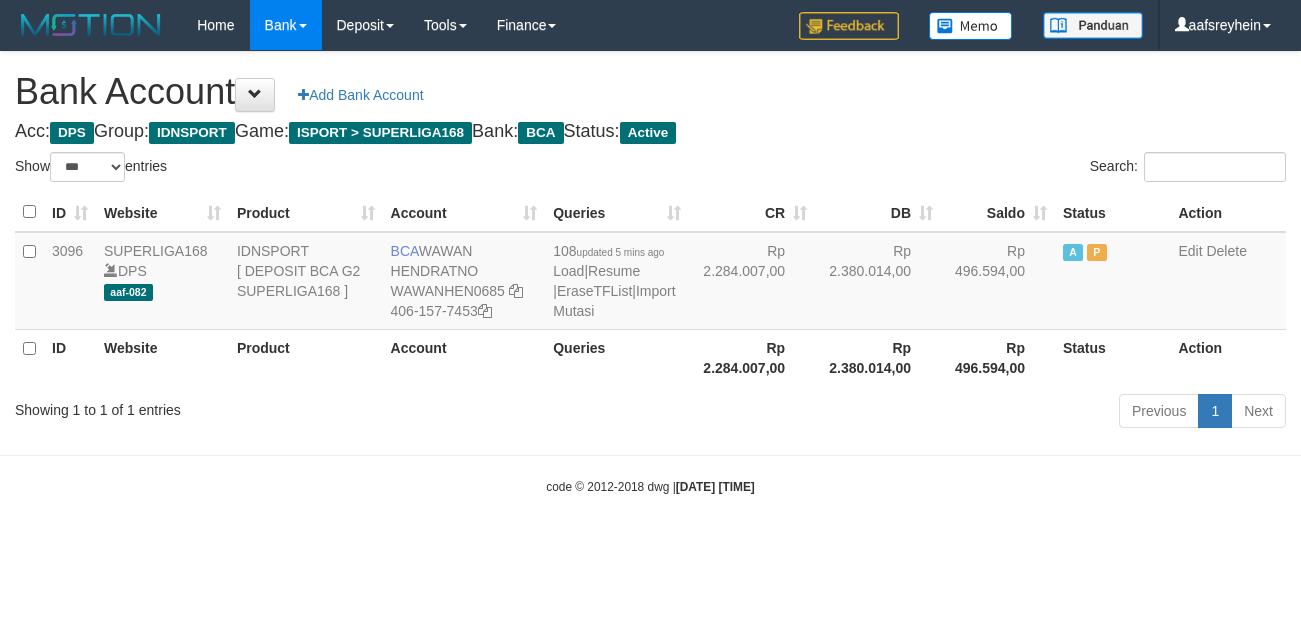 select on "***" 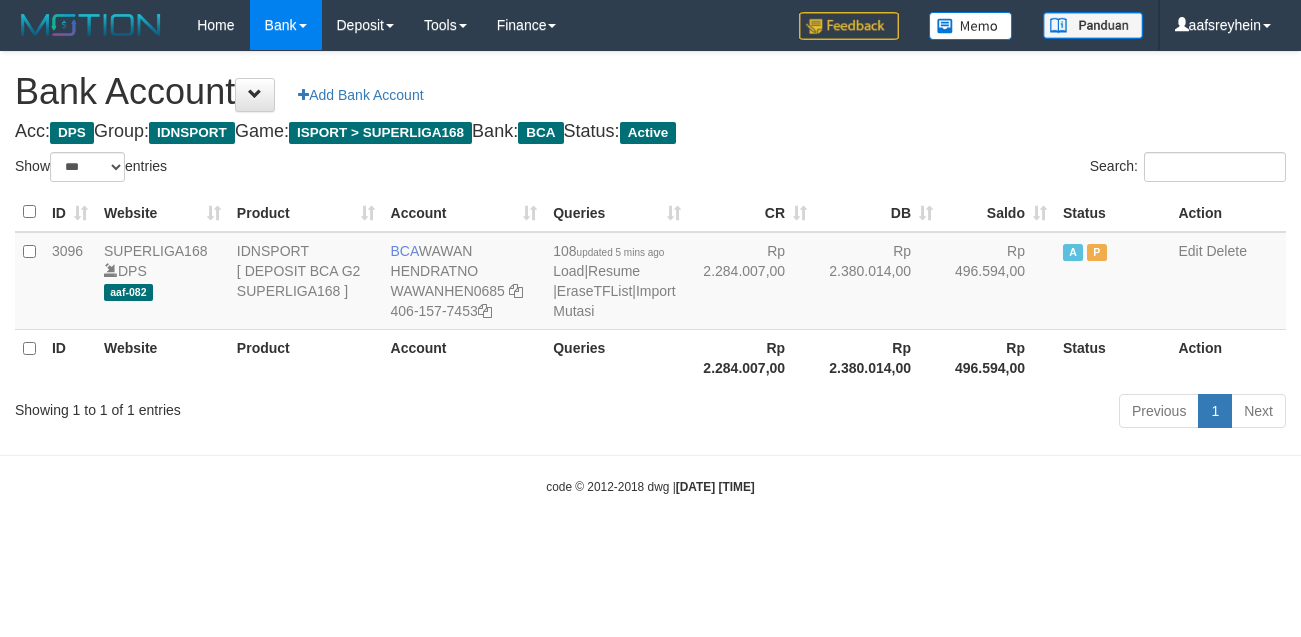 scroll, scrollTop: 0, scrollLeft: 0, axis: both 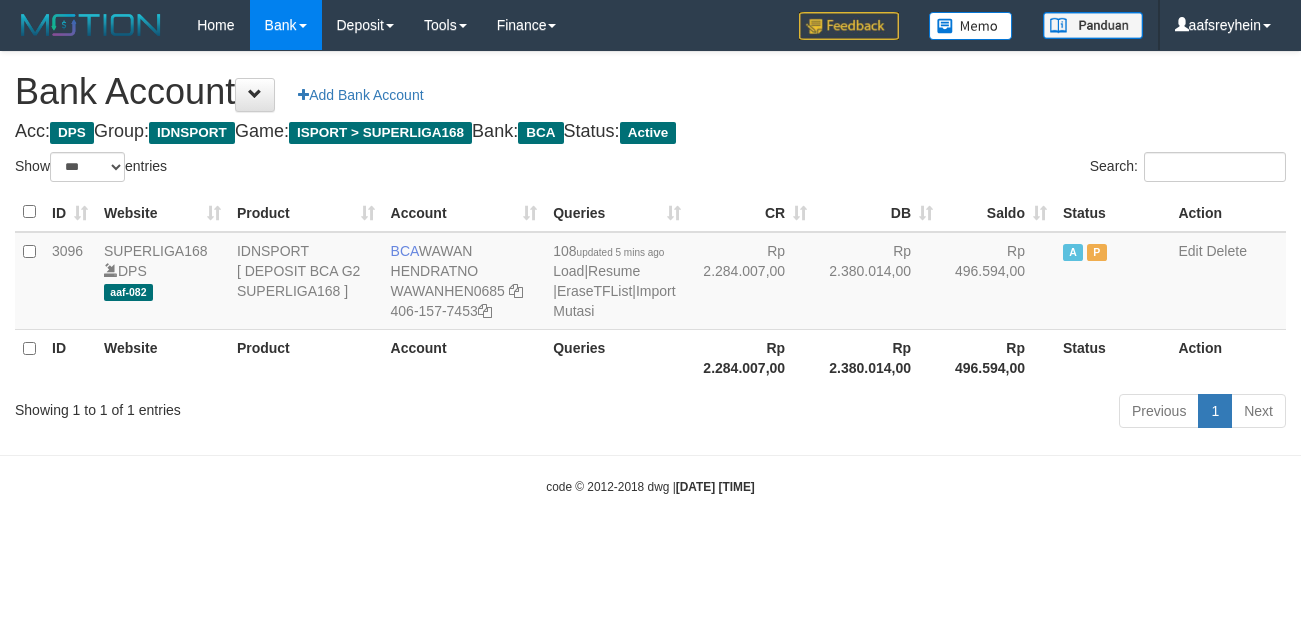 select on "***" 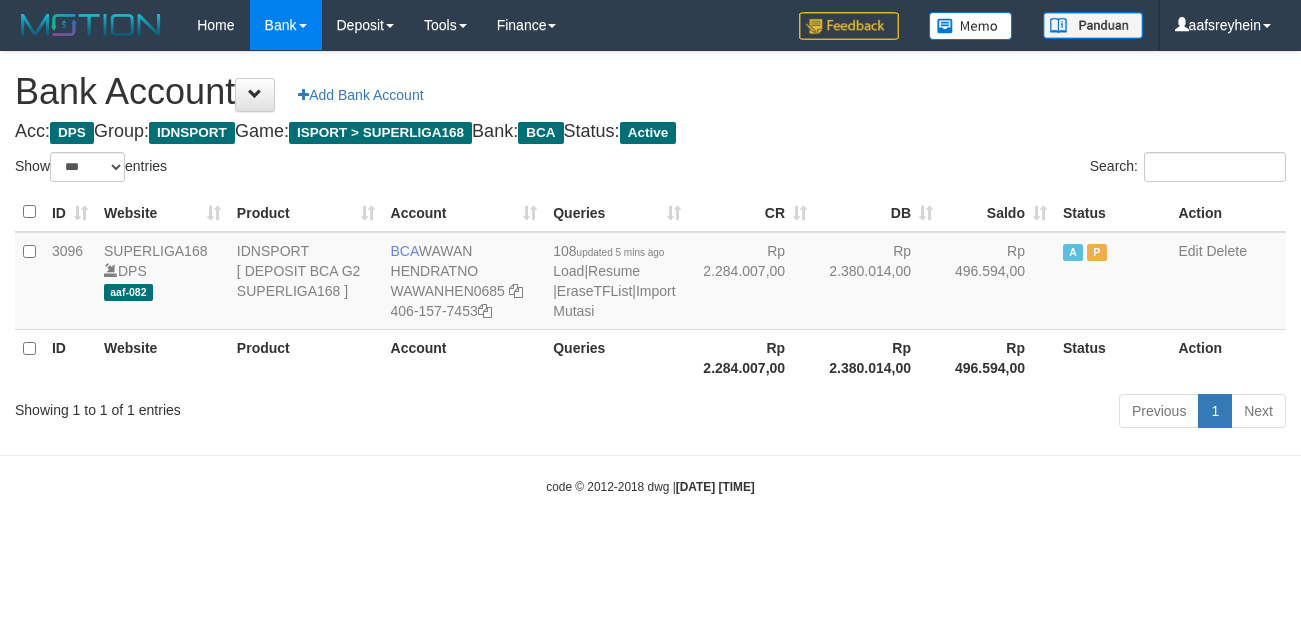 scroll, scrollTop: 0, scrollLeft: 0, axis: both 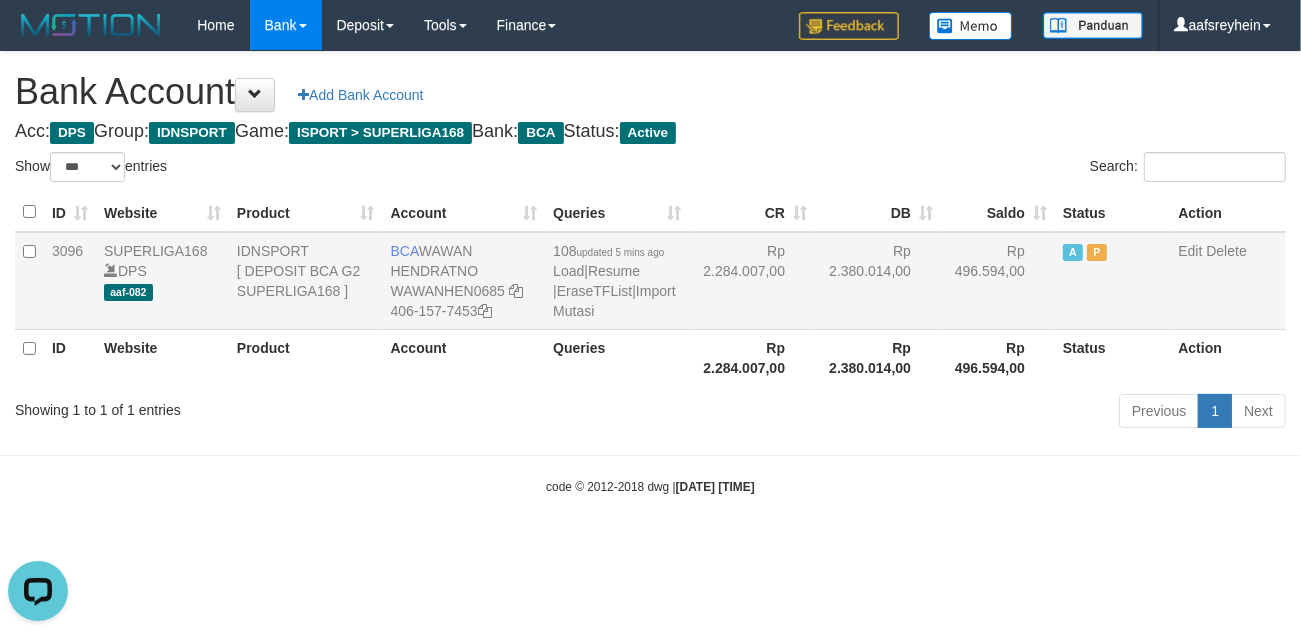 click on "108  updated 5 mins ago
Load
|
Resume
|
EraseTFList
|
Import Mutasi" at bounding box center (614, 281) 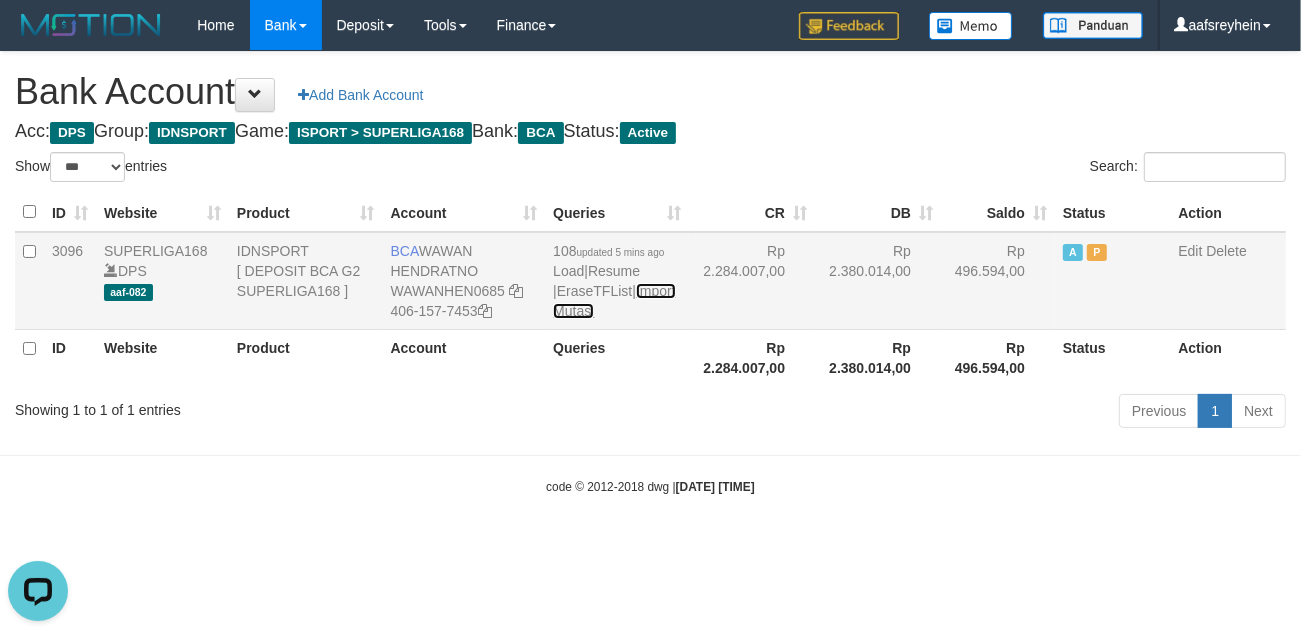 click on "Import Mutasi" at bounding box center [614, 301] 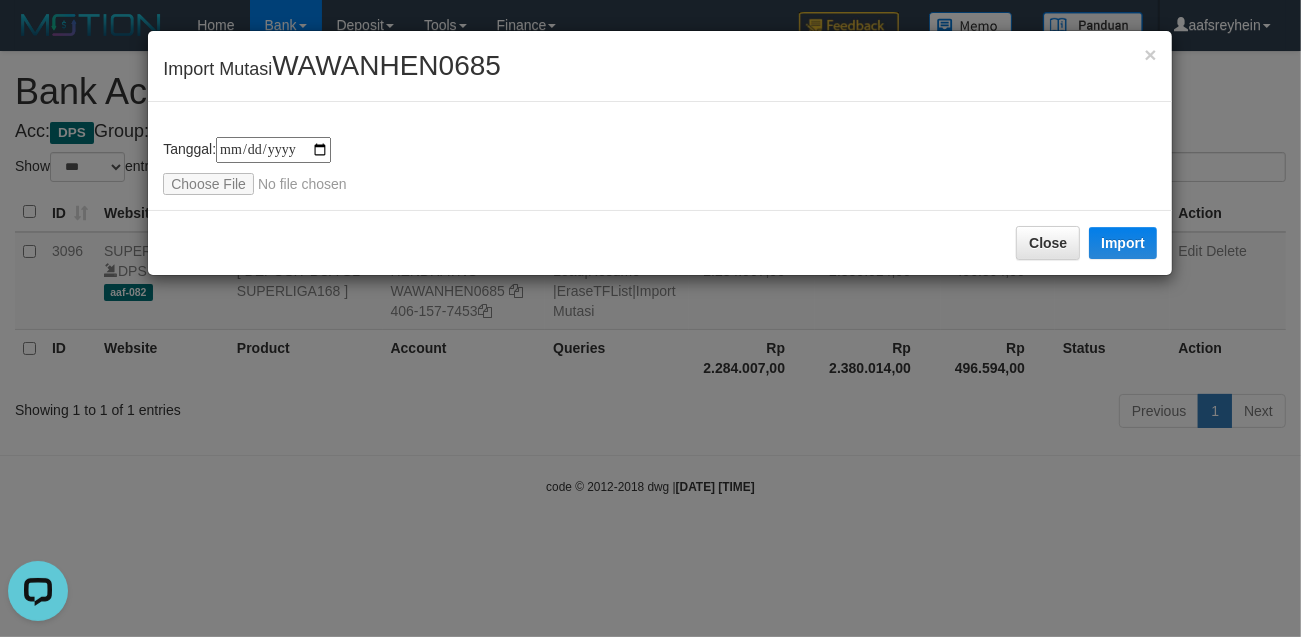 type on "**********" 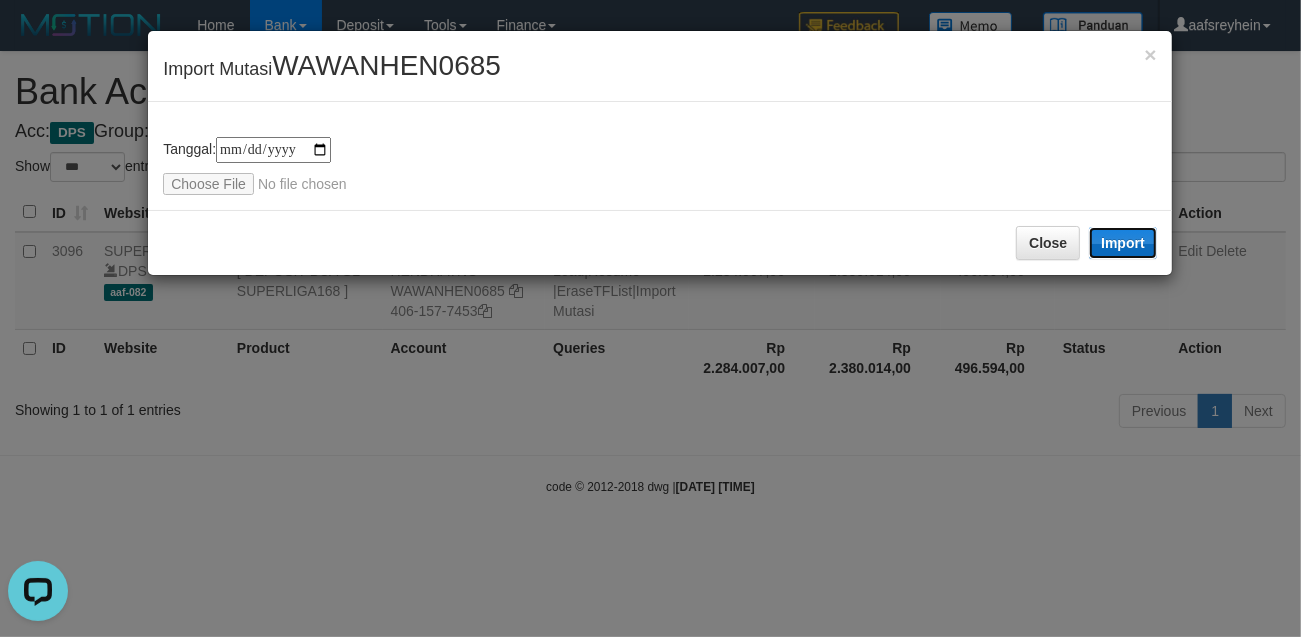 click on "Import" at bounding box center [1123, 243] 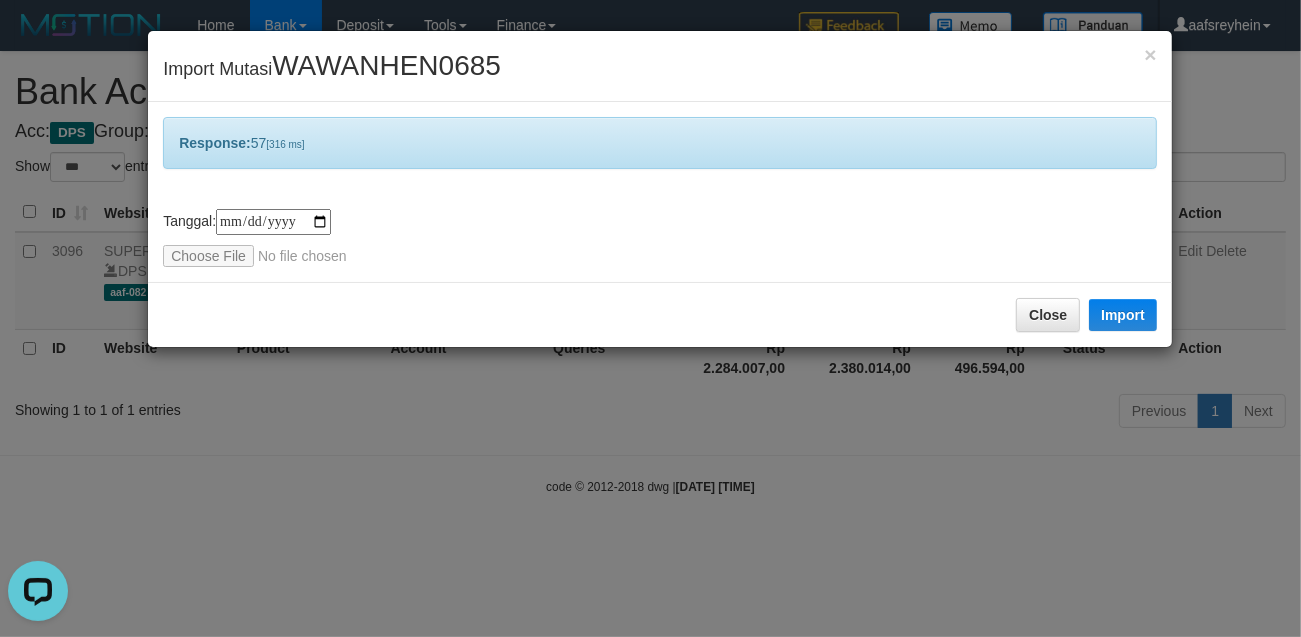 click on "**********" at bounding box center (650, 318) 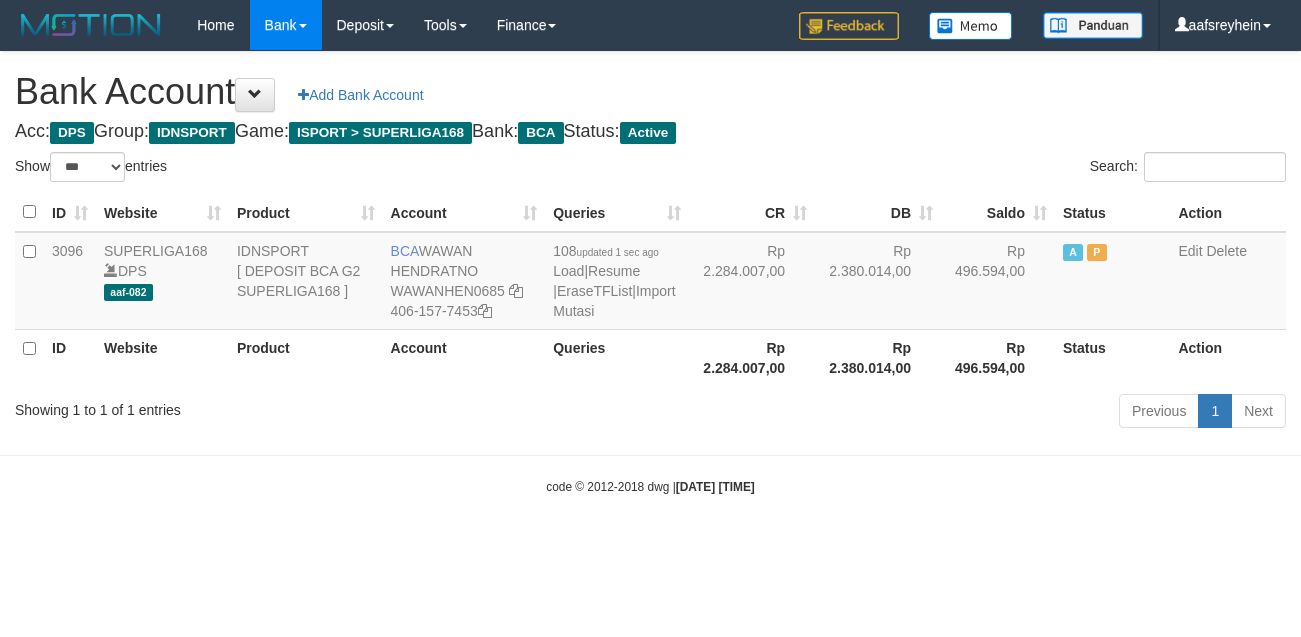 select on "***" 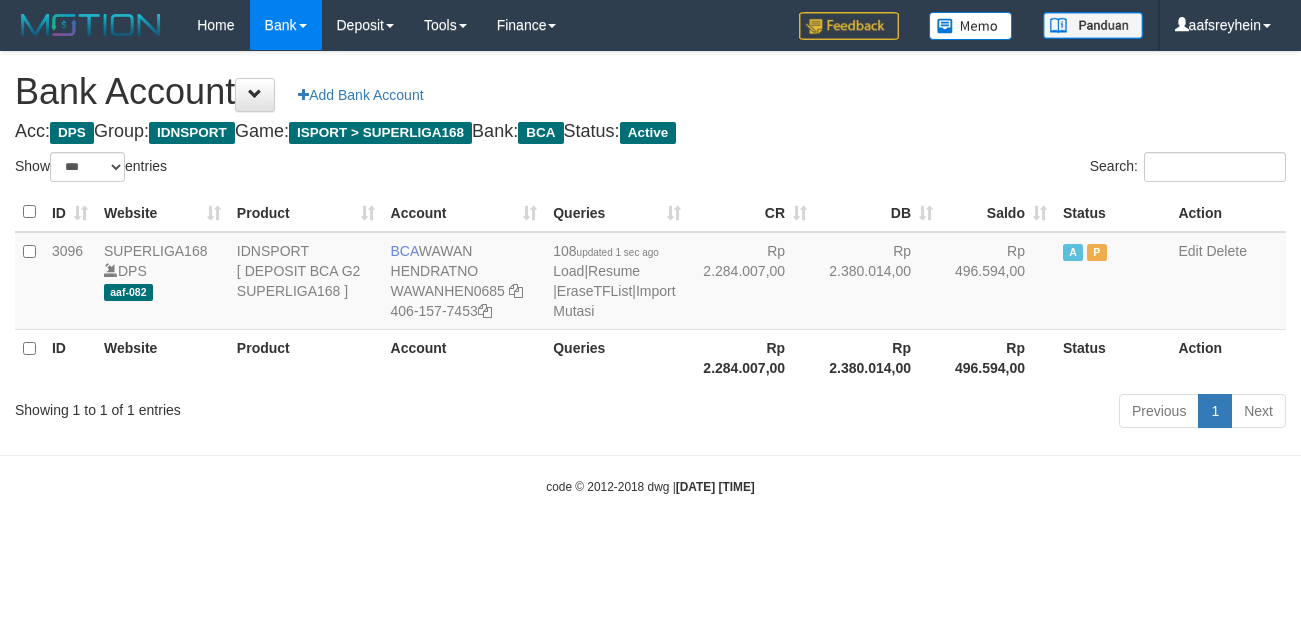 scroll, scrollTop: 0, scrollLeft: 0, axis: both 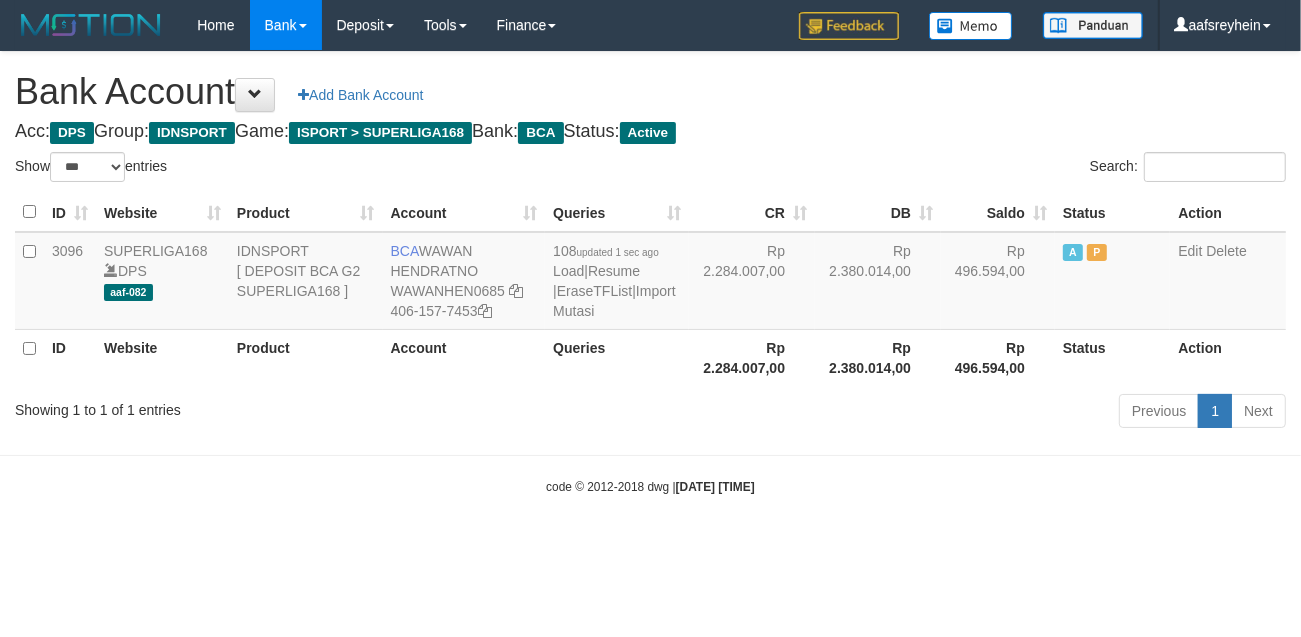 click on "Toggle navigation
Home
Bank
Account List
Load
By Website
Group
[ISPORT]													SUPERLIGA168
By Load Group (DPS)
-" at bounding box center (650, 273) 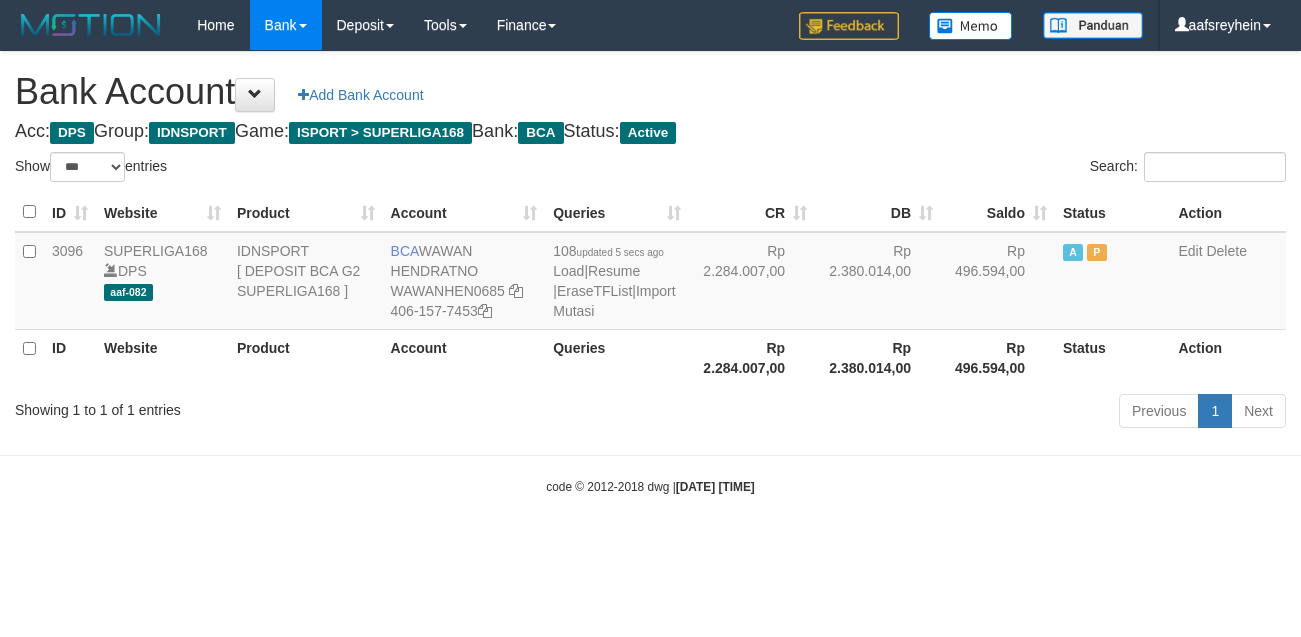 select on "***" 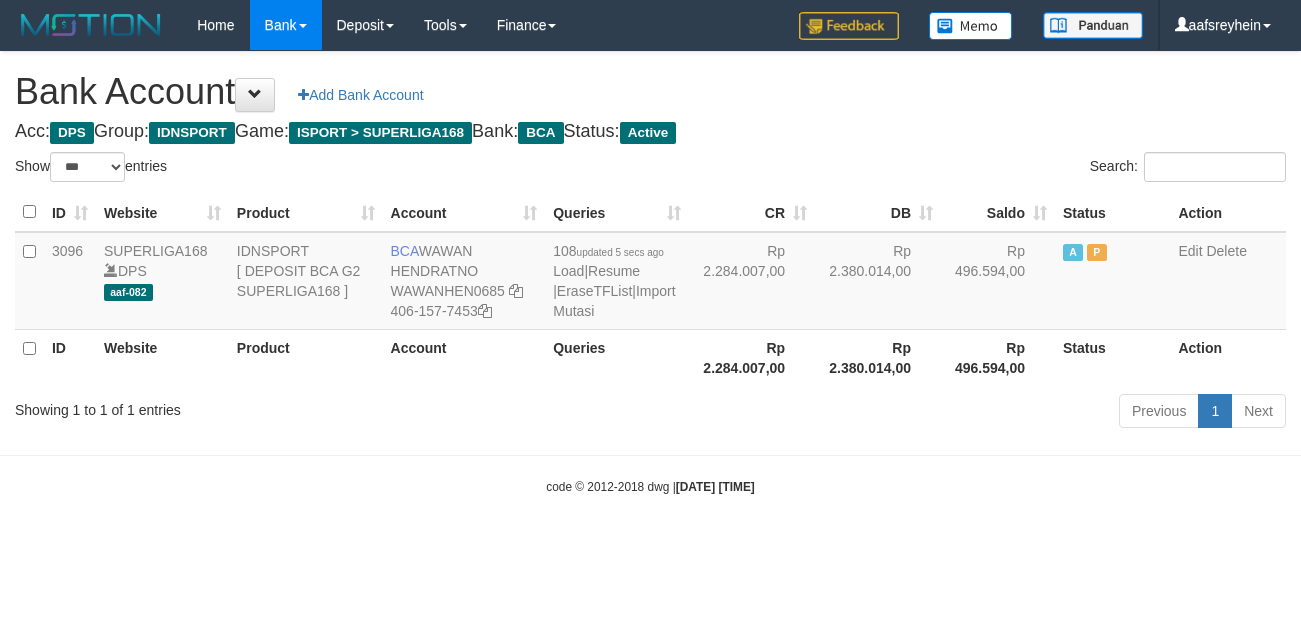 scroll, scrollTop: 0, scrollLeft: 0, axis: both 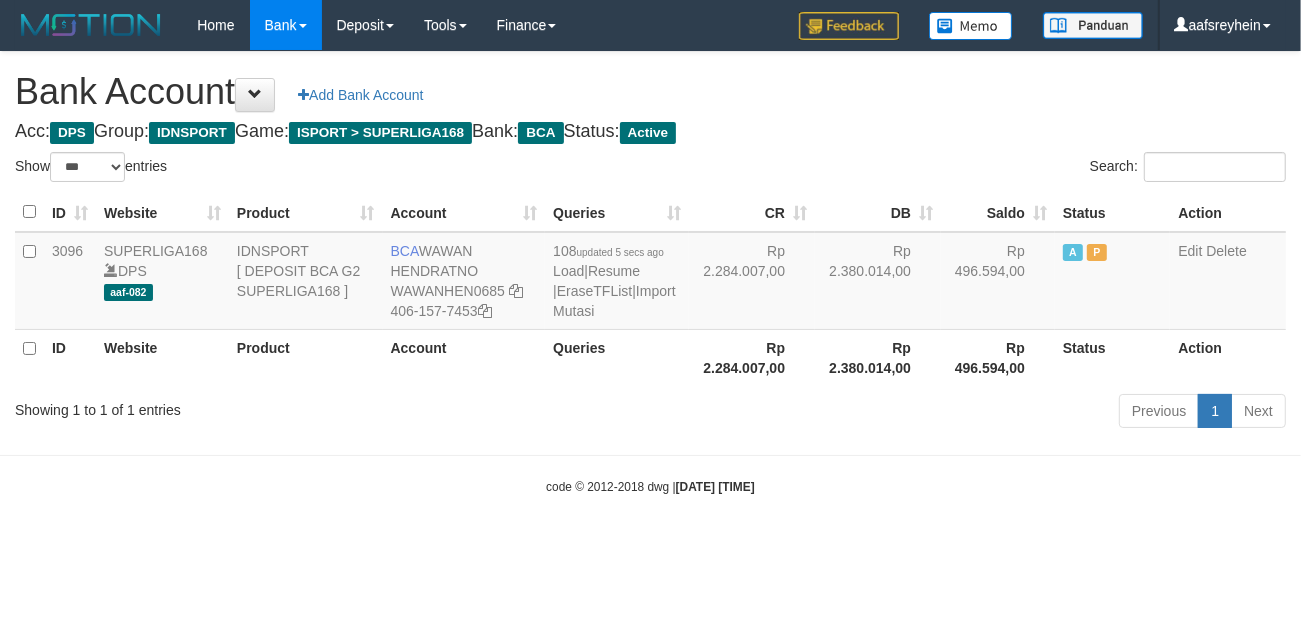 click on "Toggle navigation
Home
Bank
Account List
Load
By Website
Group
[ISPORT]													SUPERLIGA168
By Load Group (DPS)
-" at bounding box center (650, 273) 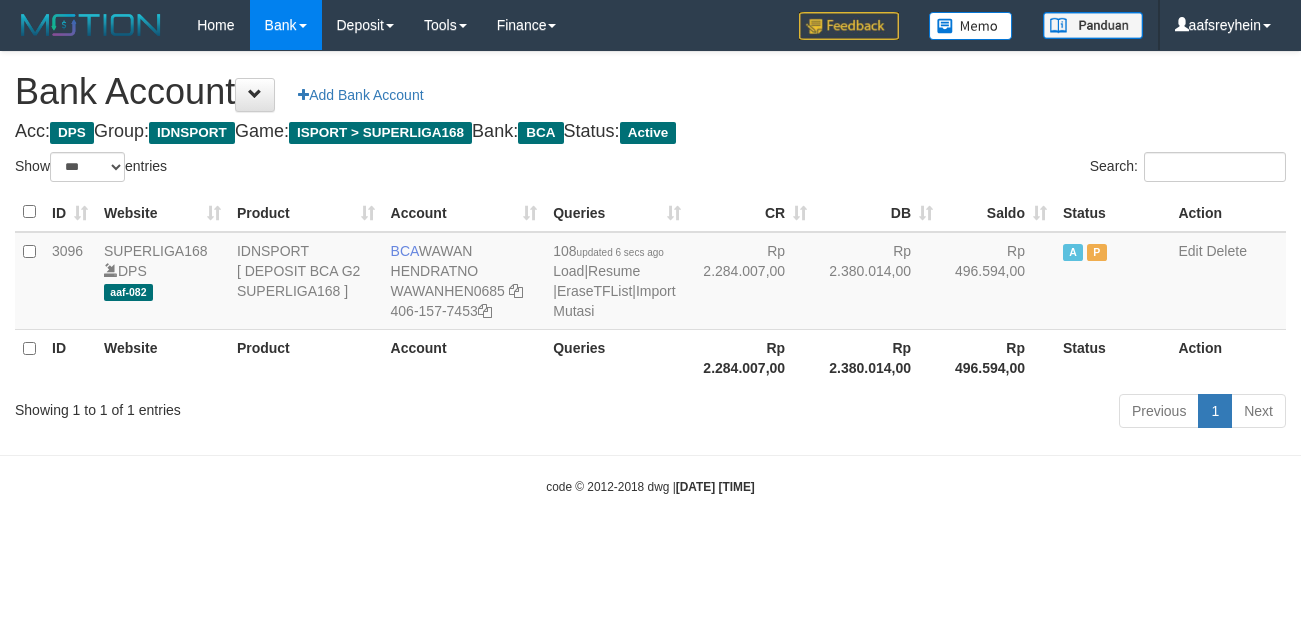 select on "***" 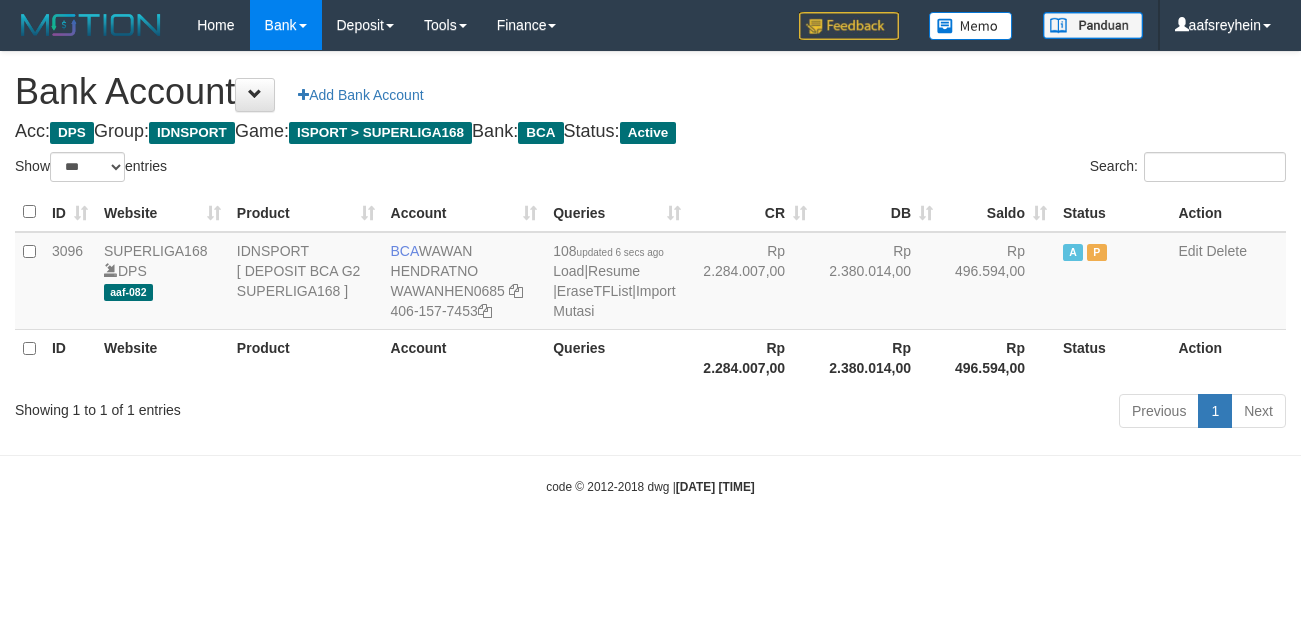 scroll, scrollTop: 0, scrollLeft: 0, axis: both 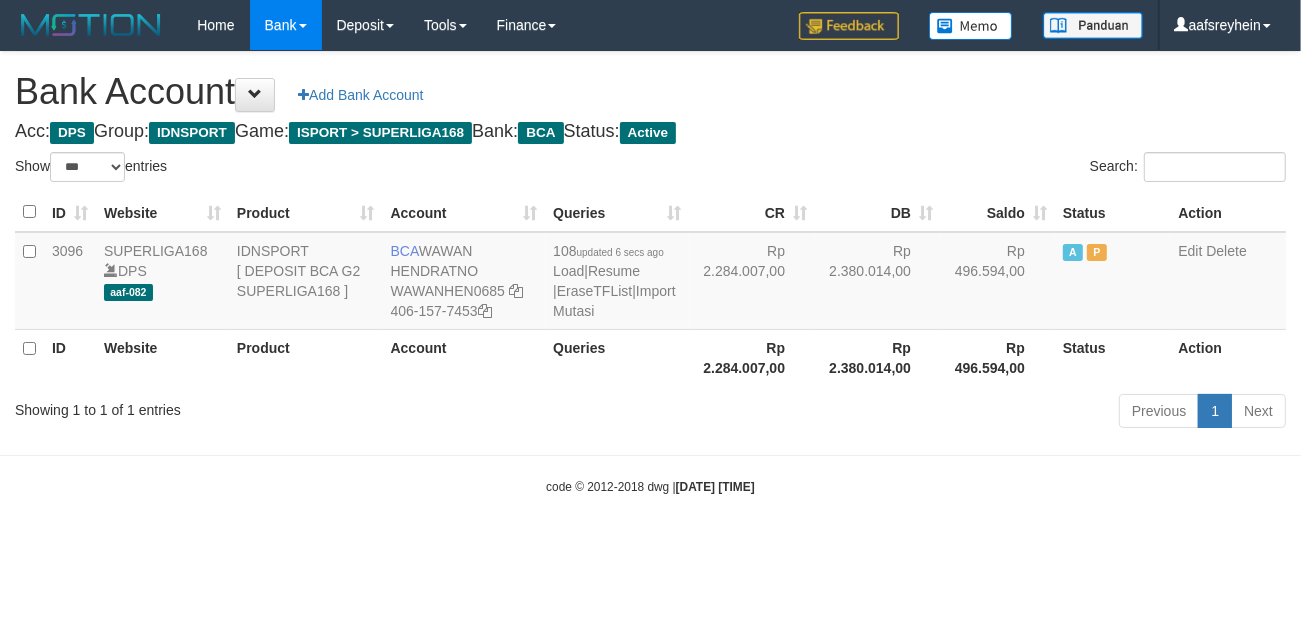 click on "Previous 1 Next" at bounding box center [921, 413] 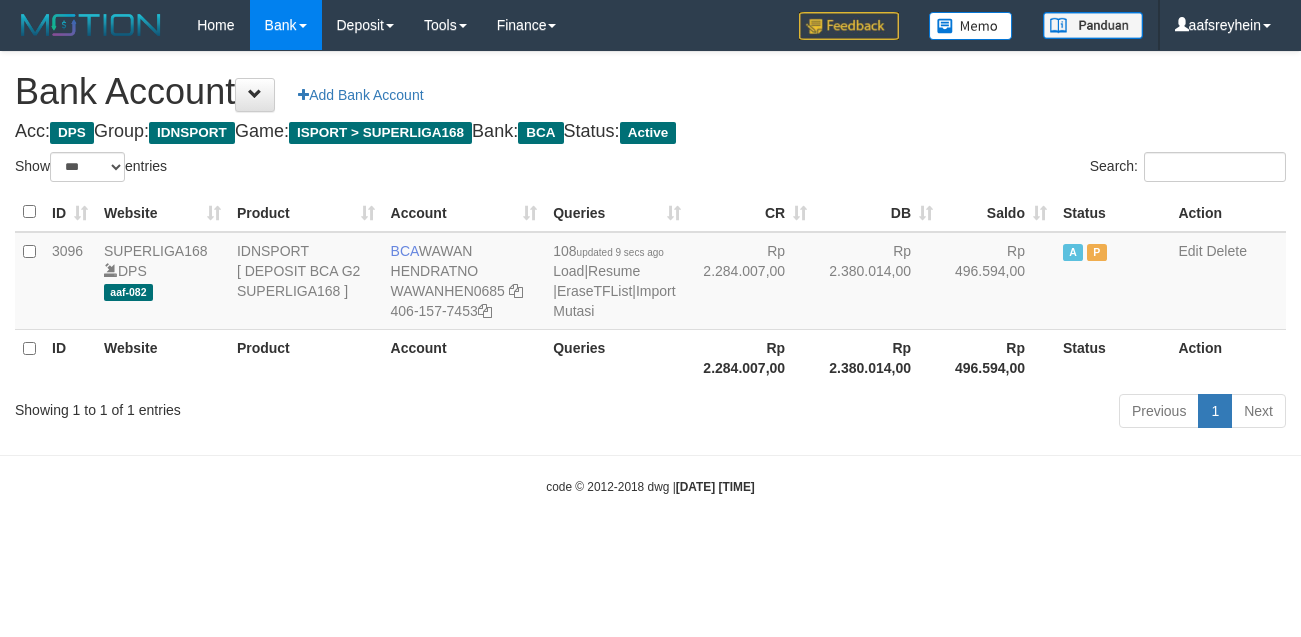 select on "***" 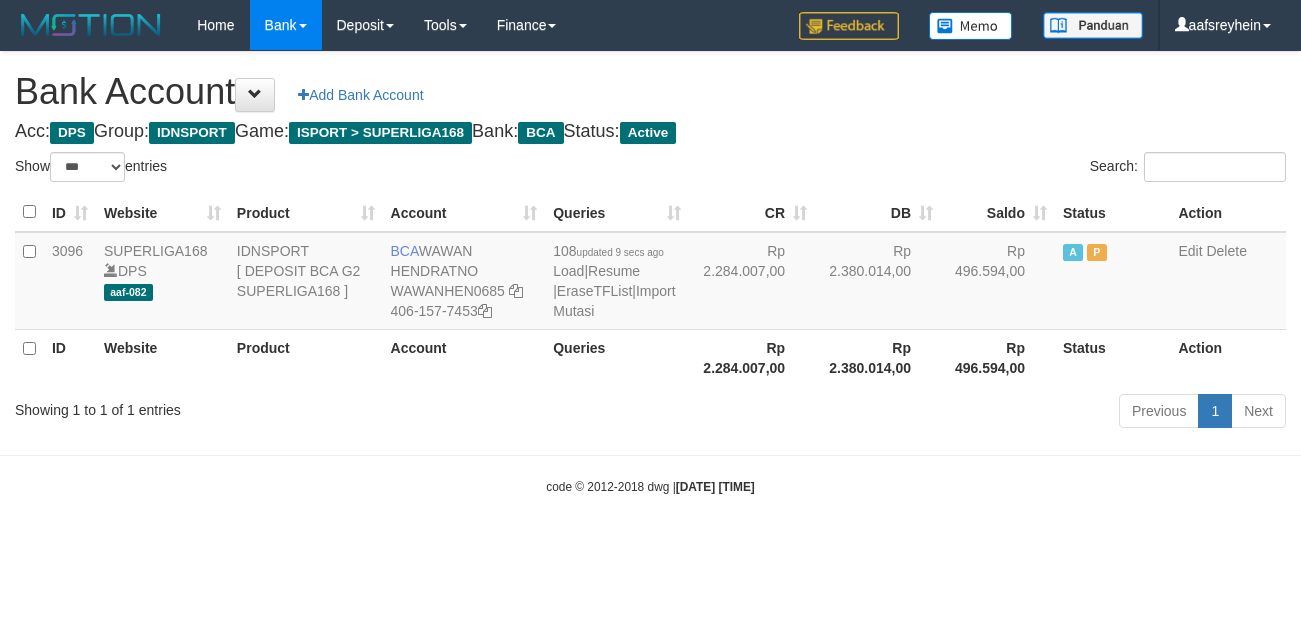 scroll, scrollTop: 0, scrollLeft: 0, axis: both 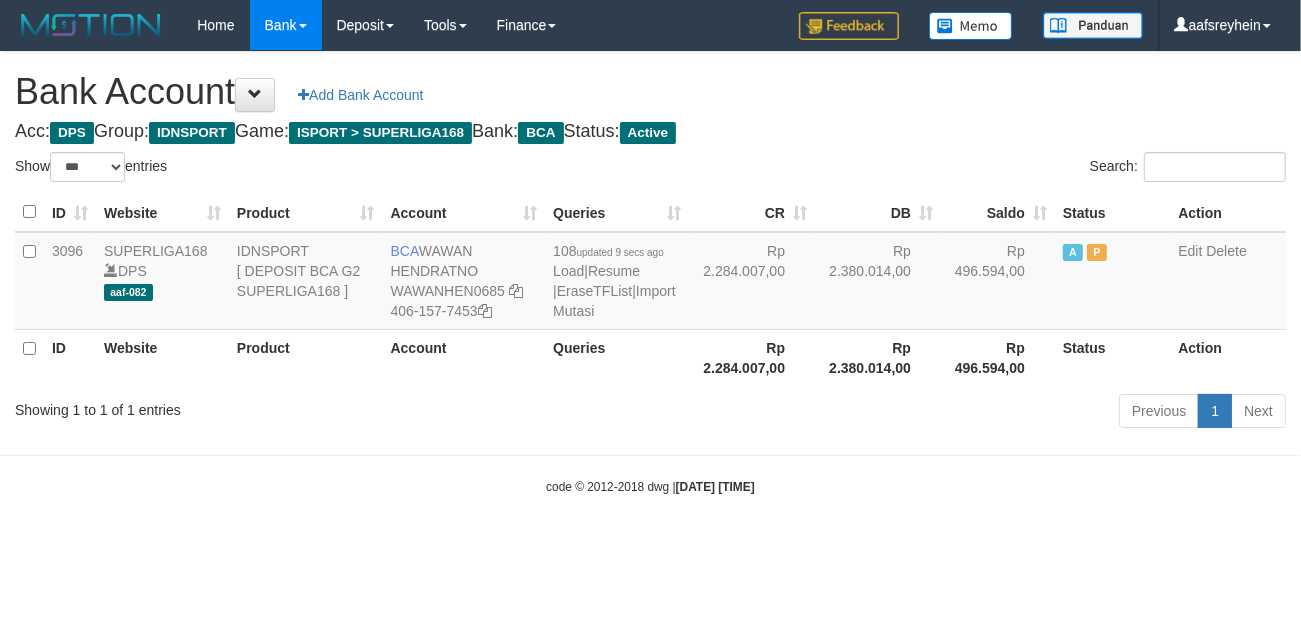 click on "Previous 1 Next" at bounding box center (921, 413) 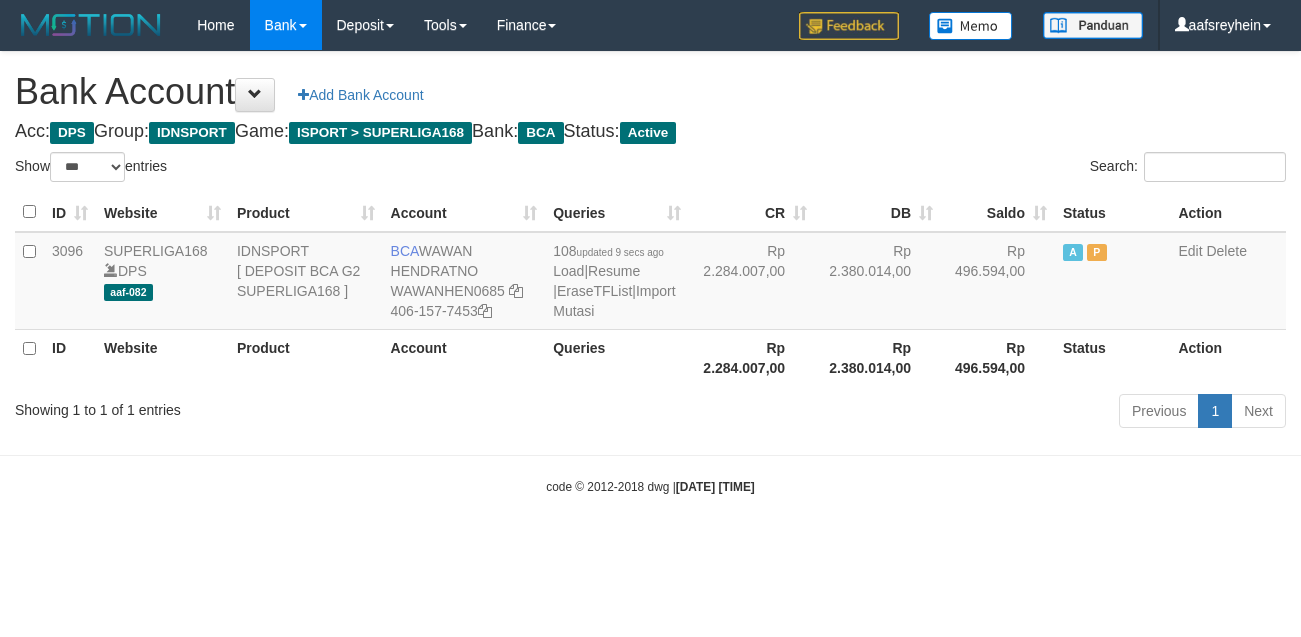 select on "***" 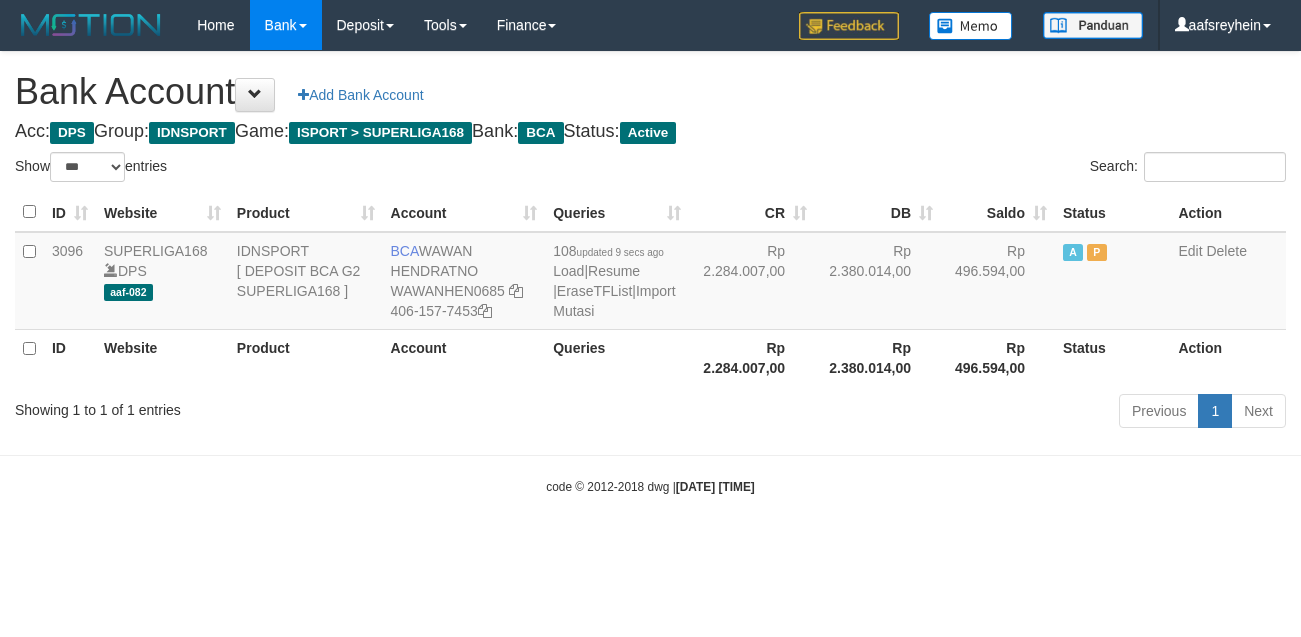 scroll, scrollTop: 0, scrollLeft: 0, axis: both 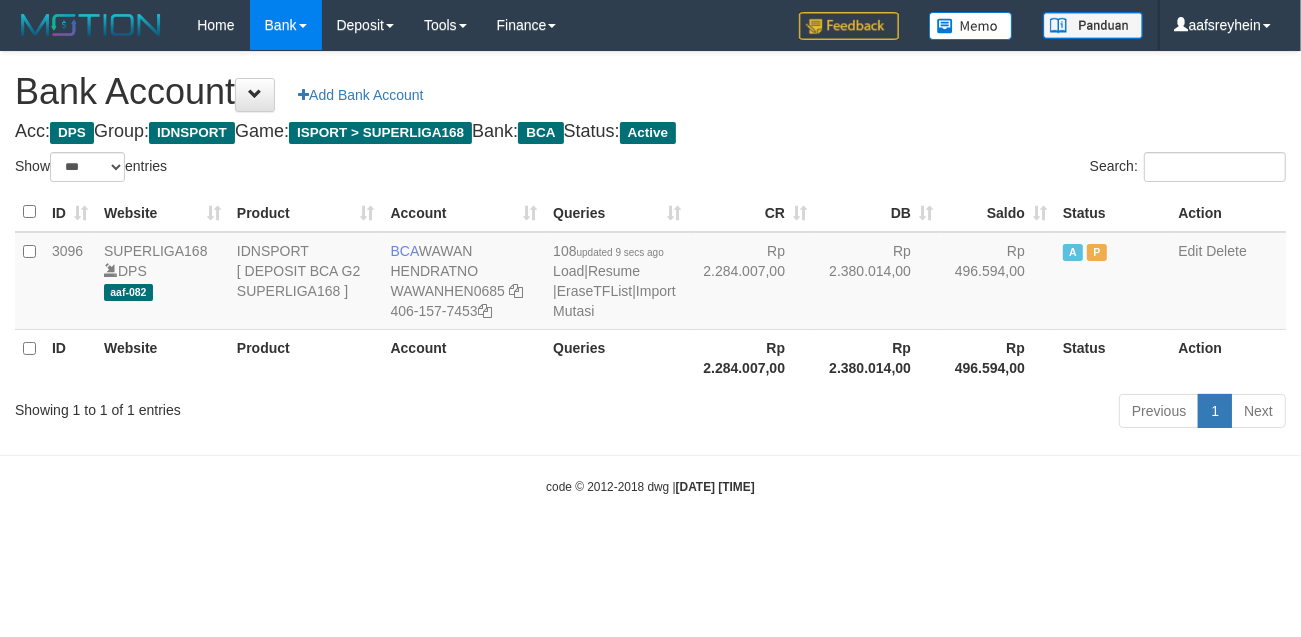 click on "Previous 1 Next" at bounding box center [921, 413] 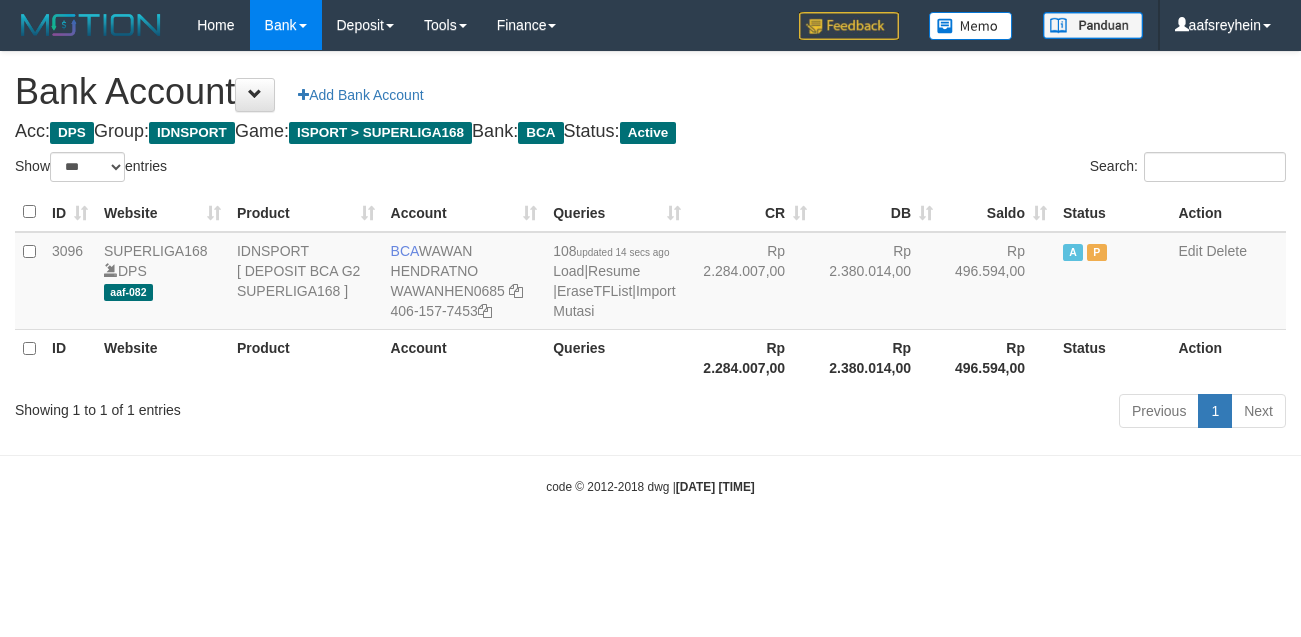 select on "***" 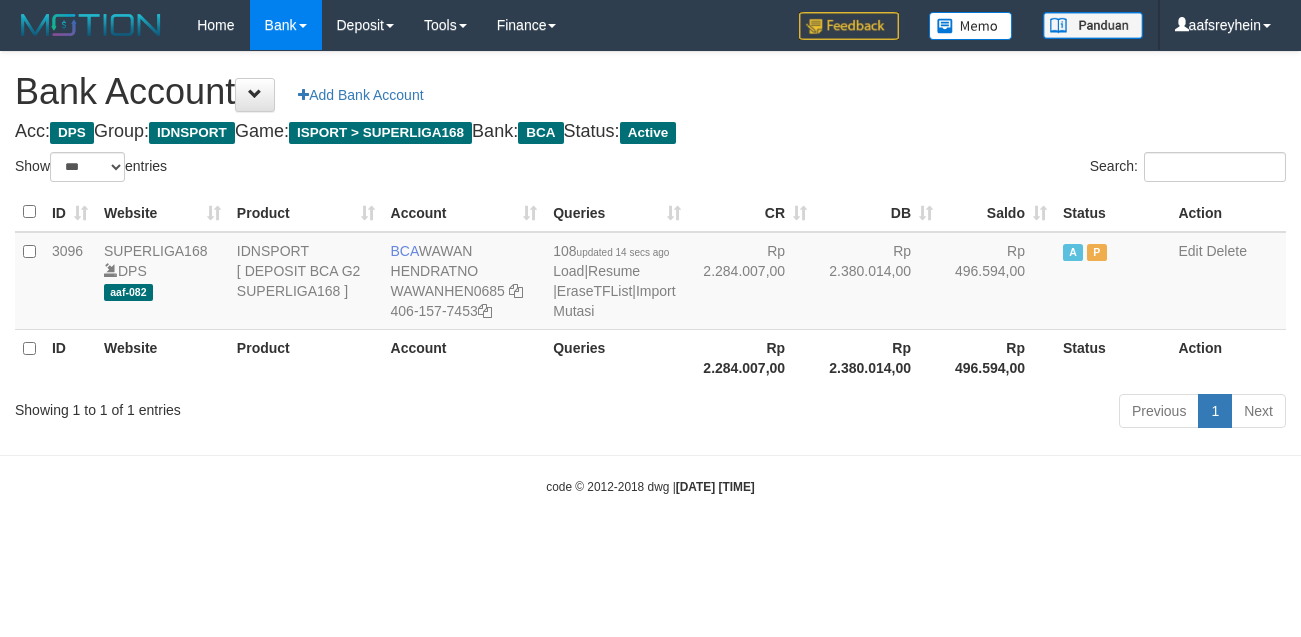 scroll, scrollTop: 0, scrollLeft: 0, axis: both 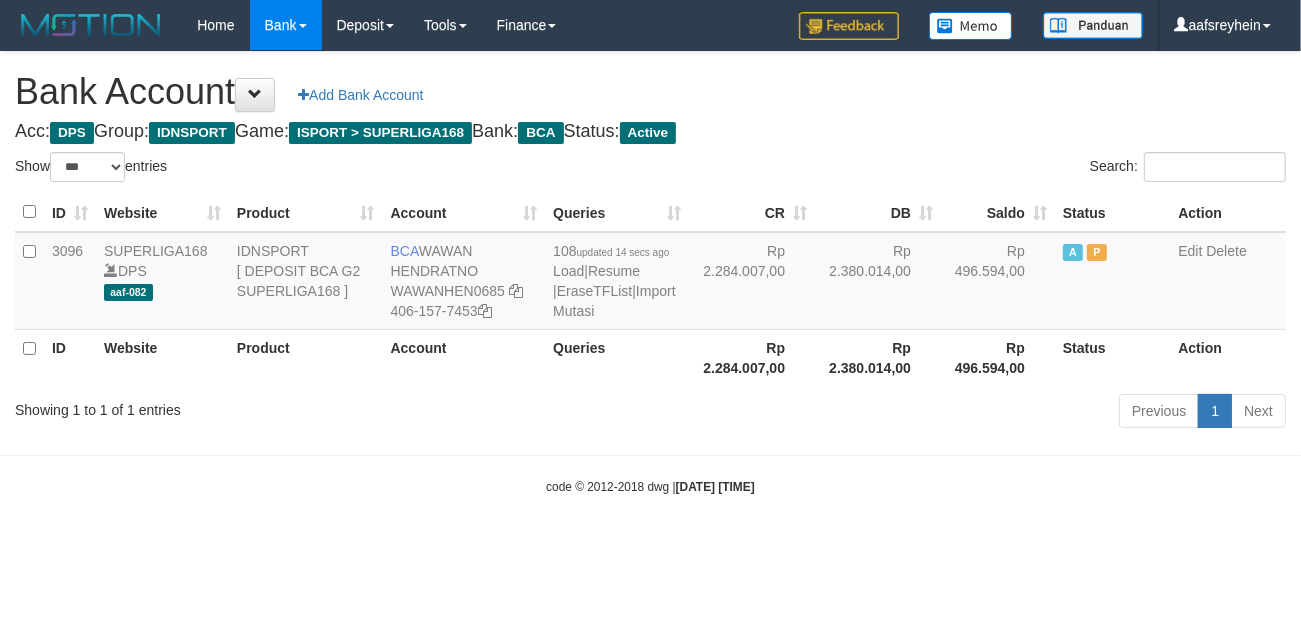 click on "Previous 1 Next" at bounding box center (921, 413) 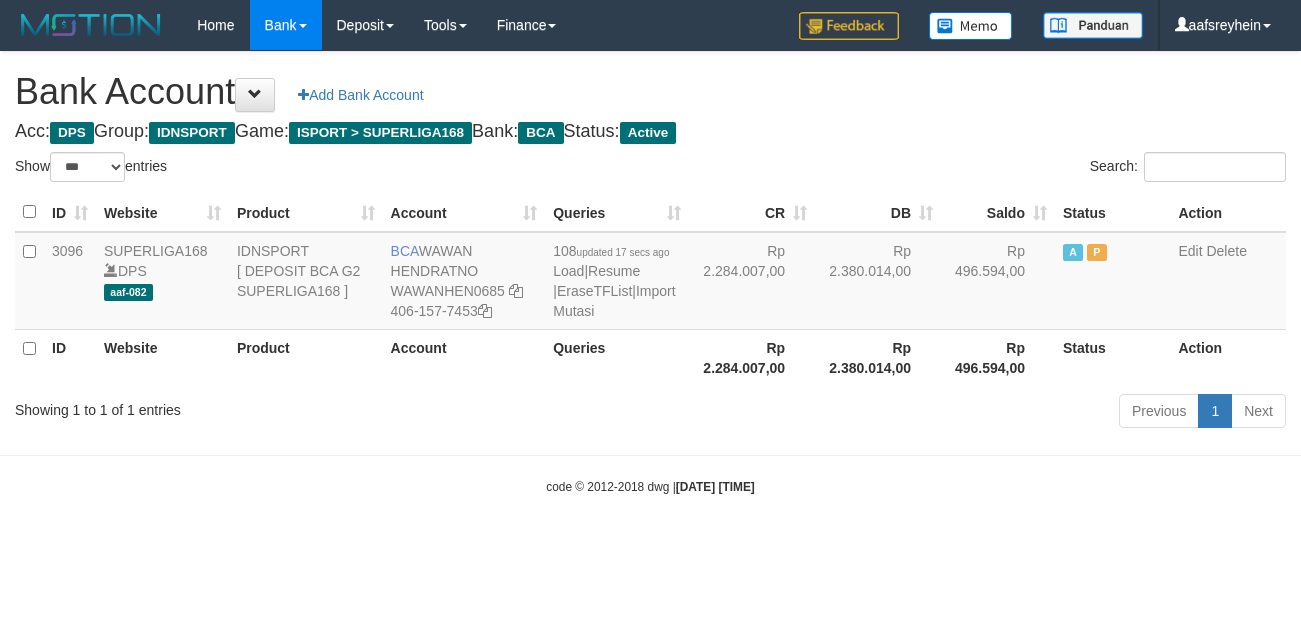 select on "***" 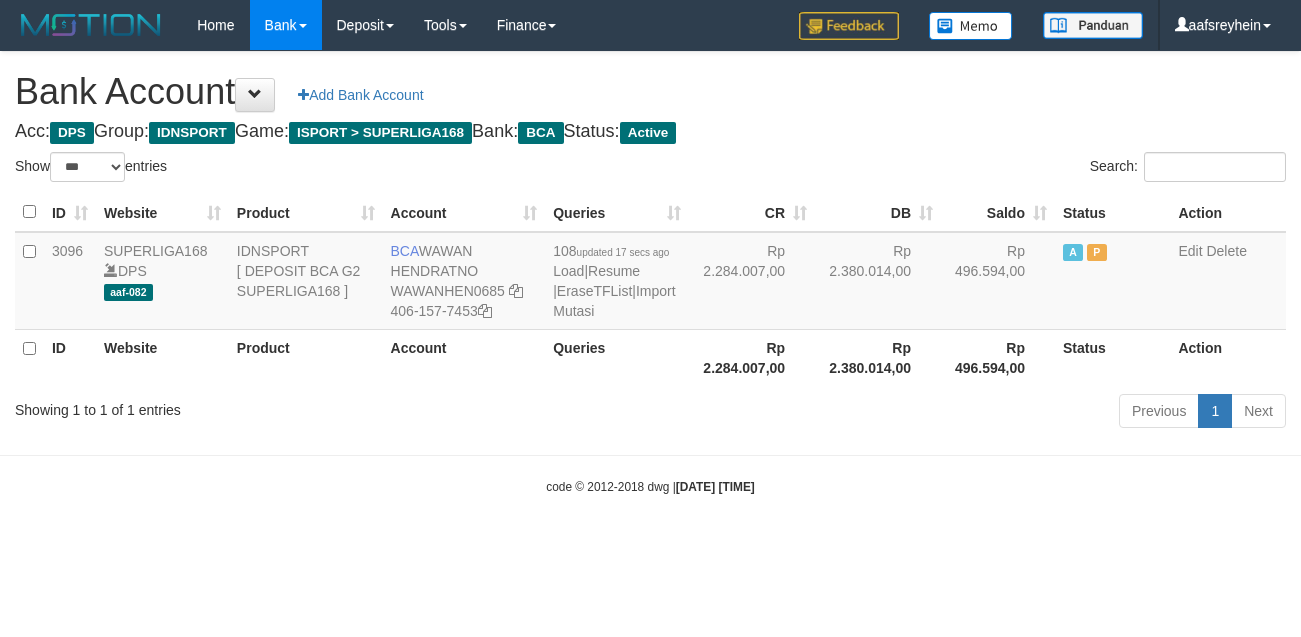 scroll, scrollTop: 0, scrollLeft: 0, axis: both 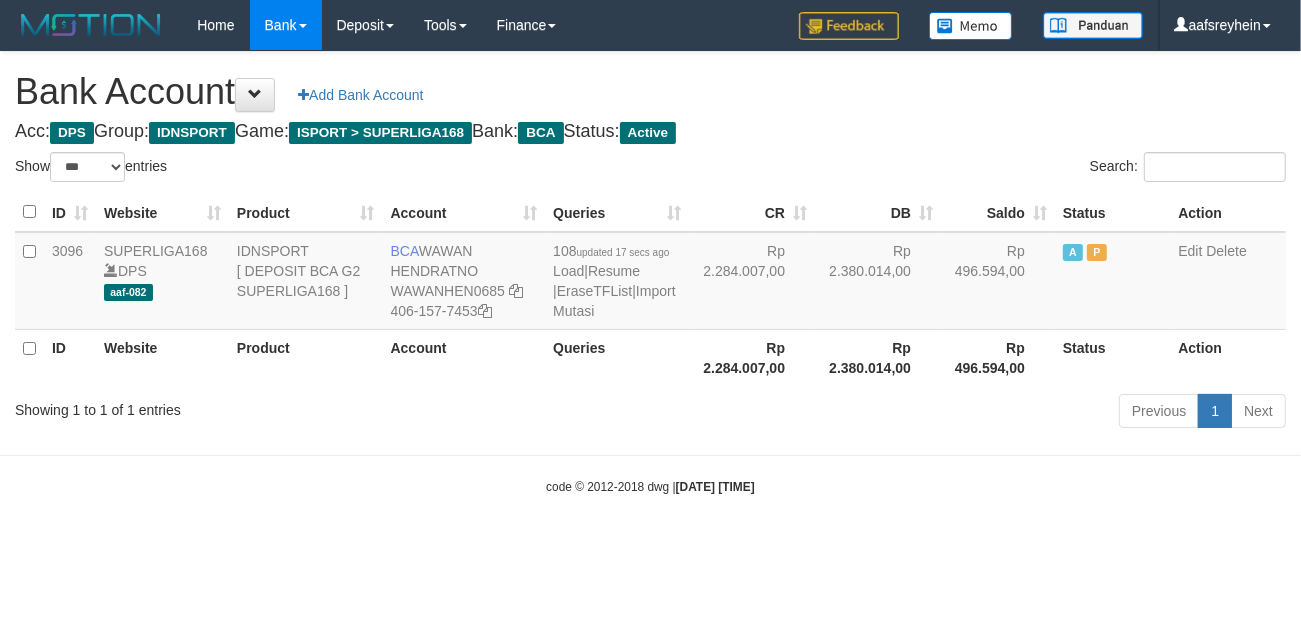 click on "Previous 1 Next" at bounding box center (921, 413) 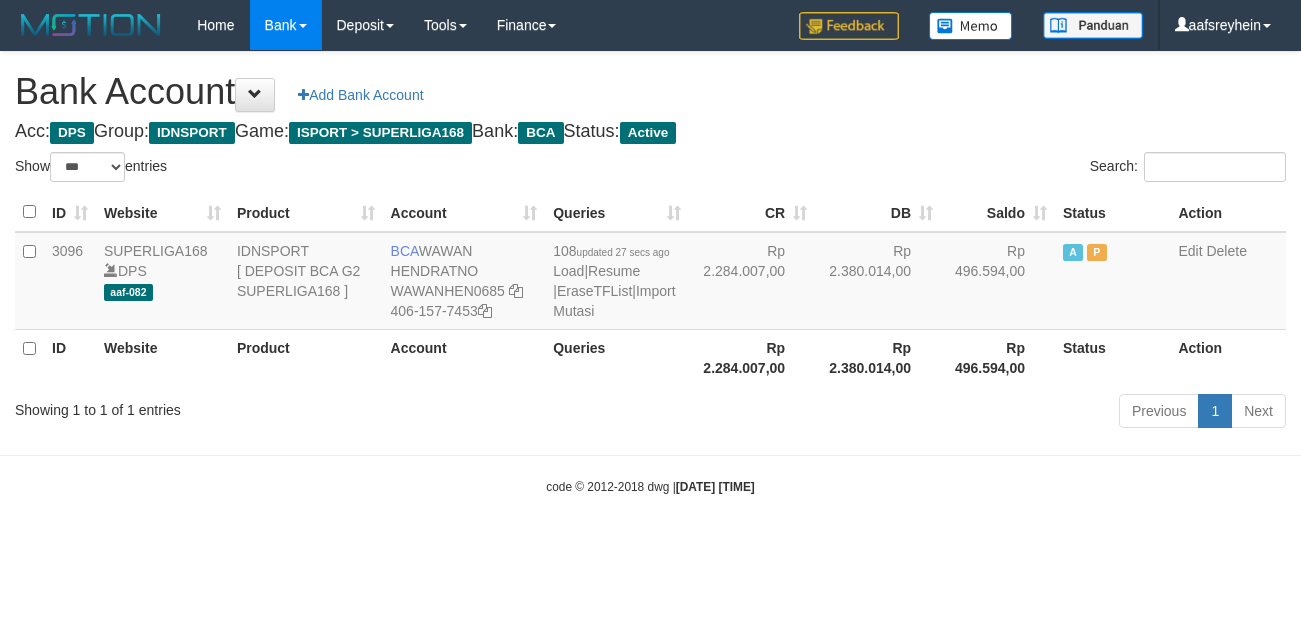select on "***" 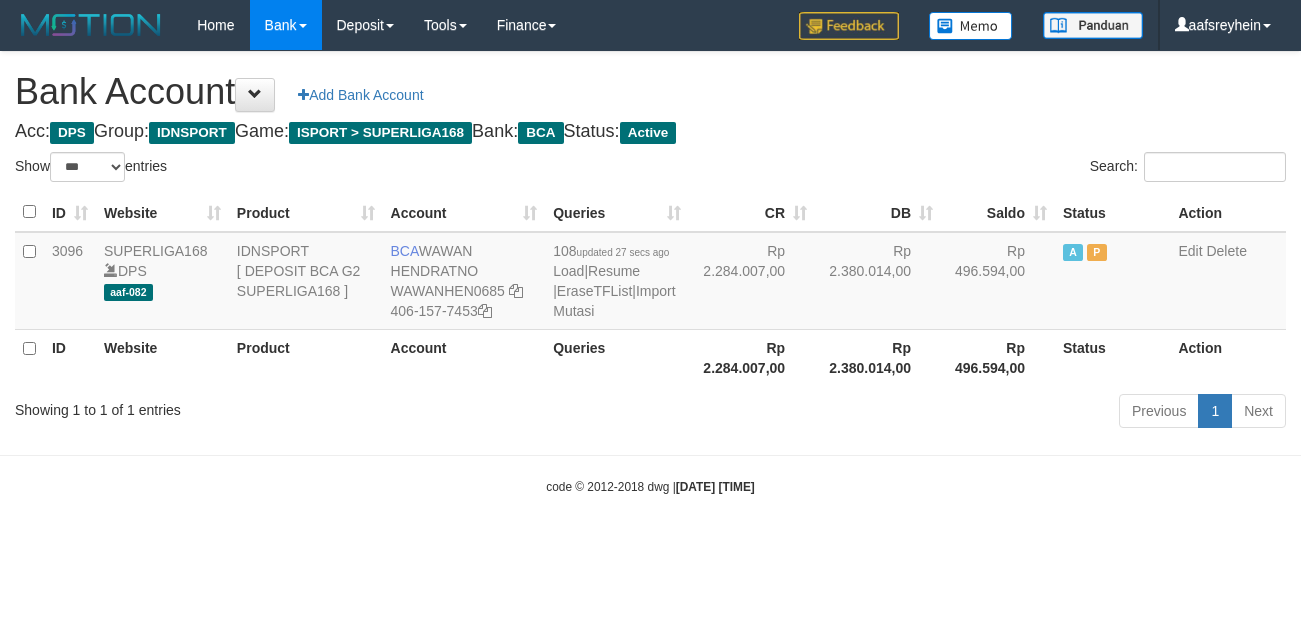 scroll, scrollTop: 0, scrollLeft: 0, axis: both 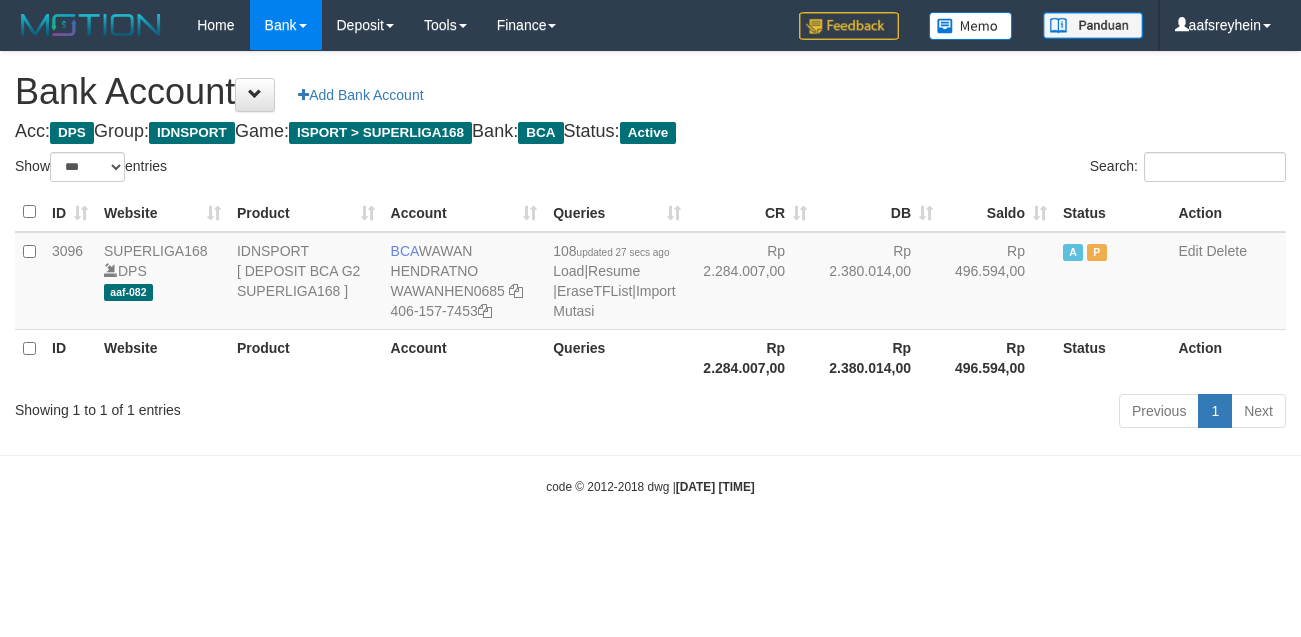 select on "***" 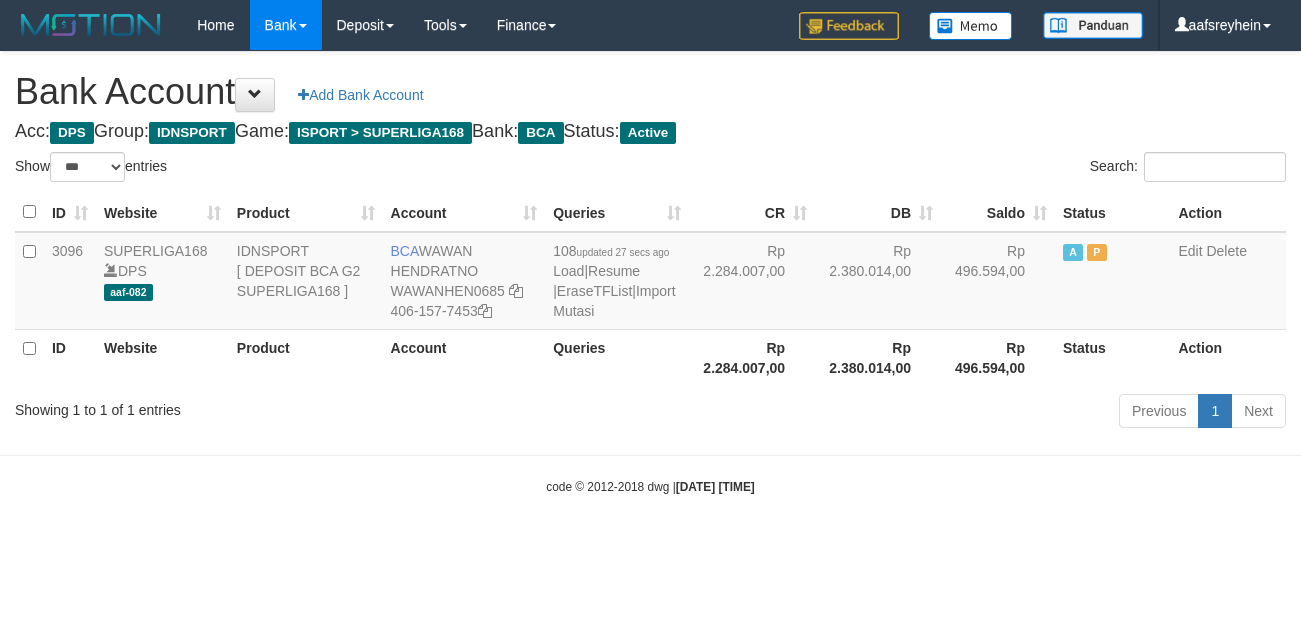 scroll, scrollTop: 0, scrollLeft: 0, axis: both 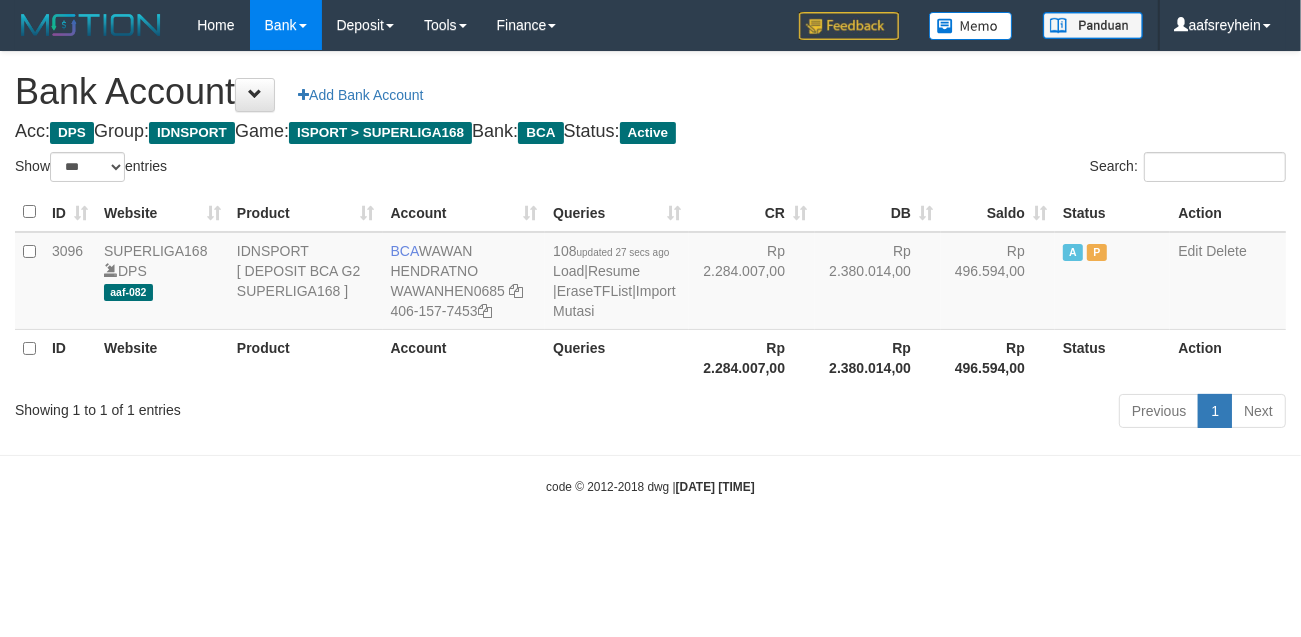 click on "Previous 1 Next" at bounding box center [921, 413] 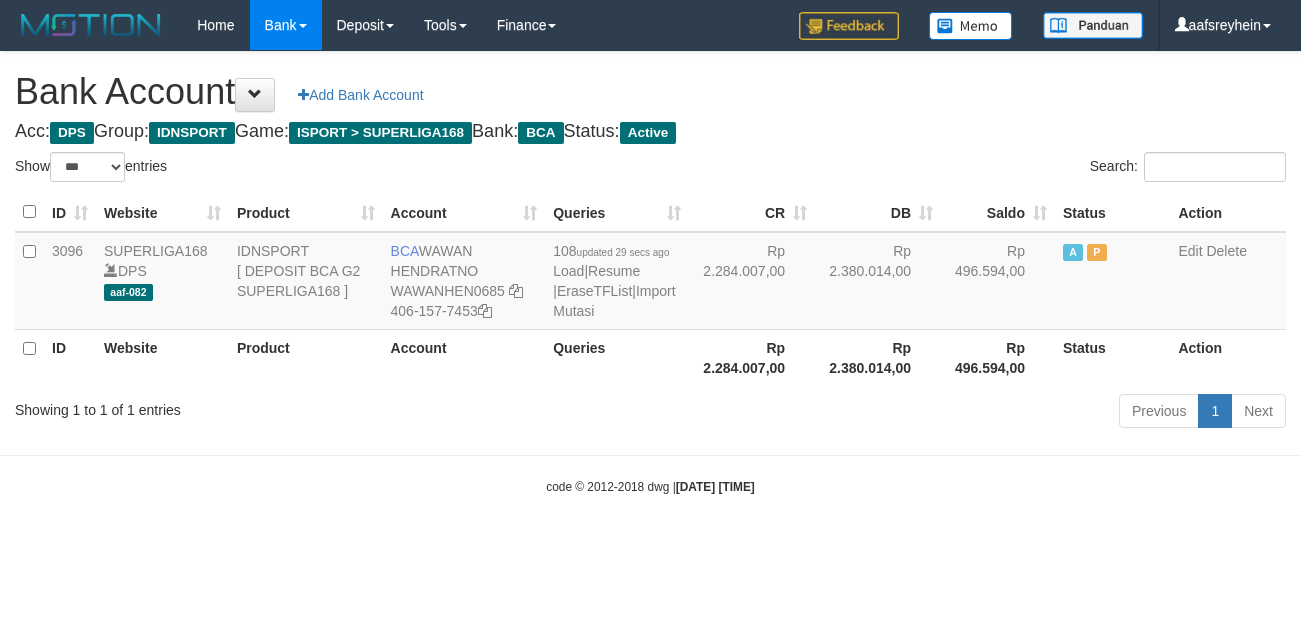 select on "***" 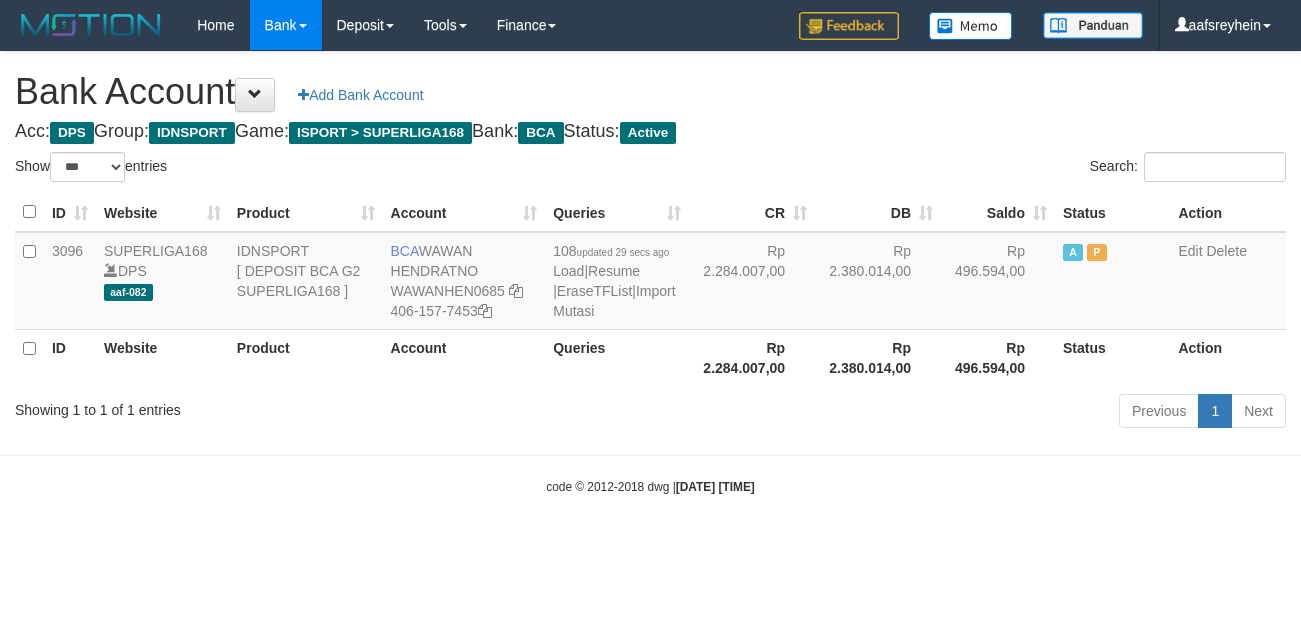 scroll, scrollTop: 0, scrollLeft: 0, axis: both 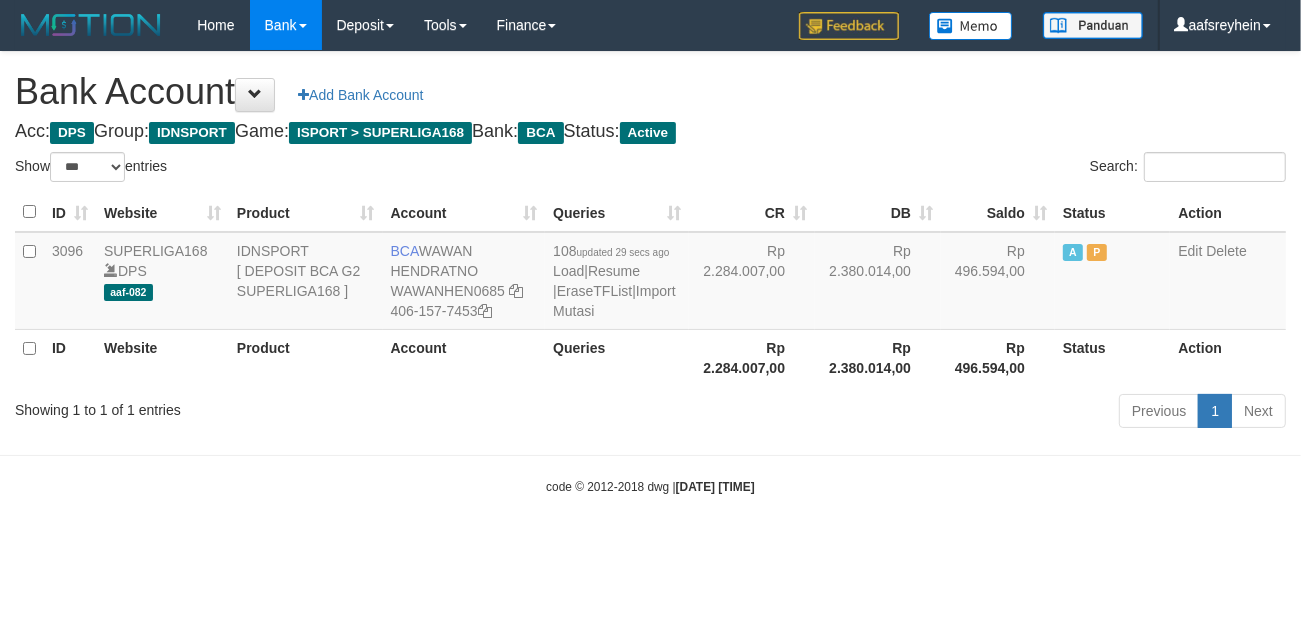 click on "Previous 1 Next" at bounding box center (921, 413) 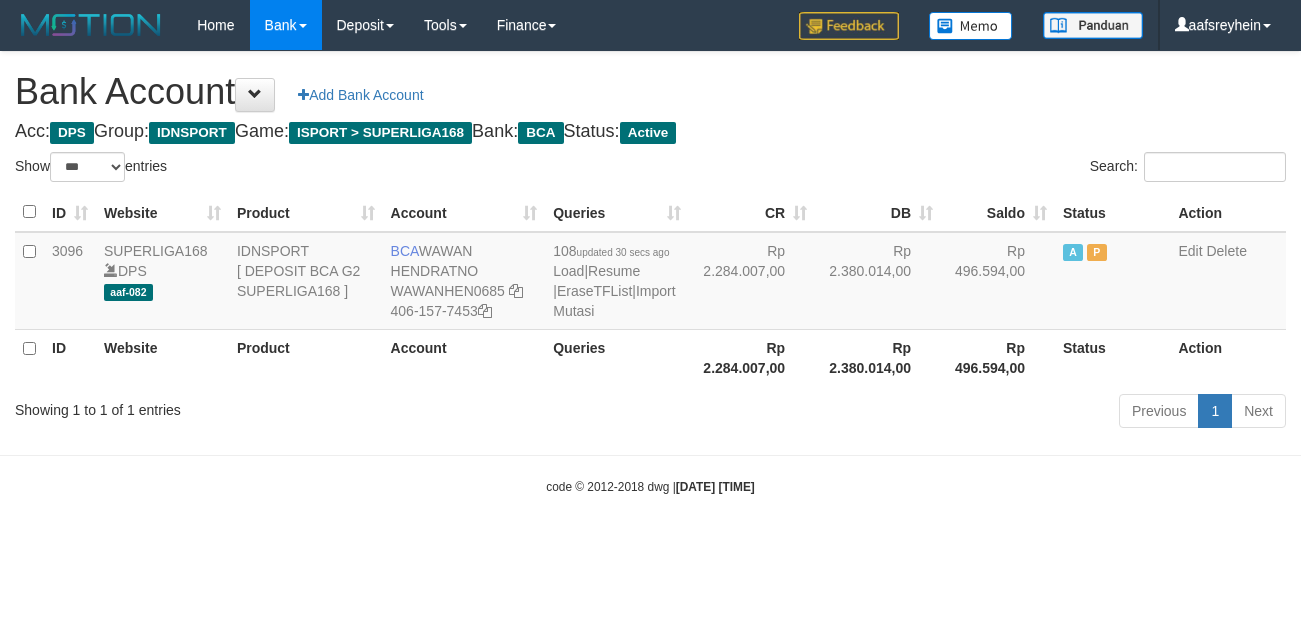 select on "***" 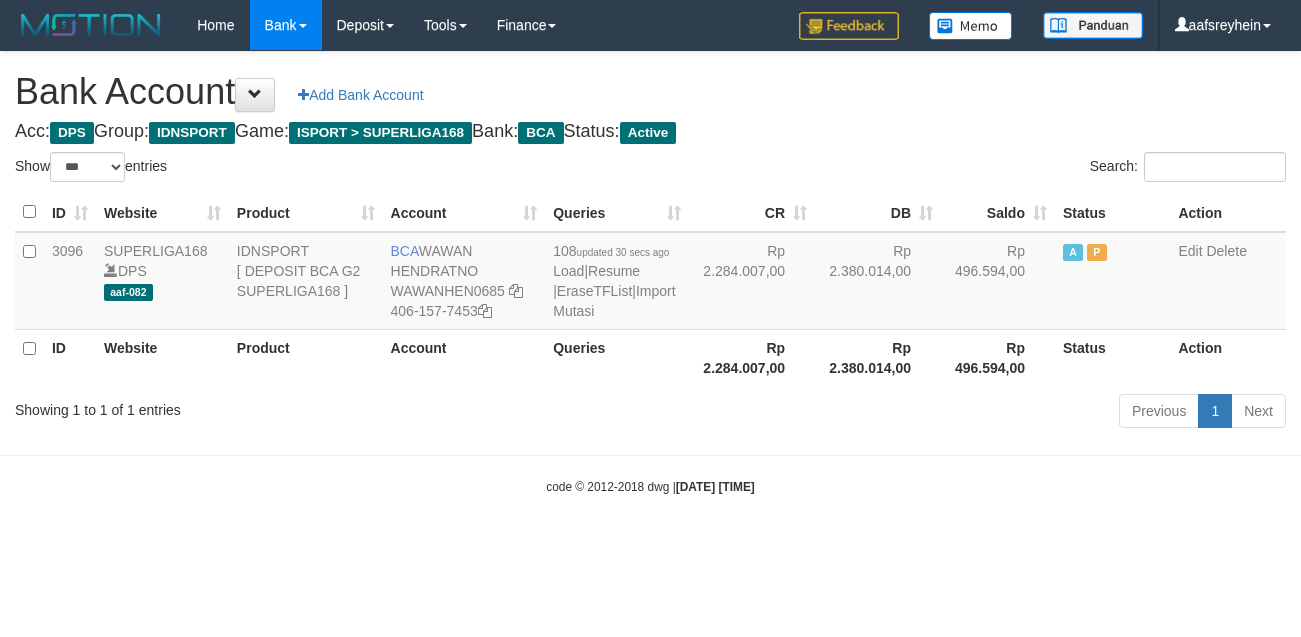 scroll, scrollTop: 0, scrollLeft: 0, axis: both 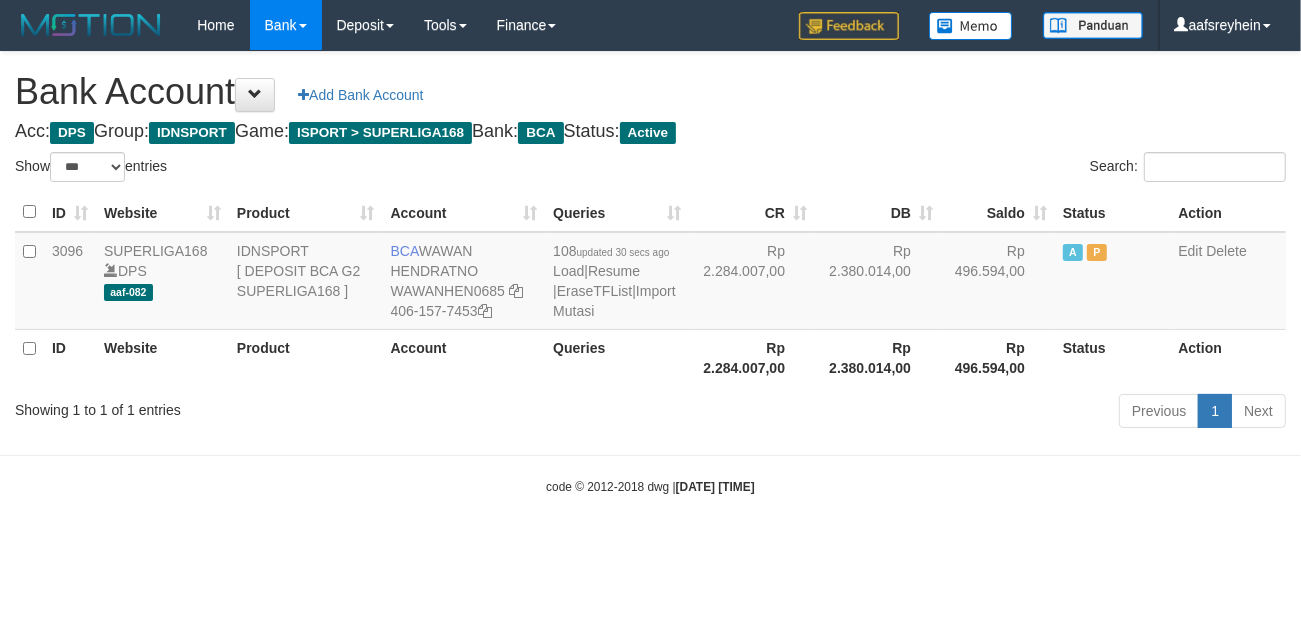 drag, startPoint x: 1015, startPoint y: 517, endPoint x: 1287, endPoint y: 535, distance: 272.59494 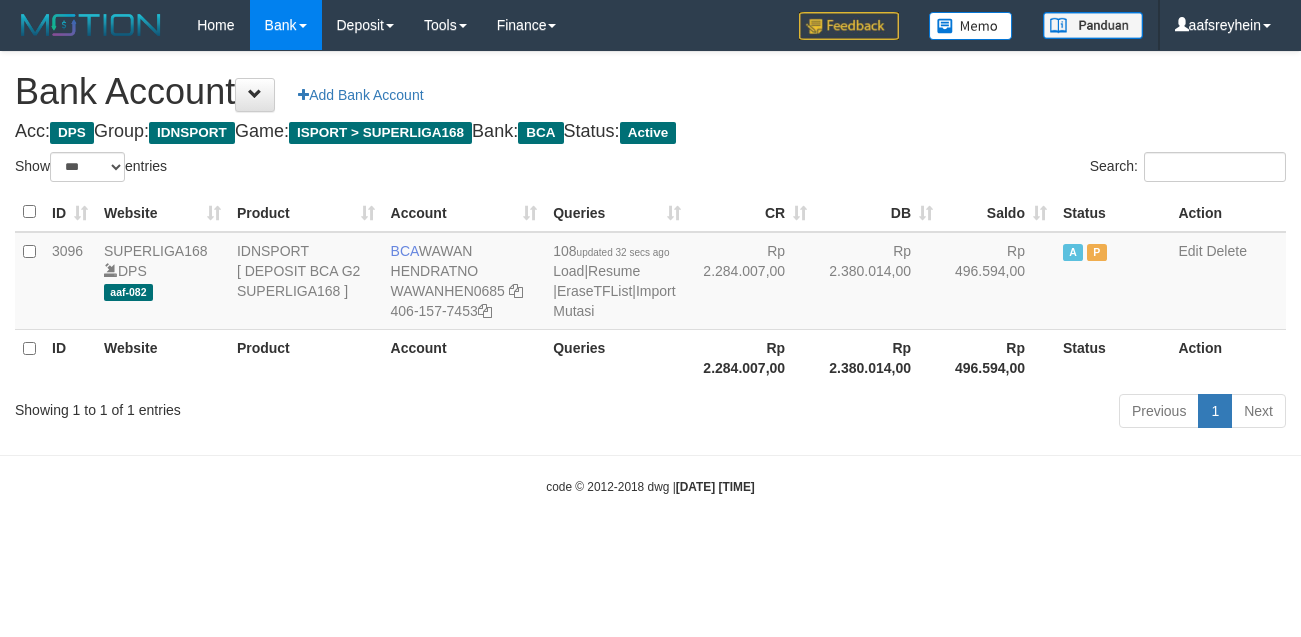 select on "***" 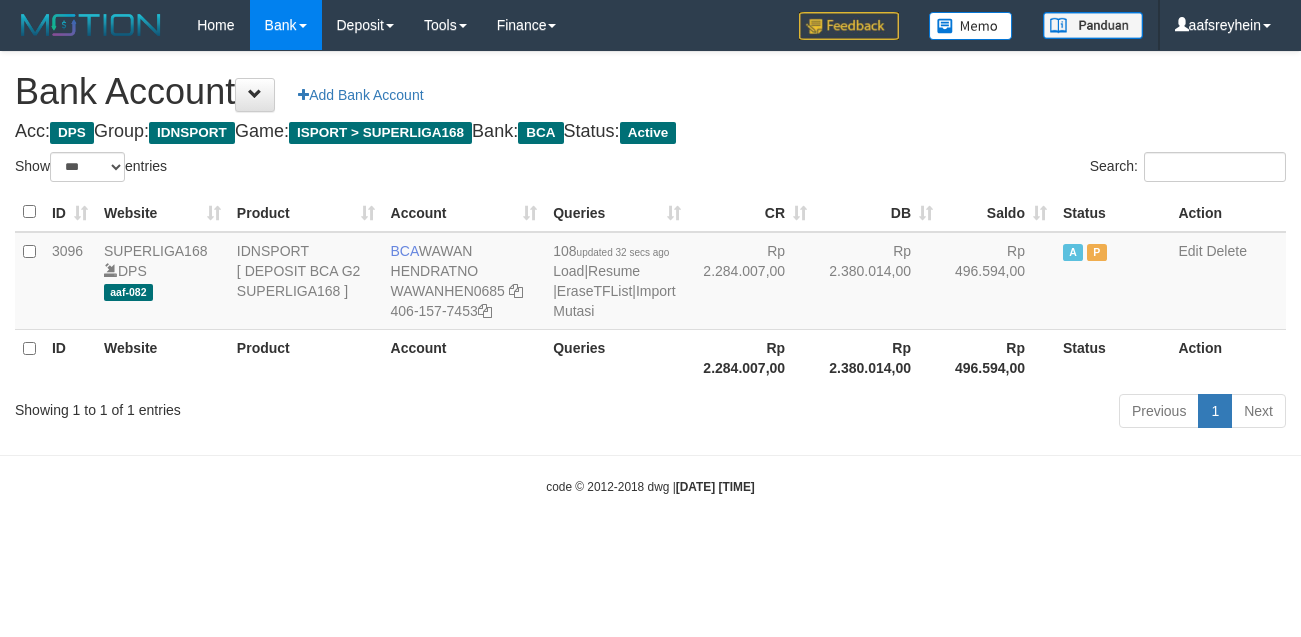 scroll, scrollTop: 0, scrollLeft: 0, axis: both 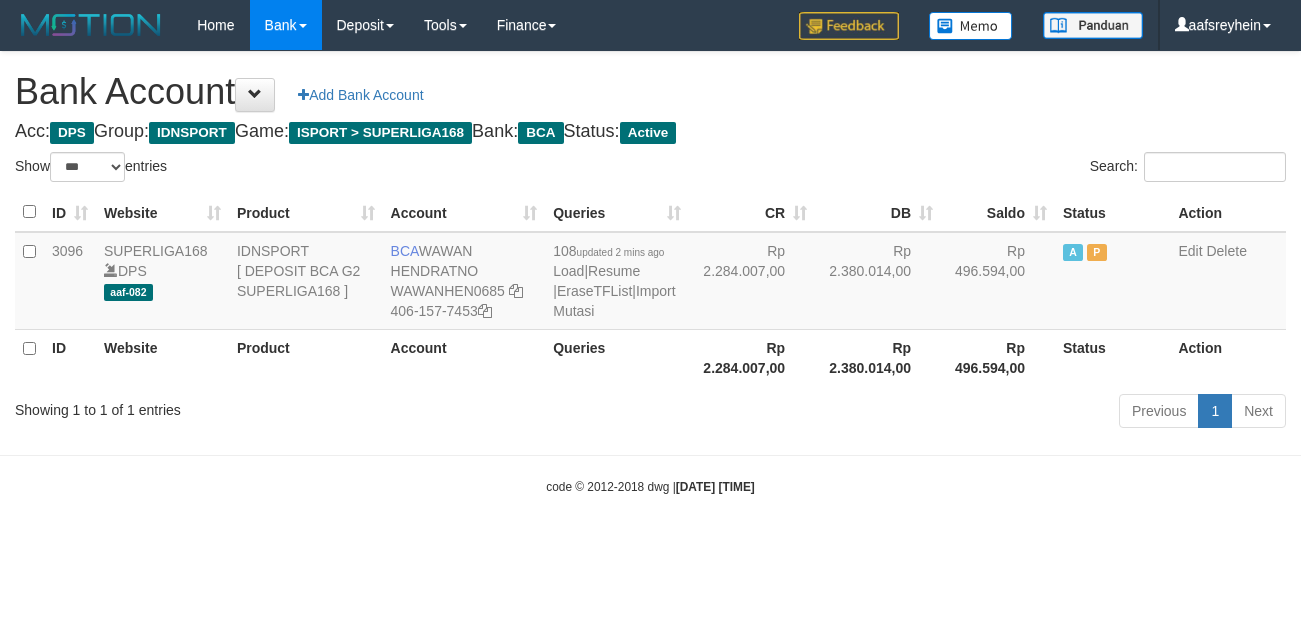 select on "***" 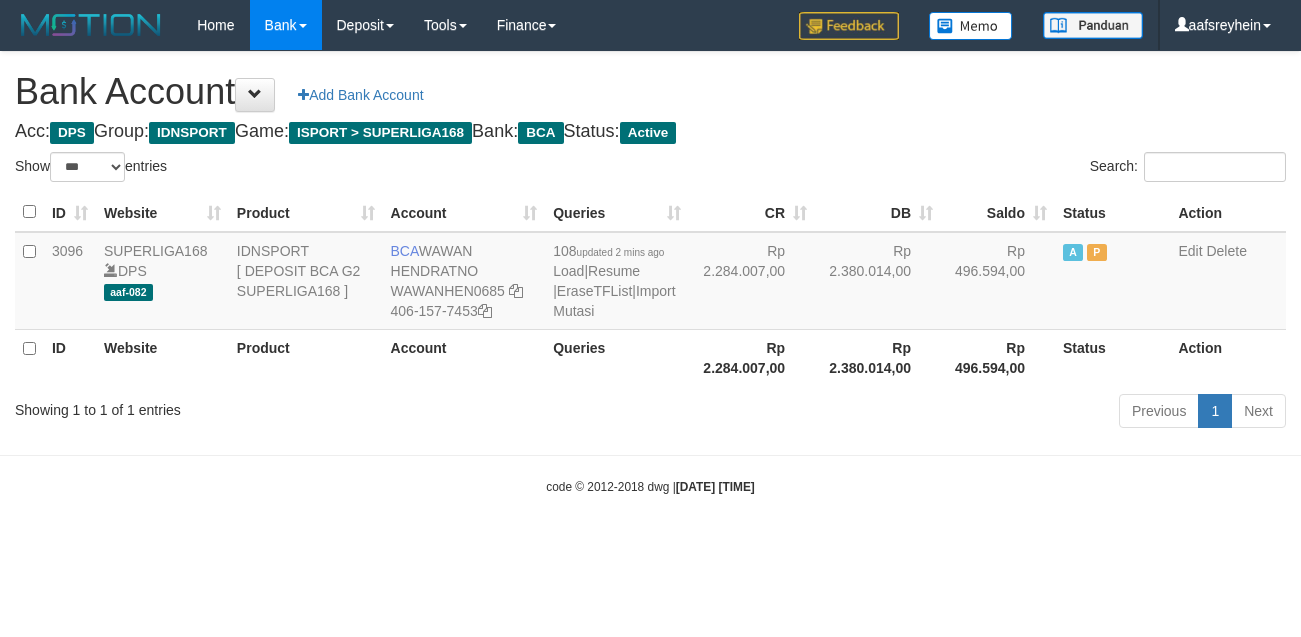 scroll, scrollTop: 0, scrollLeft: 0, axis: both 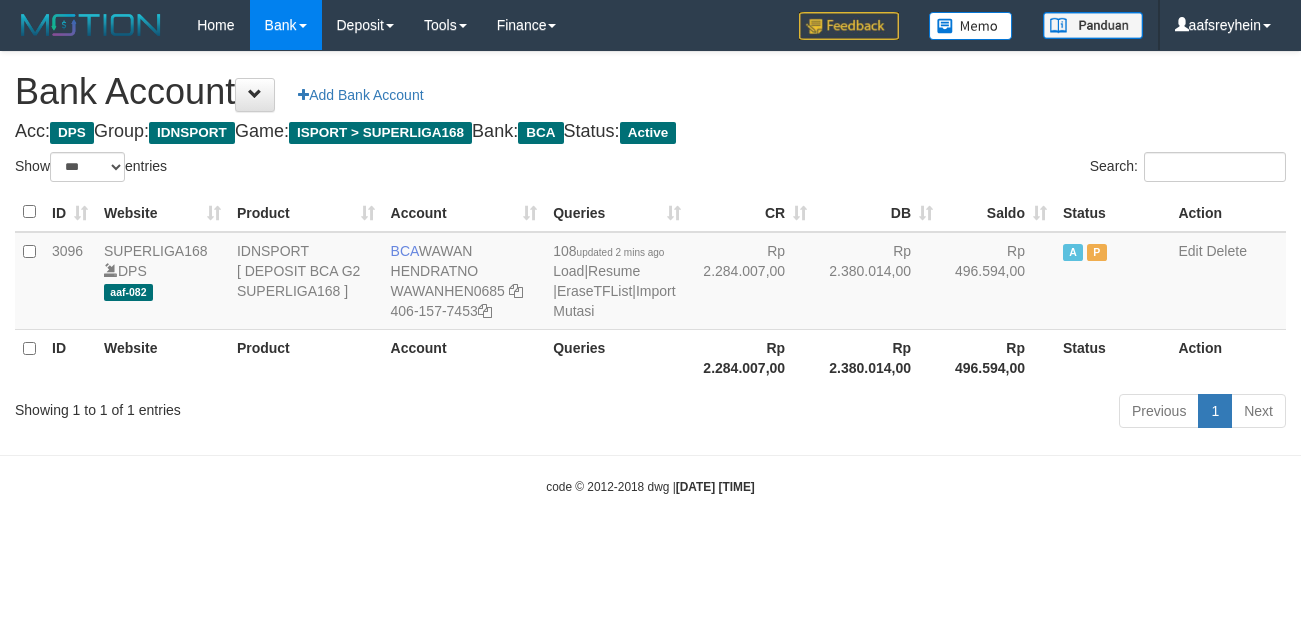 select on "***" 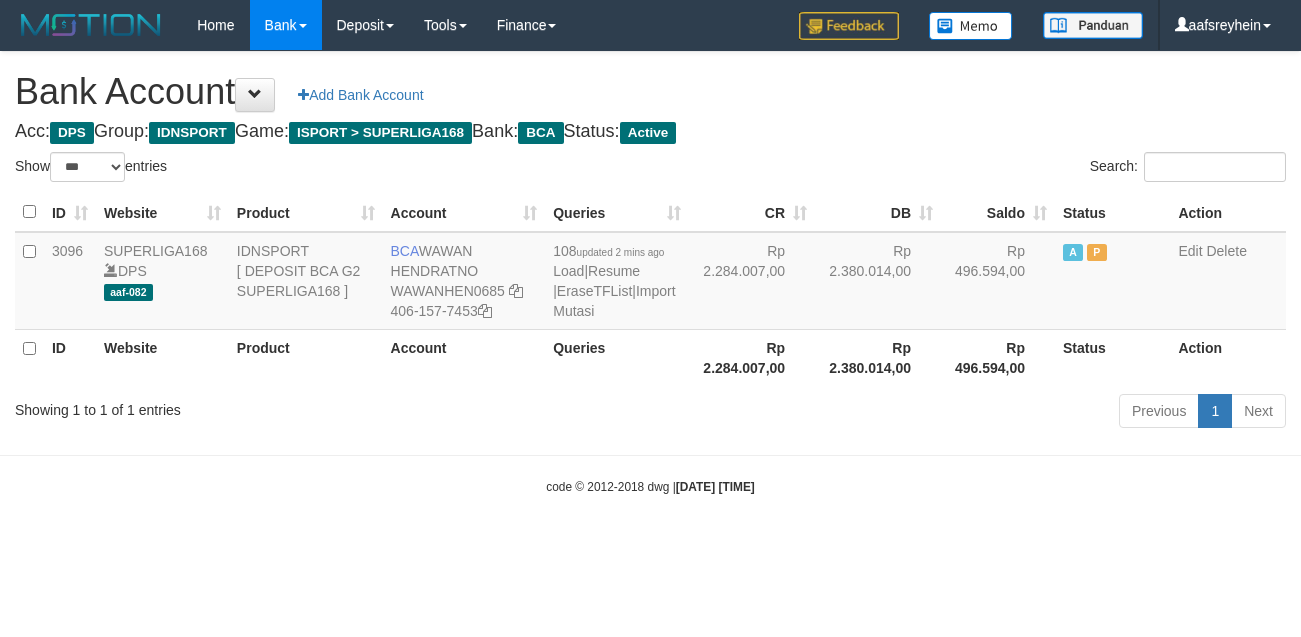 scroll, scrollTop: 0, scrollLeft: 0, axis: both 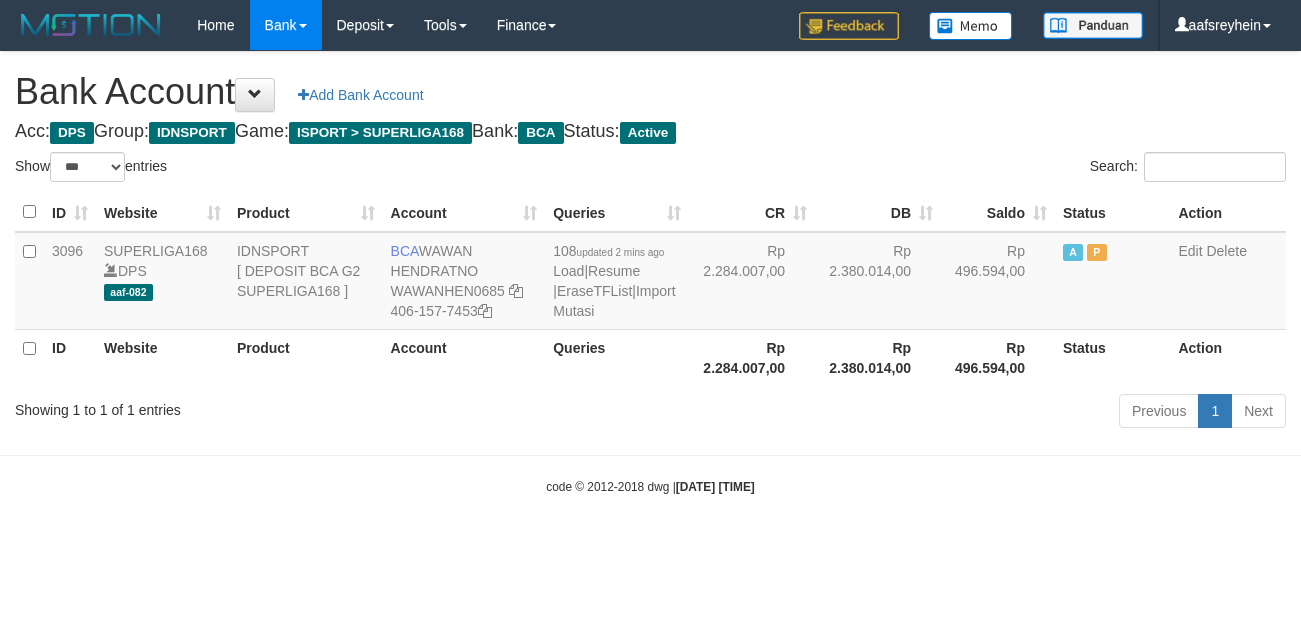 select on "***" 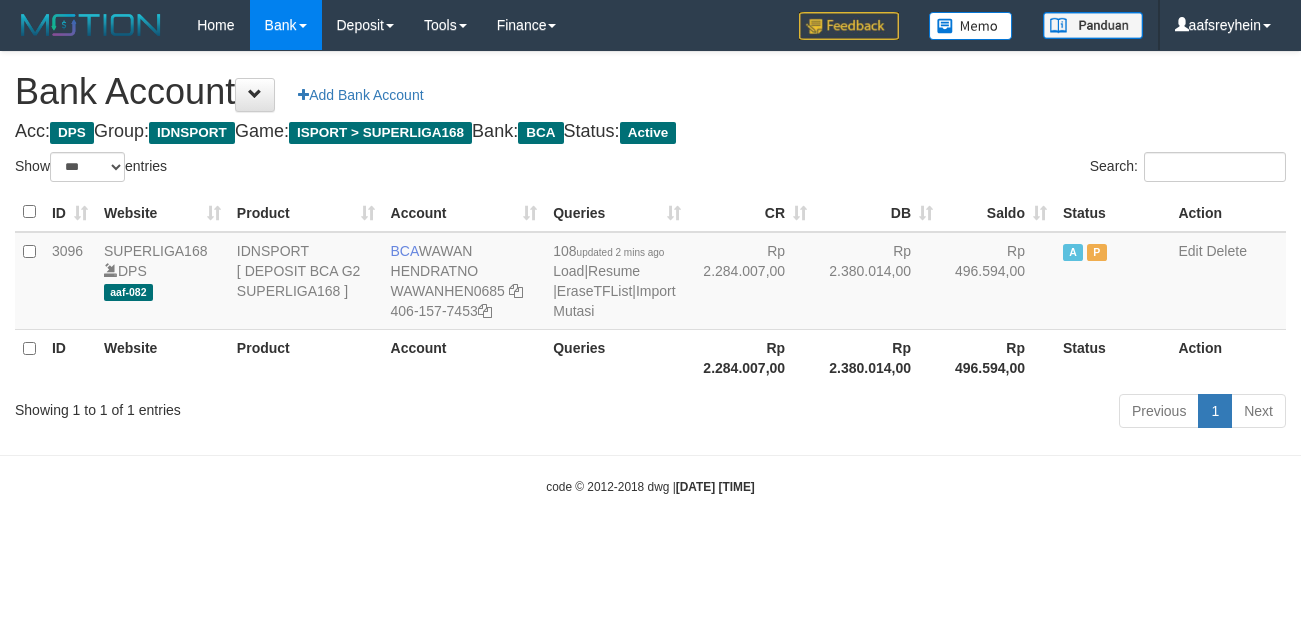 scroll, scrollTop: 0, scrollLeft: 0, axis: both 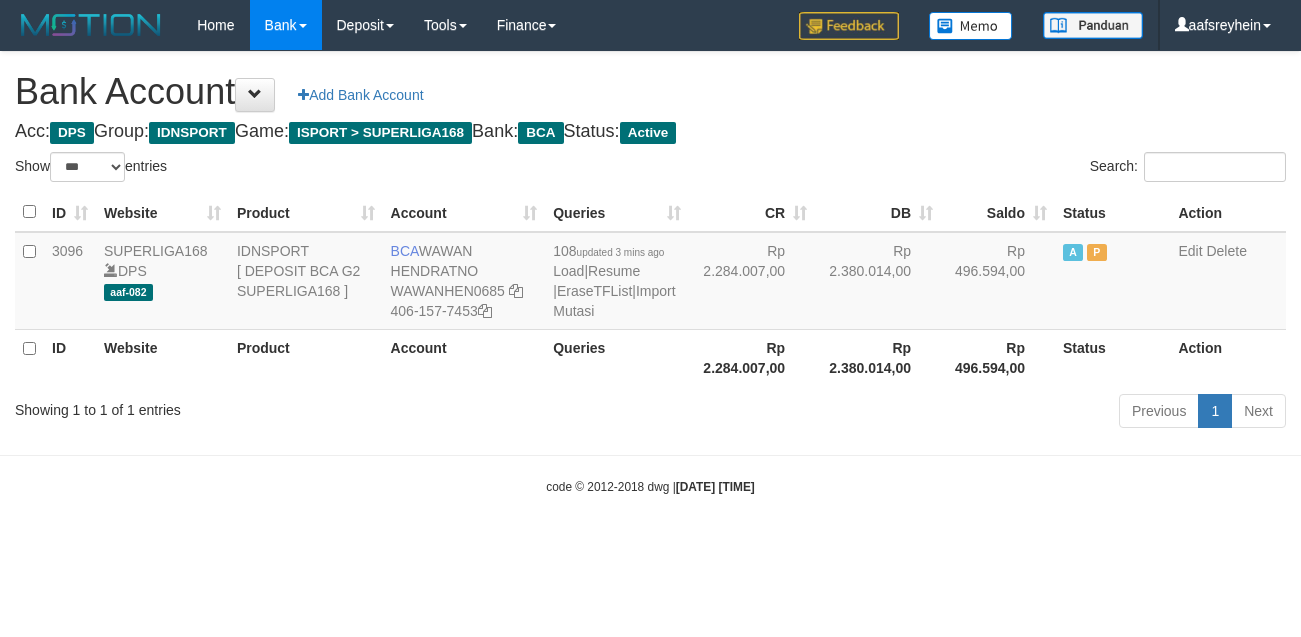 select on "***" 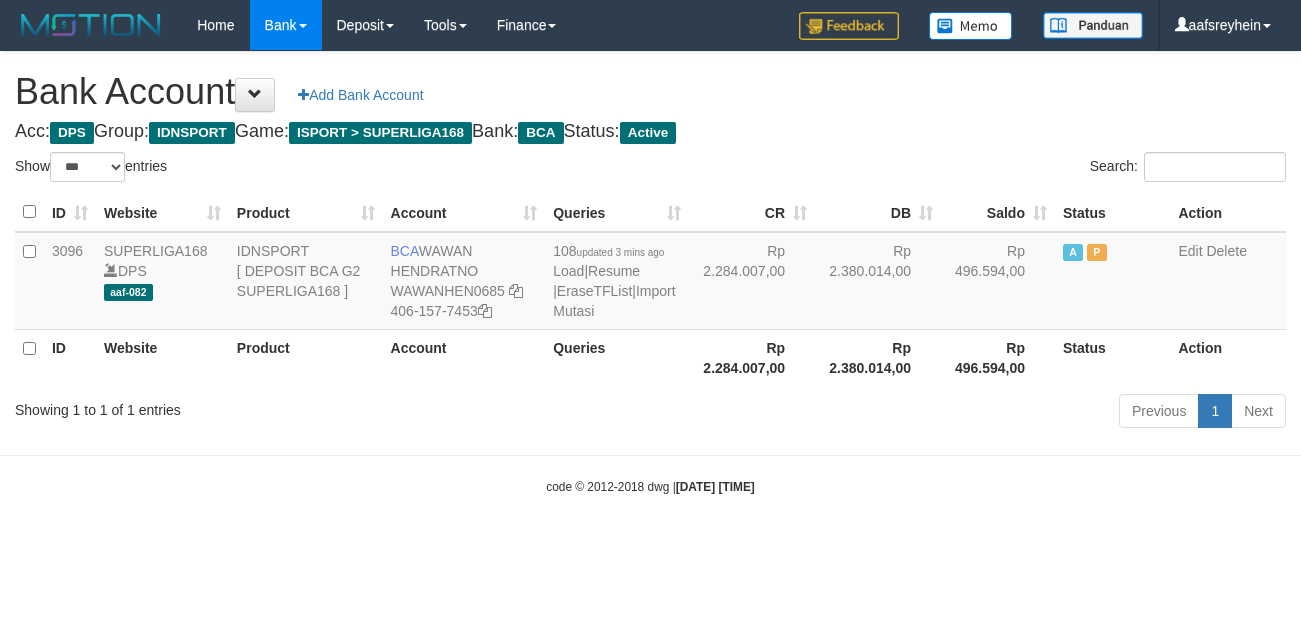 scroll, scrollTop: 0, scrollLeft: 0, axis: both 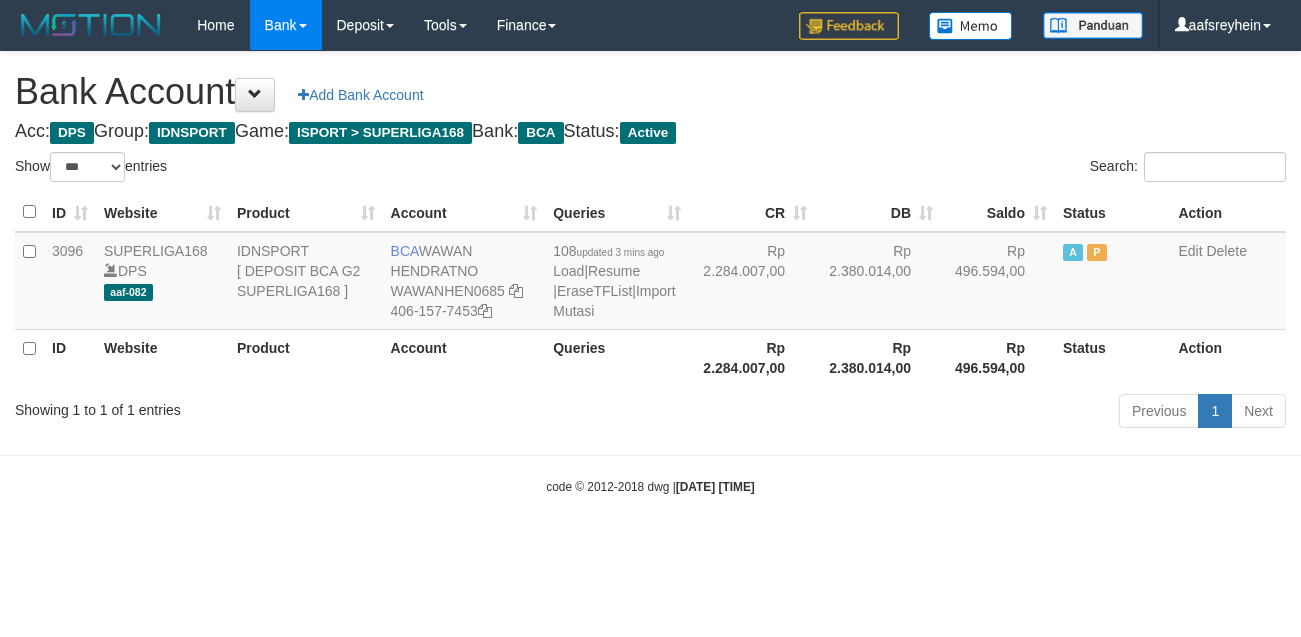 select on "***" 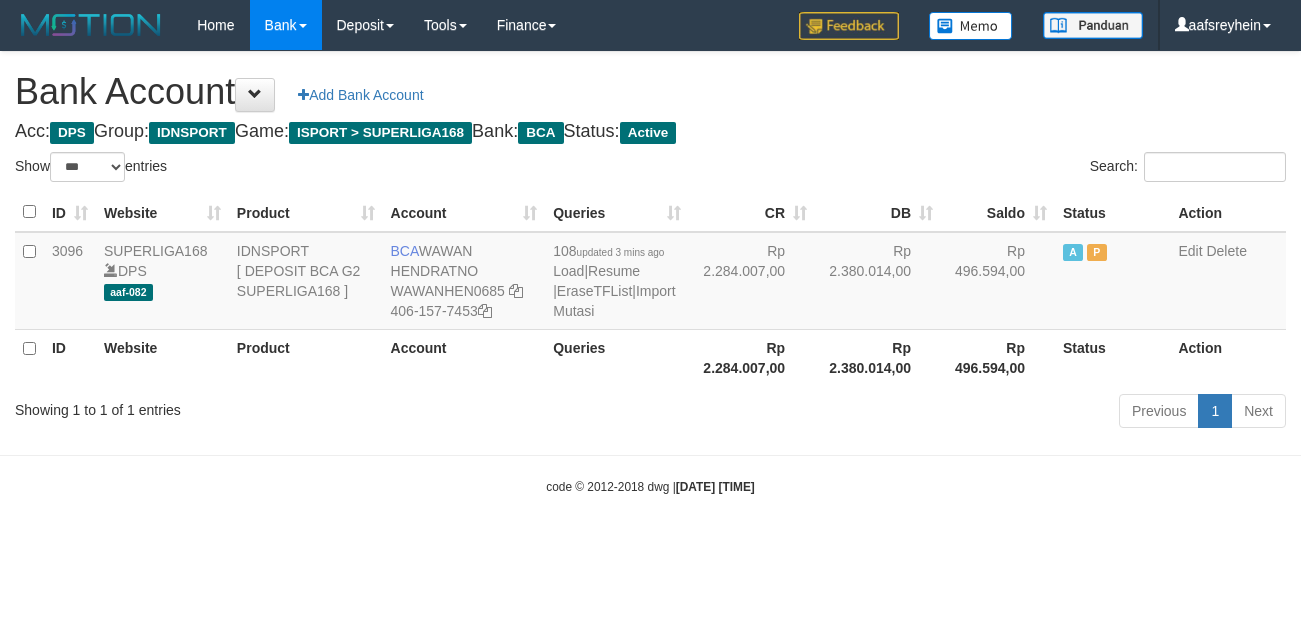 scroll, scrollTop: 0, scrollLeft: 0, axis: both 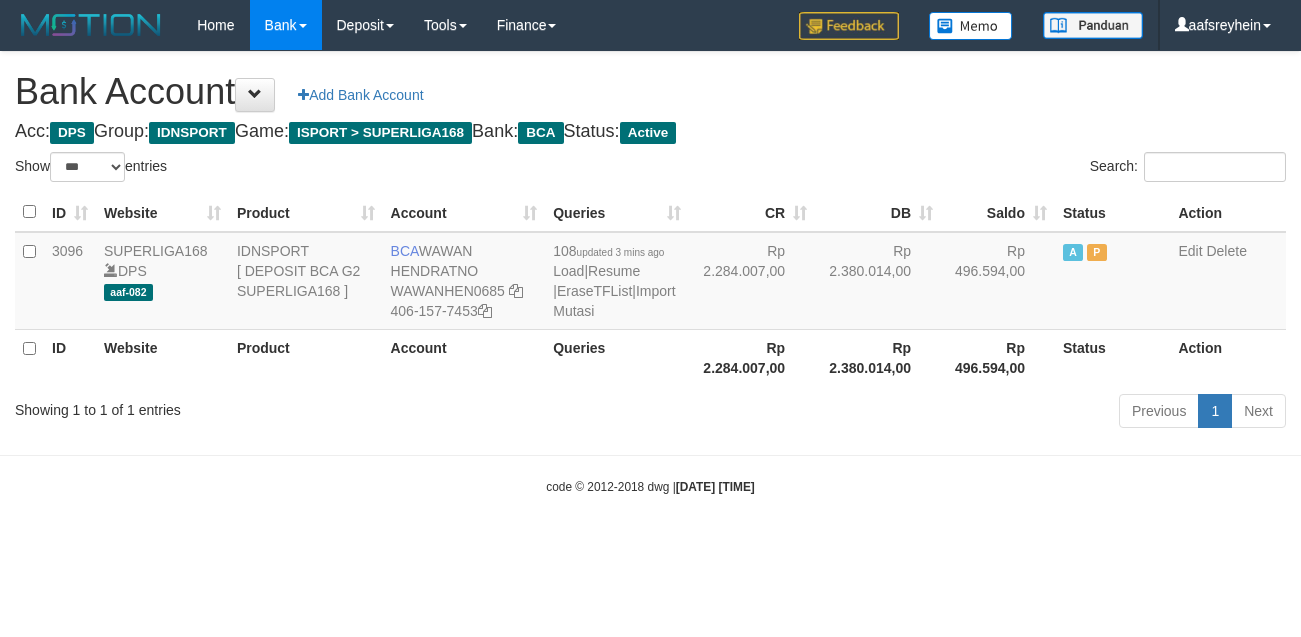 select on "***" 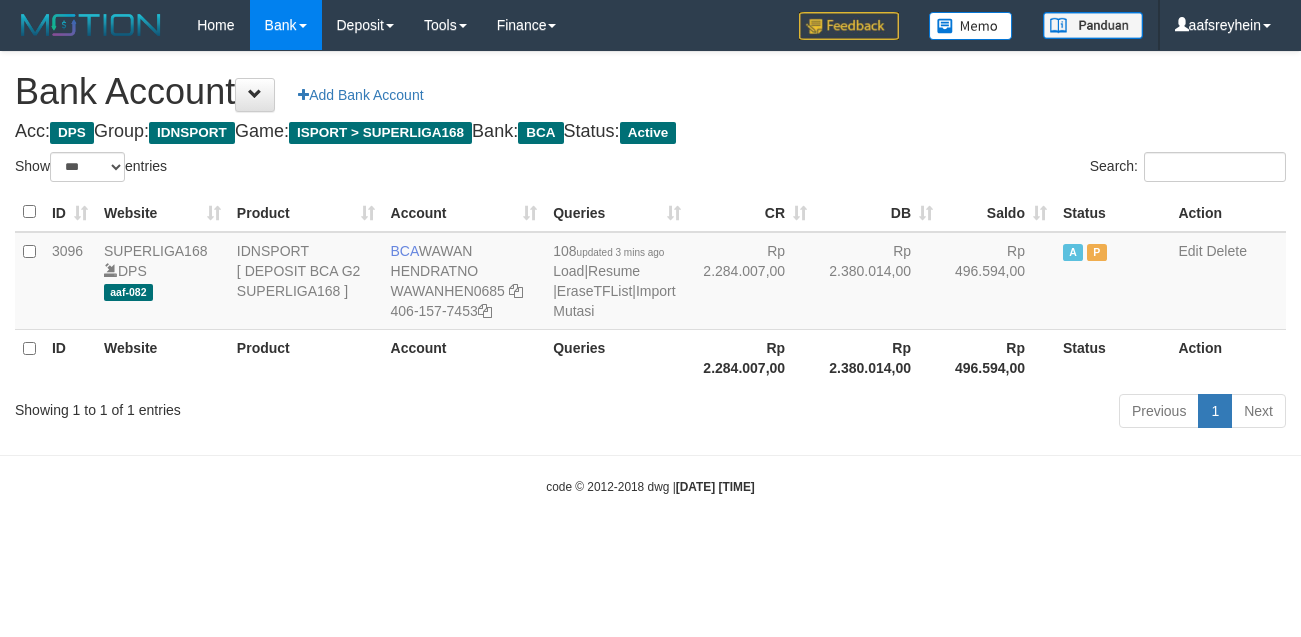 scroll, scrollTop: 0, scrollLeft: 0, axis: both 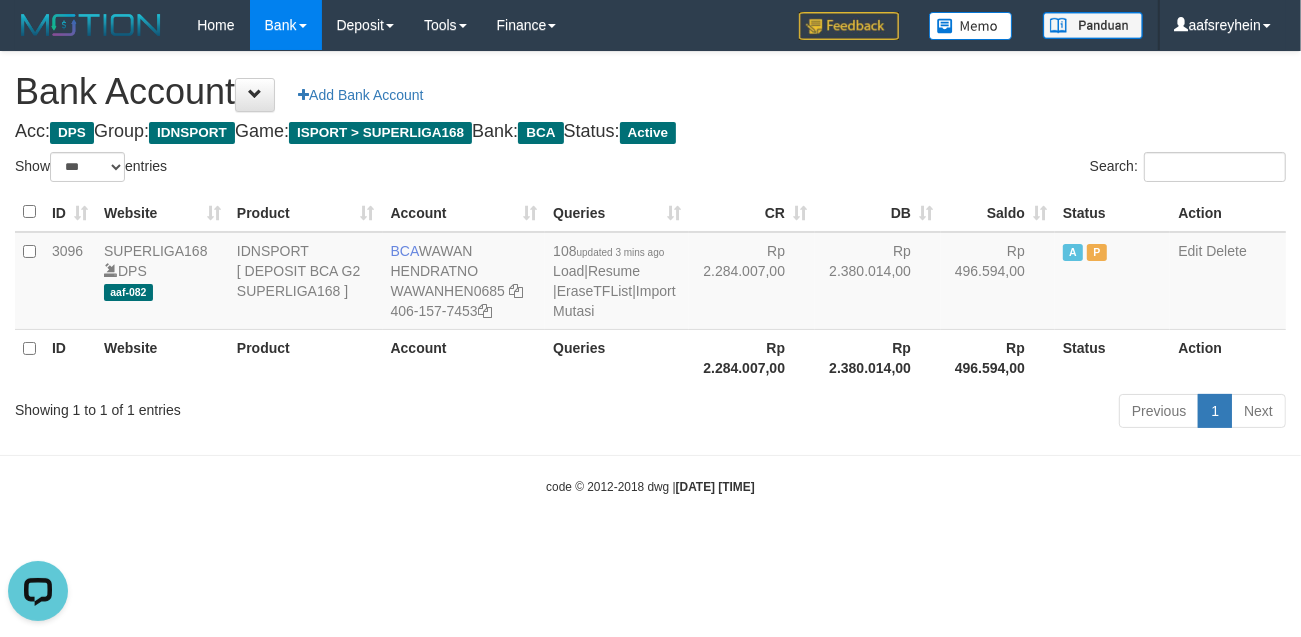 click on "code © 2012-2018 dwg |  2025/07/12 22:18:14" at bounding box center [650, 486] 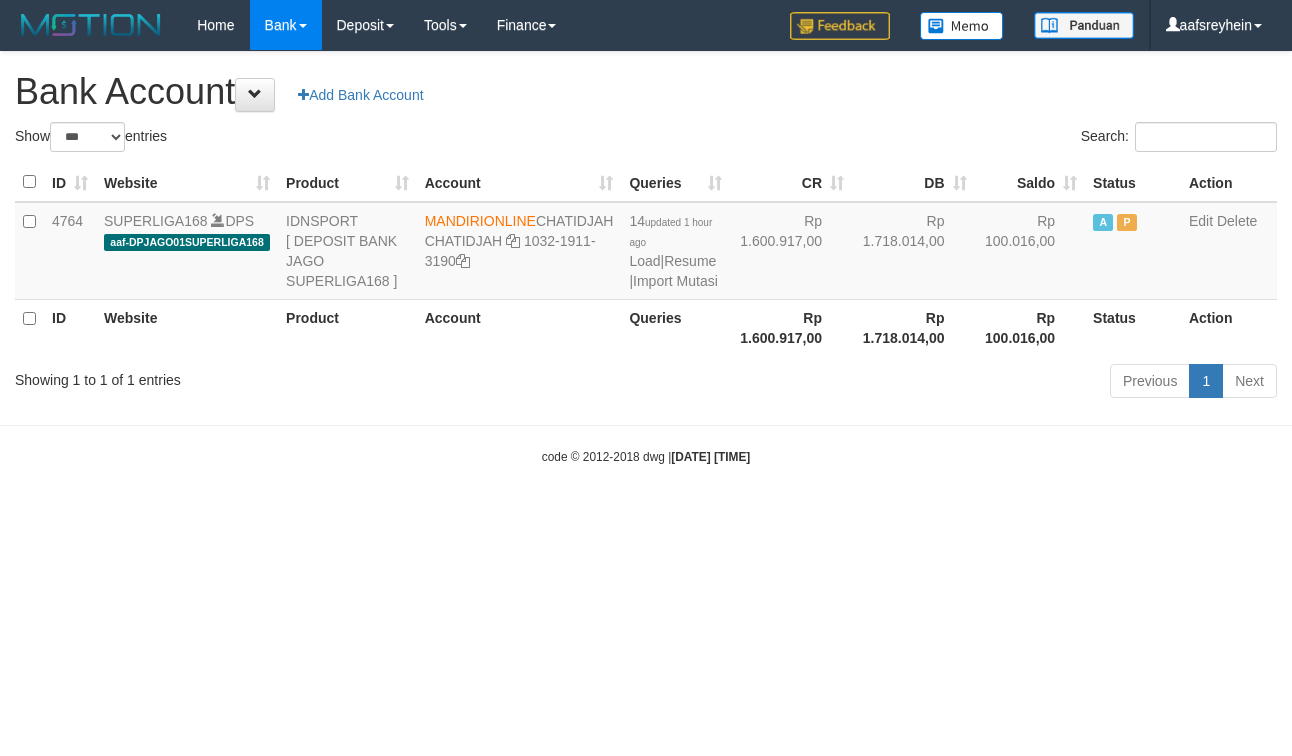 select on "***" 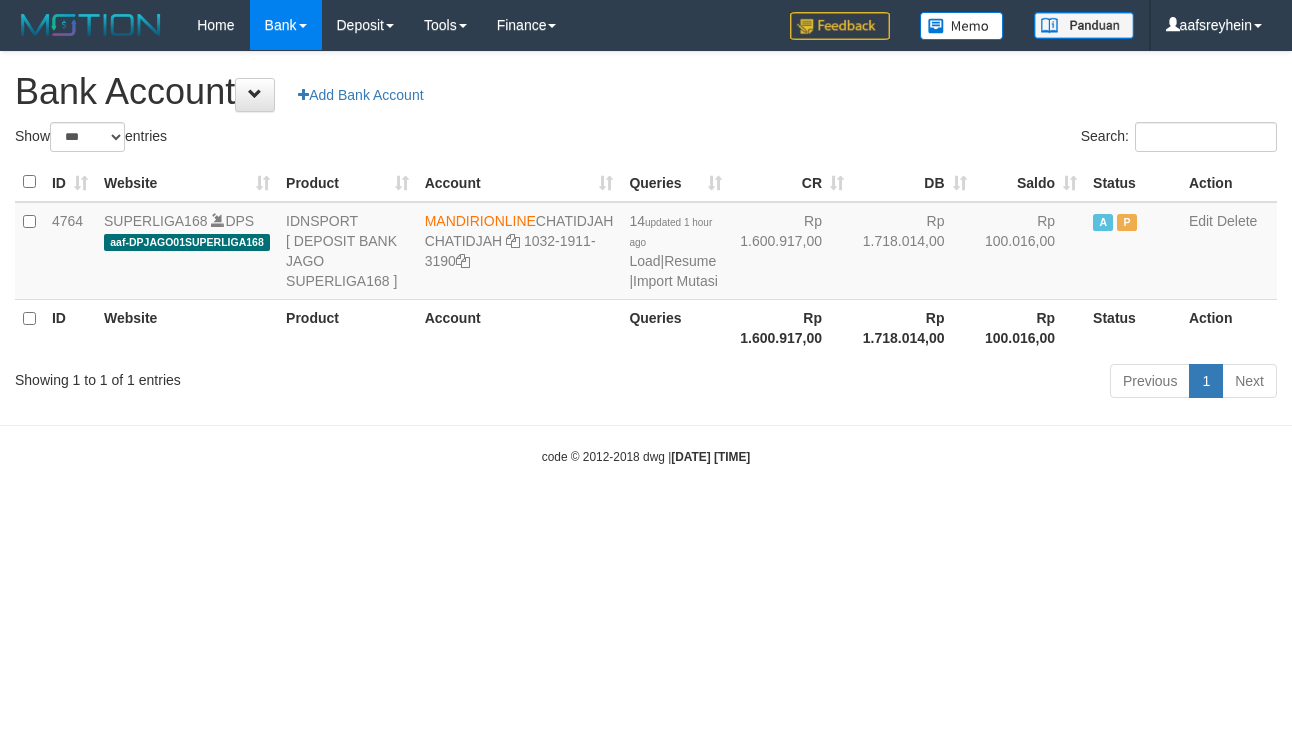 scroll, scrollTop: 0, scrollLeft: 0, axis: both 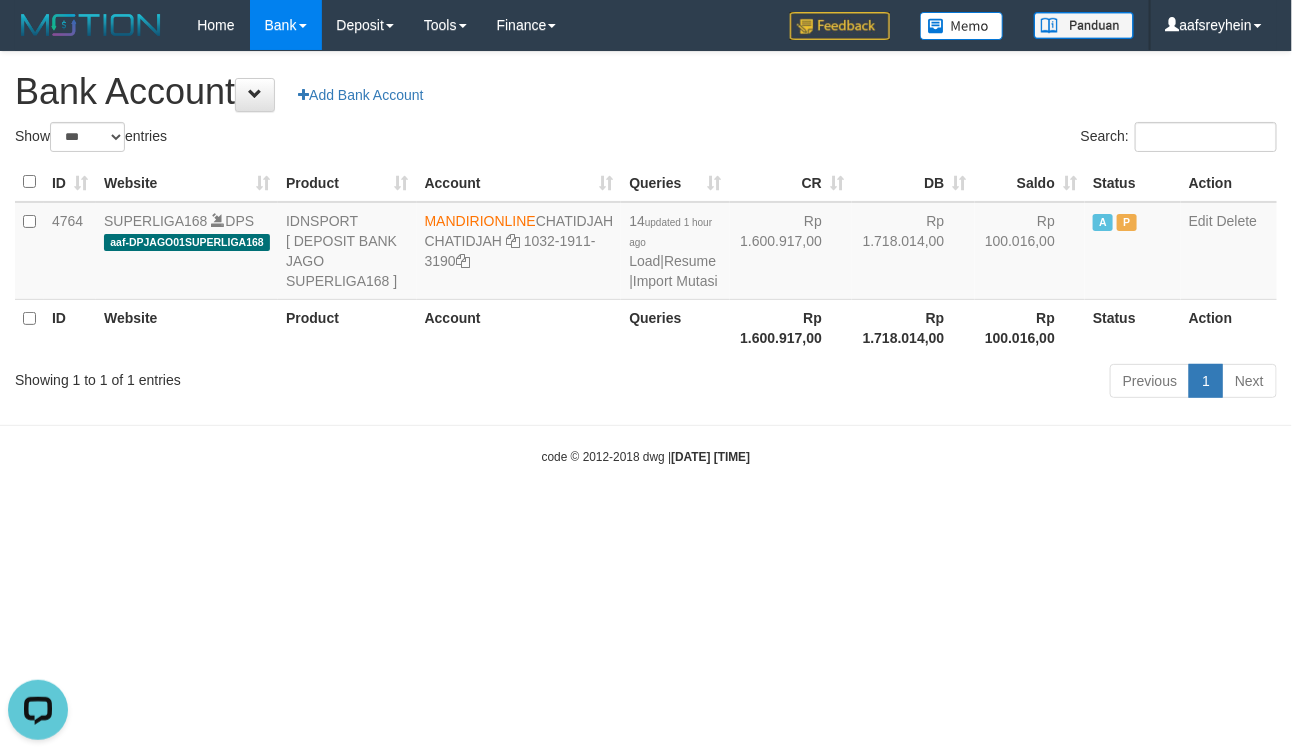 click on "code © 2012-2018 dwg |  2025/07/12 22:19:12" at bounding box center [646, 456] 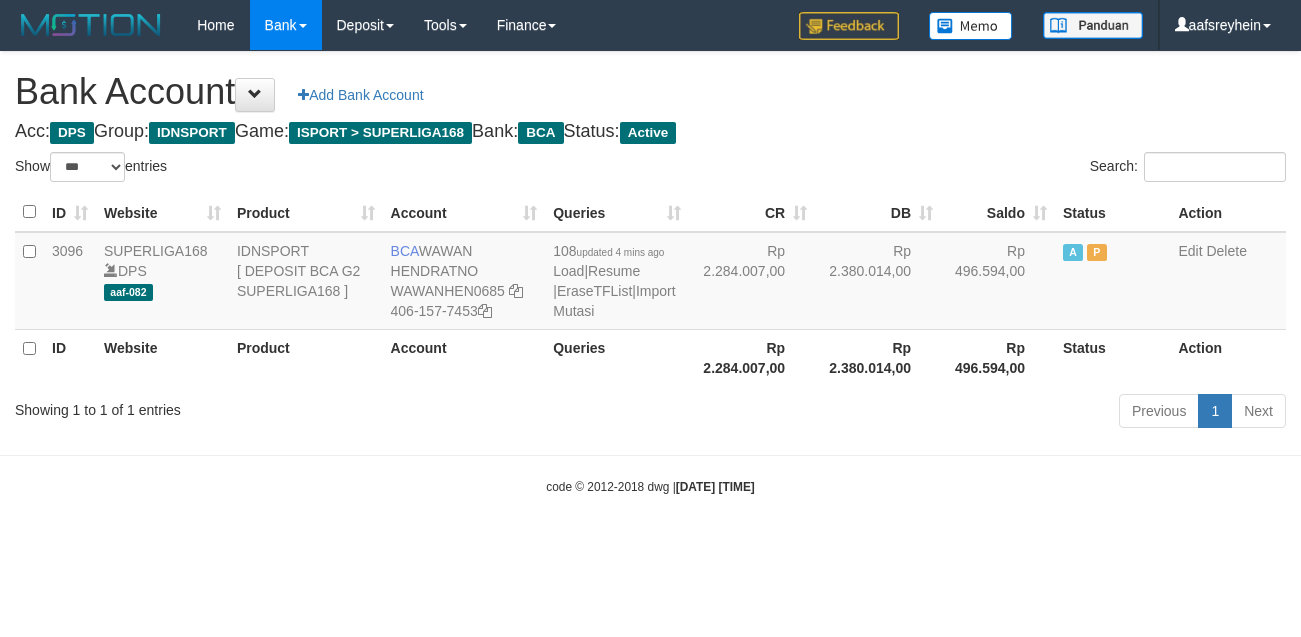 select on "***" 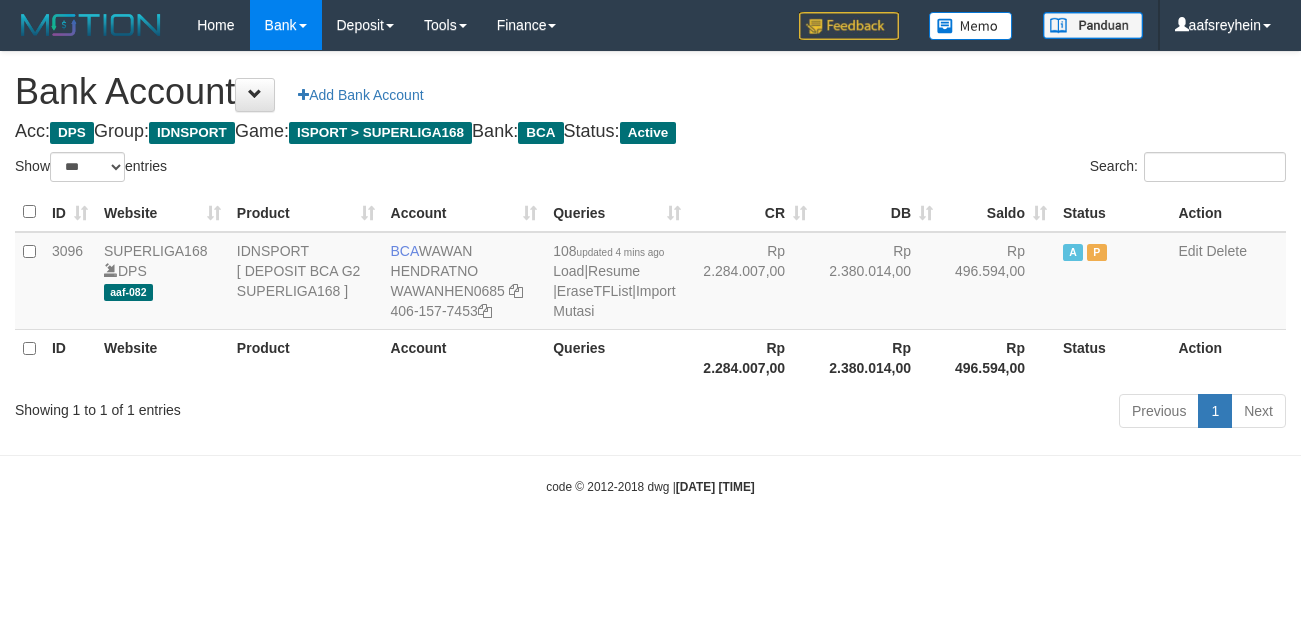 scroll, scrollTop: 0, scrollLeft: 0, axis: both 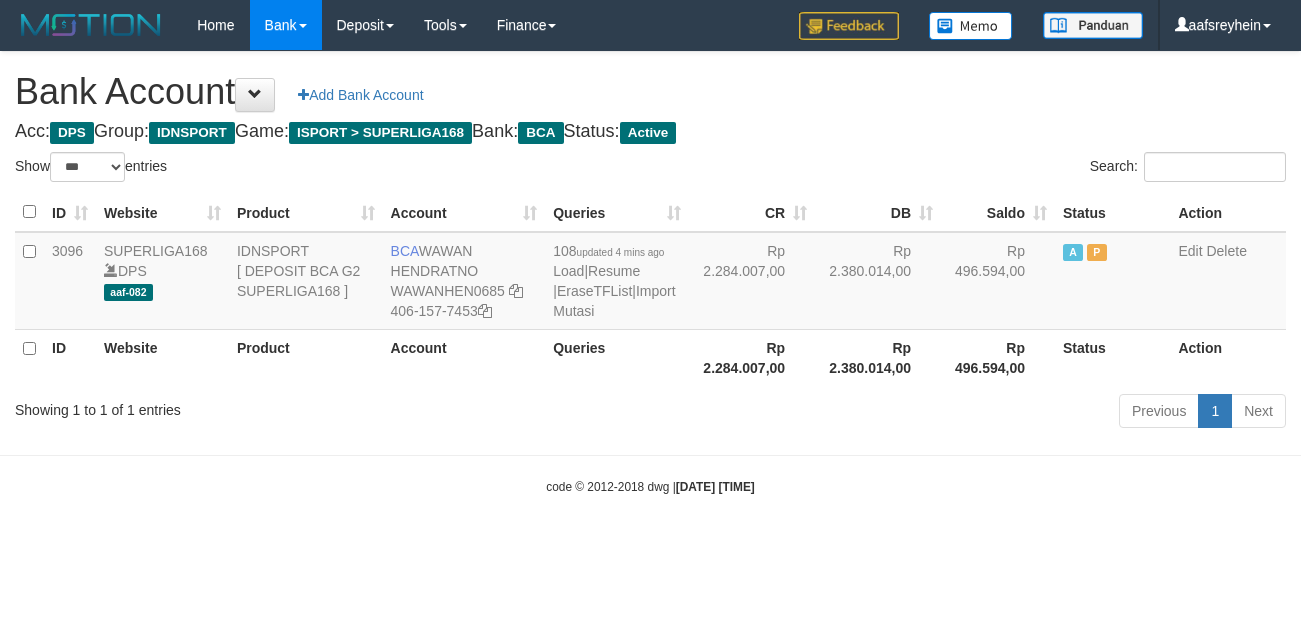 select on "***" 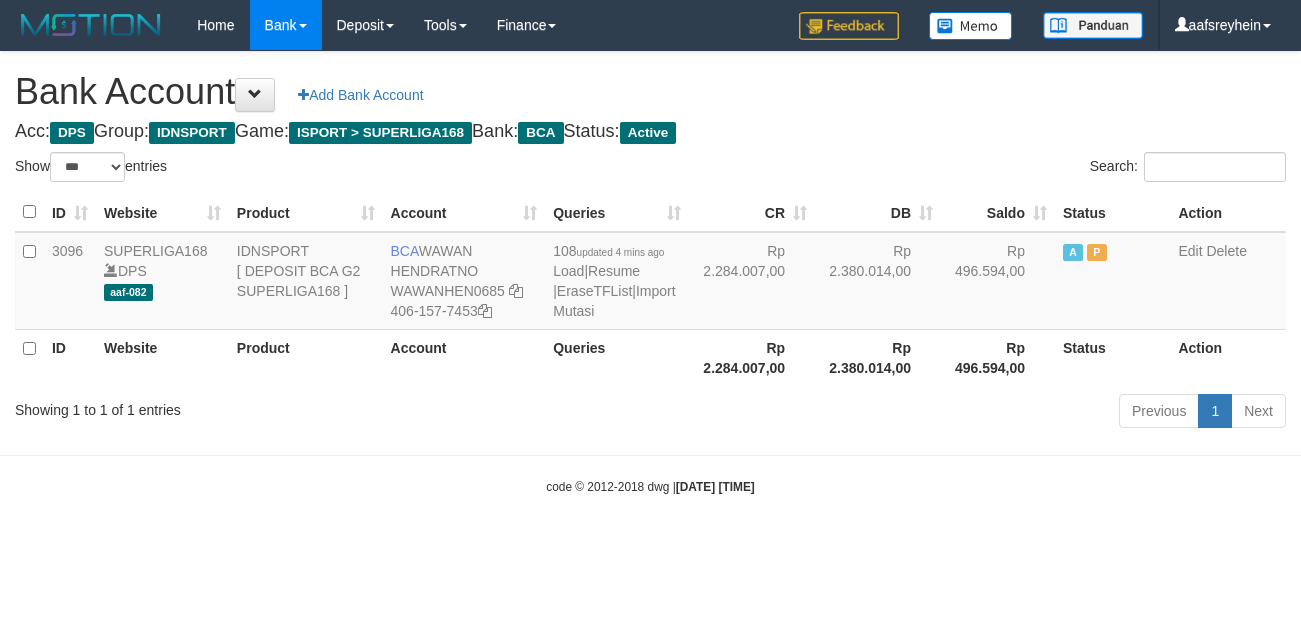 scroll, scrollTop: 0, scrollLeft: 0, axis: both 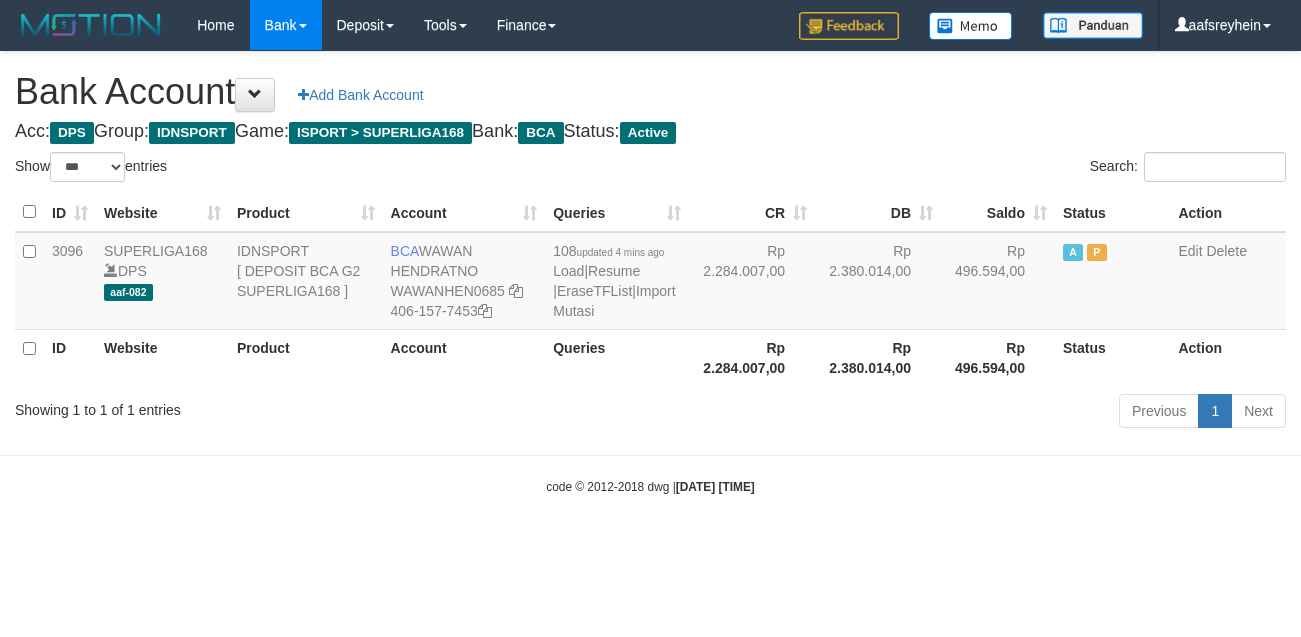 select on "***" 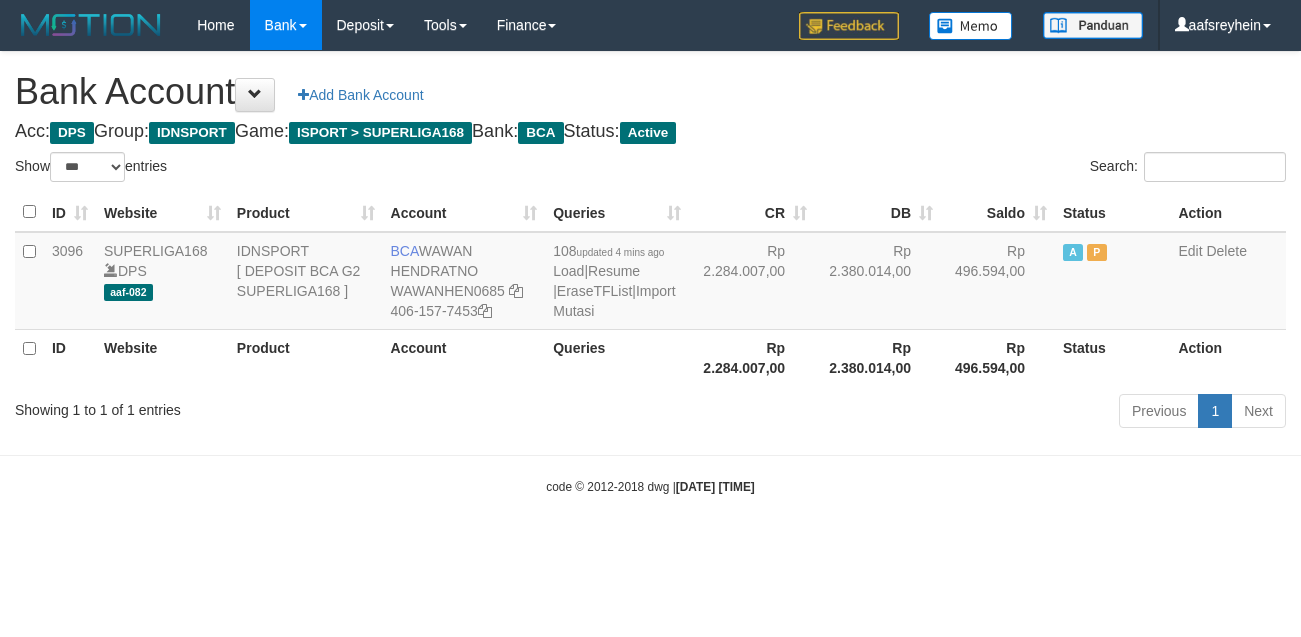 scroll, scrollTop: 0, scrollLeft: 0, axis: both 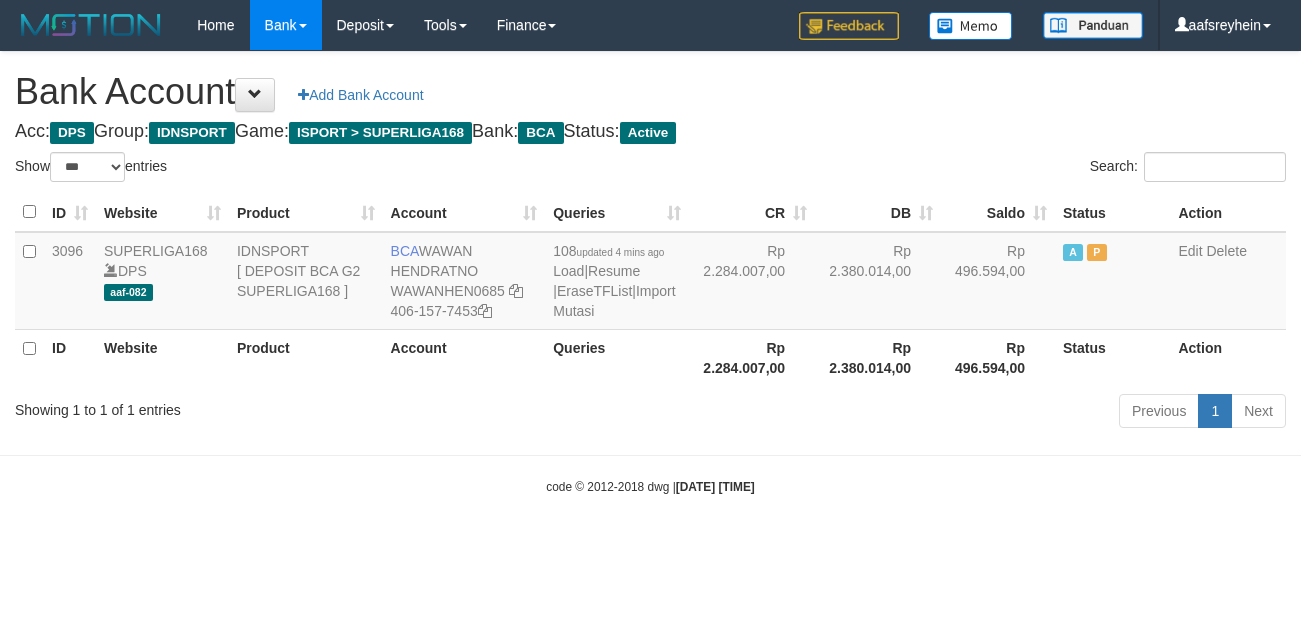 select on "***" 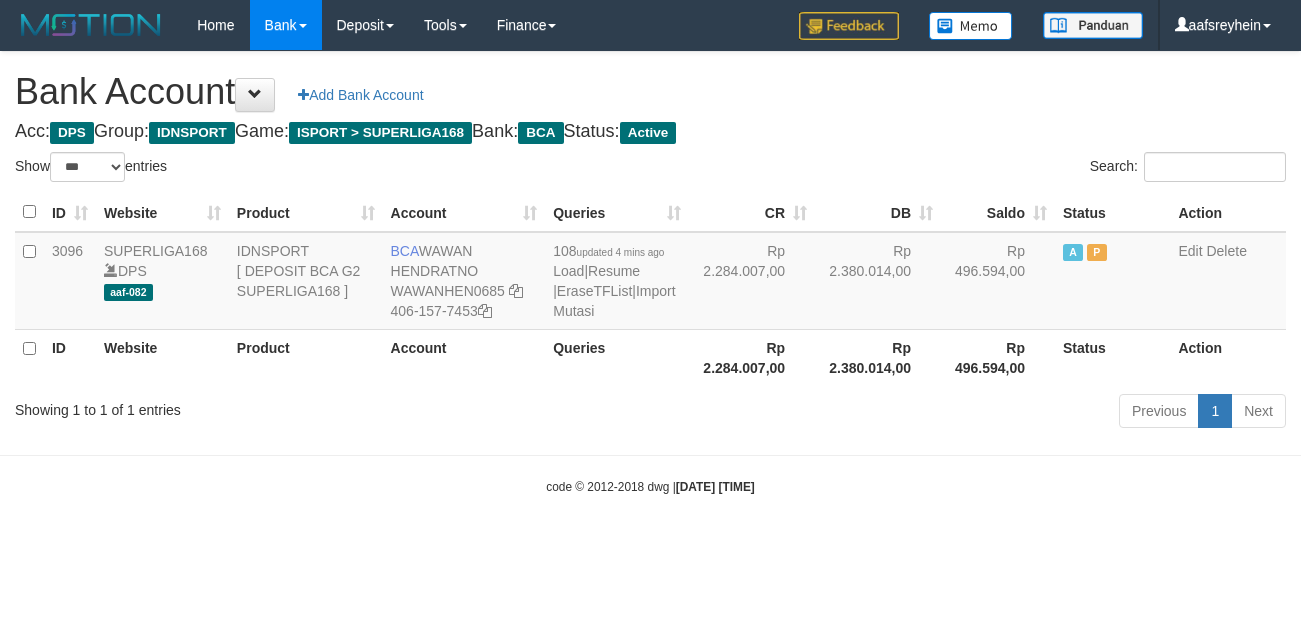 scroll, scrollTop: 0, scrollLeft: 0, axis: both 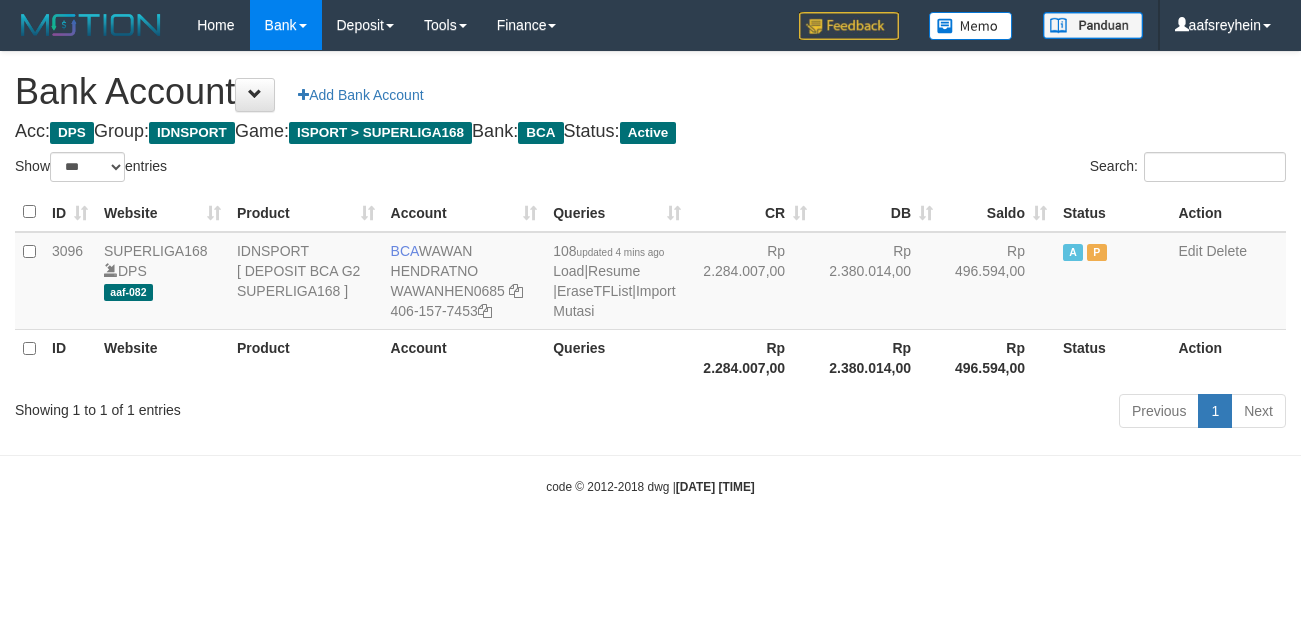 select on "***" 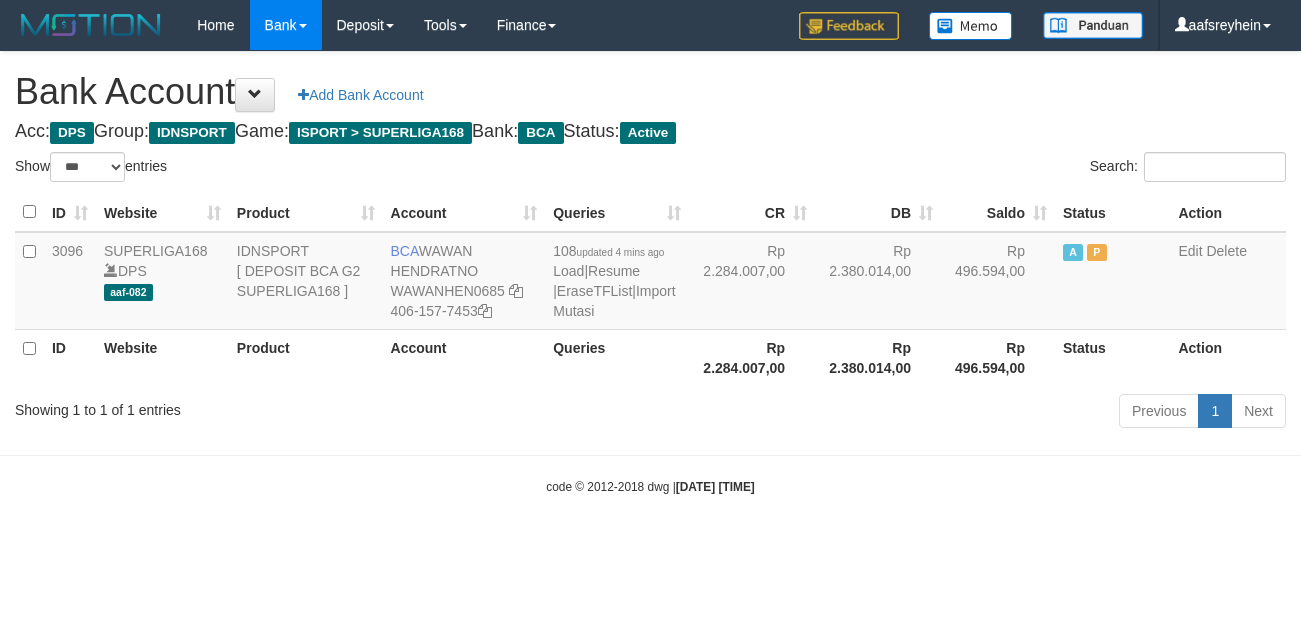 scroll, scrollTop: 0, scrollLeft: 0, axis: both 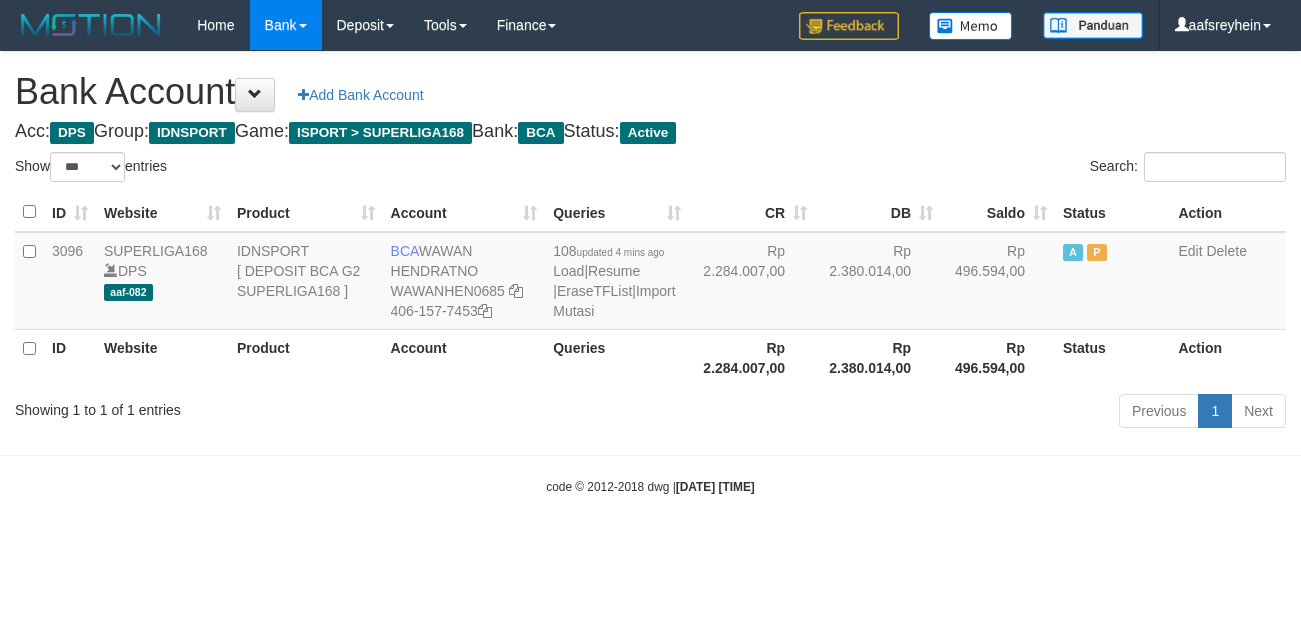 select on "***" 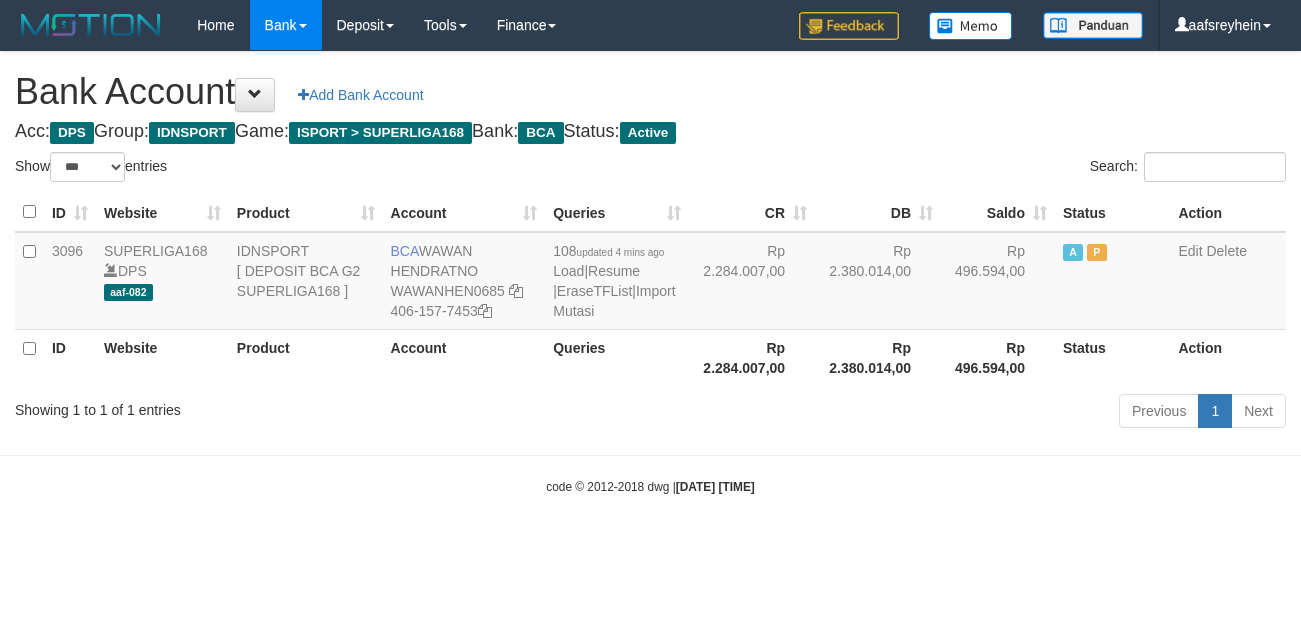 scroll, scrollTop: 0, scrollLeft: 0, axis: both 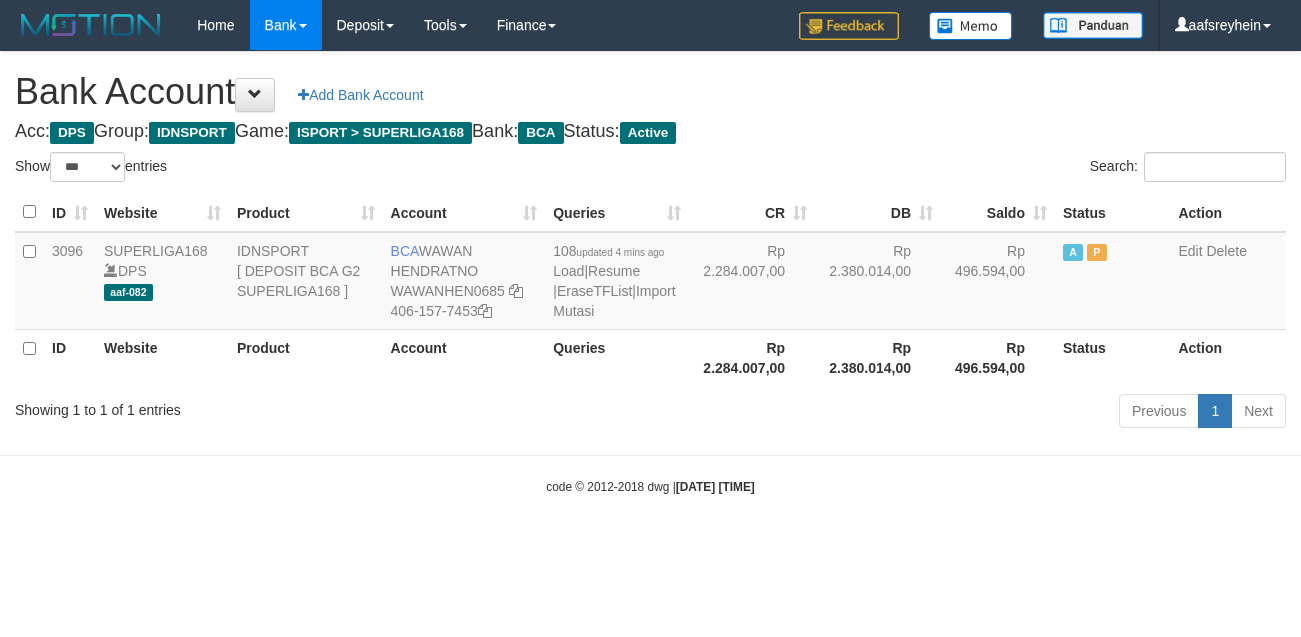 select on "***" 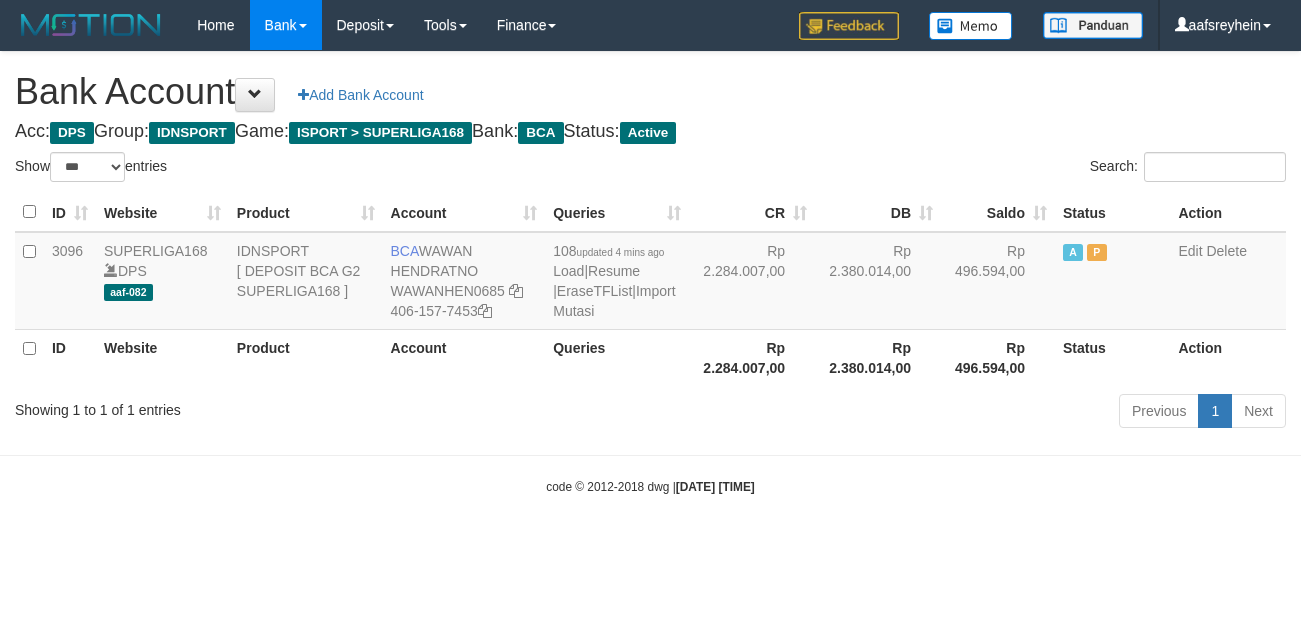 scroll, scrollTop: 0, scrollLeft: 0, axis: both 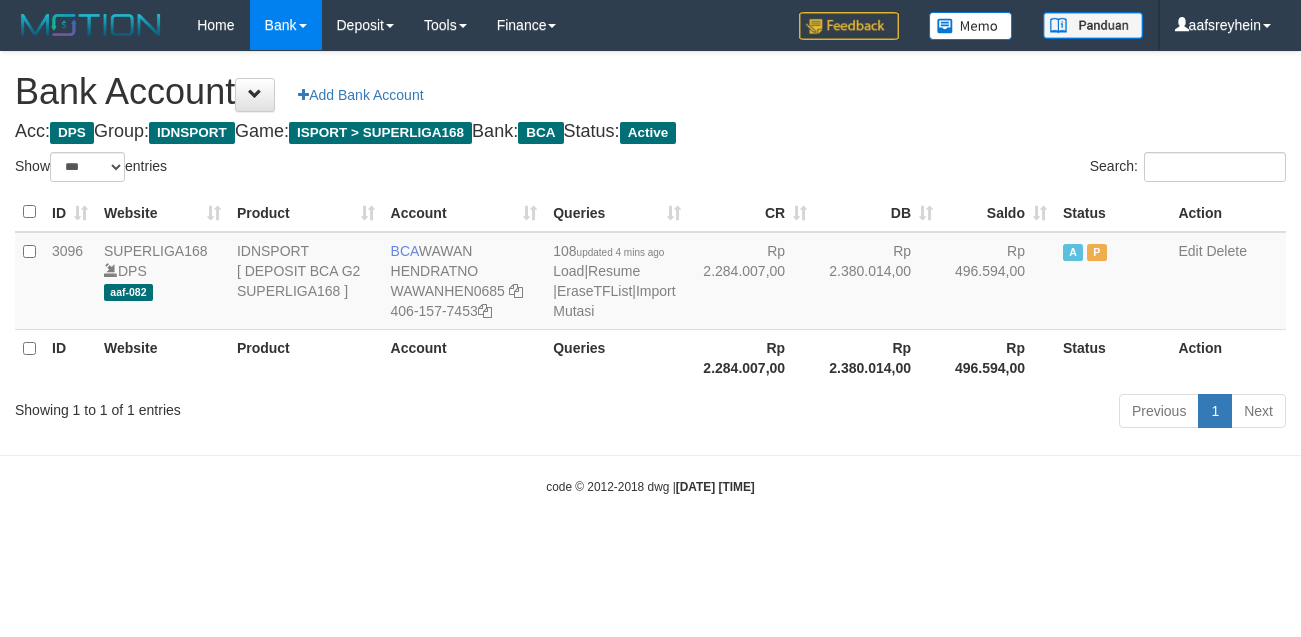 select on "***" 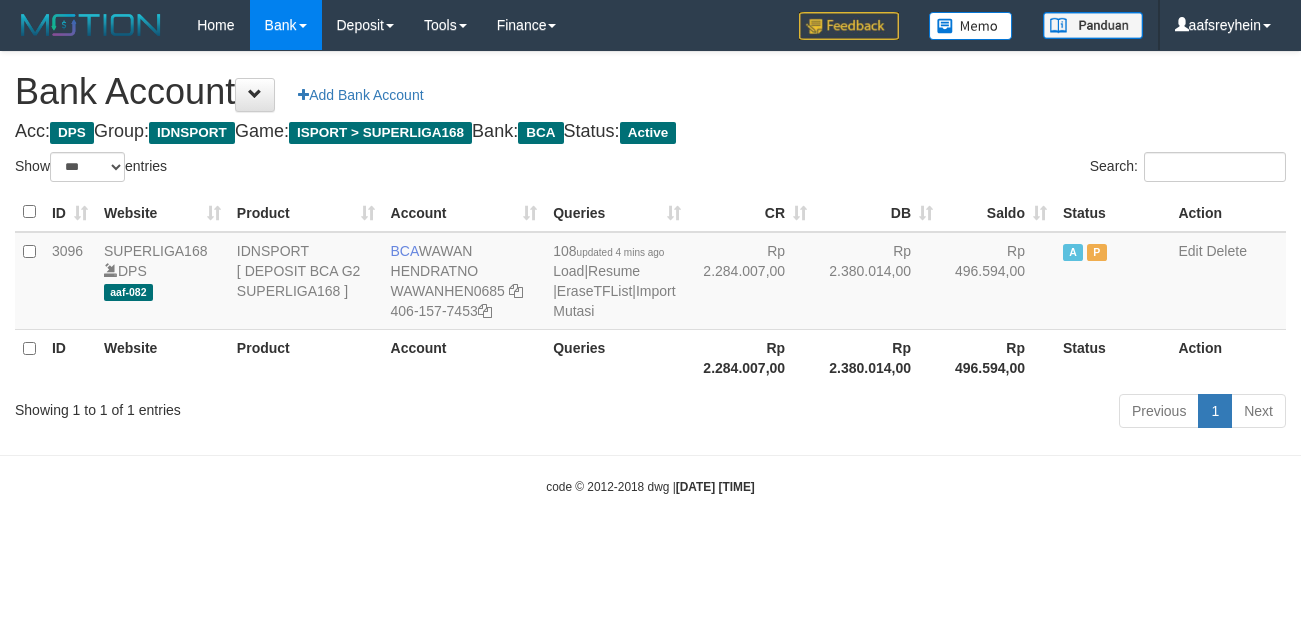 scroll, scrollTop: 0, scrollLeft: 0, axis: both 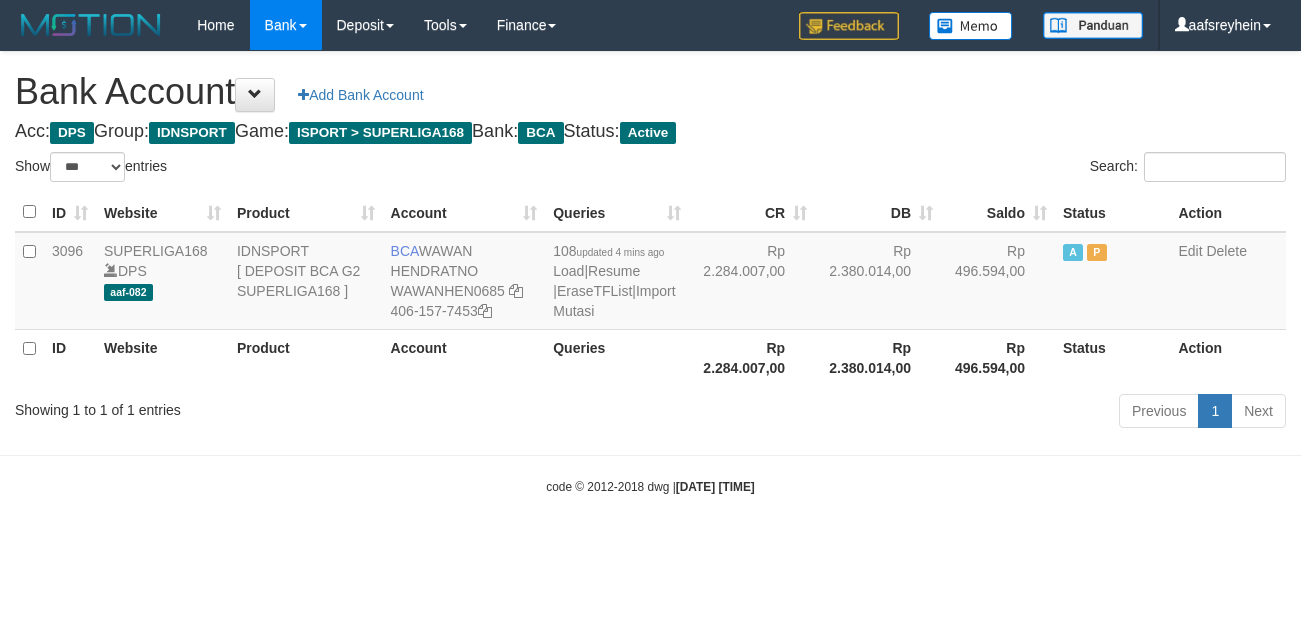 select on "***" 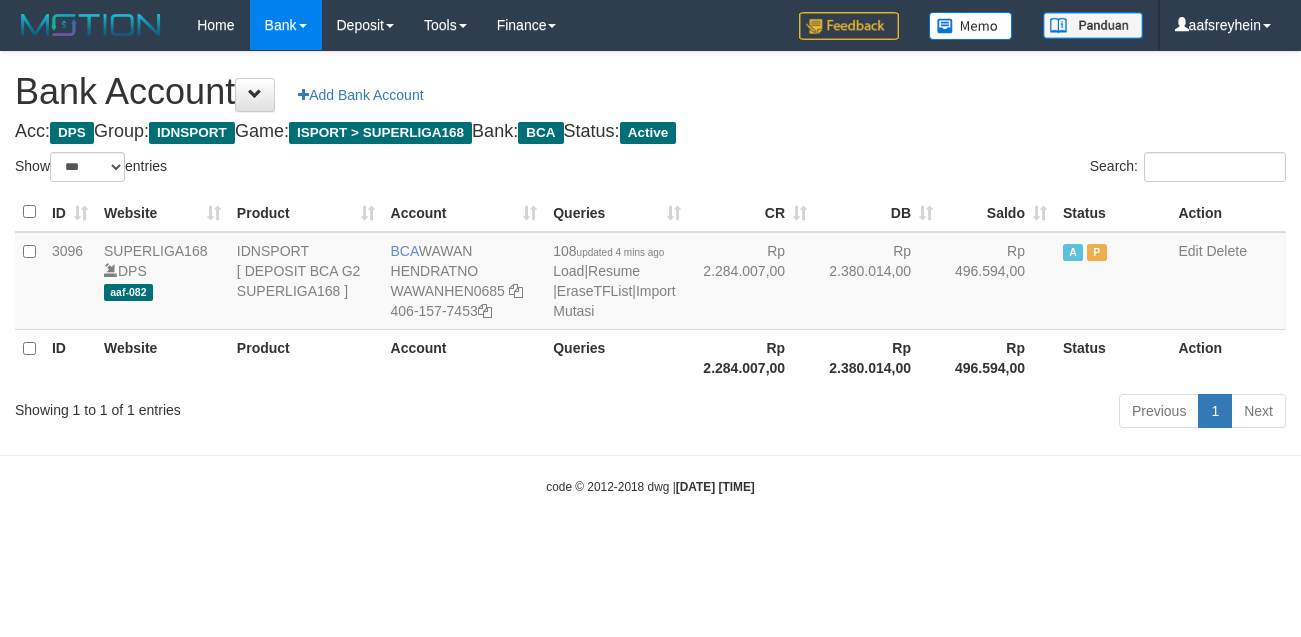 scroll, scrollTop: 0, scrollLeft: 0, axis: both 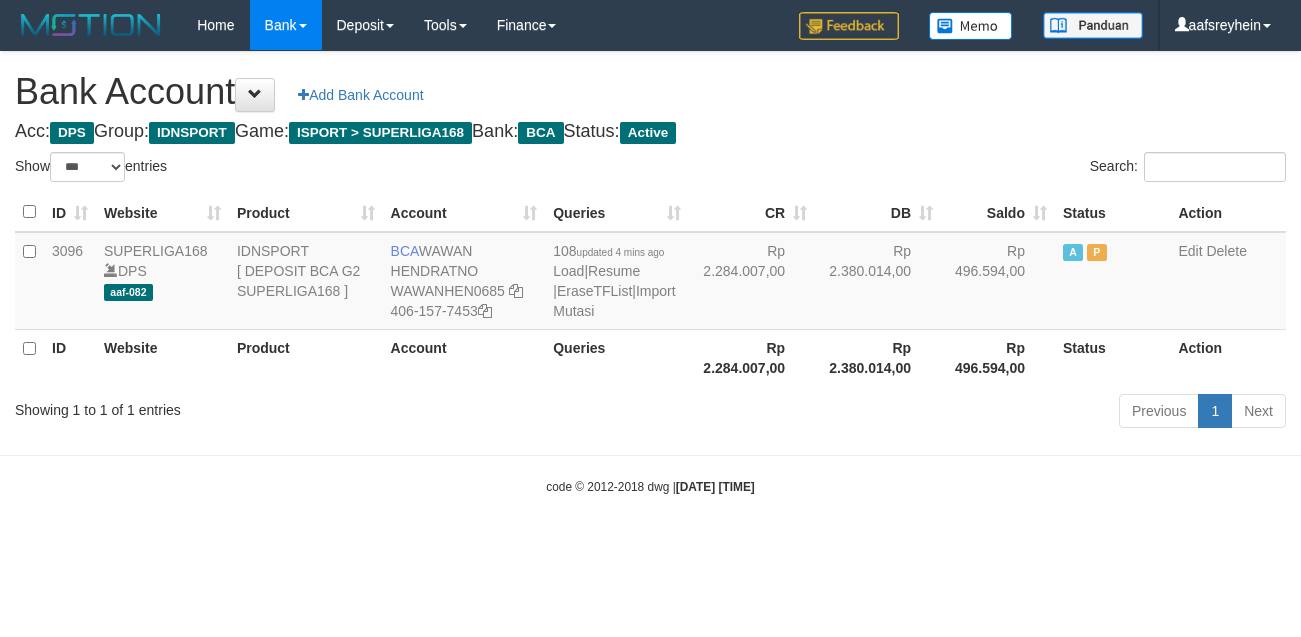select on "***" 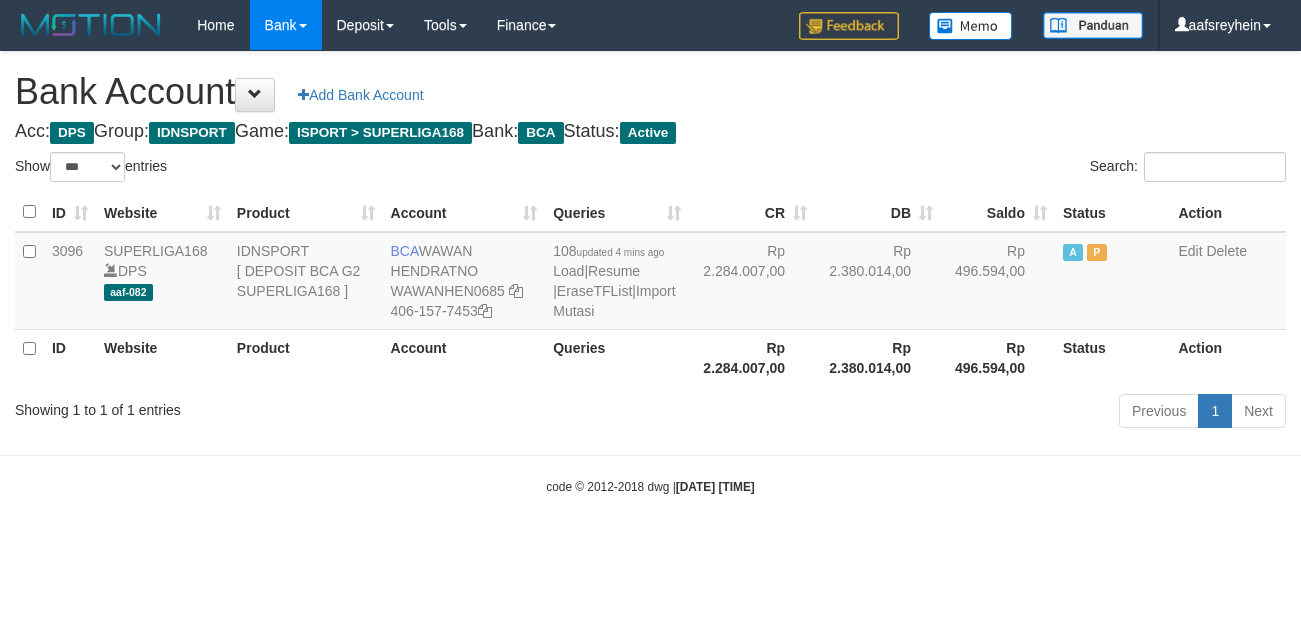scroll, scrollTop: 0, scrollLeft: 0, axis: both 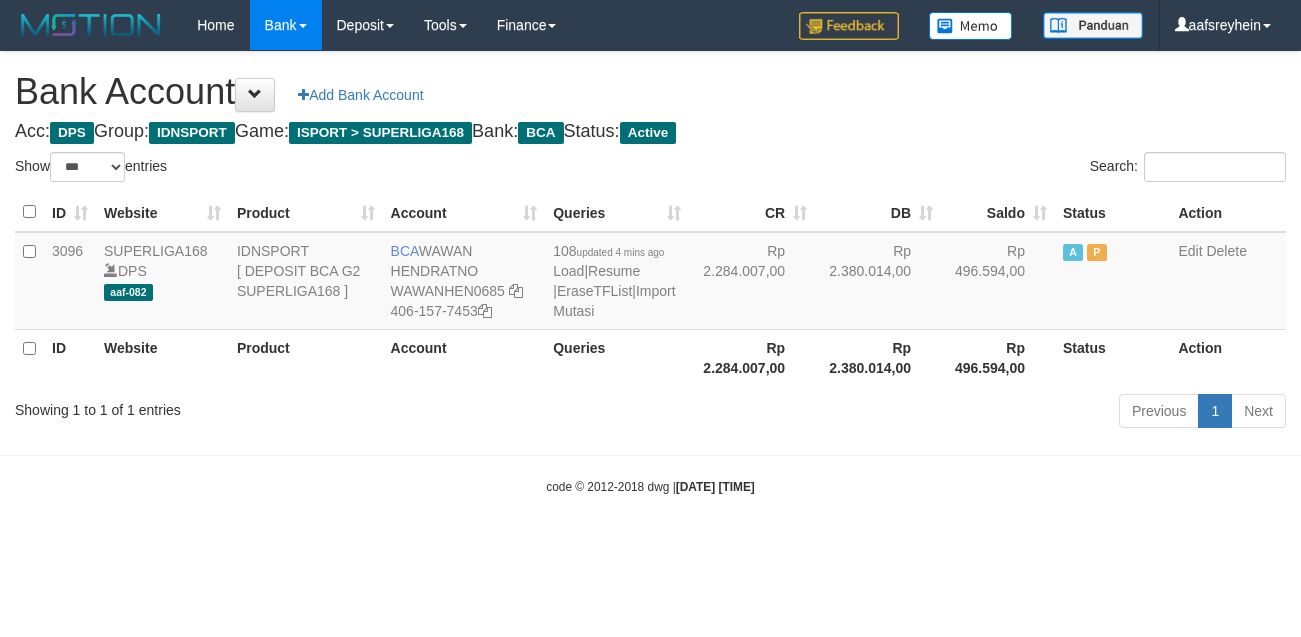 select on "***" 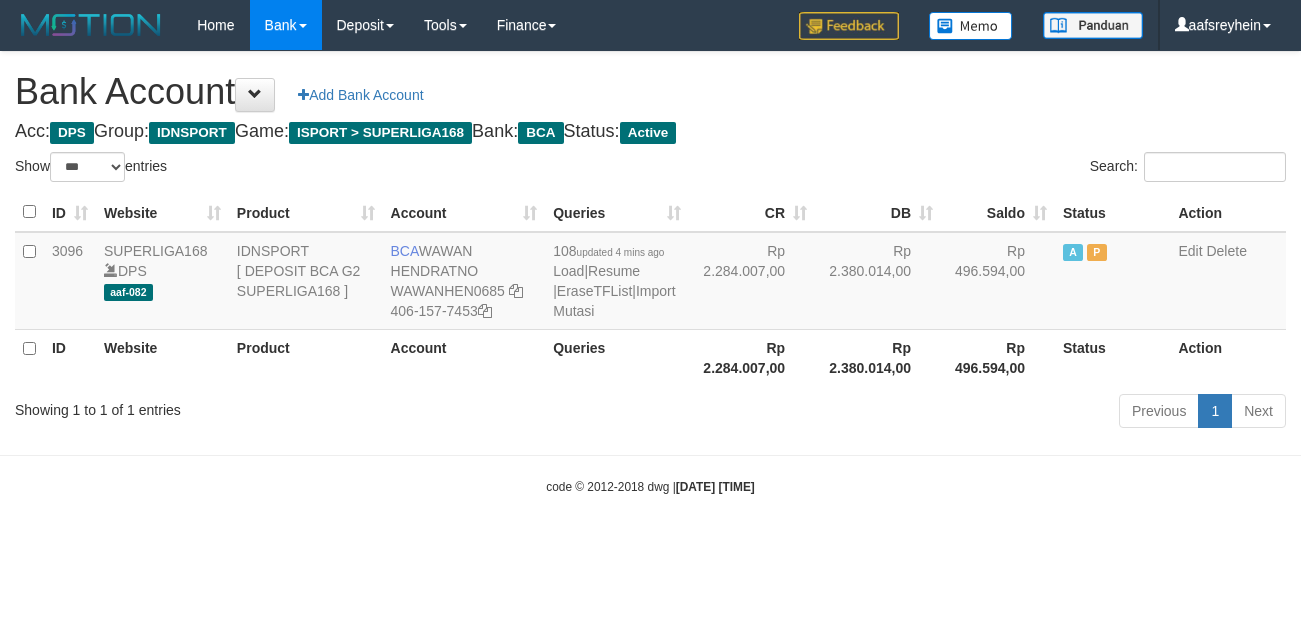 scroll, scrollTop: 0, scrollLeft: 0, axis: both 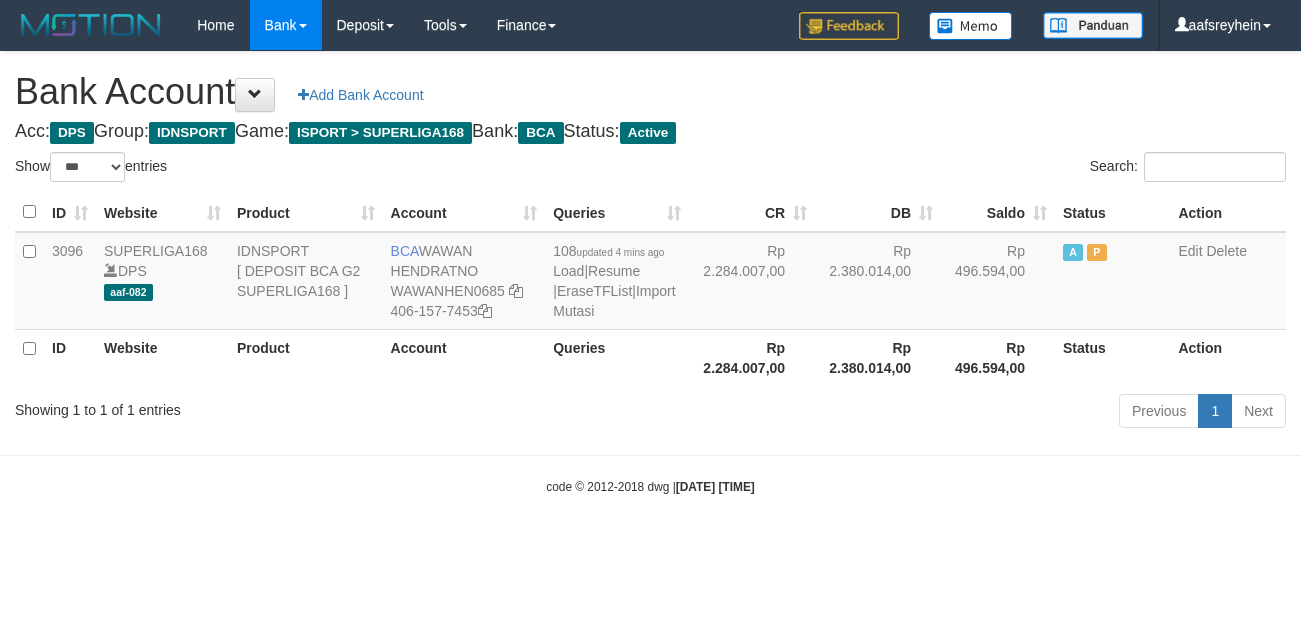 select on "***" 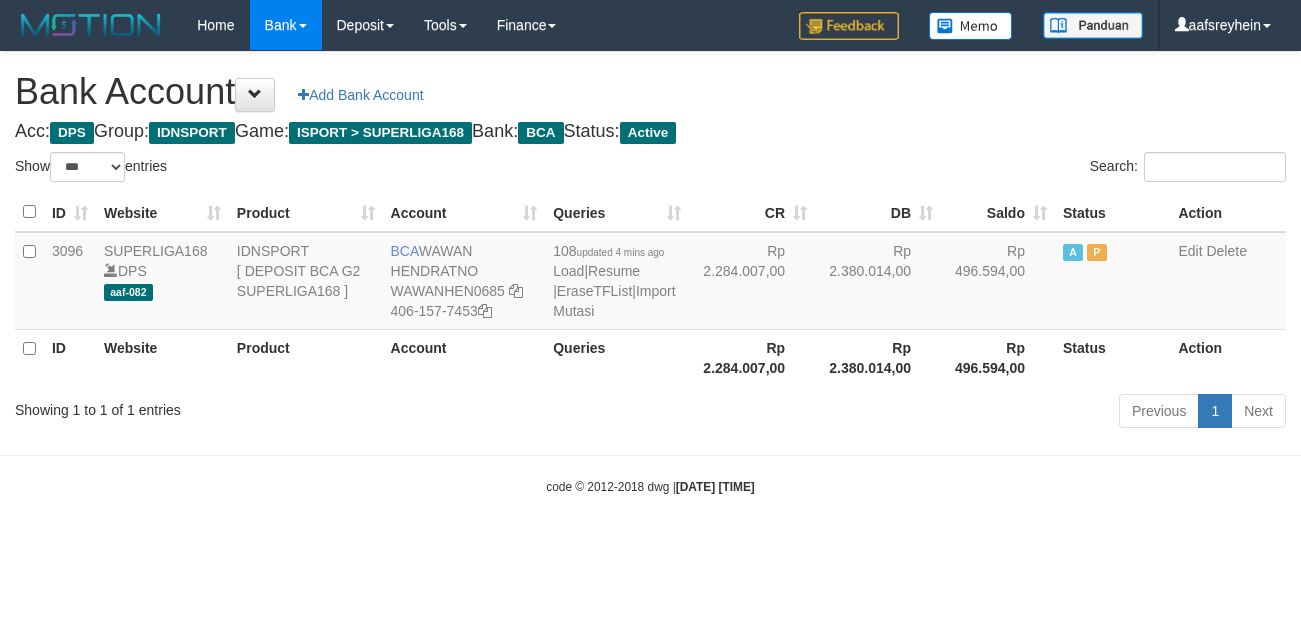scroll, scrollTop: 0, scrollLeft: 0, axis: both 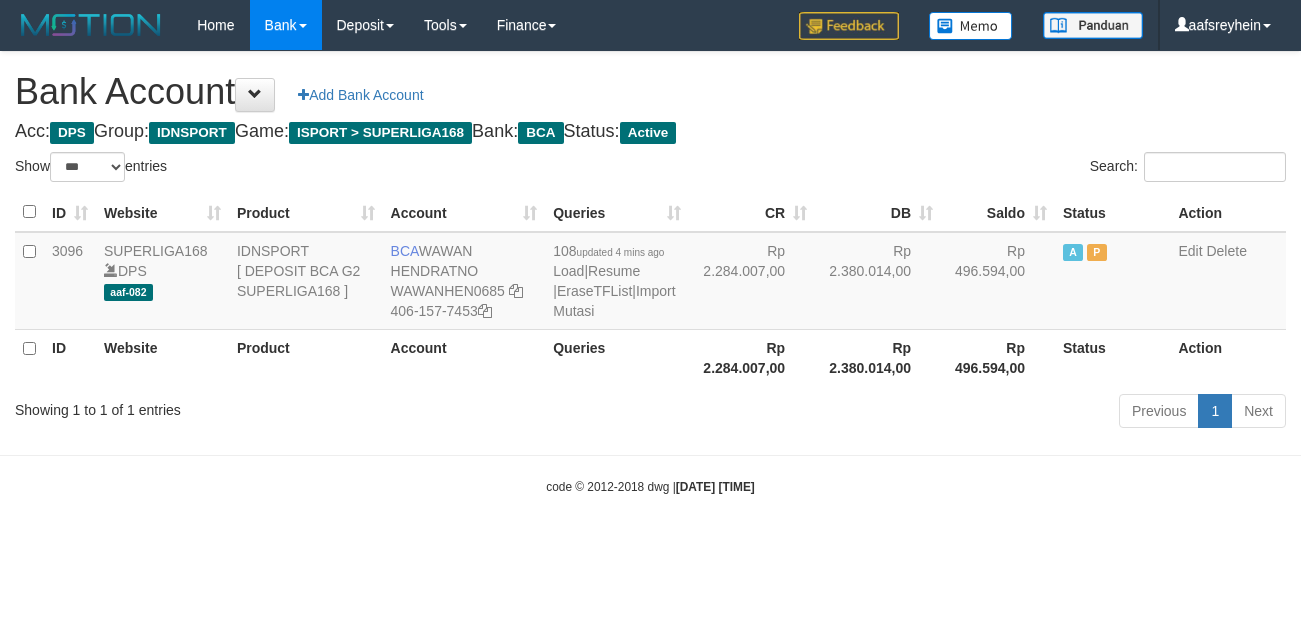 select on "***" 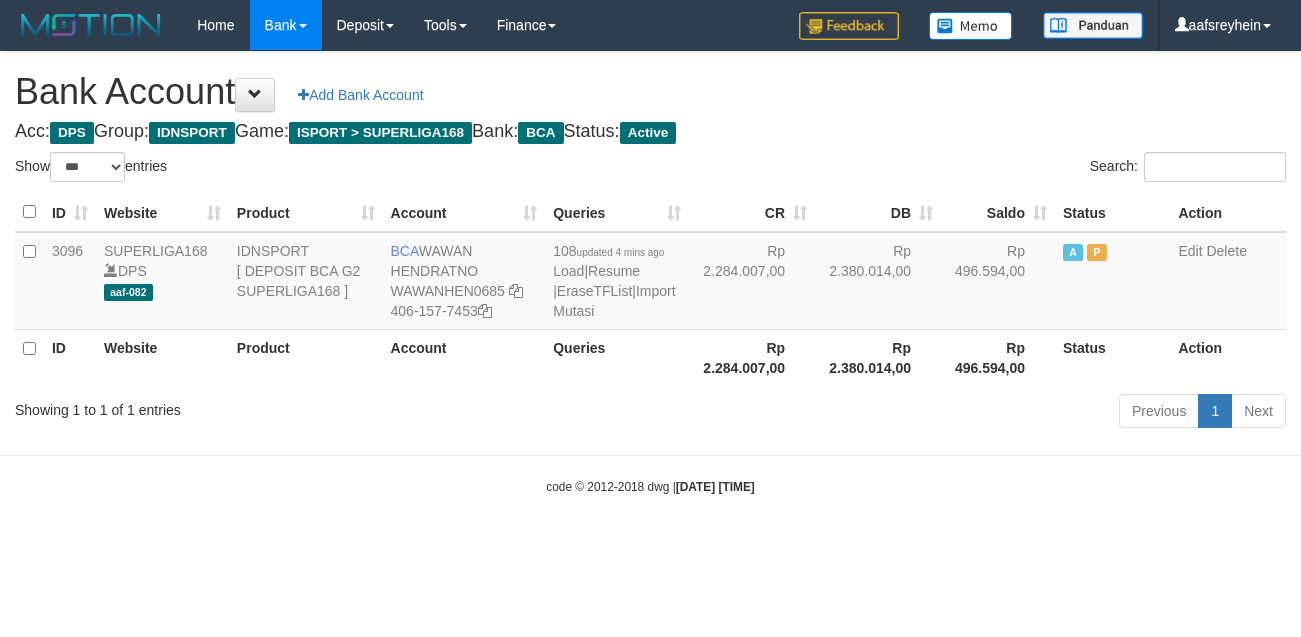 scroll, scrollTop: 0, scrollLeft: 0, axis: both 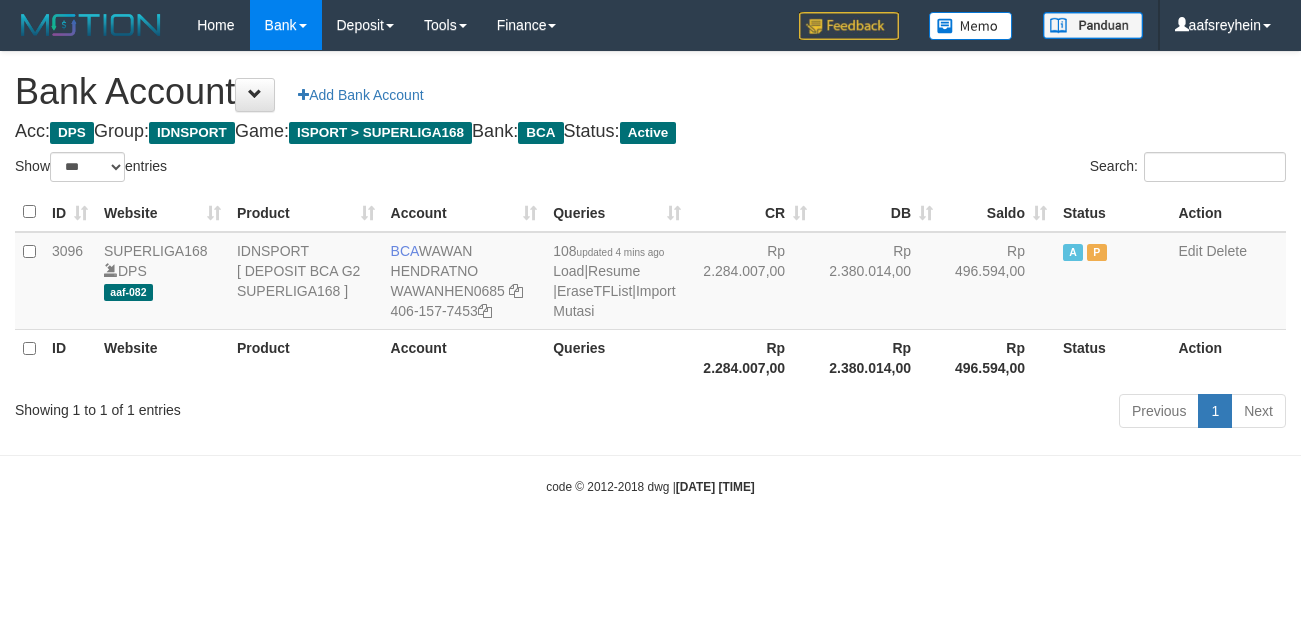 select on "***" 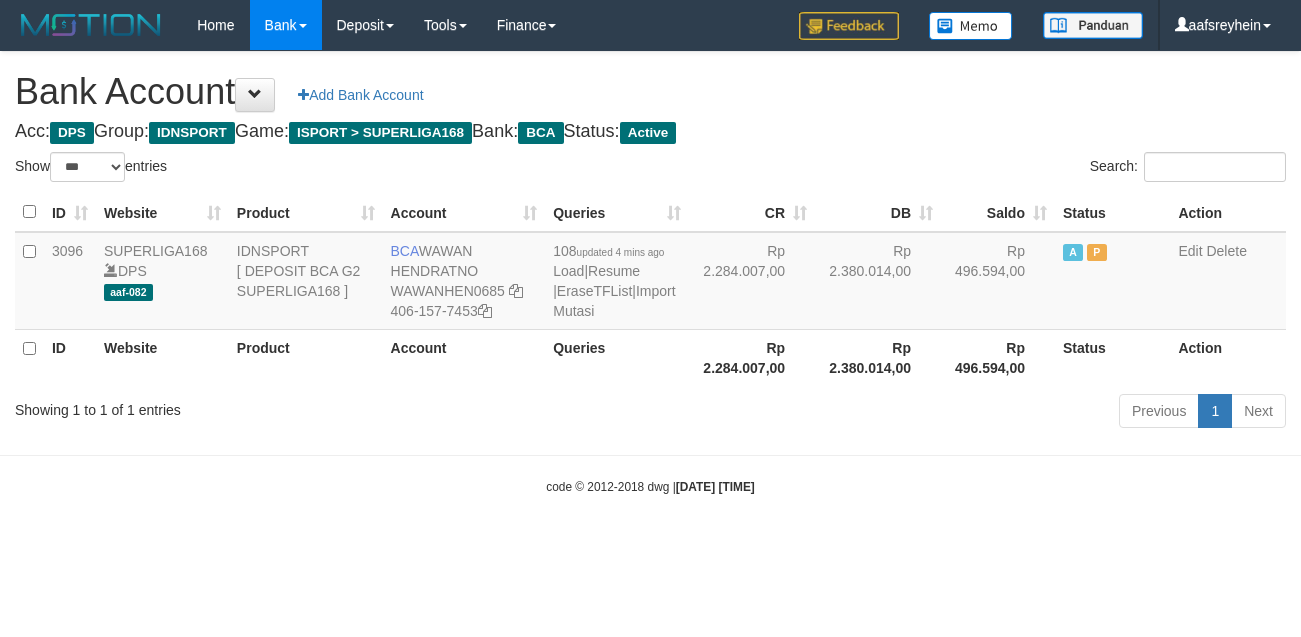 scroll, scrollTop: 0, scrollLeft: 0, axis: both 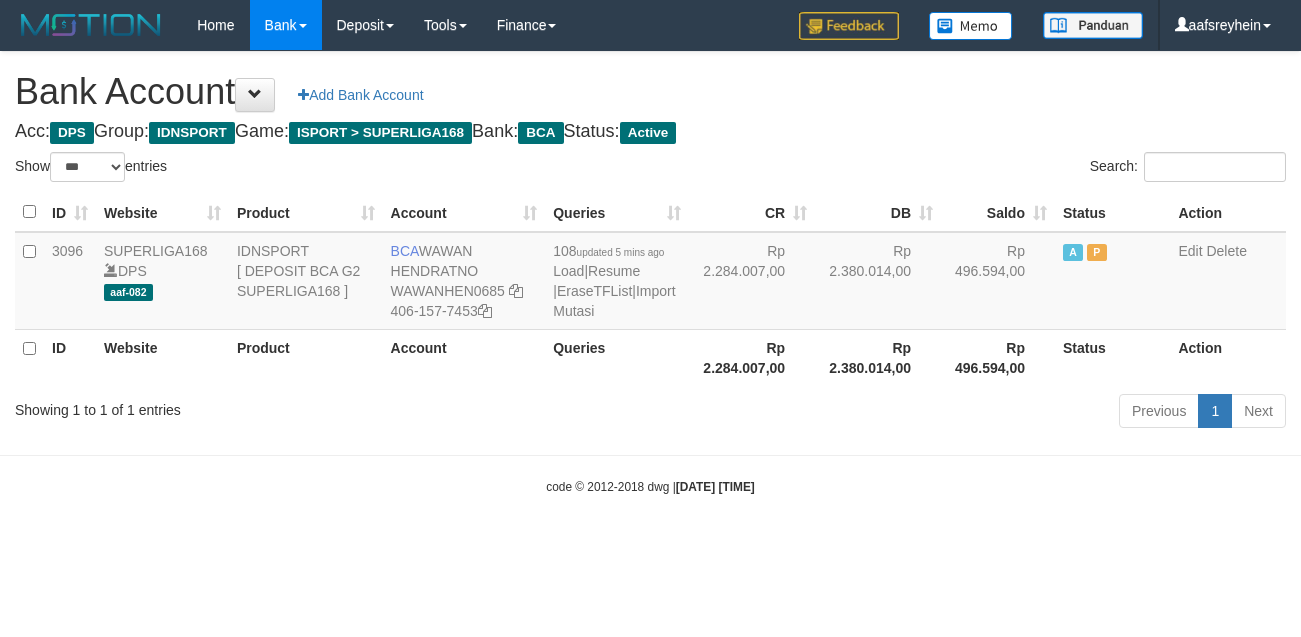 select on "***" 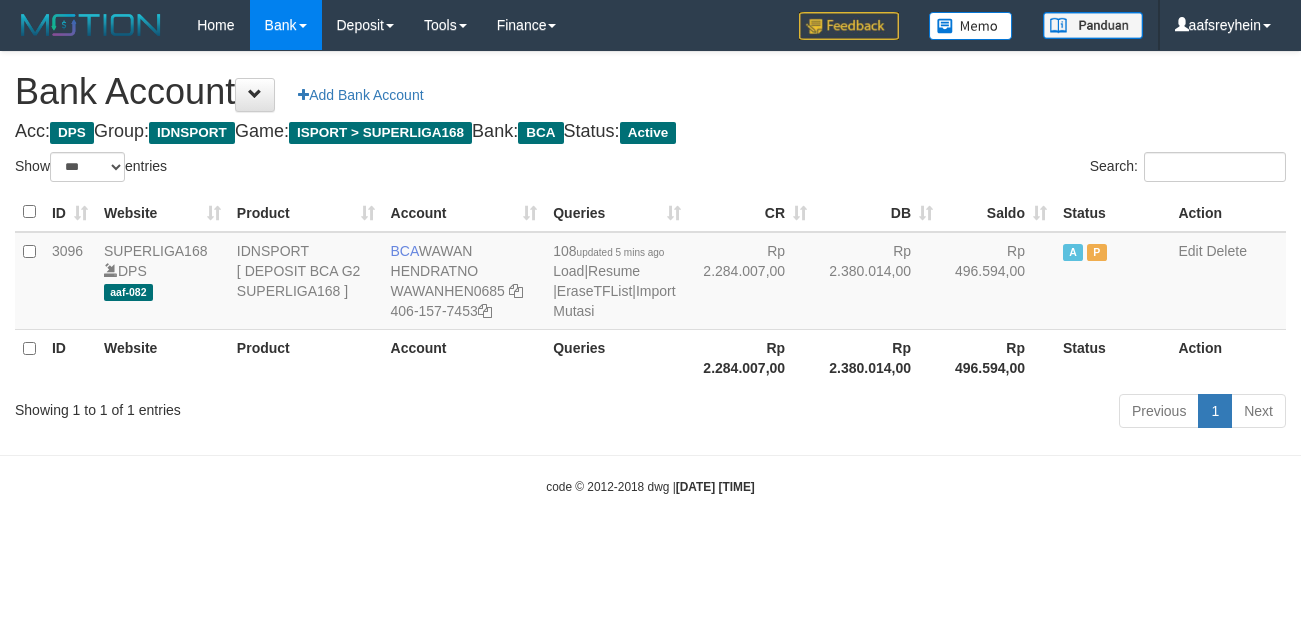 scroll, scrollTop: 0, scrollLeft: 0, axis: both 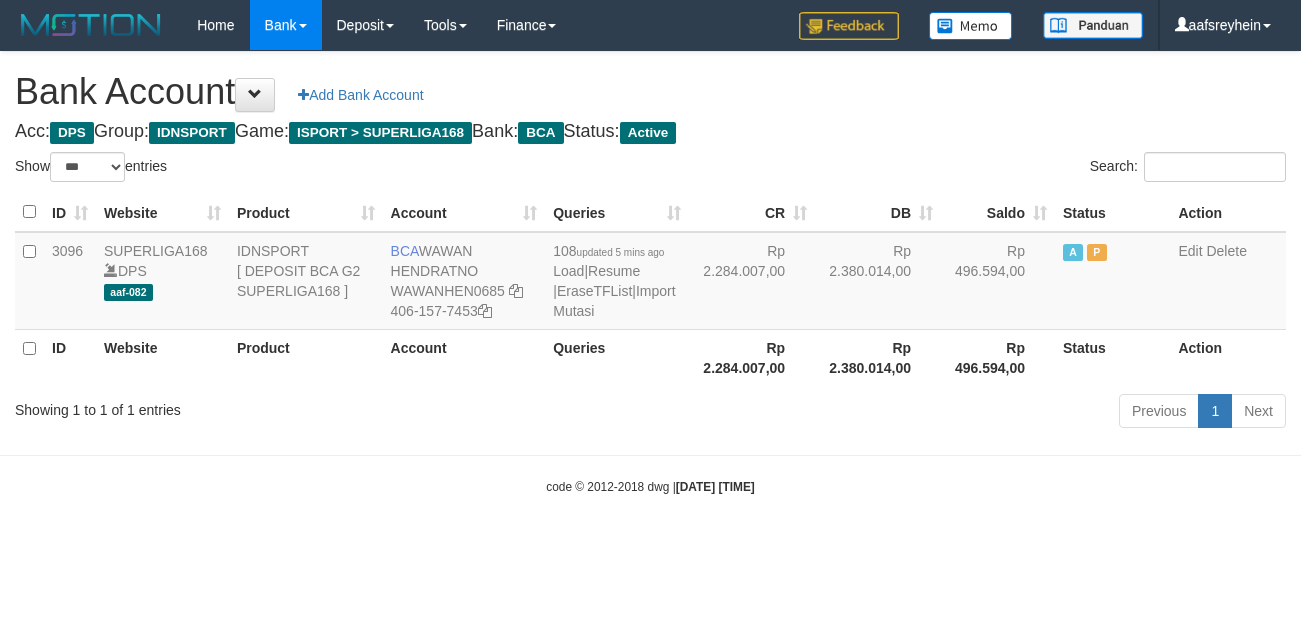 select on "***" 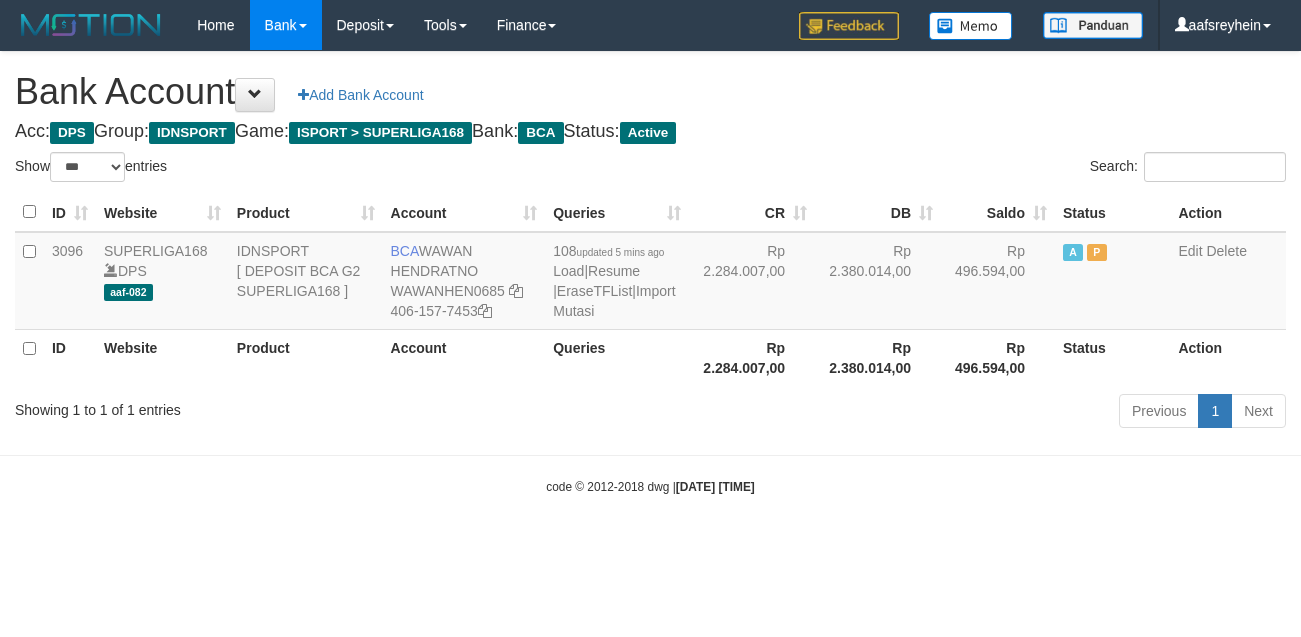scroll, scrollTop: 0, scrollLeft: 0, axis: both 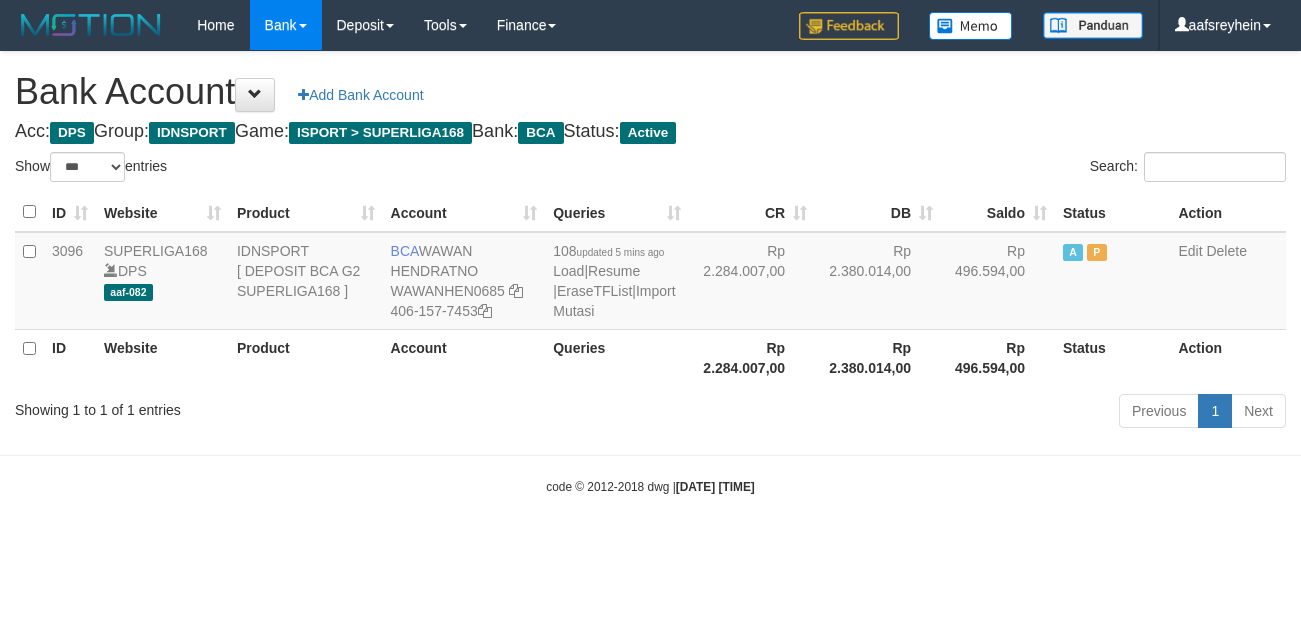 select on "***" 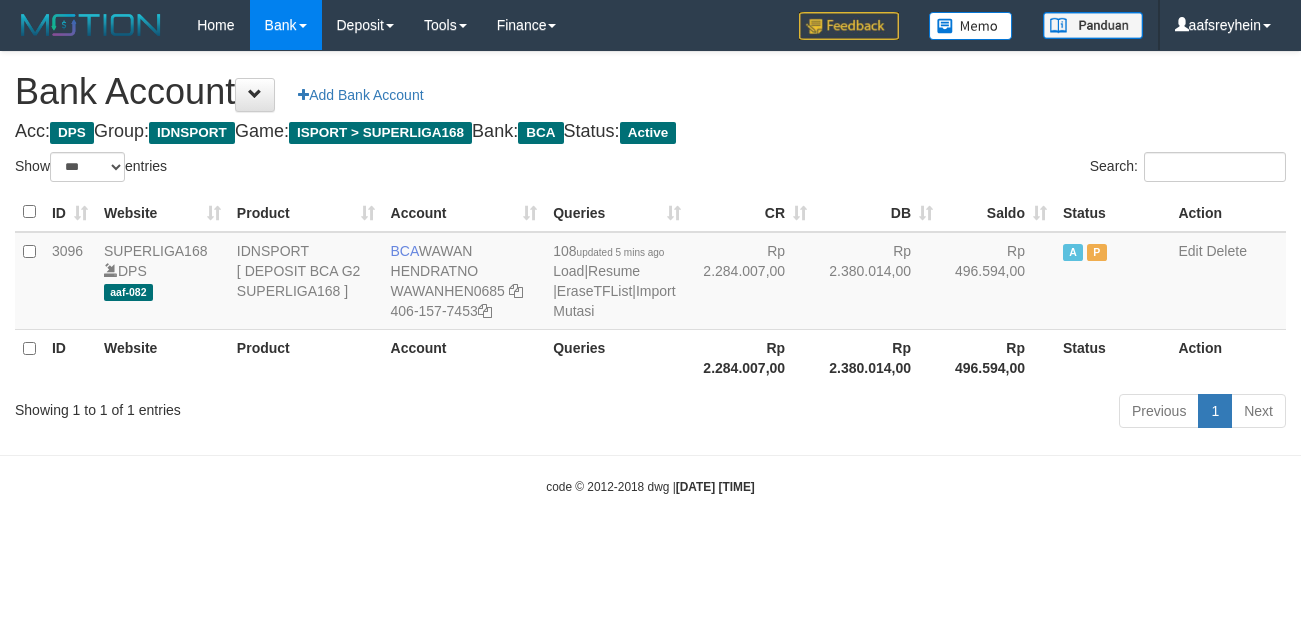 scroll, scrollTop: 0, scrollLeft: 0, axis: both 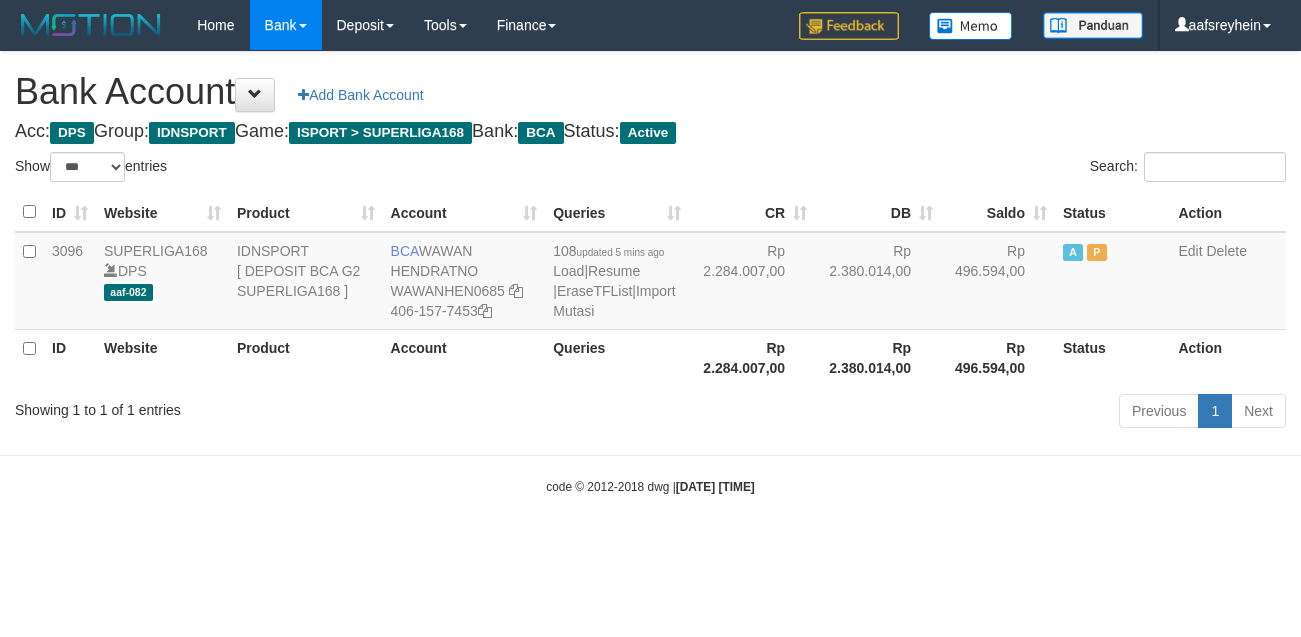 select on "***" 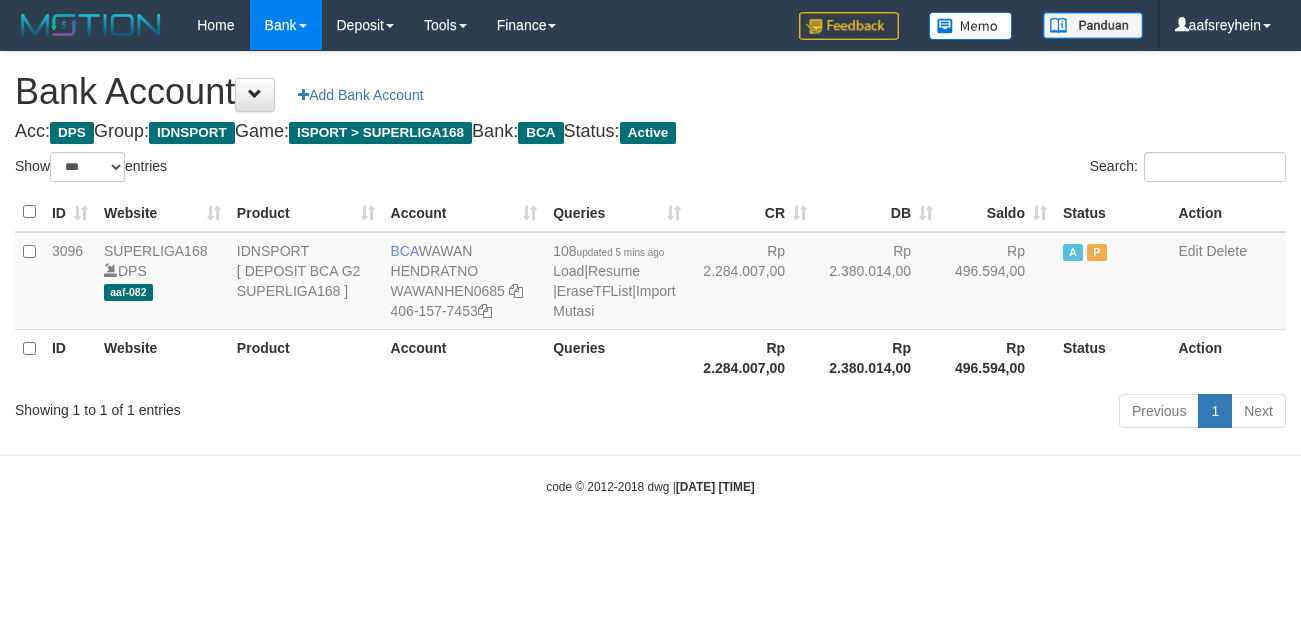 scroll, scrollTop: 0, scrollLeft: 0, axis: both 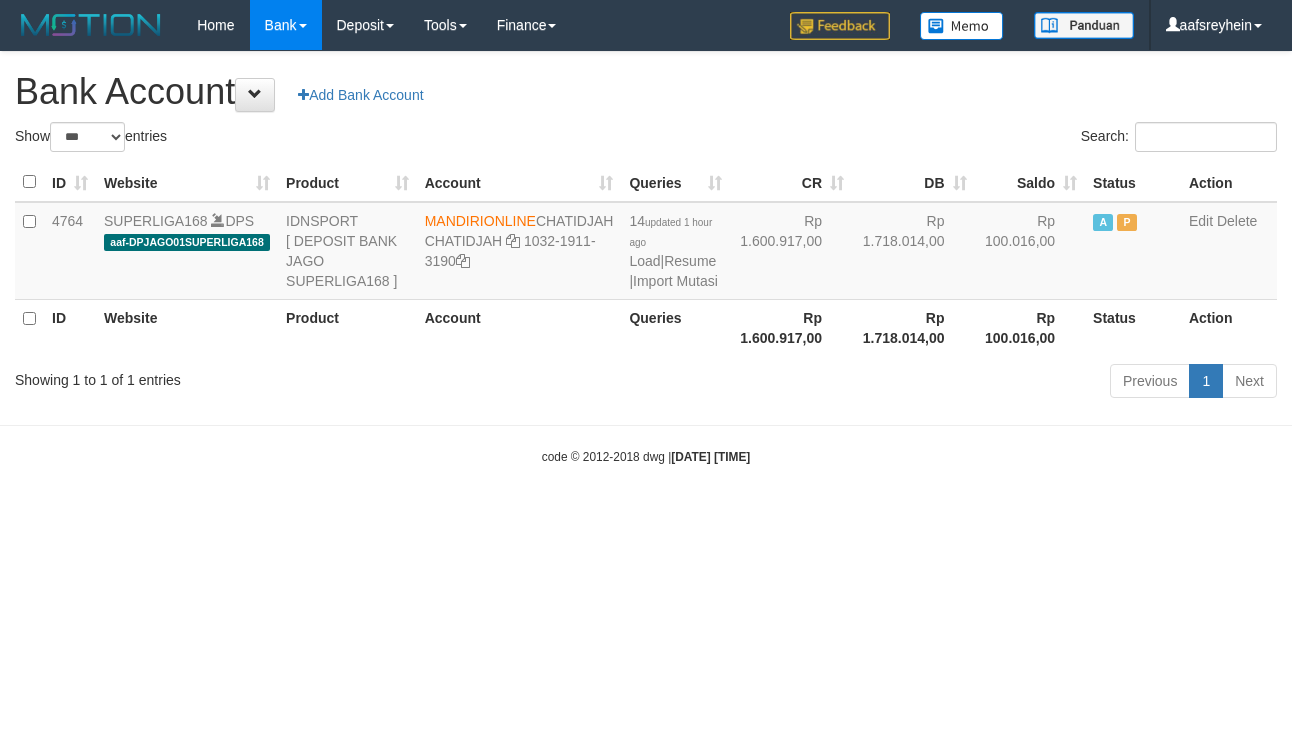 select on "***" 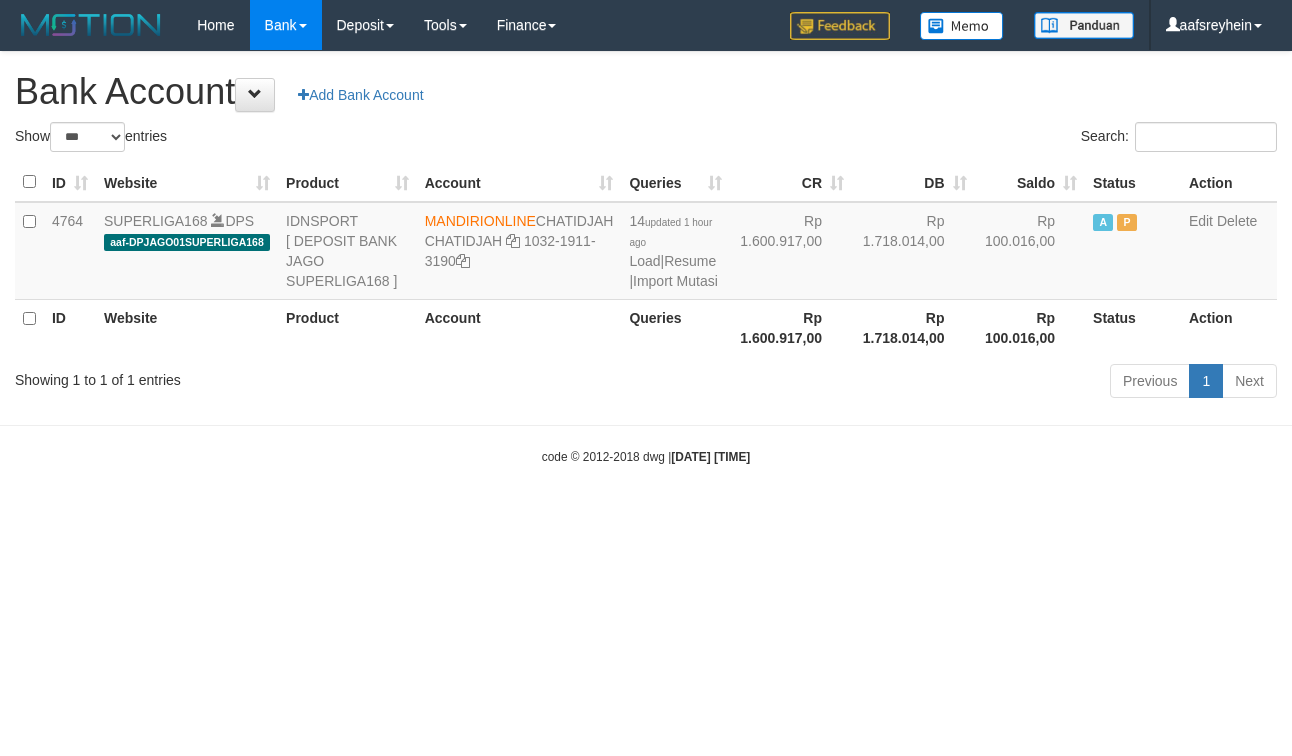 scroll, scrollTop: 0, scrollLeft: 0, axis: both 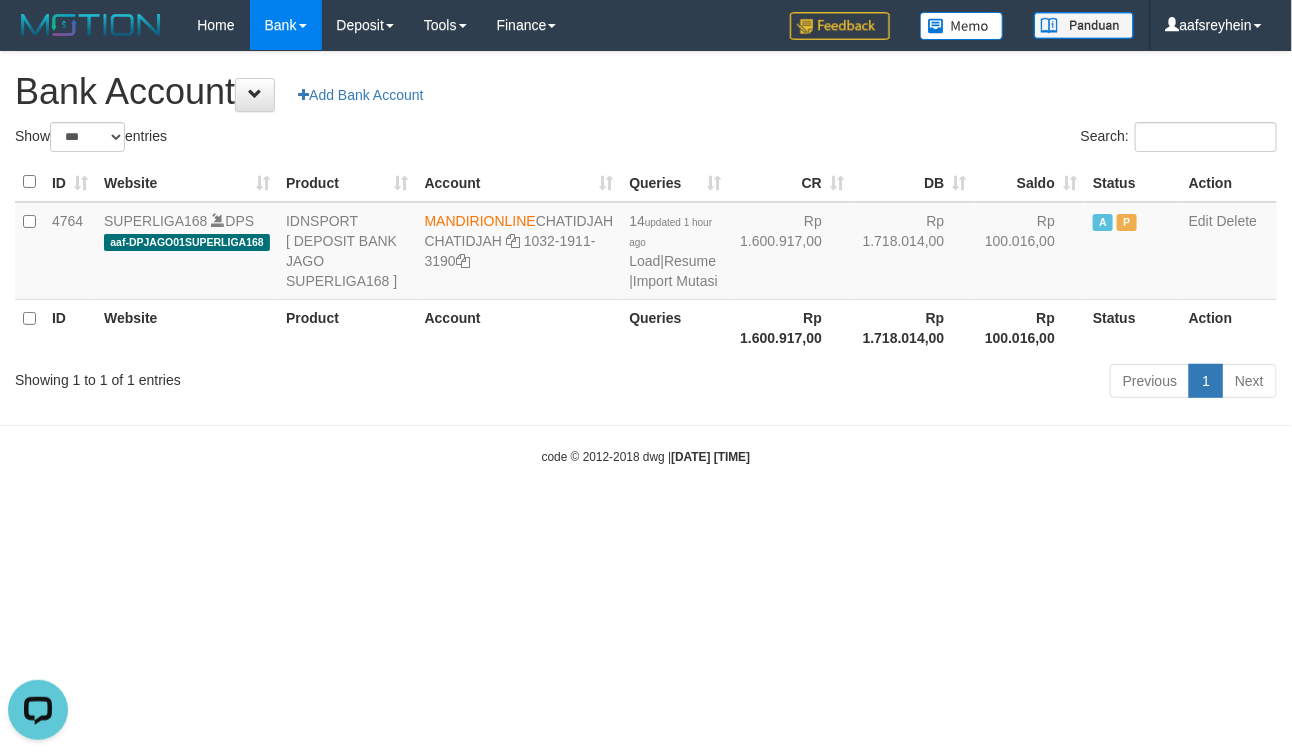 click on "code © 2012-2018 dwg |  2025/07/12 22:20:38" at bounding box center (646, 456) 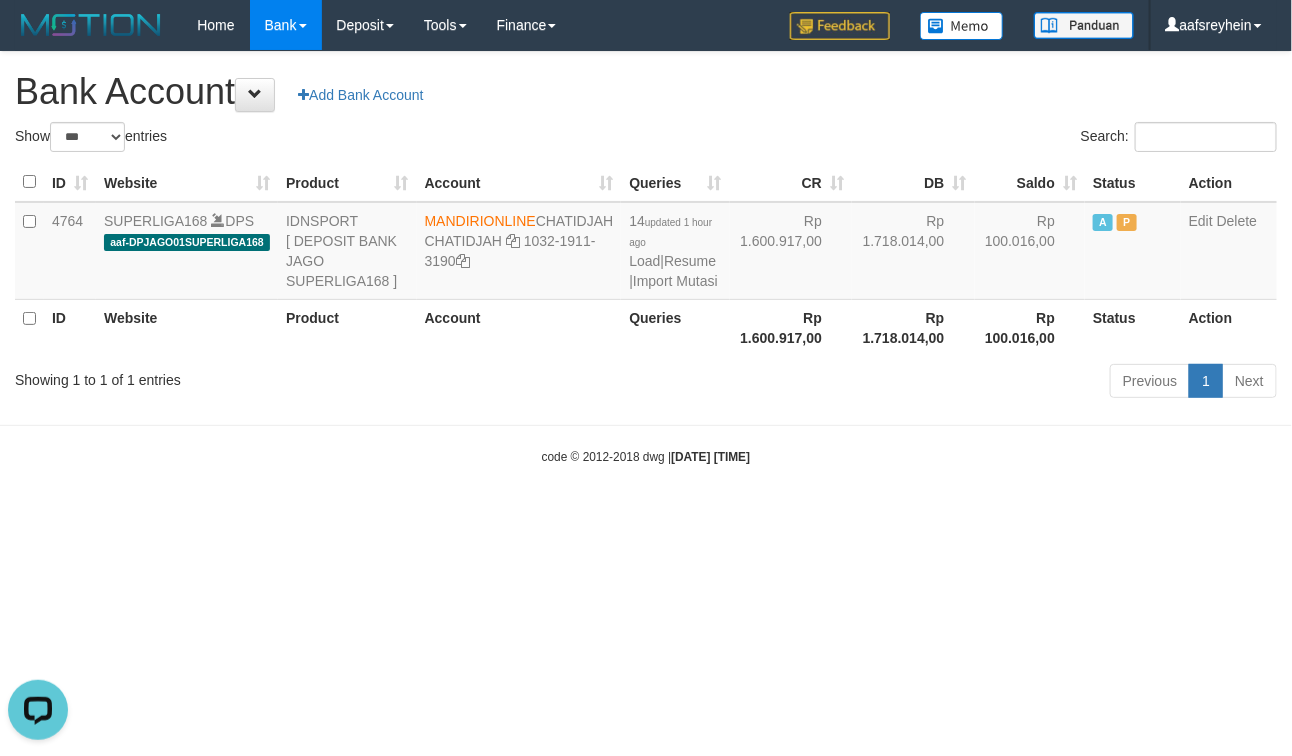 click on "Bank Account
Add Bank Account" at bounding box center (646, 92) 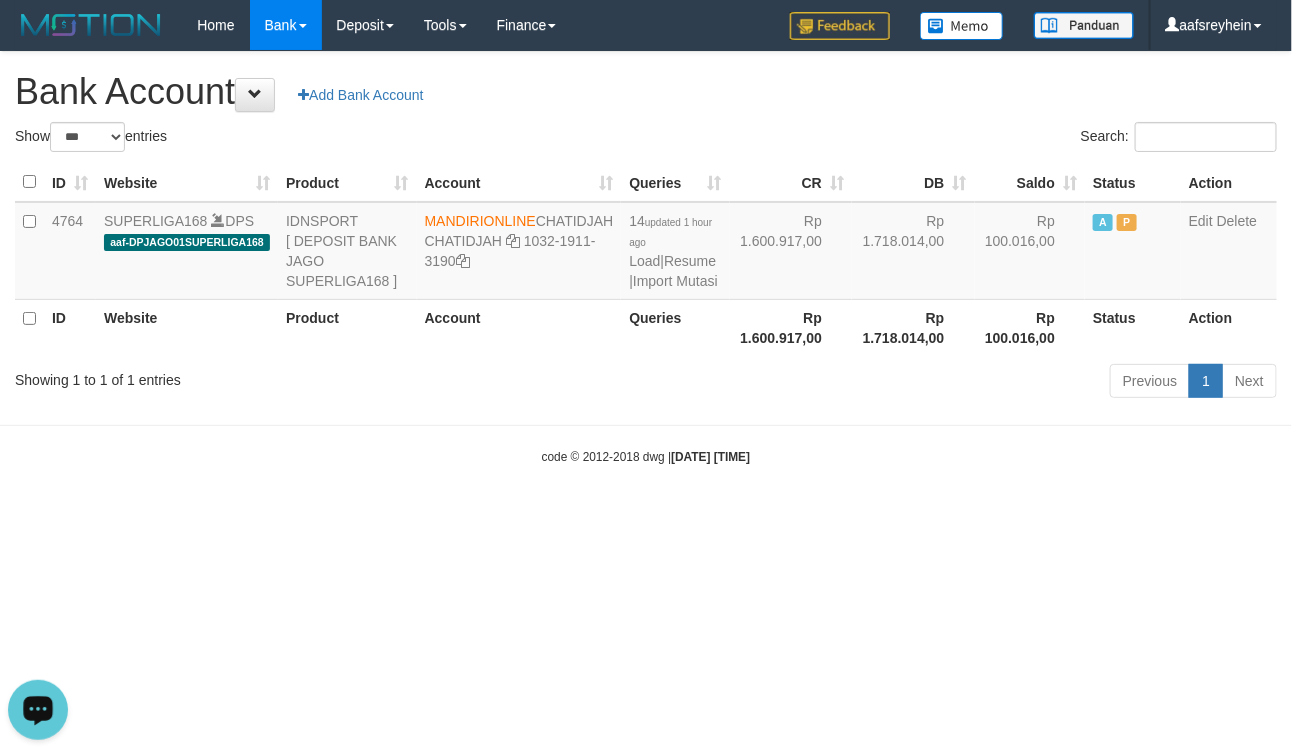 click on "Show  ** ** ** *** ***  entries" at bounding box center [323, 139] 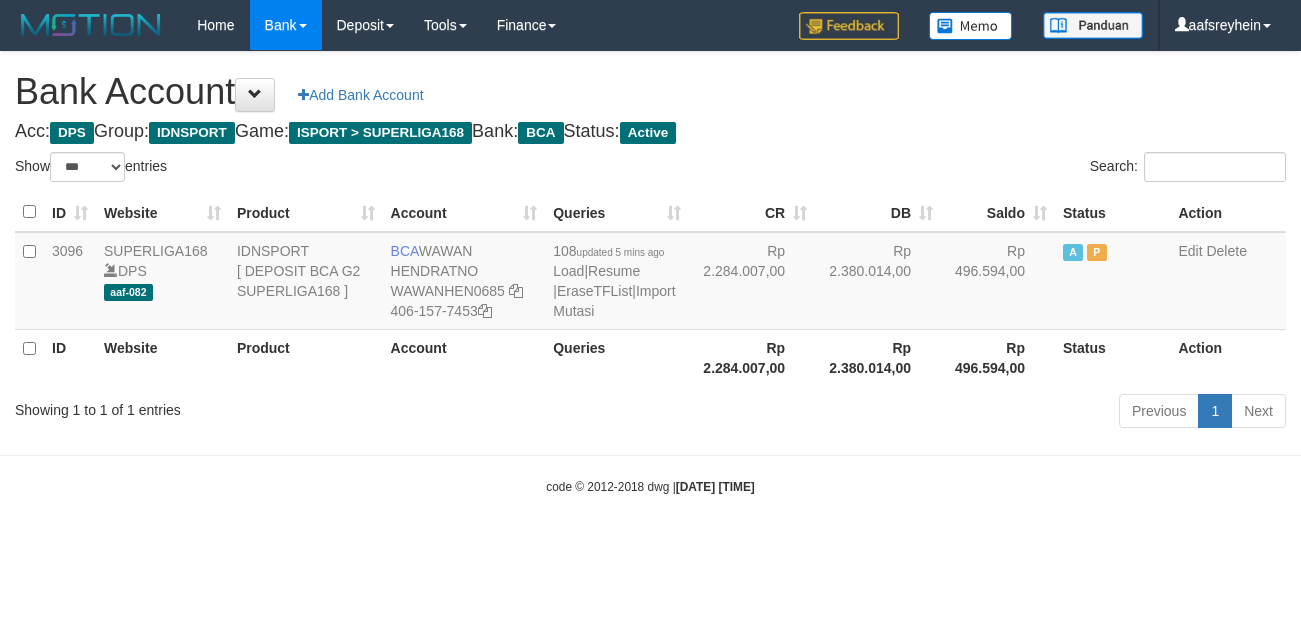 select on "***" 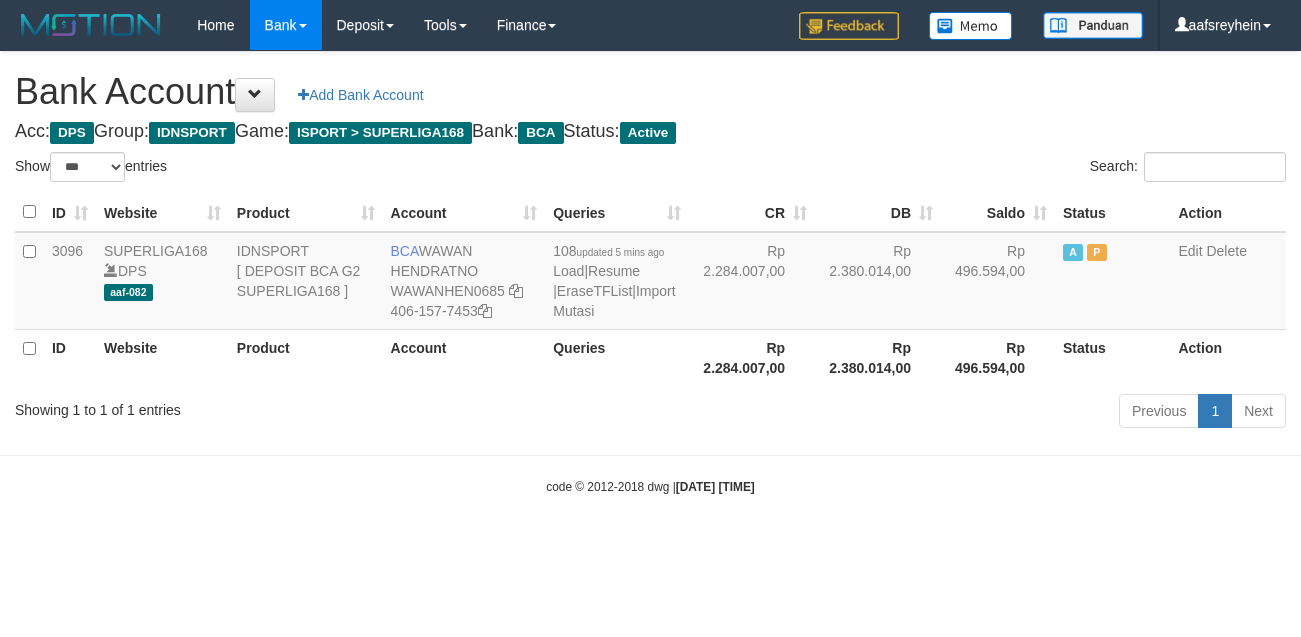 scroll, scrollTop: 0, scrollLeft: 0, axis: both 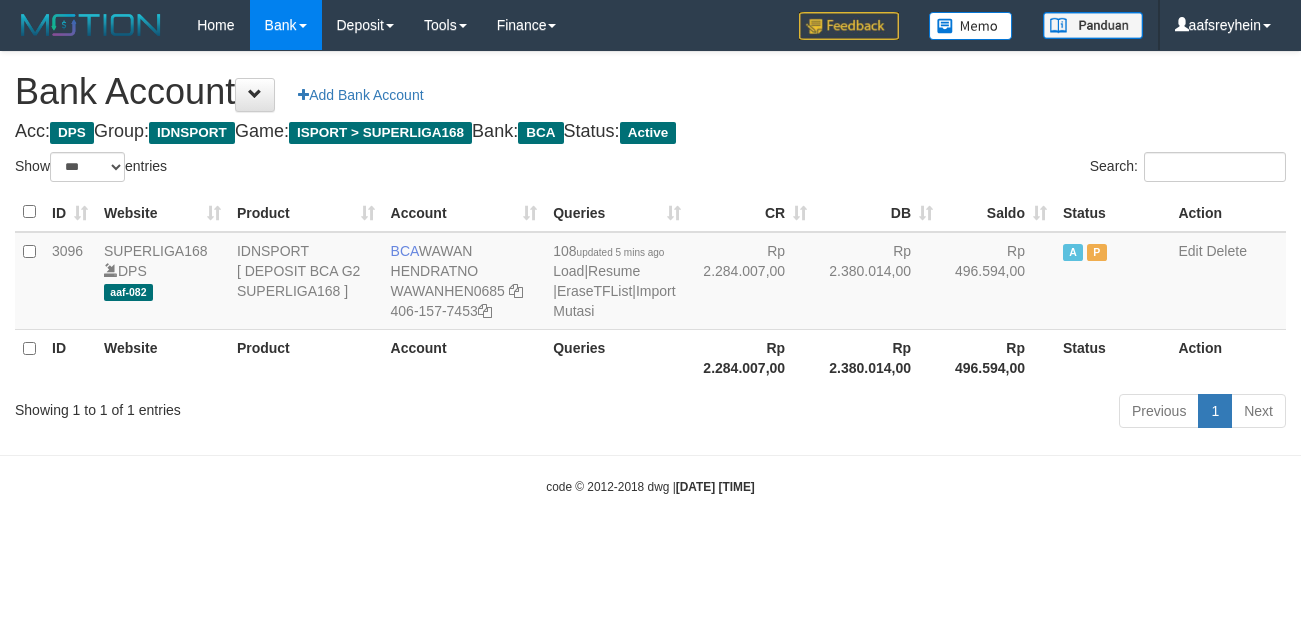 select on "***" 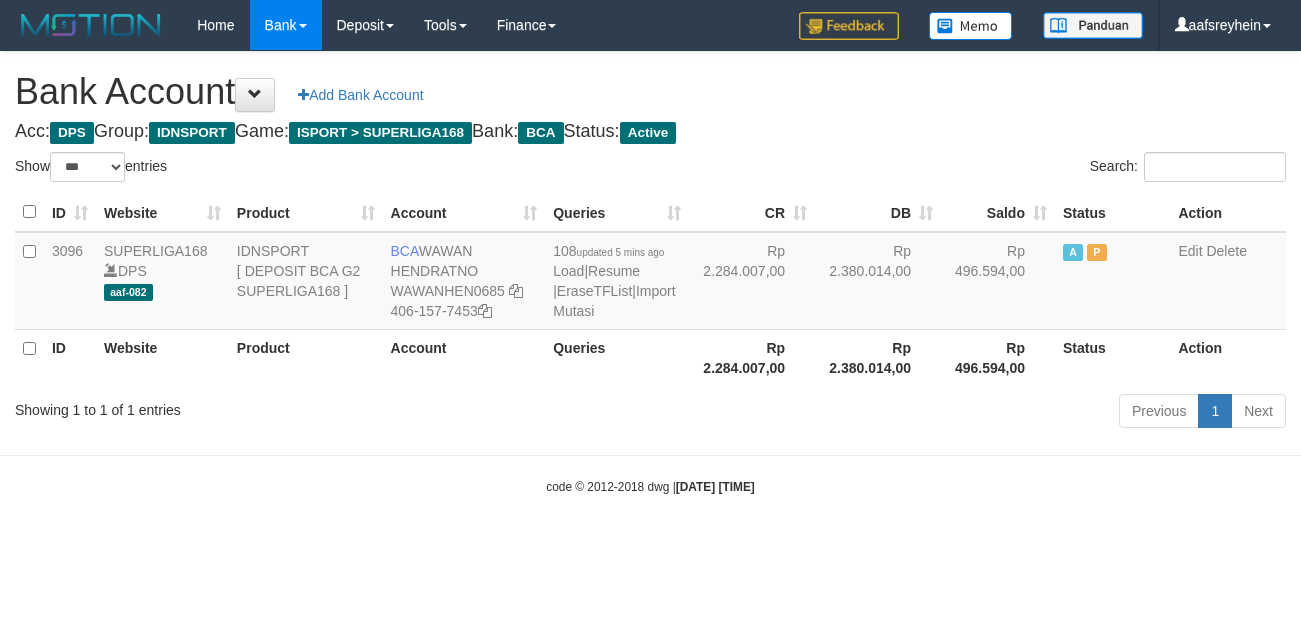 scroll, scrollTop: 0, scrollLeft: 0, axis: both 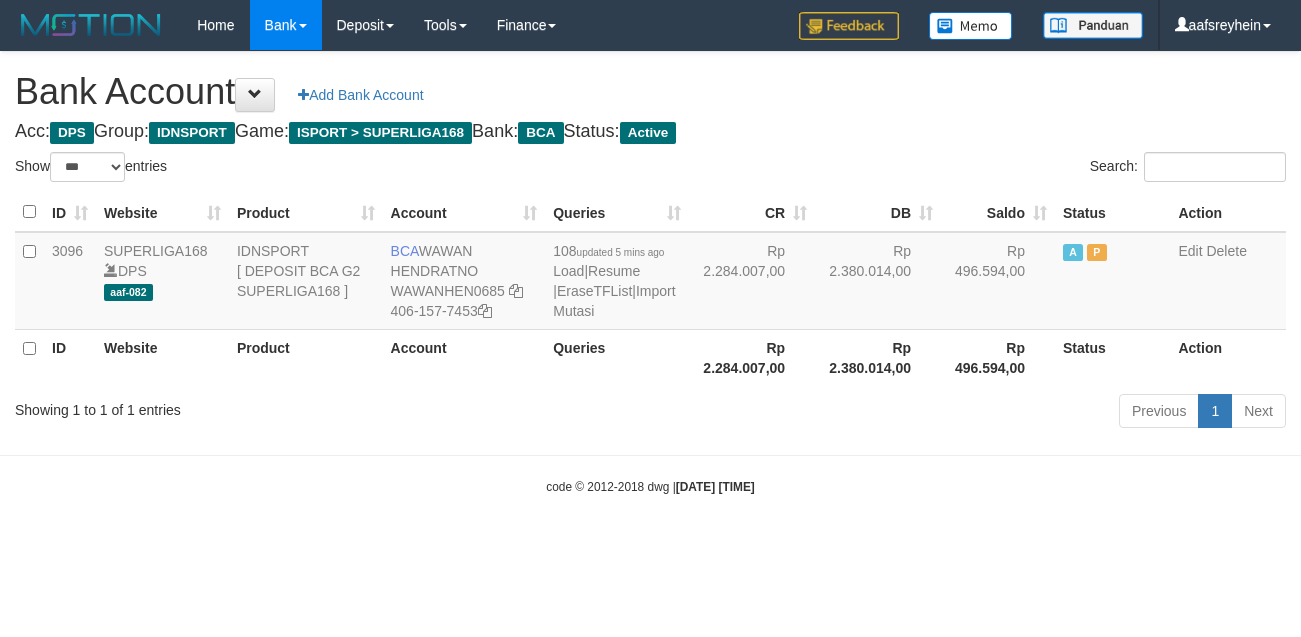 select on "***" 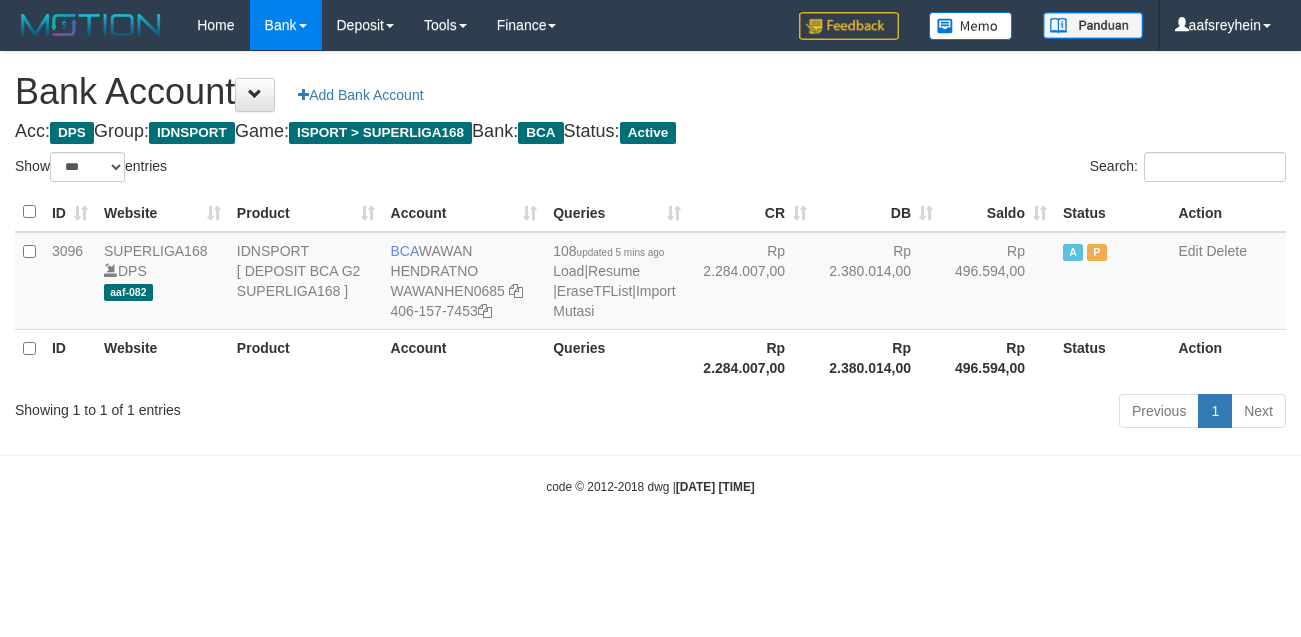 scroll, scrollTop: 0, scrollLeft: 0, axis: both 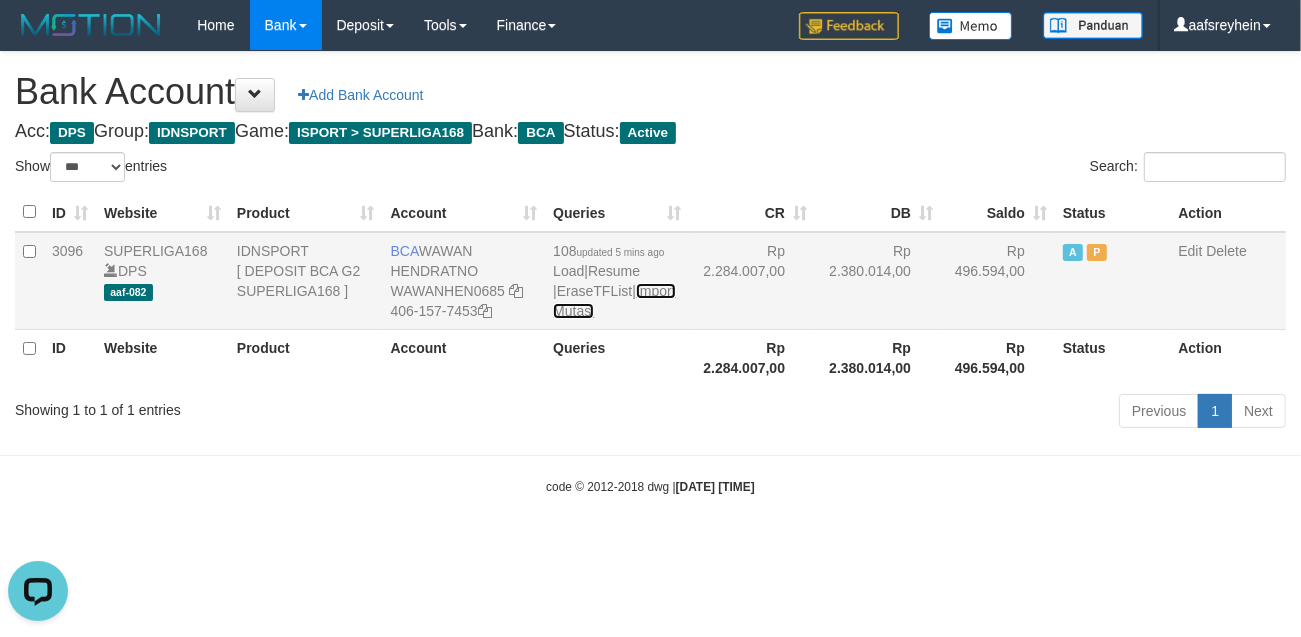 click on "Import Mutasi" at bounding box center (614, 301) 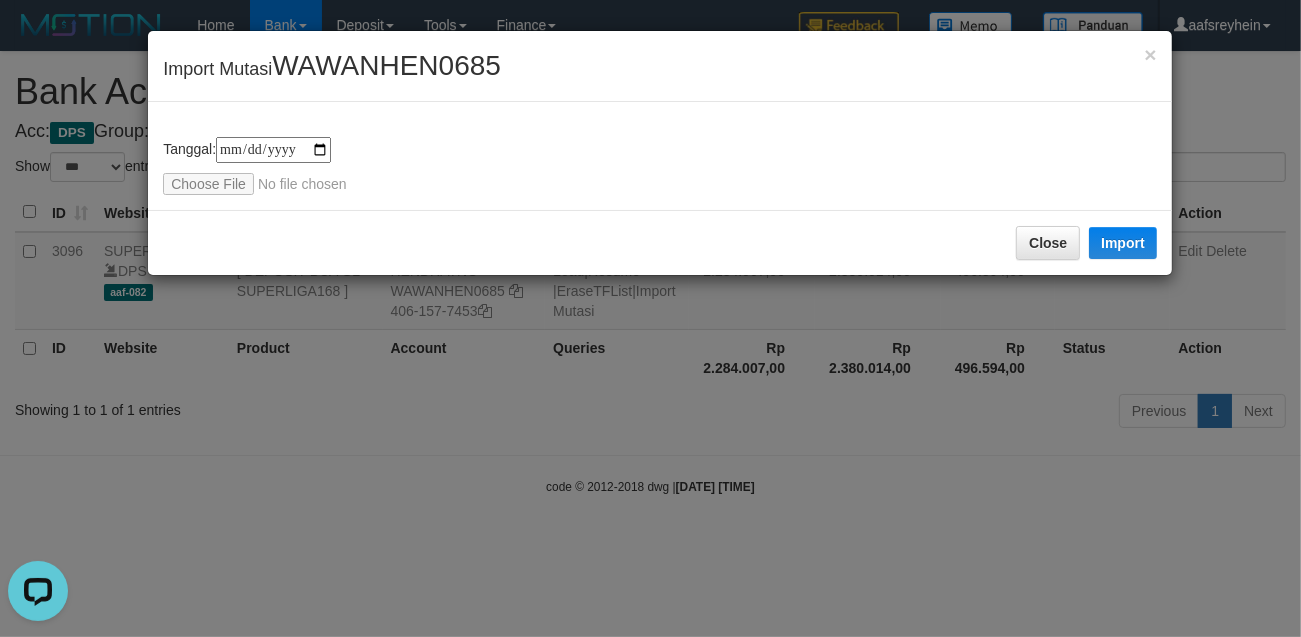 type on "**********" 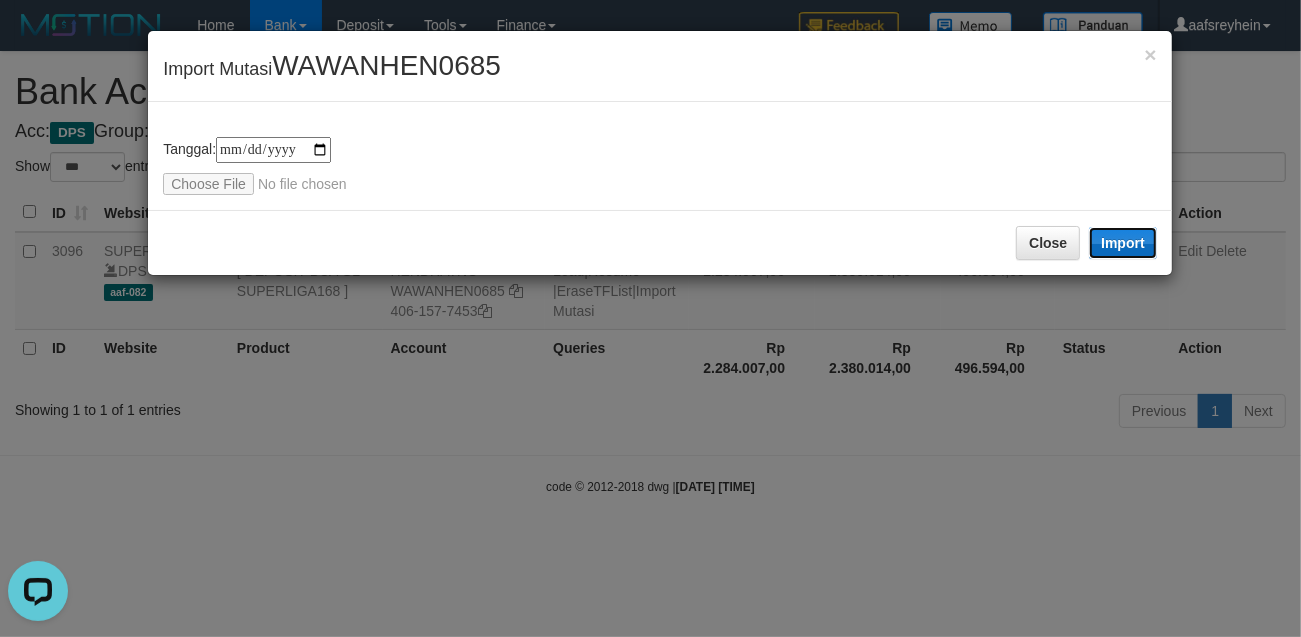click on "Import" at bounding box center (1123, 243) 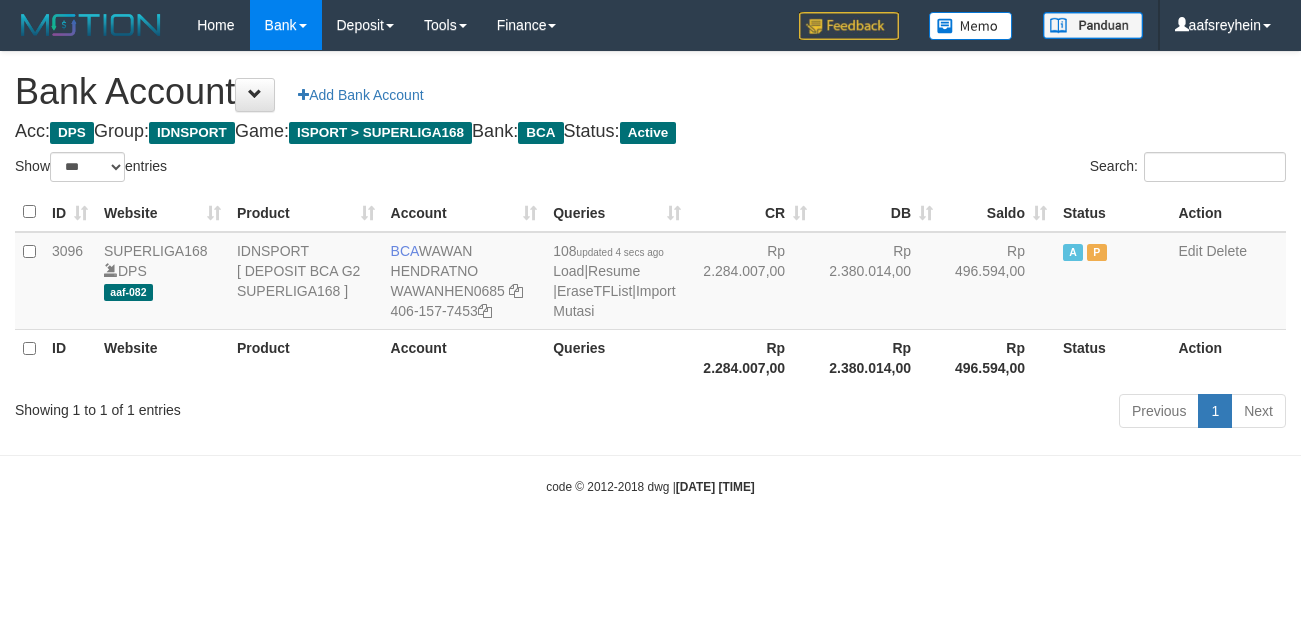 select on "***" 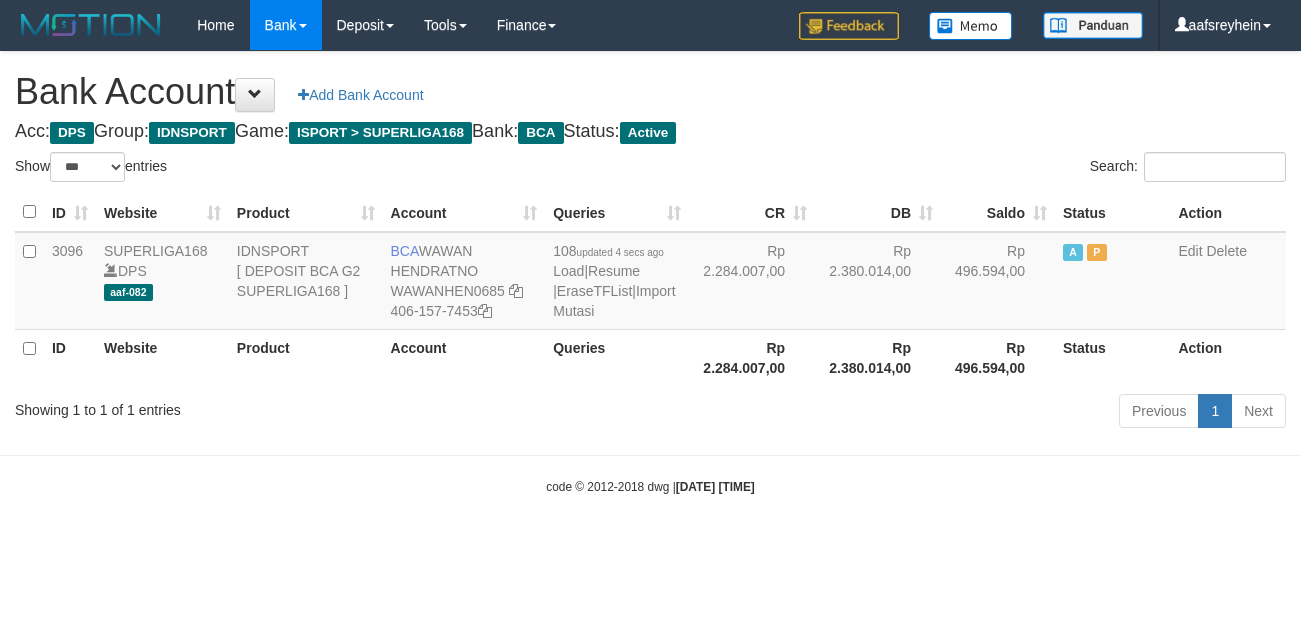 scroll, scrollTop: 0, scrollLeft: 0, axis: both 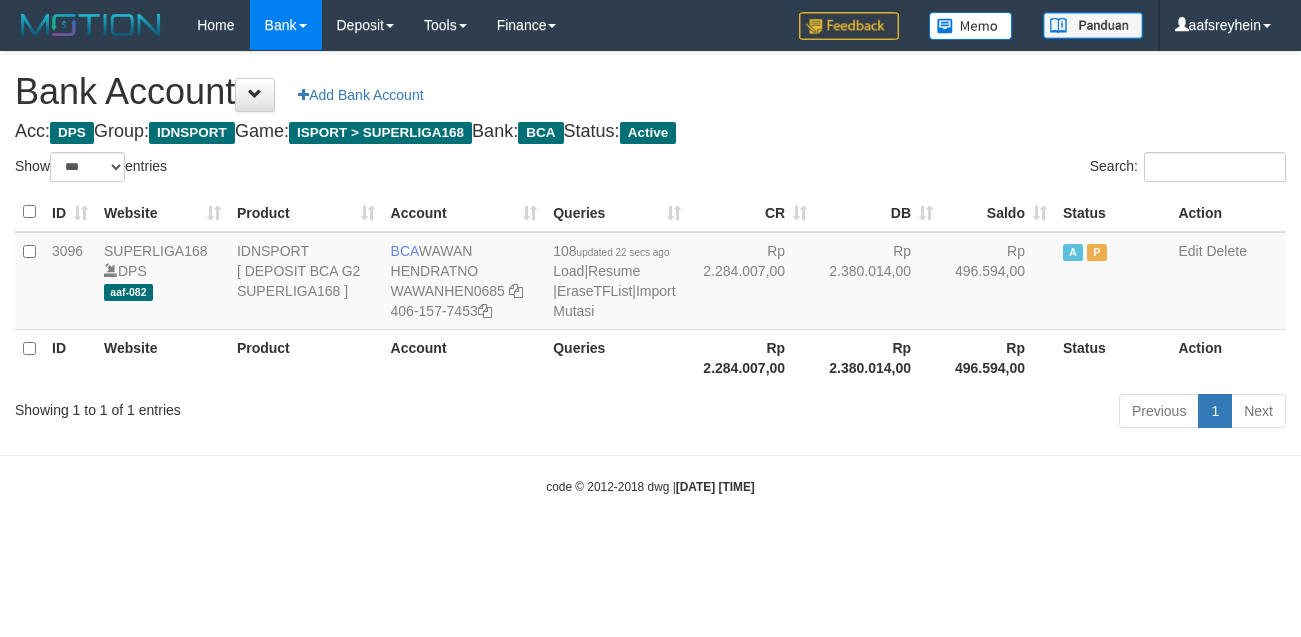 select on "***" 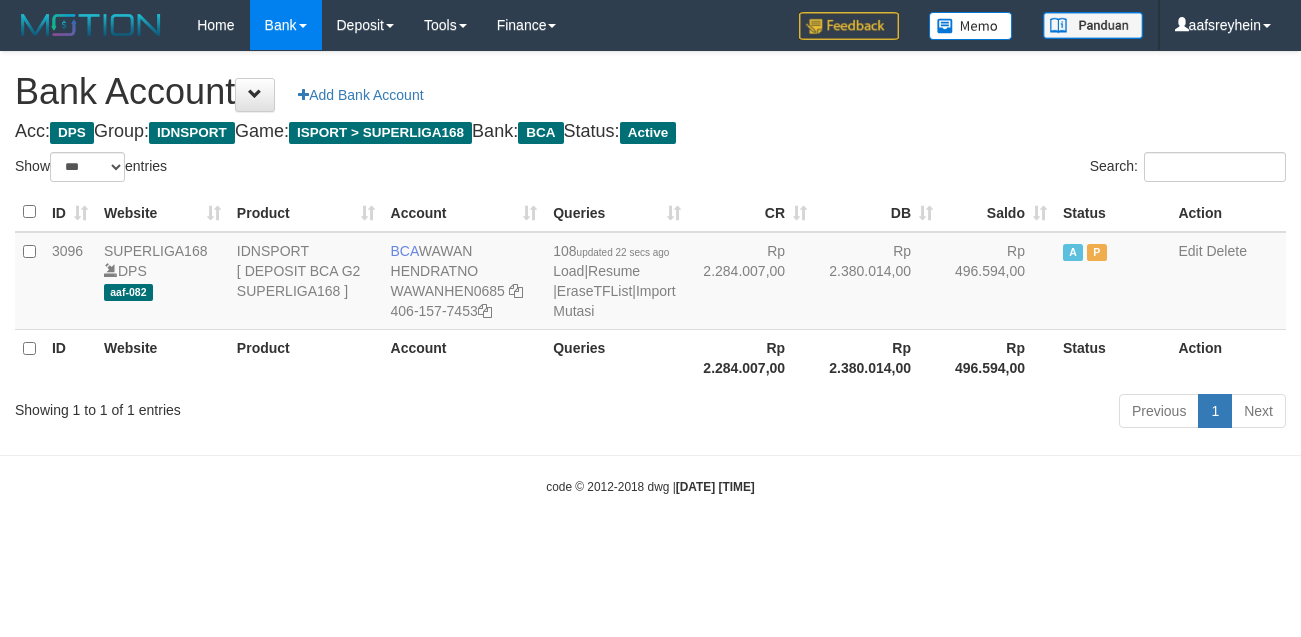 scroll, scrollTop: 0, scrollLeft: 0, axis: both 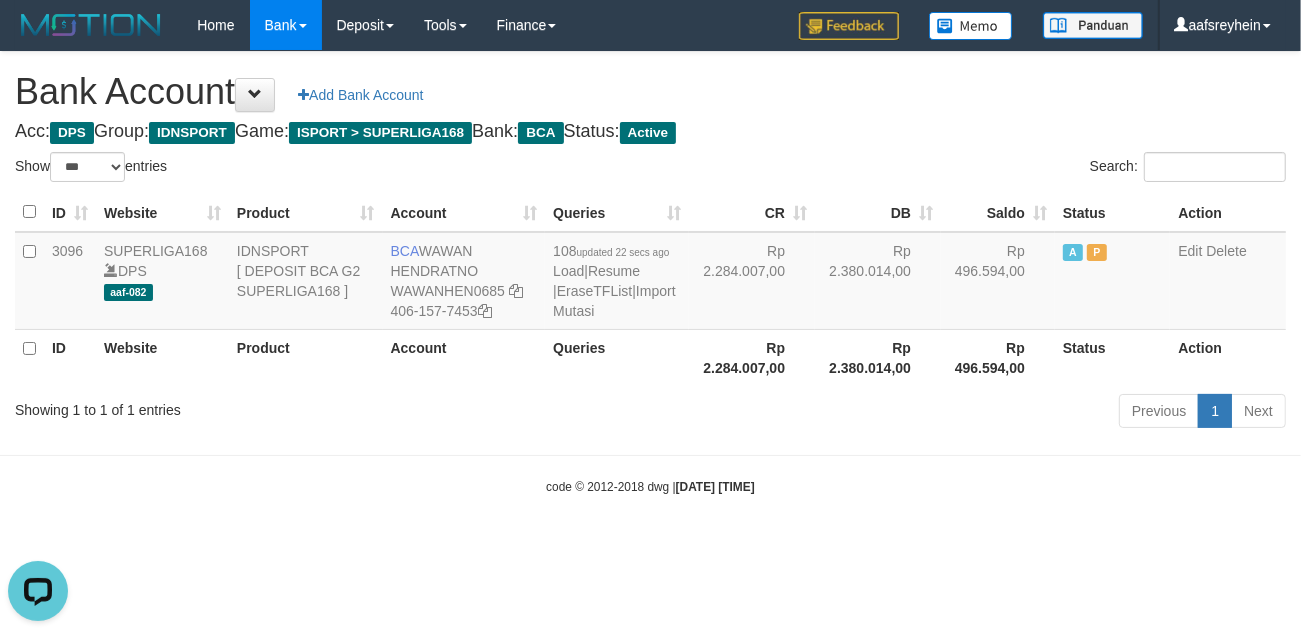 click on "Toggle navigation
Home
Bank
Account List
Load
By Website
Group
[ISPORT]													SUPERLIGA168
By Load Group (DPS)
-" at bounding box center [650, 273] 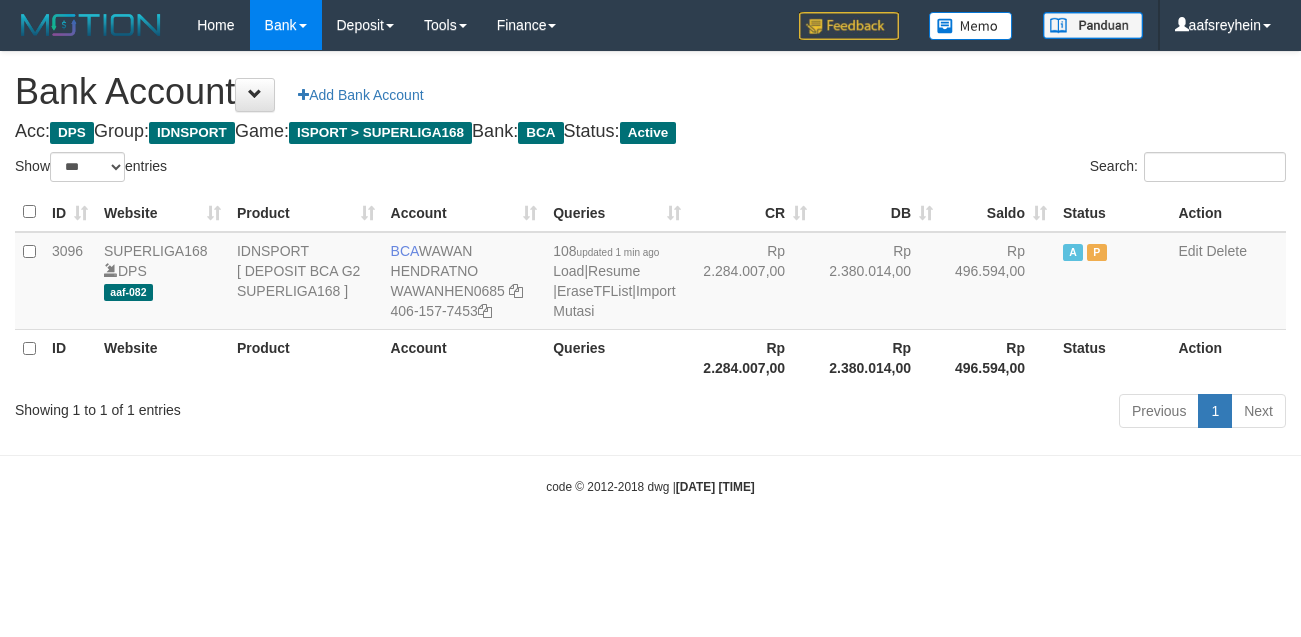 select on "***" 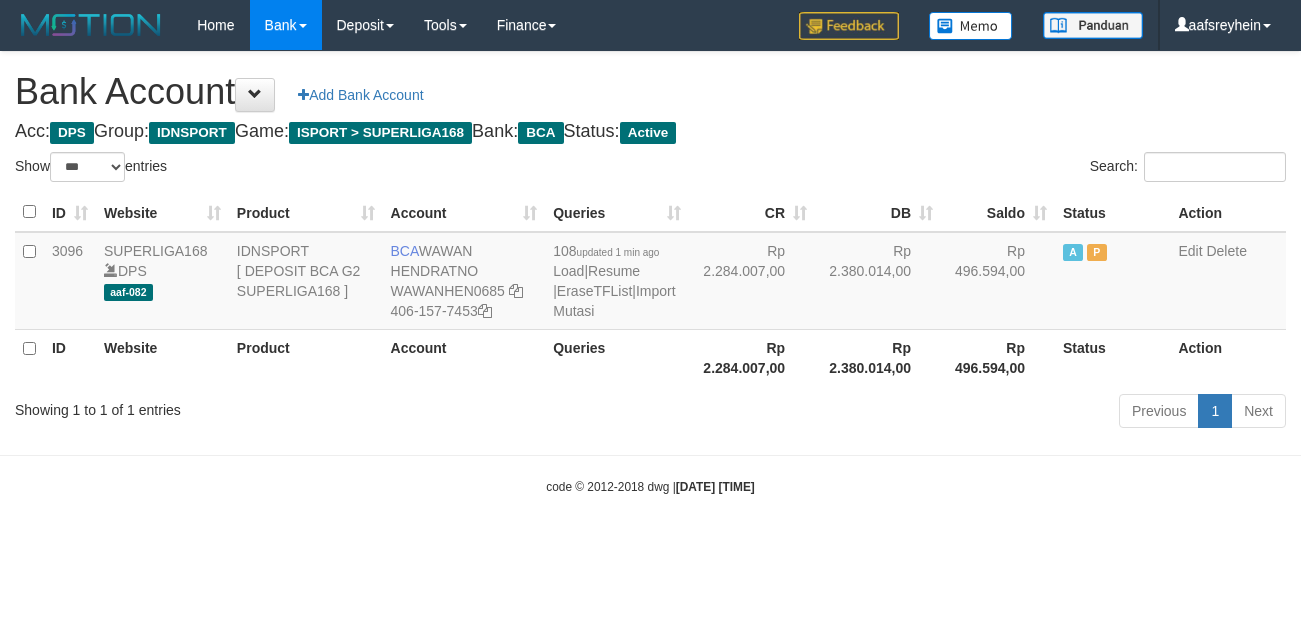scroll, scrollTop: 0, scrollLeft: 0, axis: both 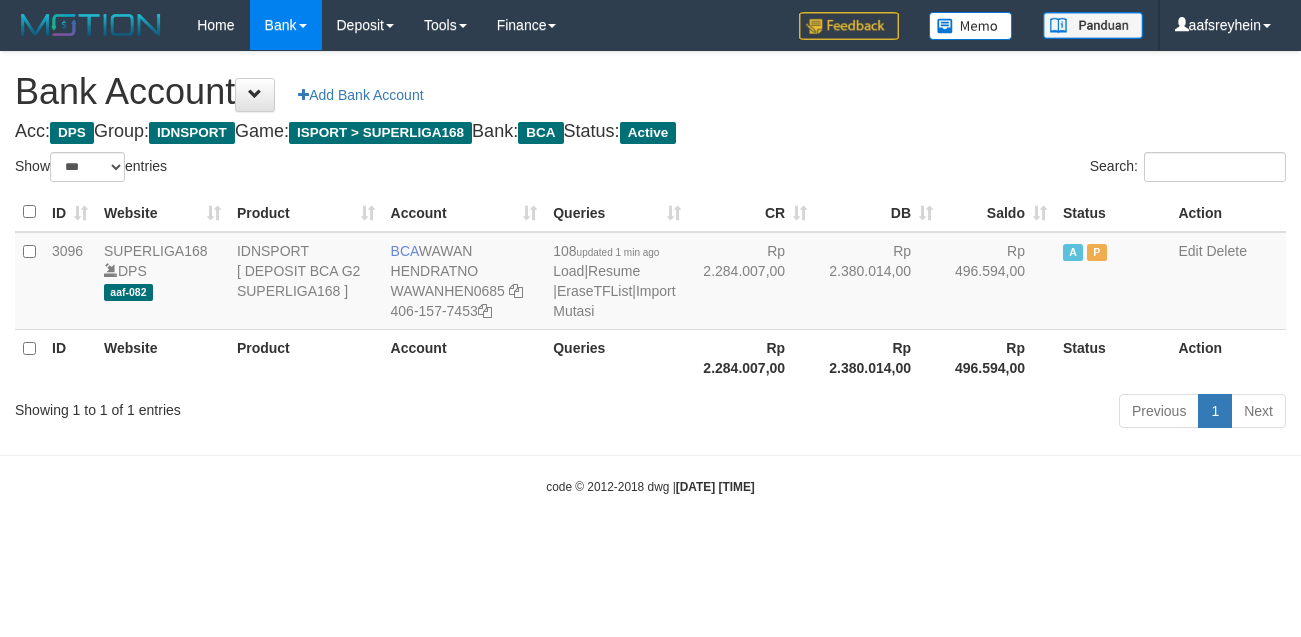 select on "***" 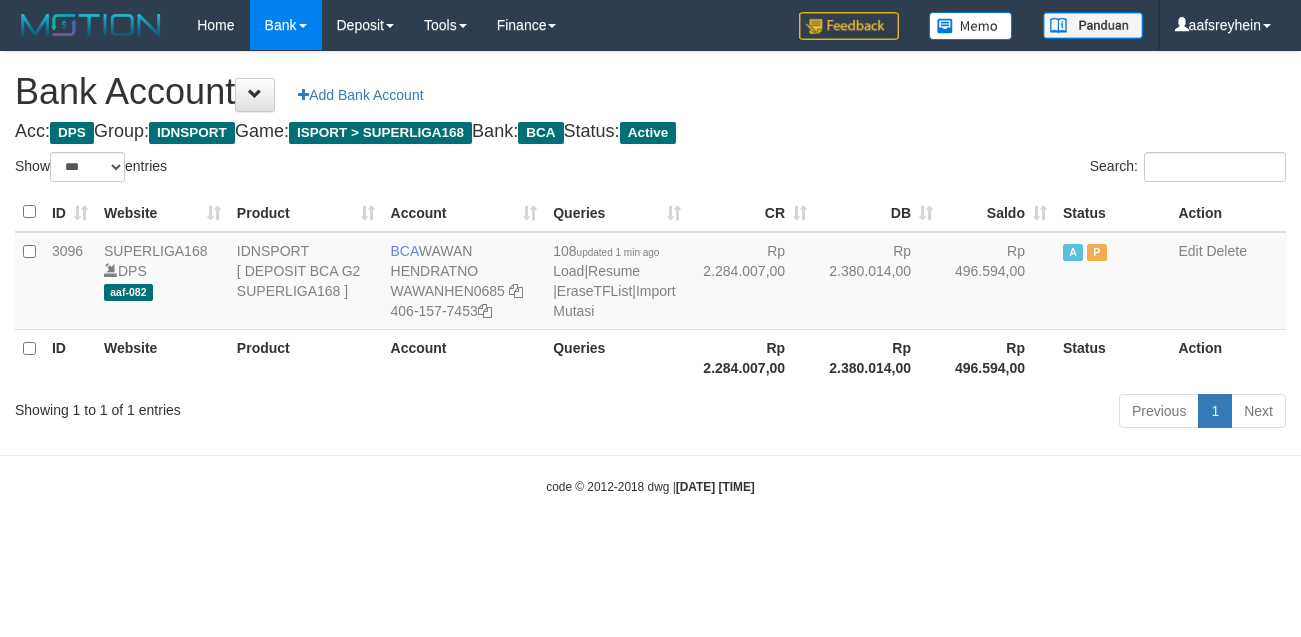 scroll, scrollTop: 0, scrollLeft: 0, axis: both 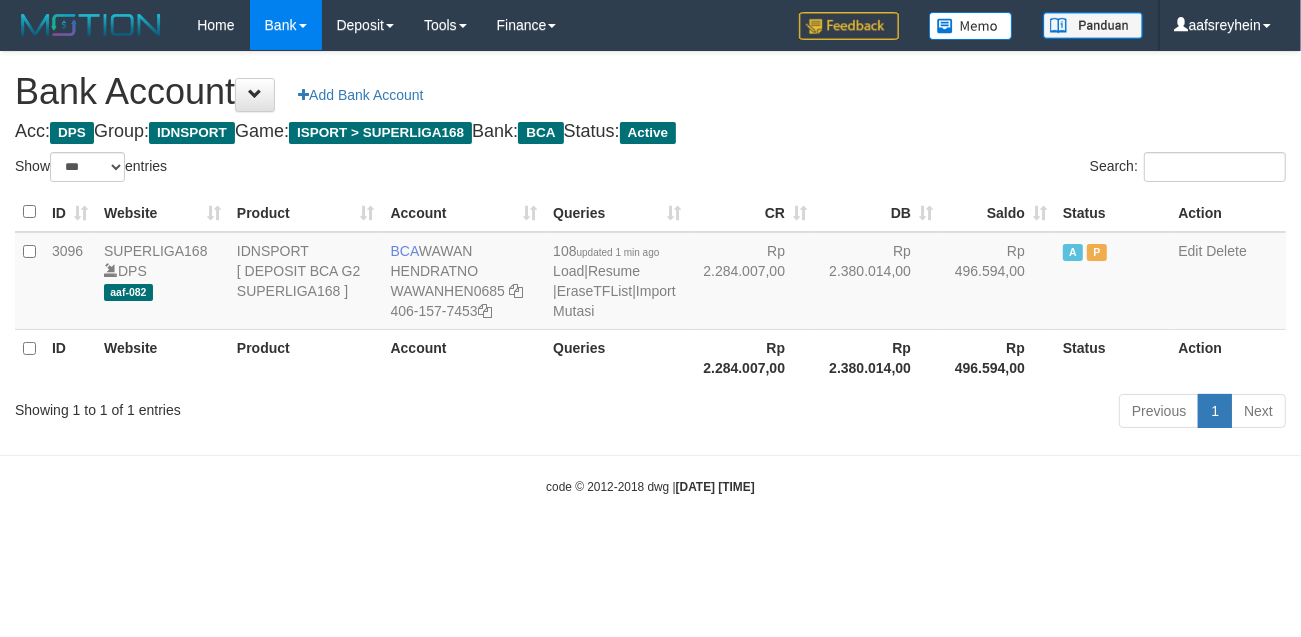 click on "Toggle navigation
Home
Bank
Account List
Load
By Website
Group
[ISPORT]													SUPERLIGA168
By Load Group (DPS)
-" at bounding box center [650, 273] 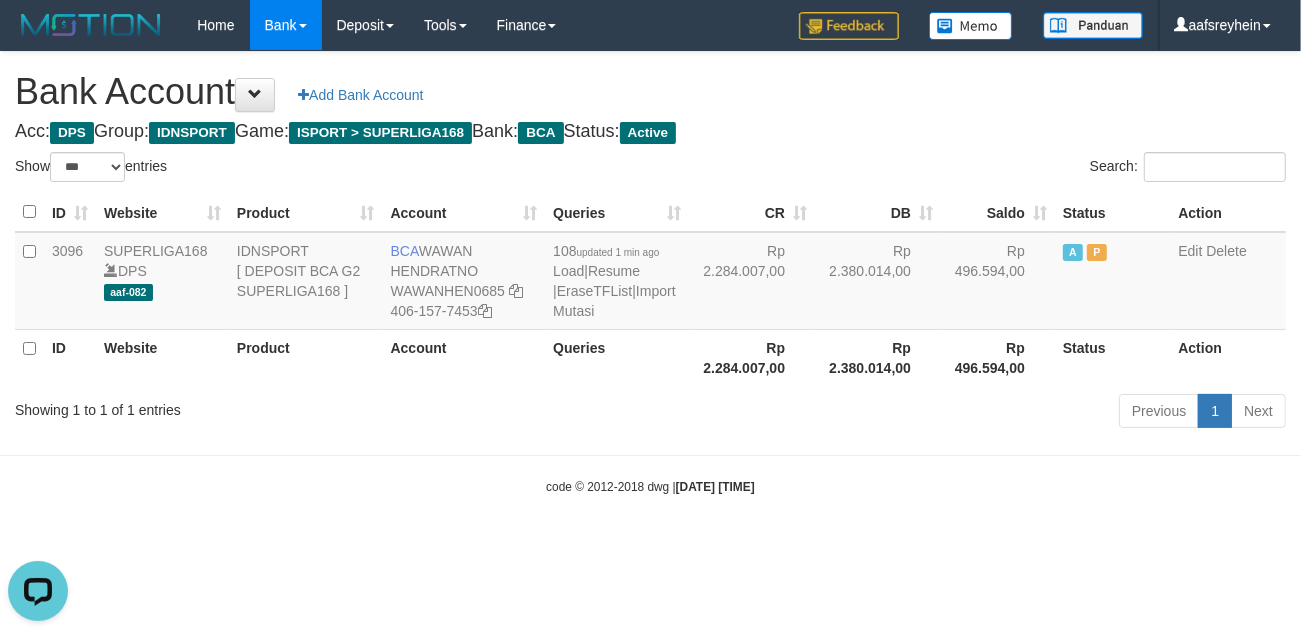 scroll, scrollTop: 0, scrollLeft: 0, axis: both 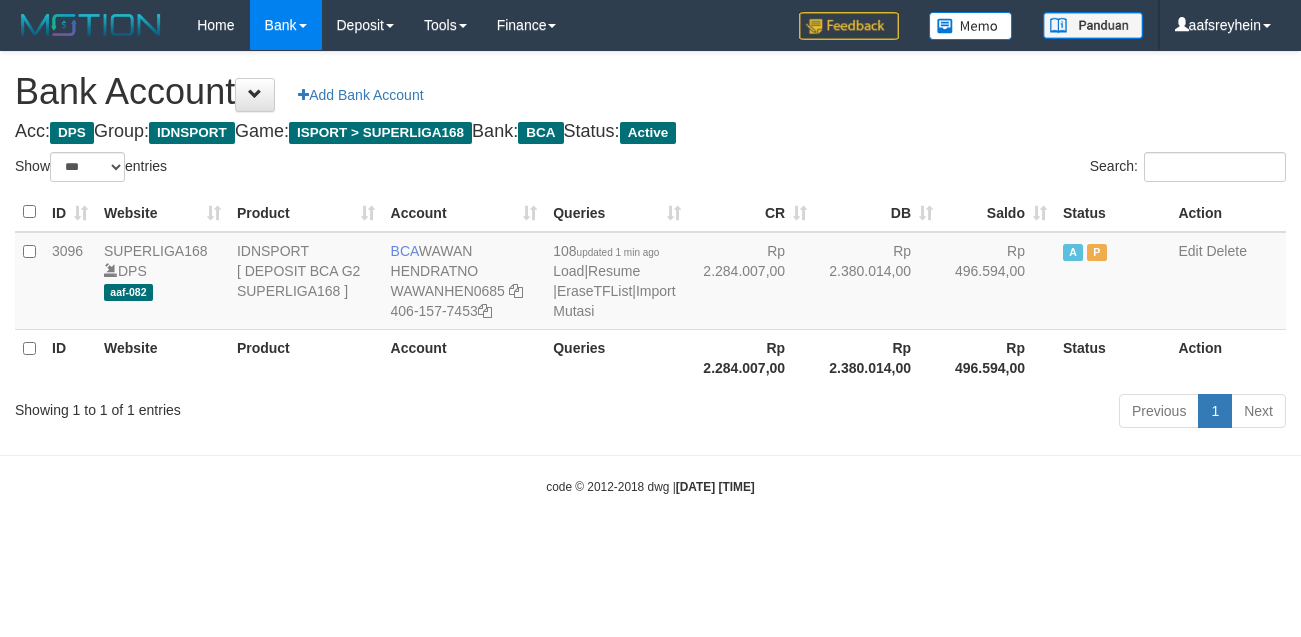 select on "***" 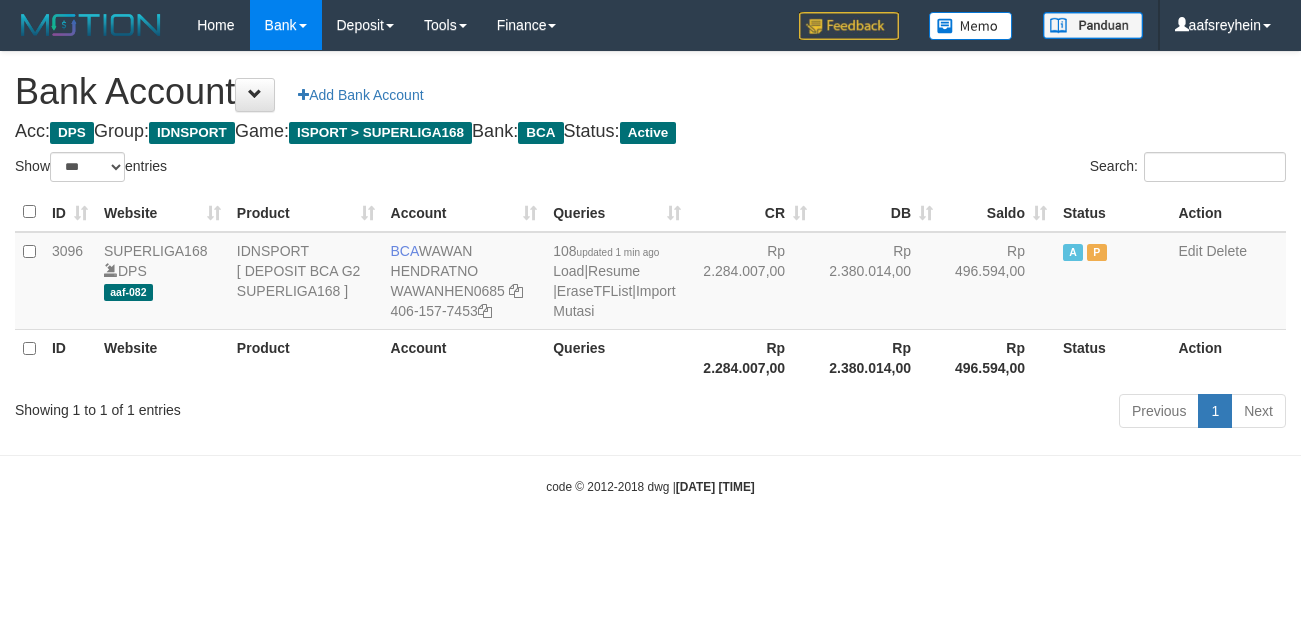 scroll, scrollTop: 0, scrollLeft: 0, axis: both 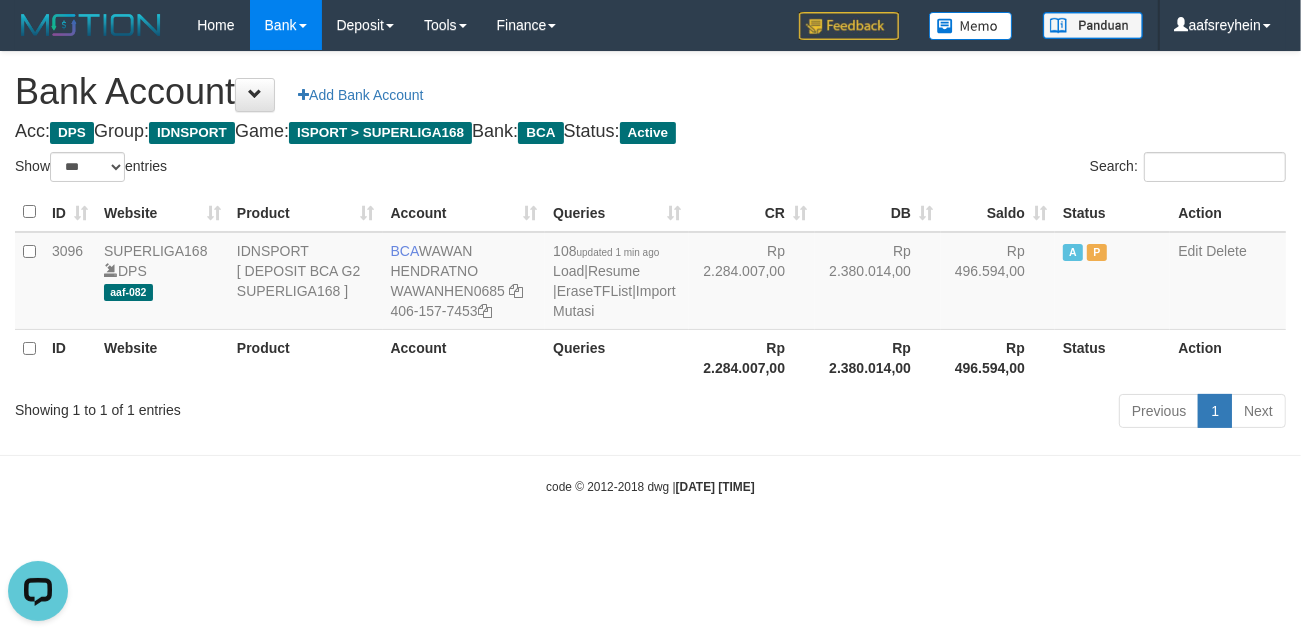 click on "Toggle navigation
Home
Bank
Account List
Load
By Website
Group
[ISPORT]													SUPERLIGA168
By Load Group (DPS)" at bounding box center (650, 273) 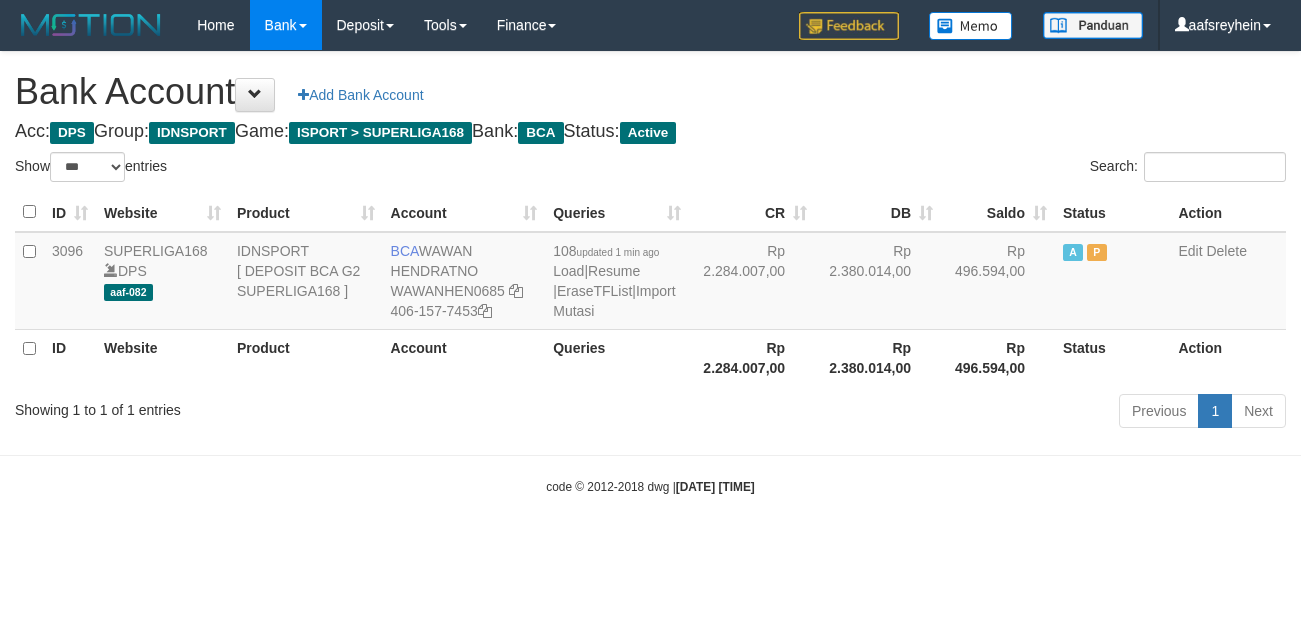 select on "***" 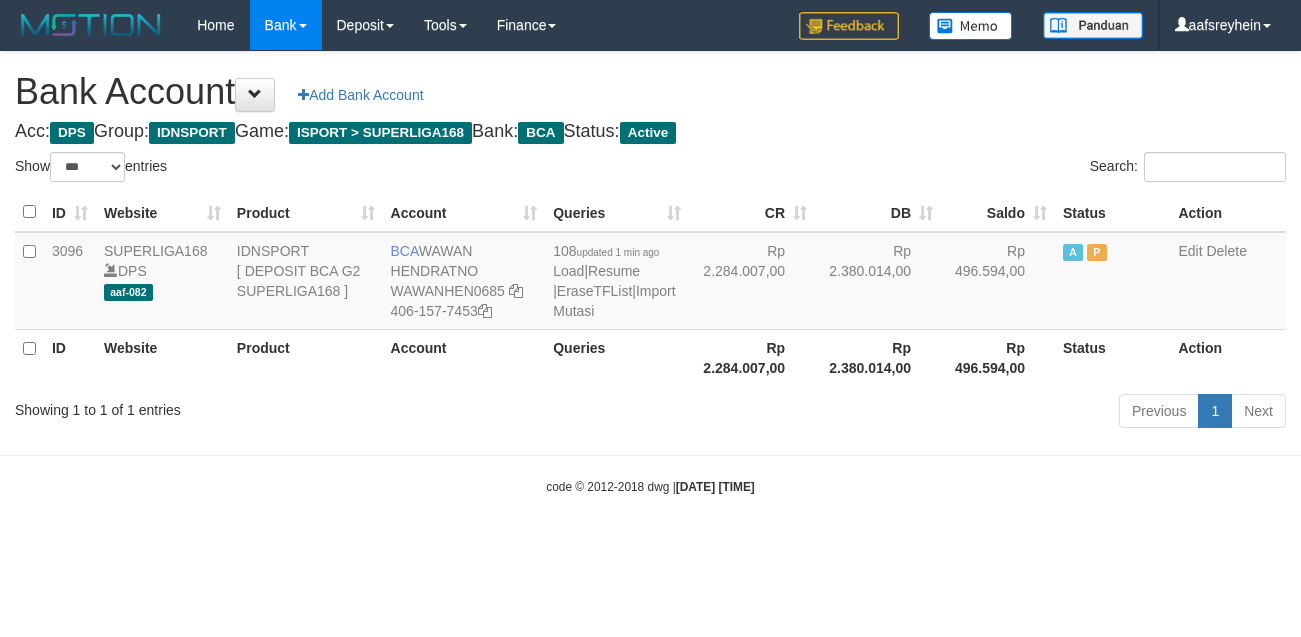 scroll, scrollTop: 0, scrollLeft: 0, axis: both 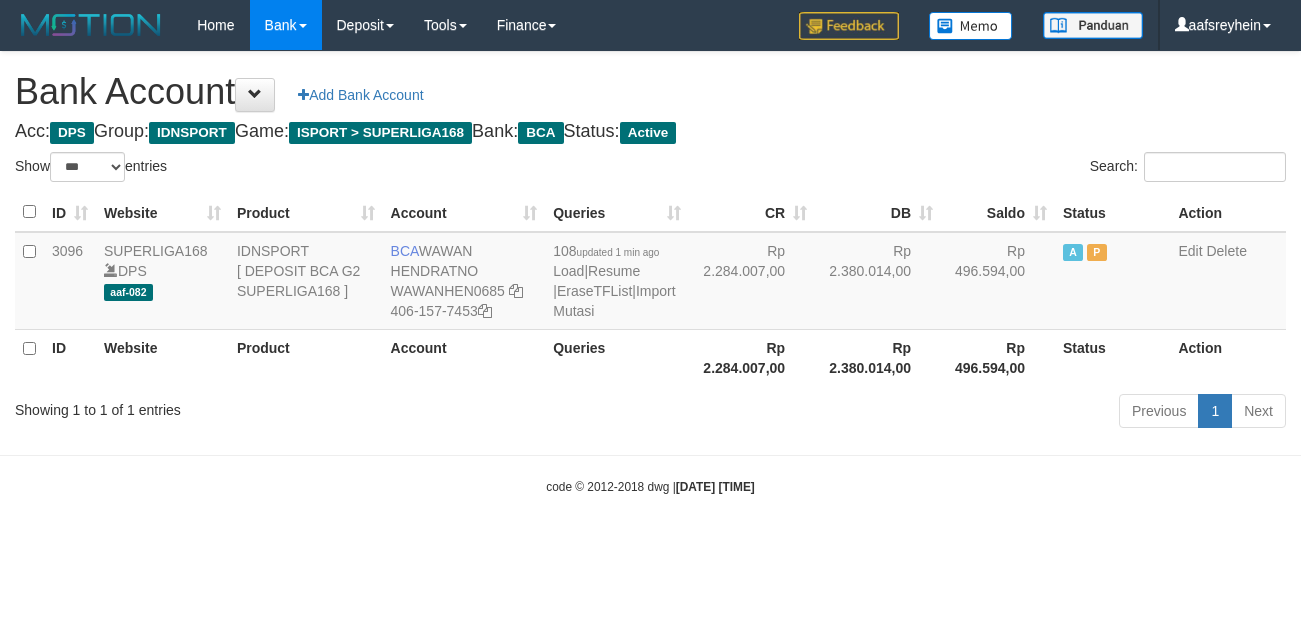 select on "***" 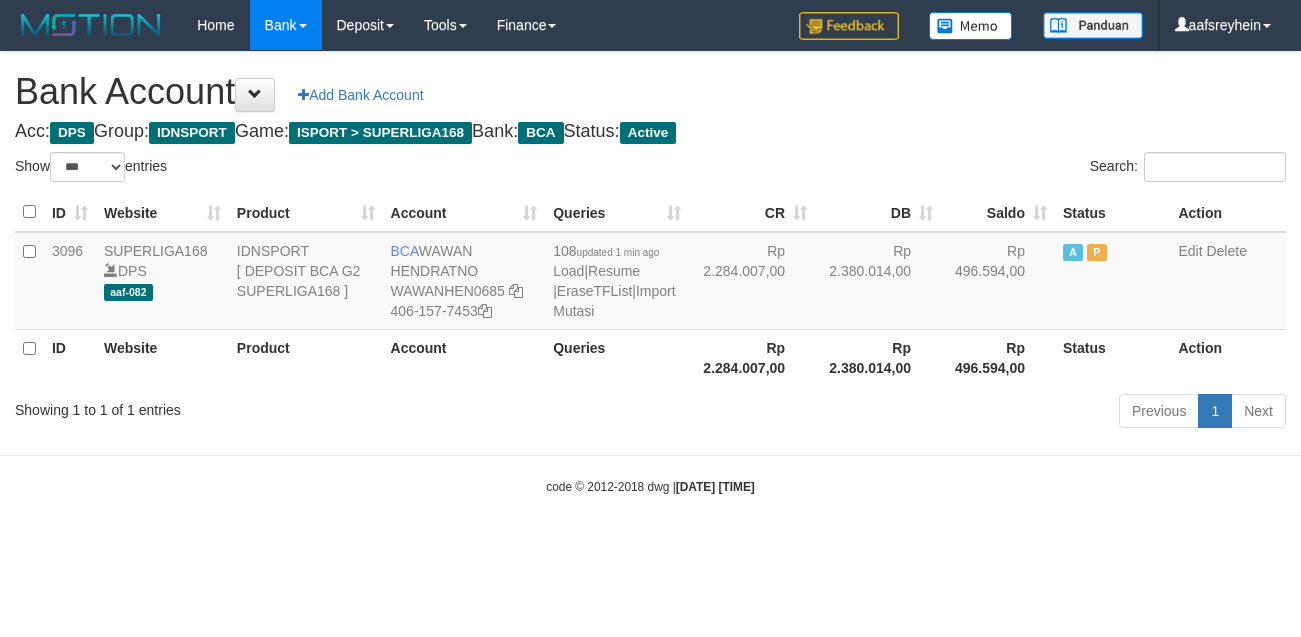 scroll, scrollTop: 0, scrollLeft: 0, axis: both 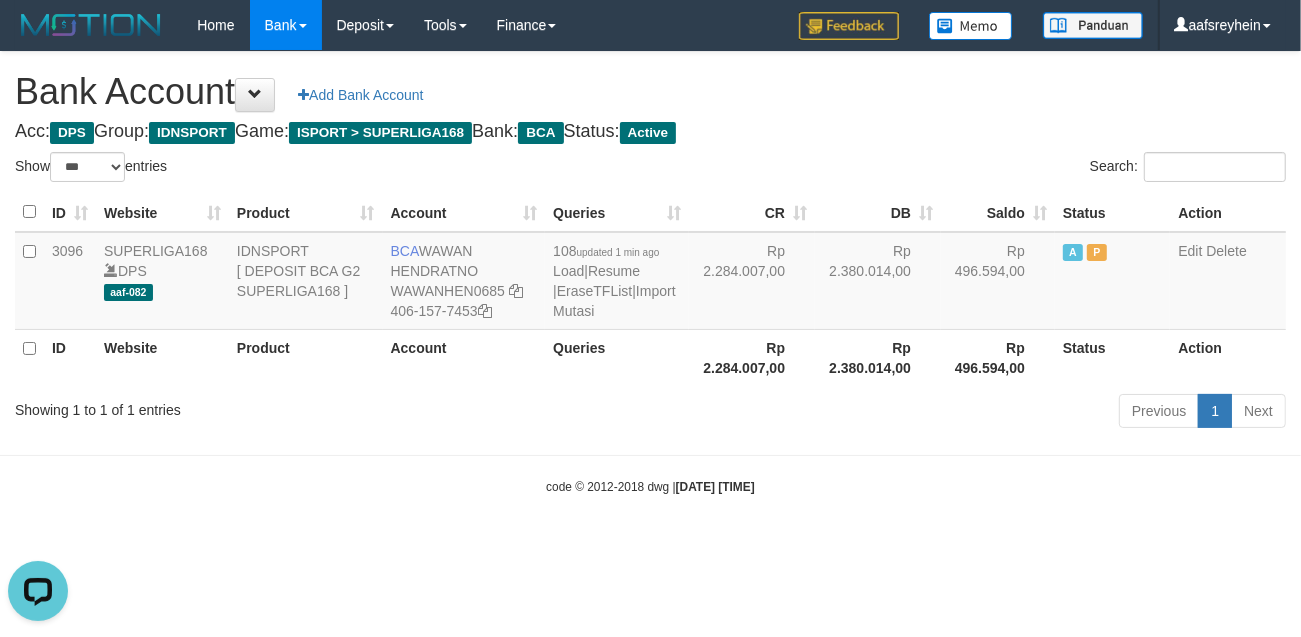 click on "Toggle navigation
Home
Bank
Account List
Load
By Website
Group
[ISPORT]													SUPERLIGA168
By Load Group (DPS)" at bounding box center (650, 273) 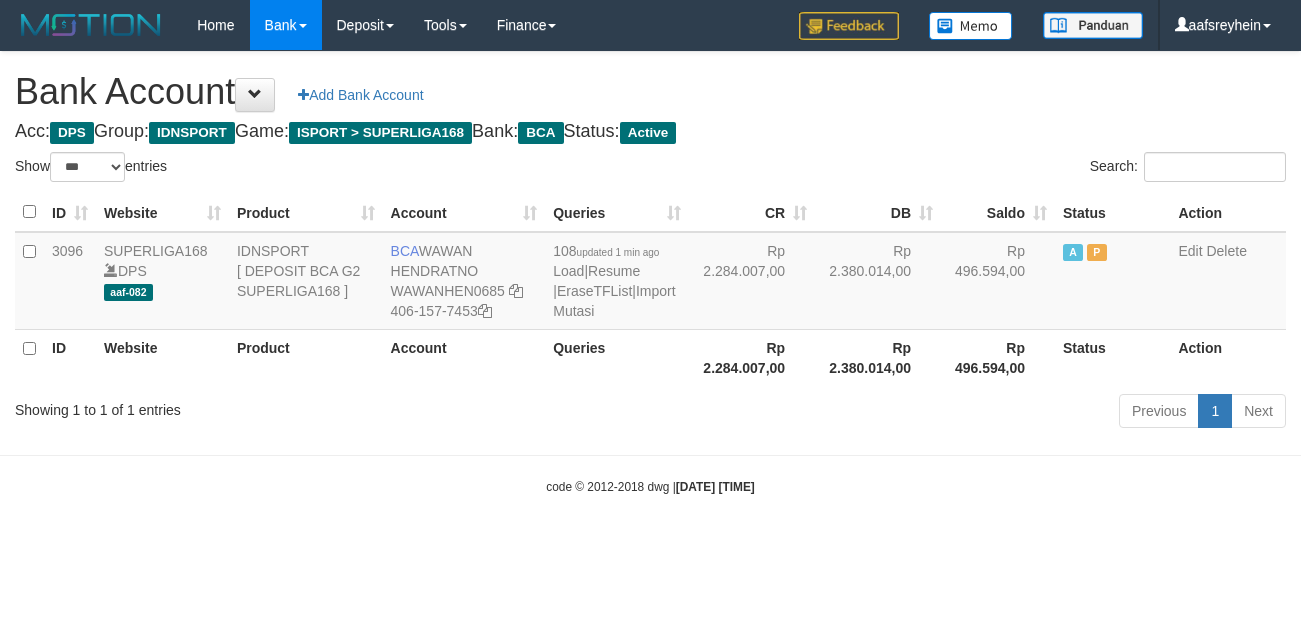 select on "***" 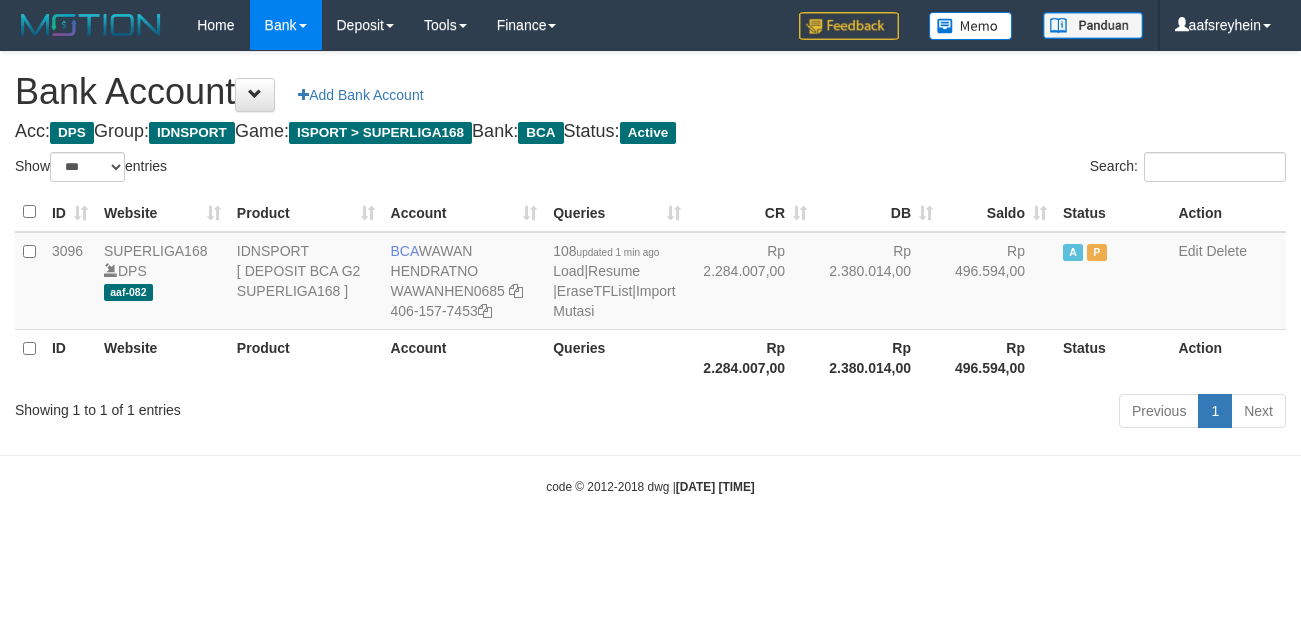 scroll, scrollTop: 0, scrollLeft: 0, axis: both 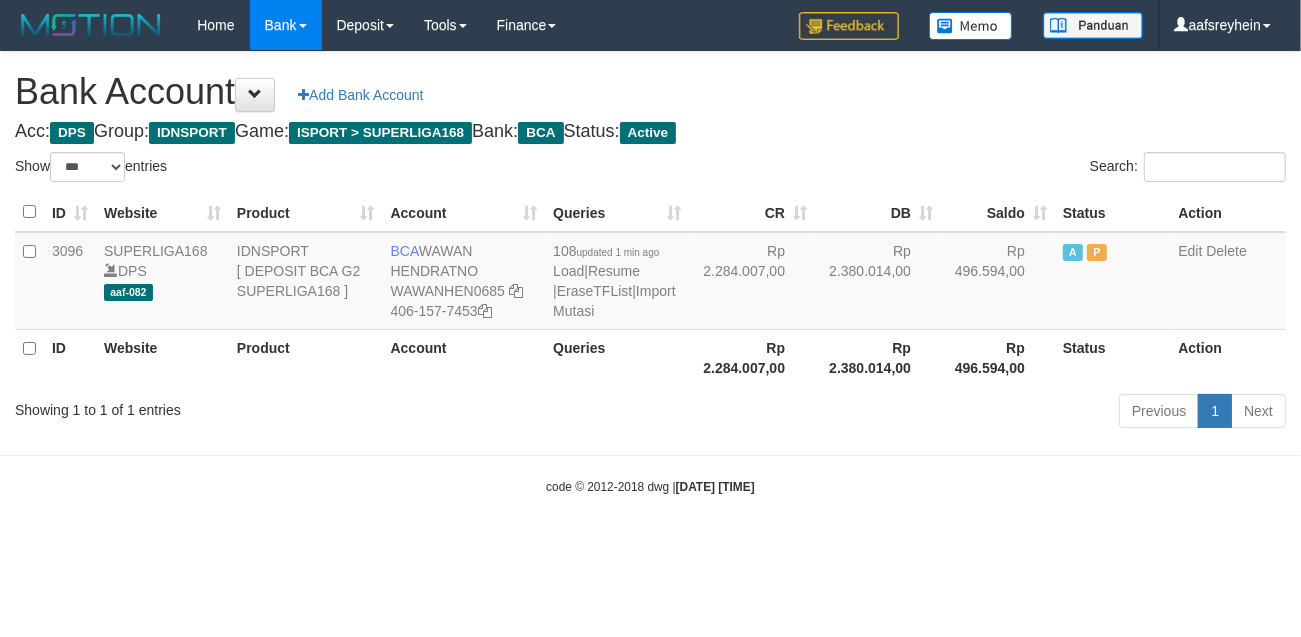 drag, startPoint x: 903, startPoint y: 508, endPoint x: 1296, endPoint y: 583, distance: 400.0925 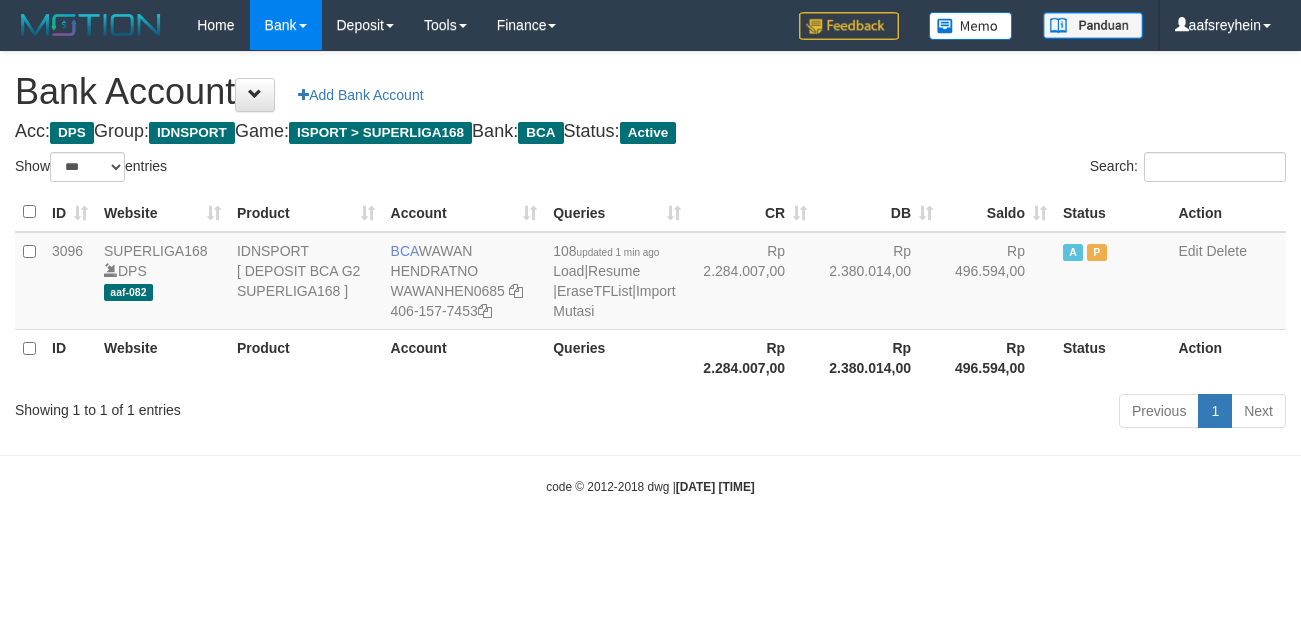 select on "***" 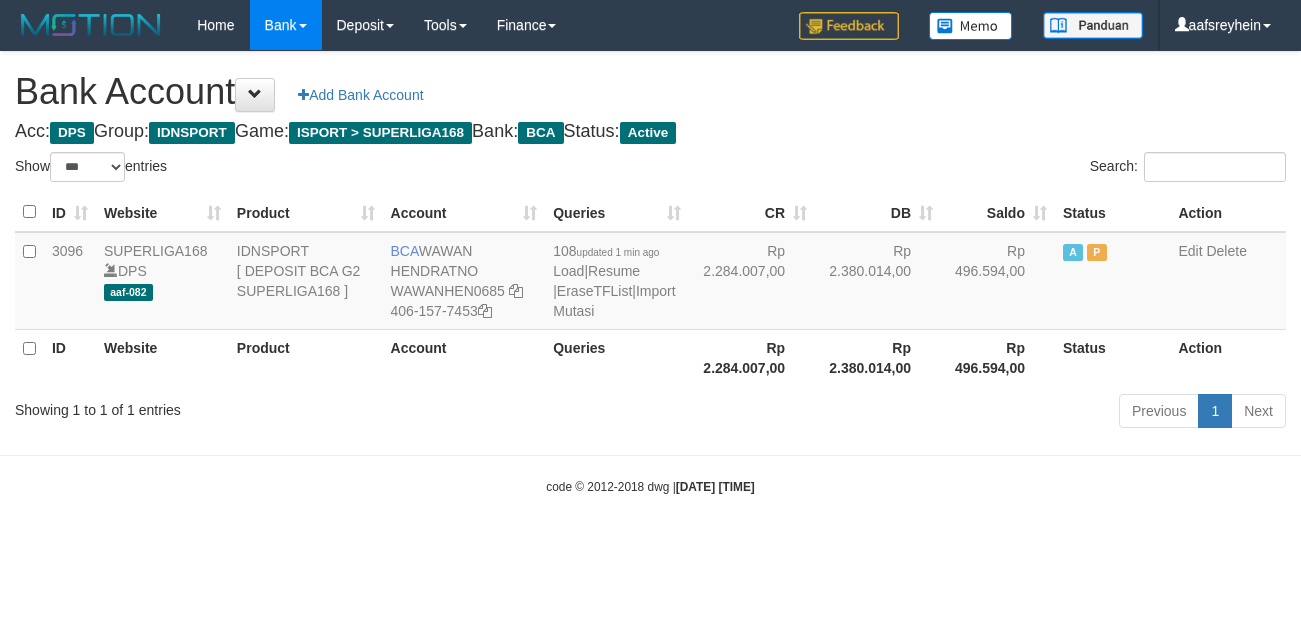 scroll, scrollTop: 0, scrollLeft: 0, axis: both 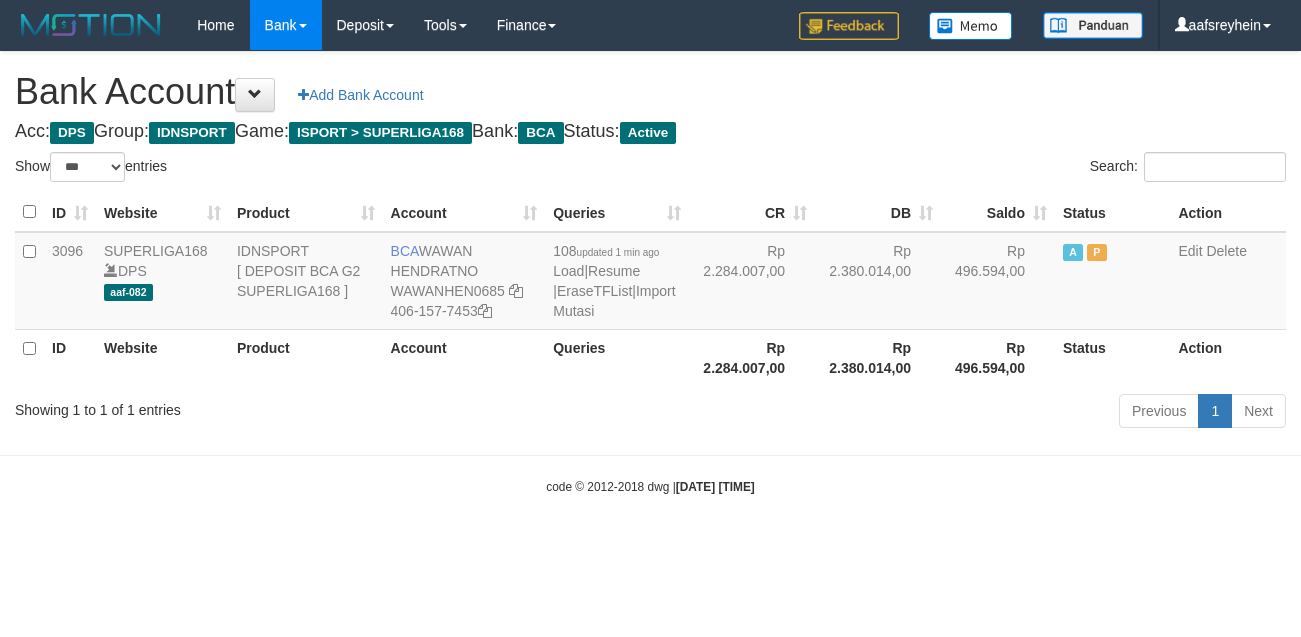select on "***" 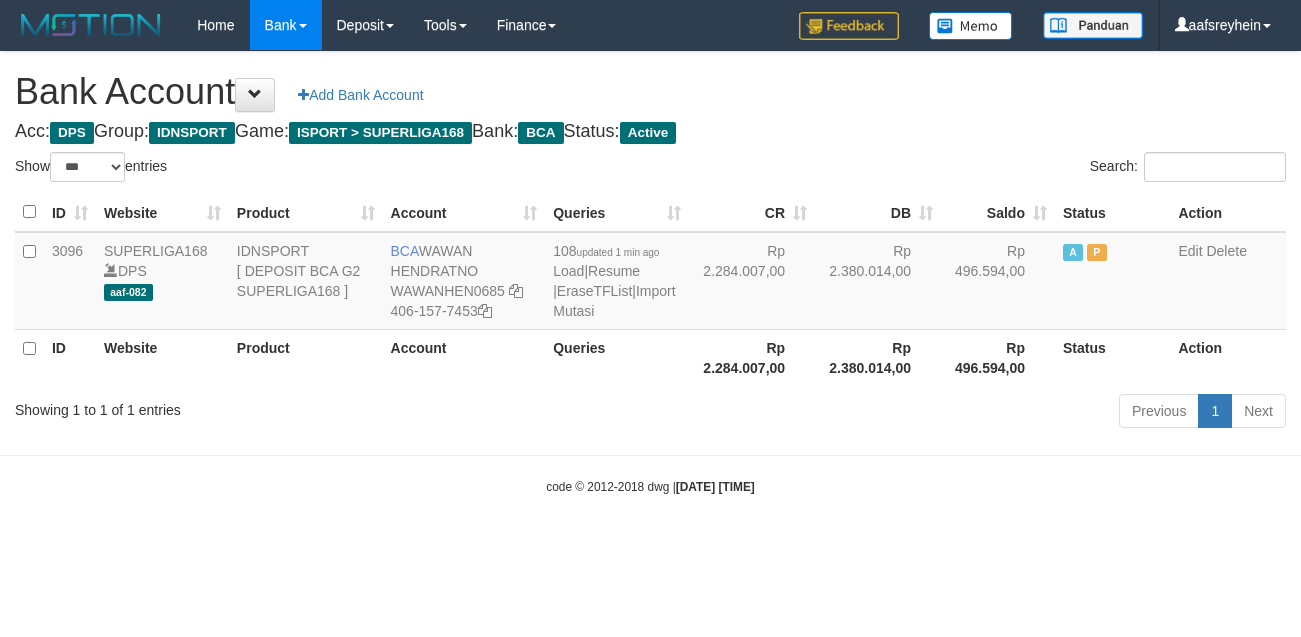 scroll, scrollTop: 0, scrollLeft: 0, axis: both 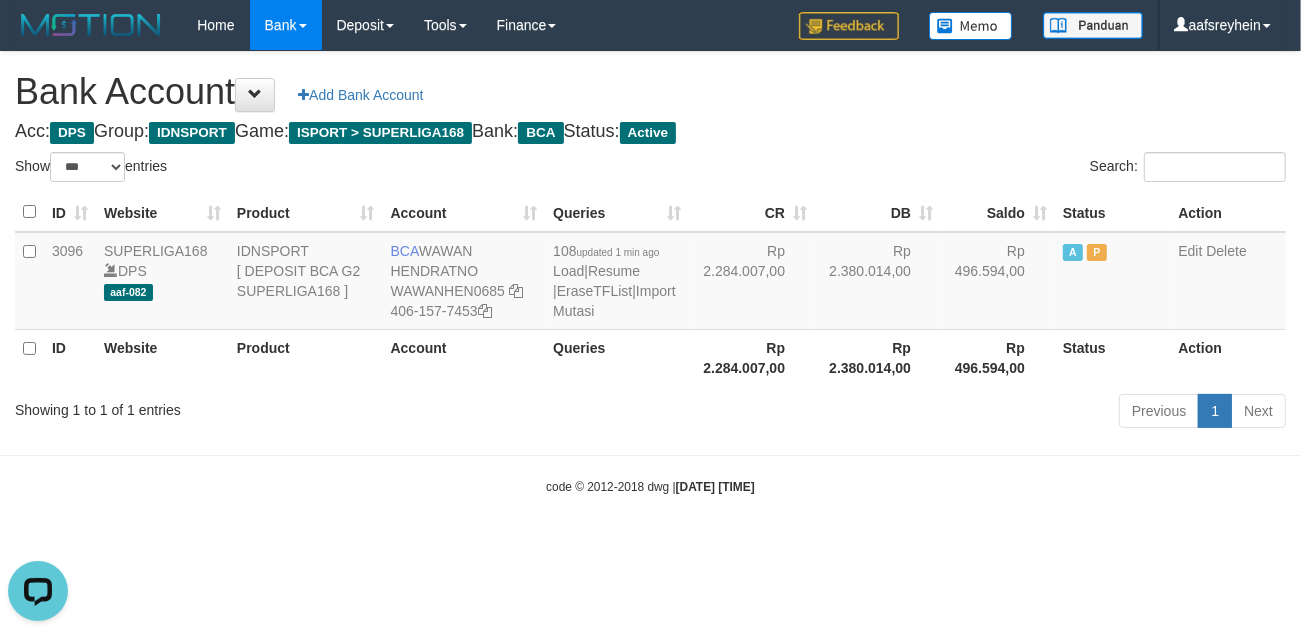 click on "Toggle navigation
Home
Bank
Account List
Load
By Website
Group
[ISPORT]													SUPERLIGA168
By Load Group (DPS)
-" at bounding box center [650, 273] 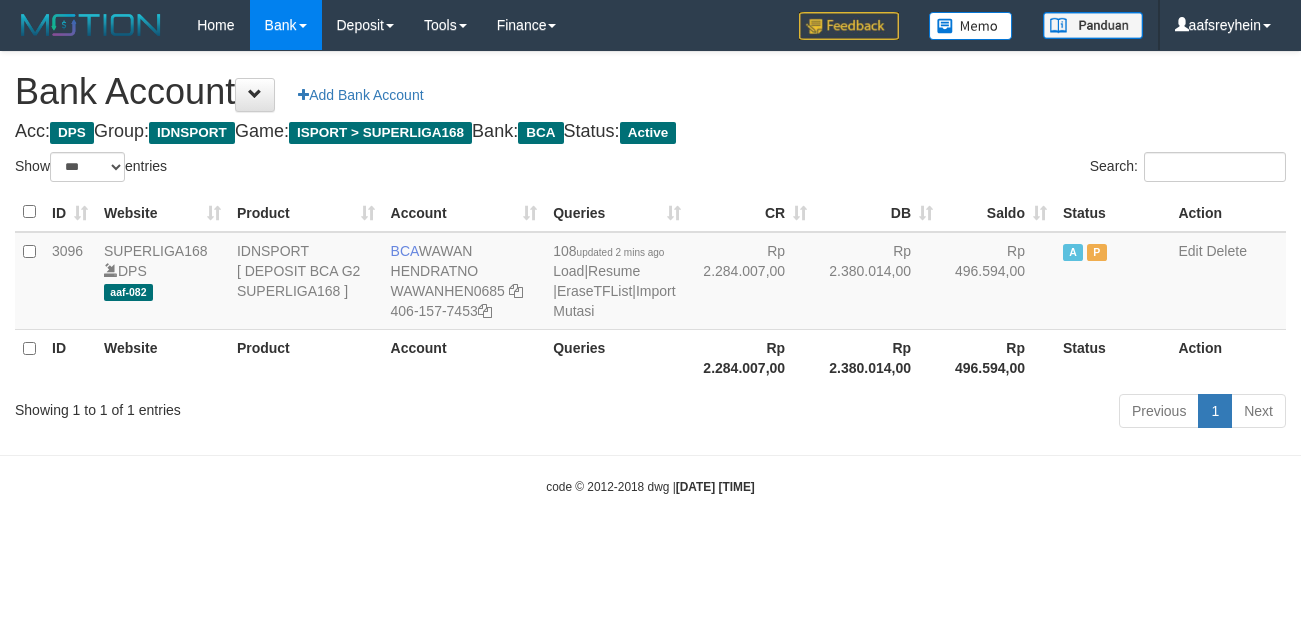 select on "***" 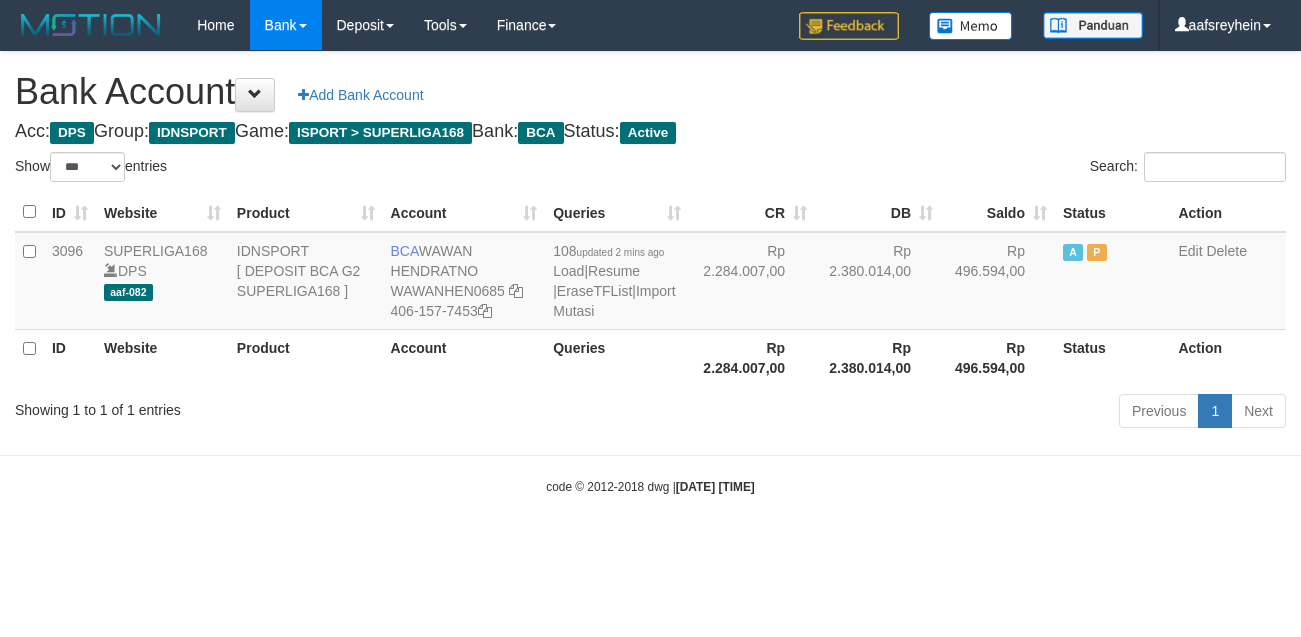 scroll, scrollTop: 0, scrollLeft: 0, axis: both 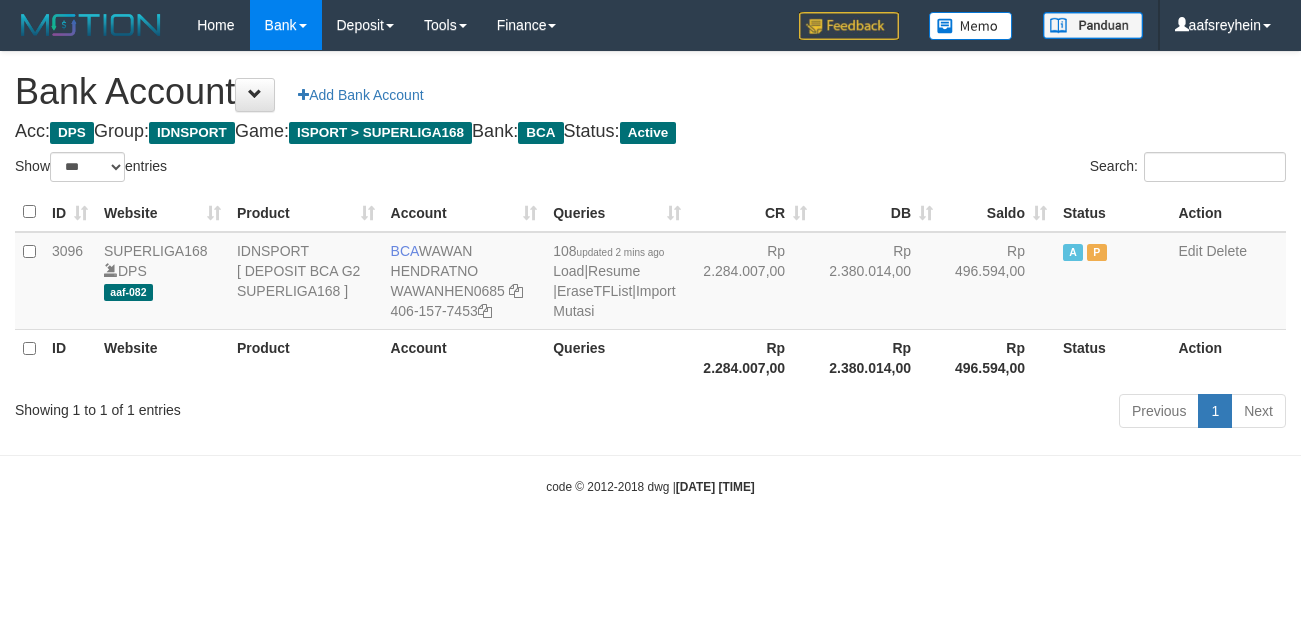select on "***" 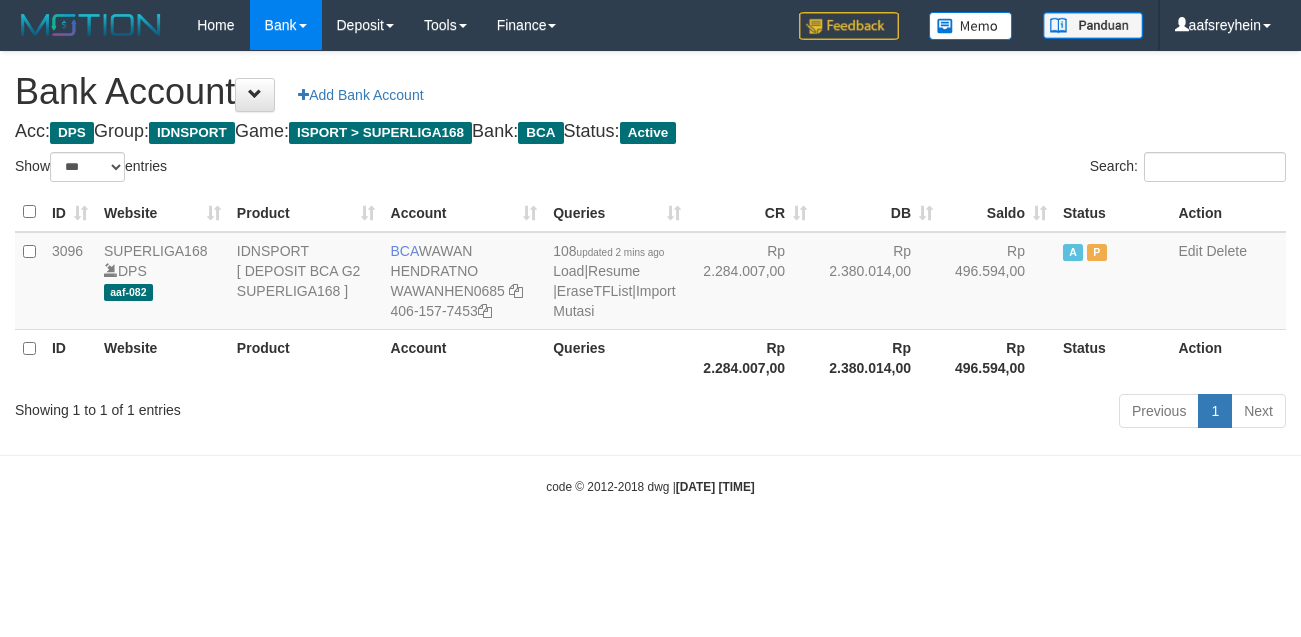 scroll, scrollTop: 0, scrollLeft: 0, axis: both 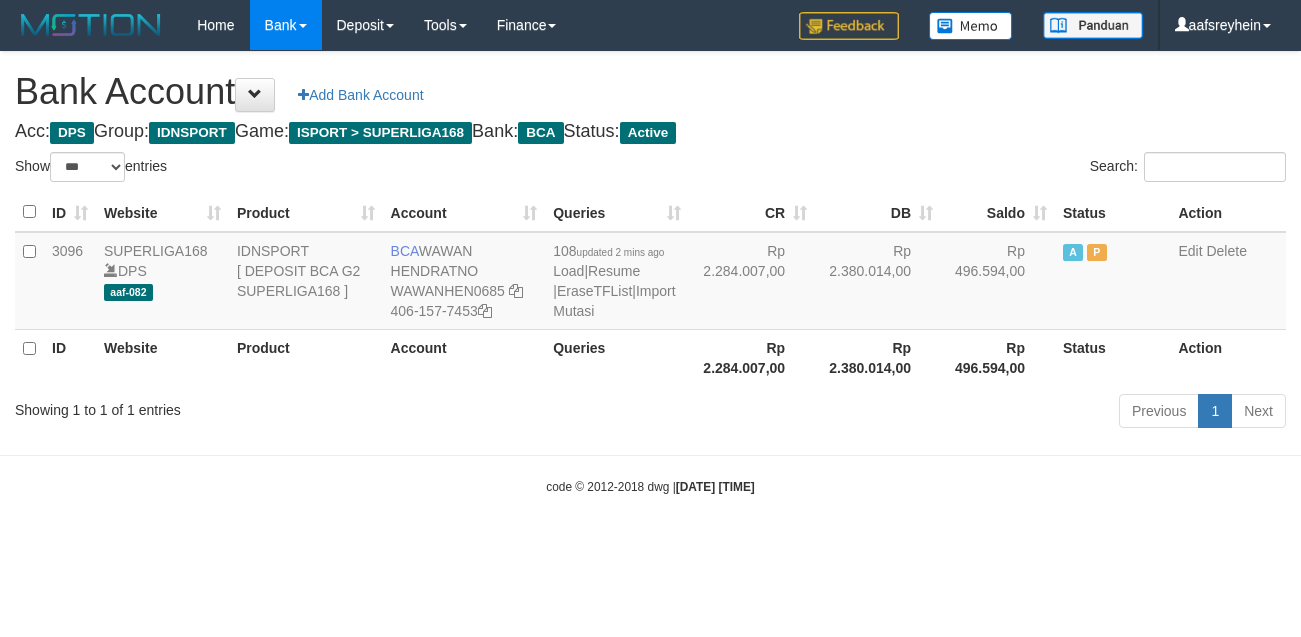 select on "***" 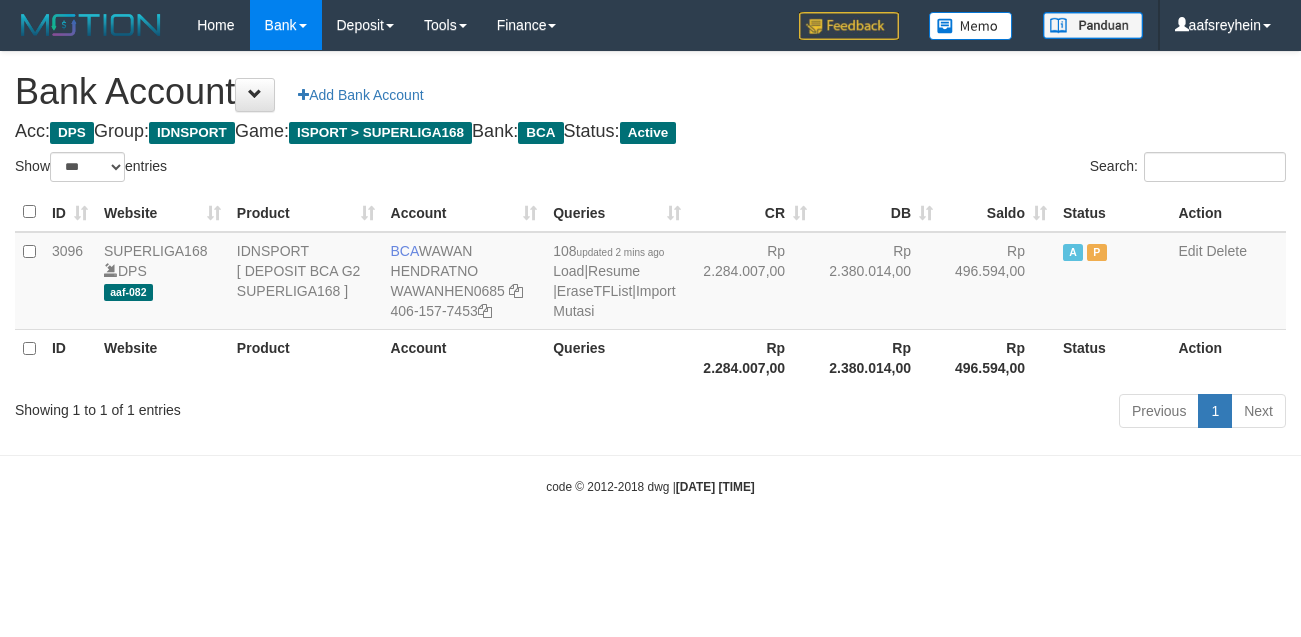 scroll, scrollTop: 0, scrollLeft: 0, axis: both 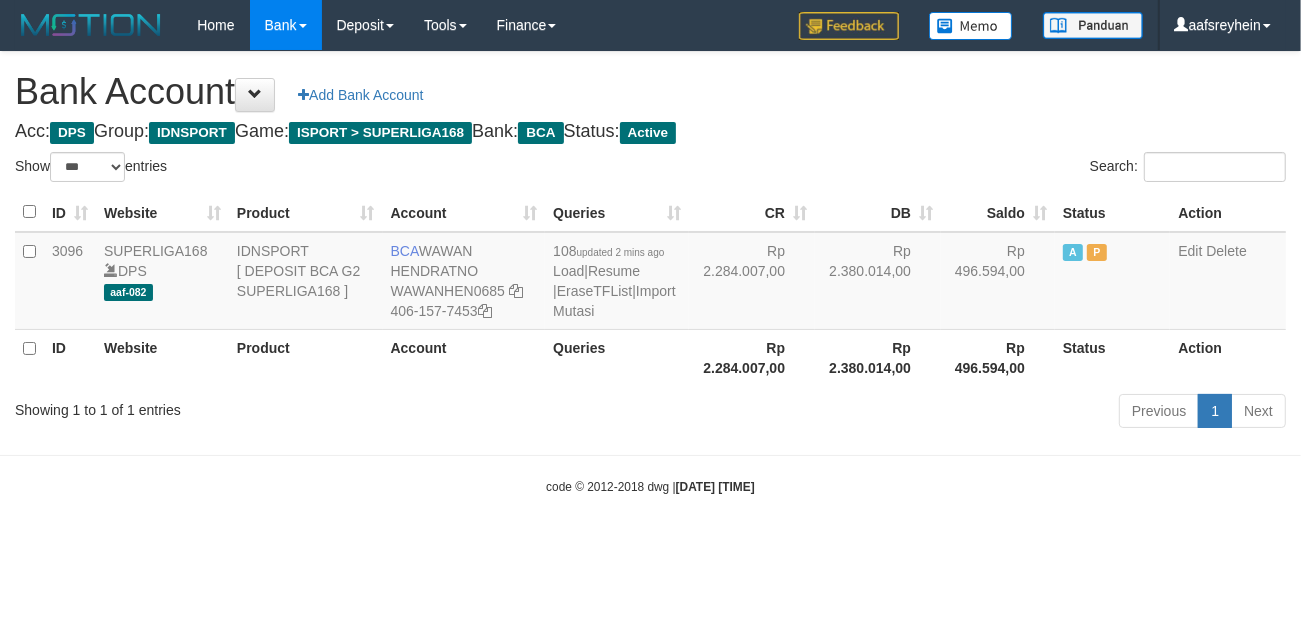 drag, startPoint x: 930, startPoint y: 493, endPoint x: 908, endPoint y: 502, distance: 23.769728 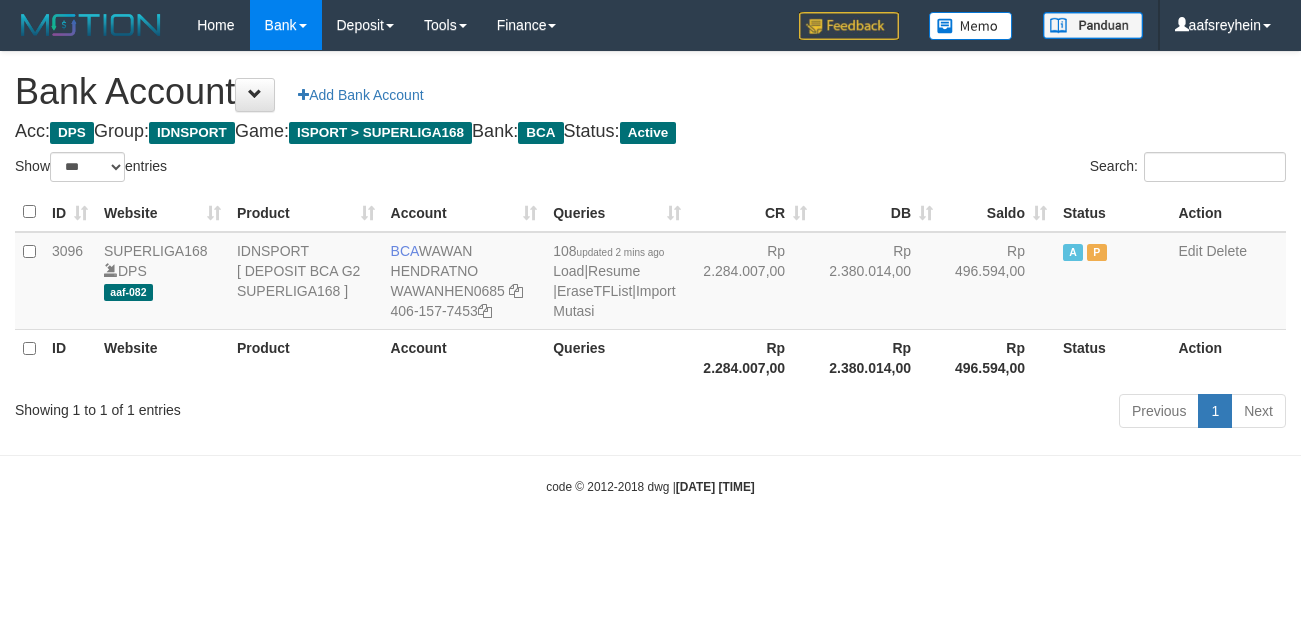 select on "***" 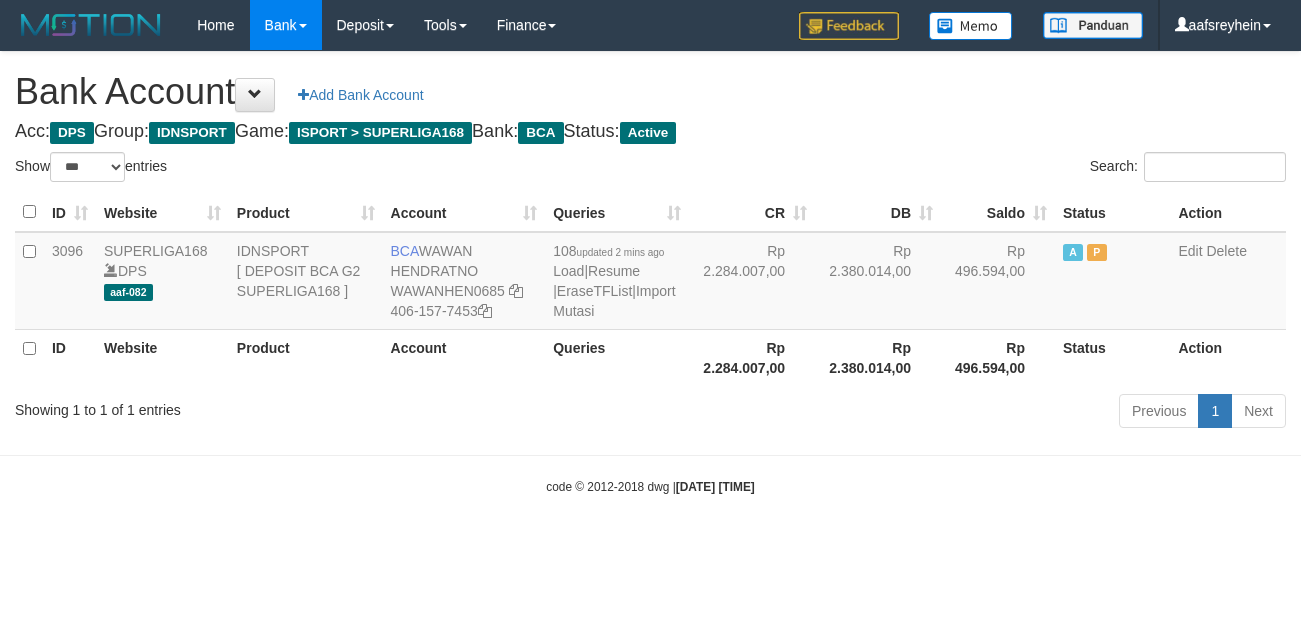 scroll, scrollTop: 0, scrollLeft: 0, axis: both 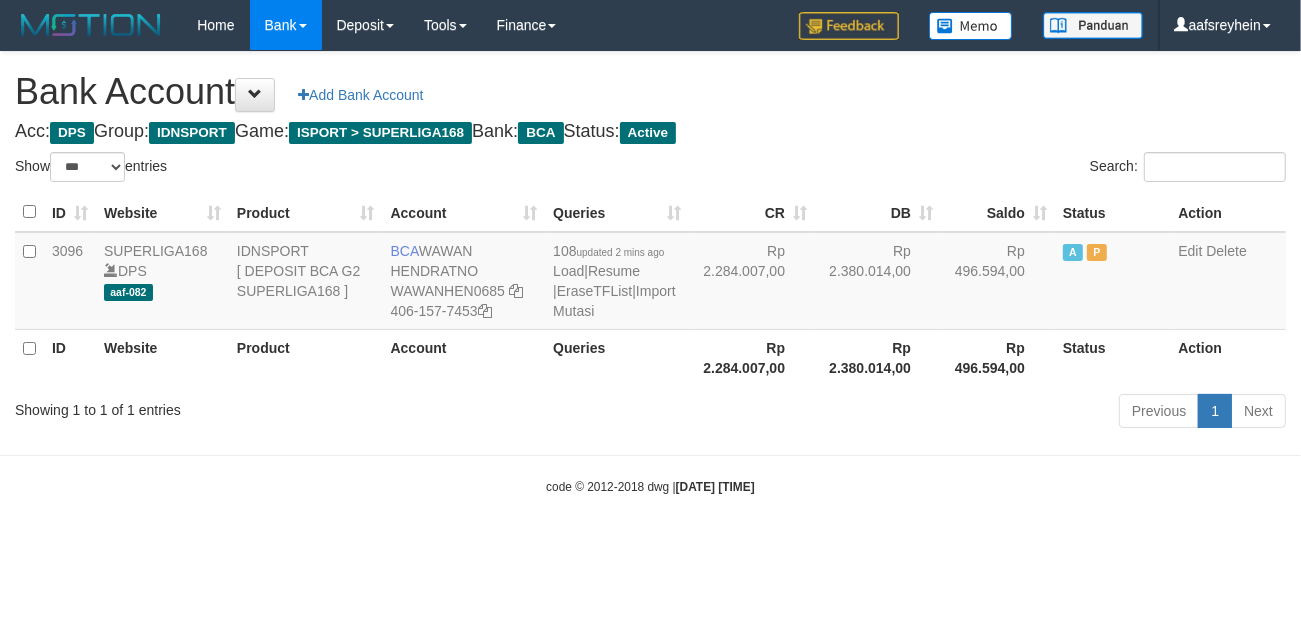 click on "Toggle navigation
Home
Bank
Account List
Load
By Website
Group
[ISPORT]													SUPERLIGA168
By Load Group (DPS)
-" at bounding box center (650, 273) 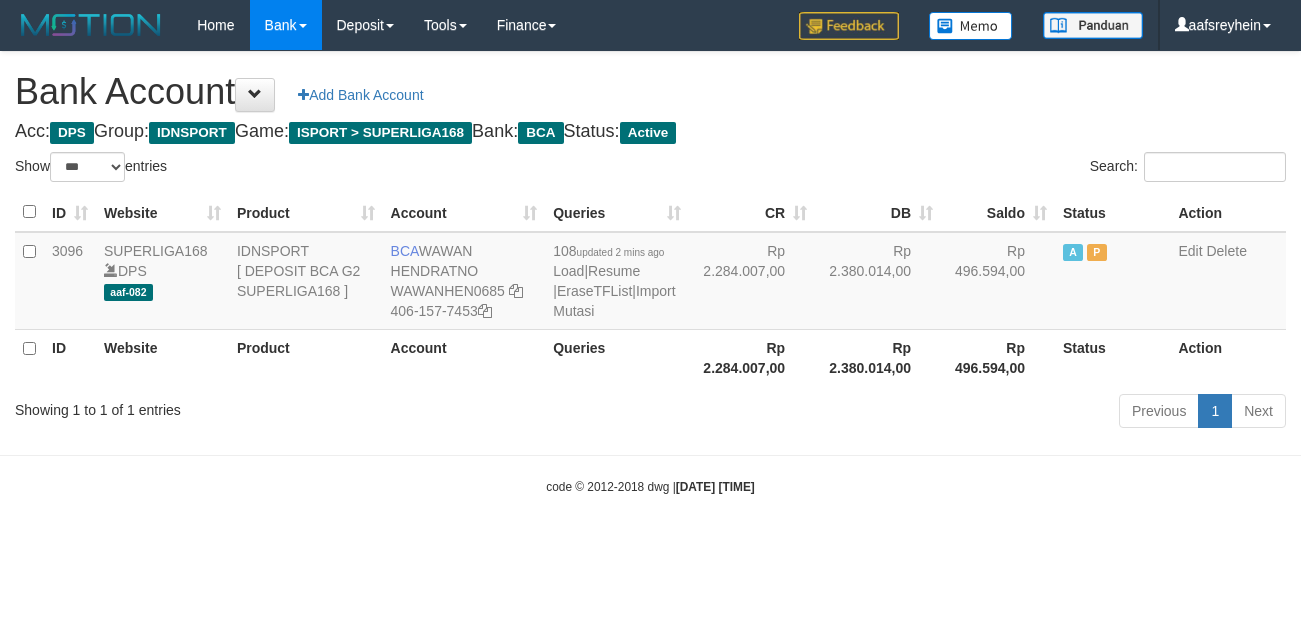 select on "***" 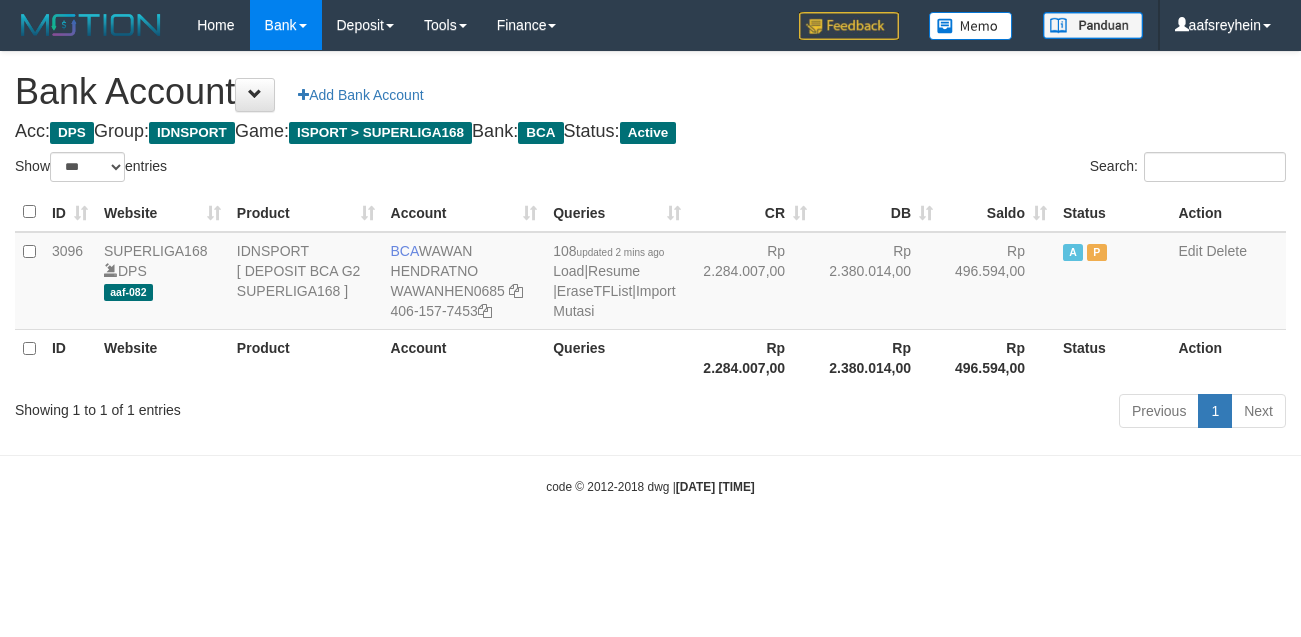 scroll, scrollTop: 0, scrollLeft: 0, axis: both 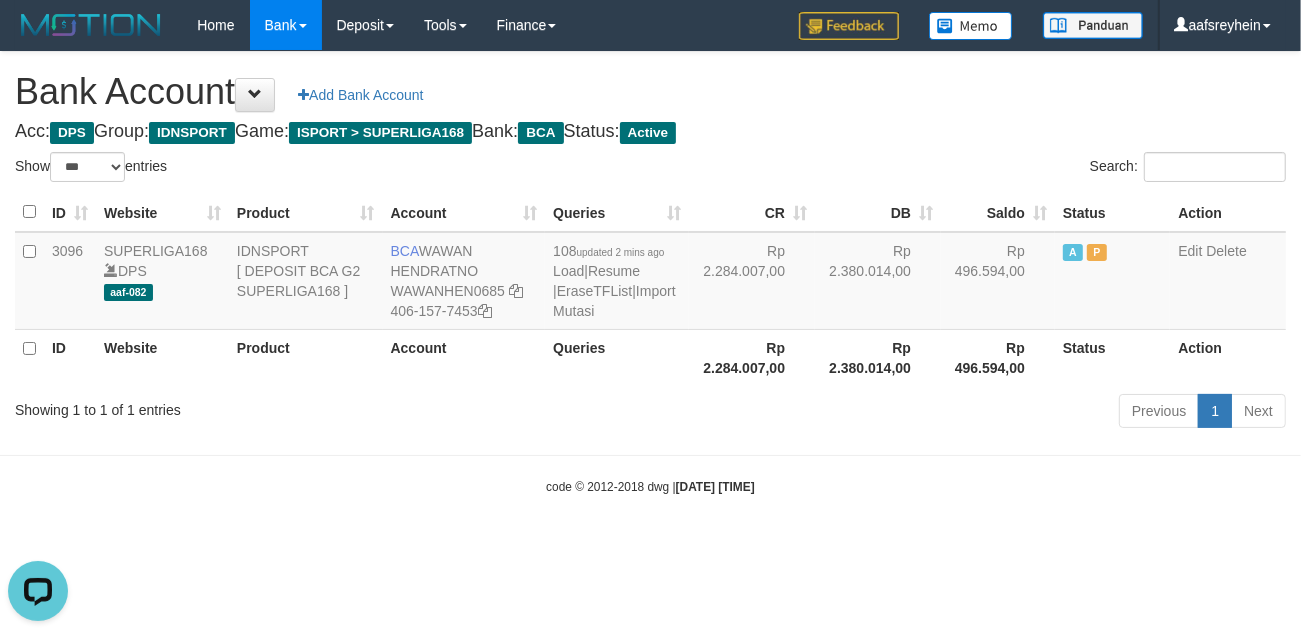 click on "Toggle navigation
Home
Bank
Account List
Load
By Website
Group
[ISPORT]													SUPERLIGA168
By Load Group (DPS)" at bounding box center (650, 273) 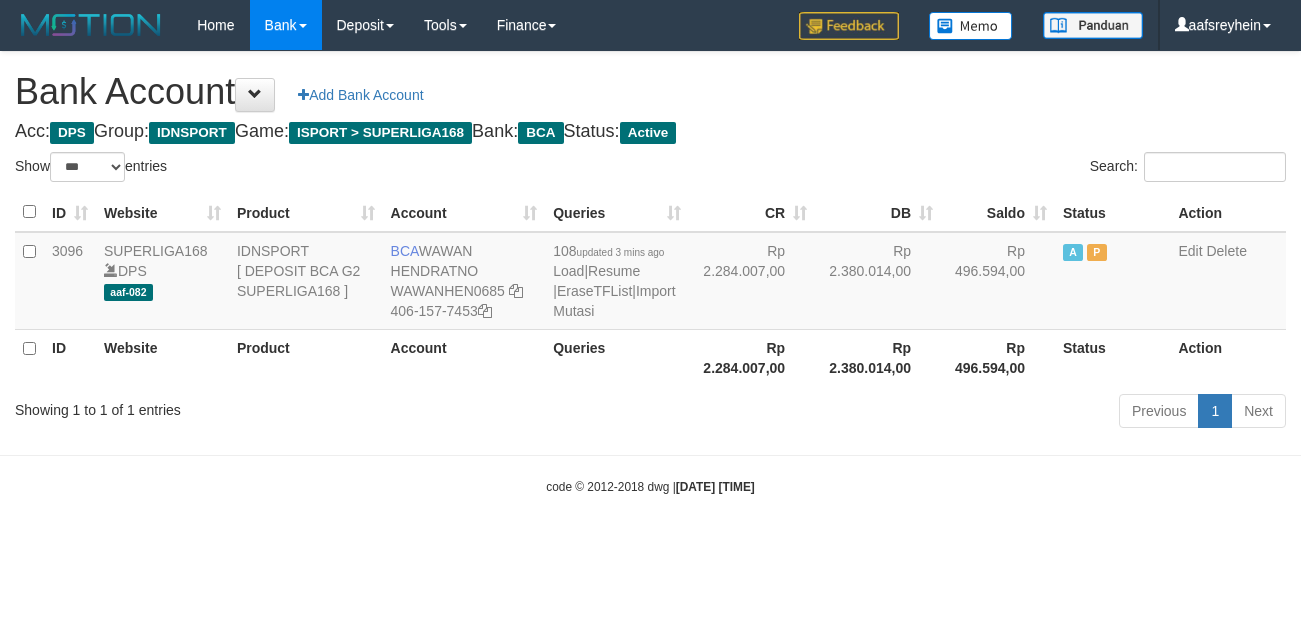 select on "***" 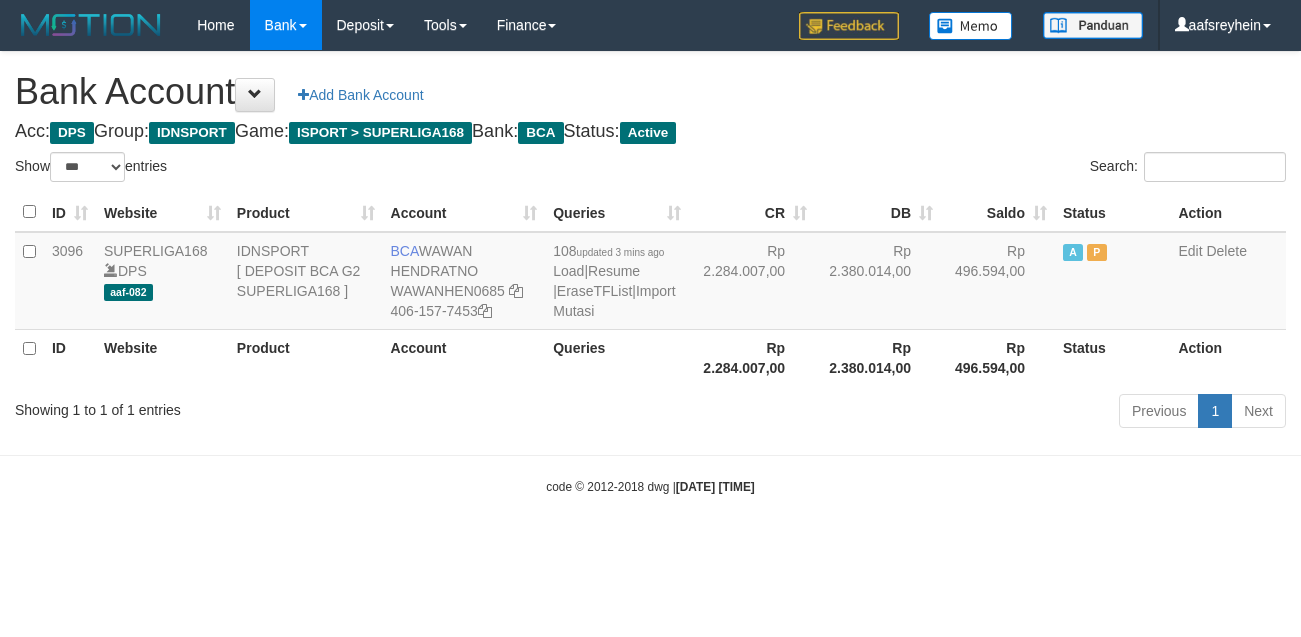 scroll, scrollTop: 0, scrollLeft: 0, axis: both 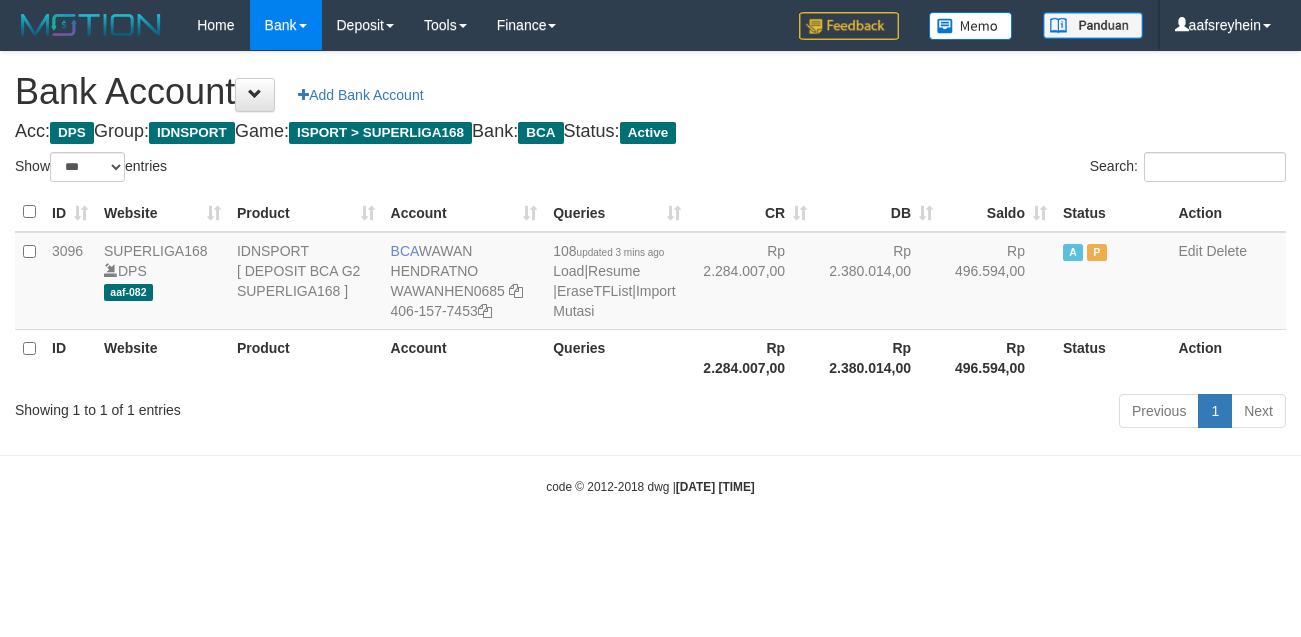 select on "***" 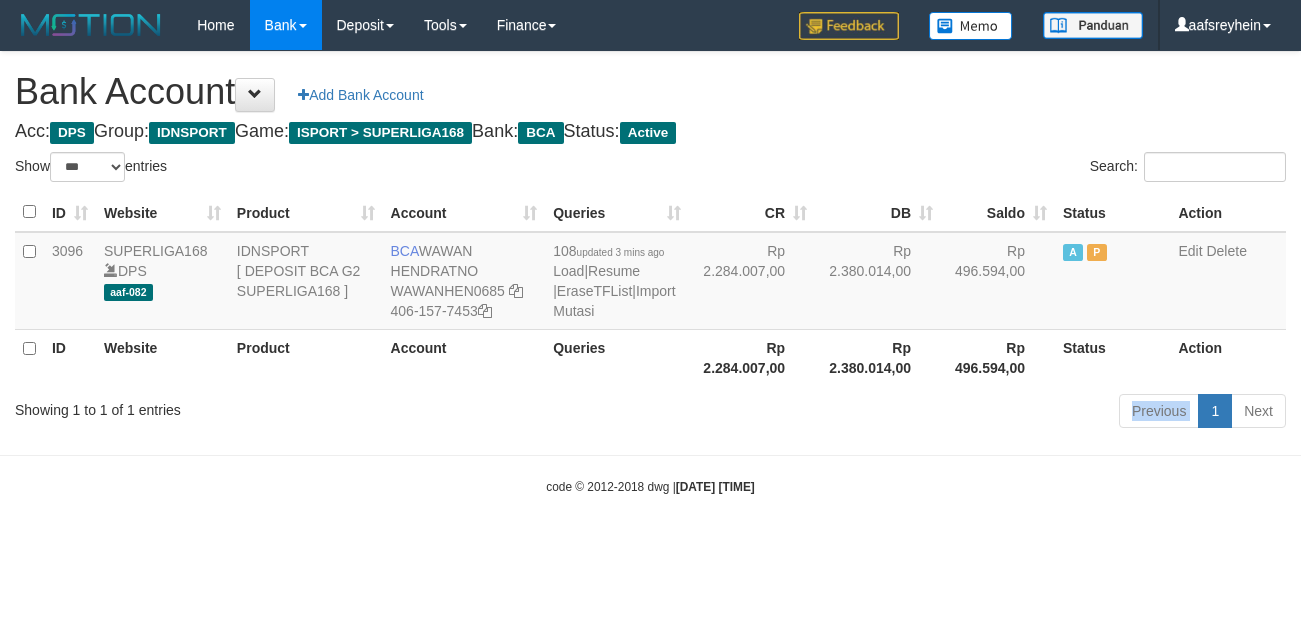 scroll, scrollTop: 0, scrollLeft: 0, axis: both 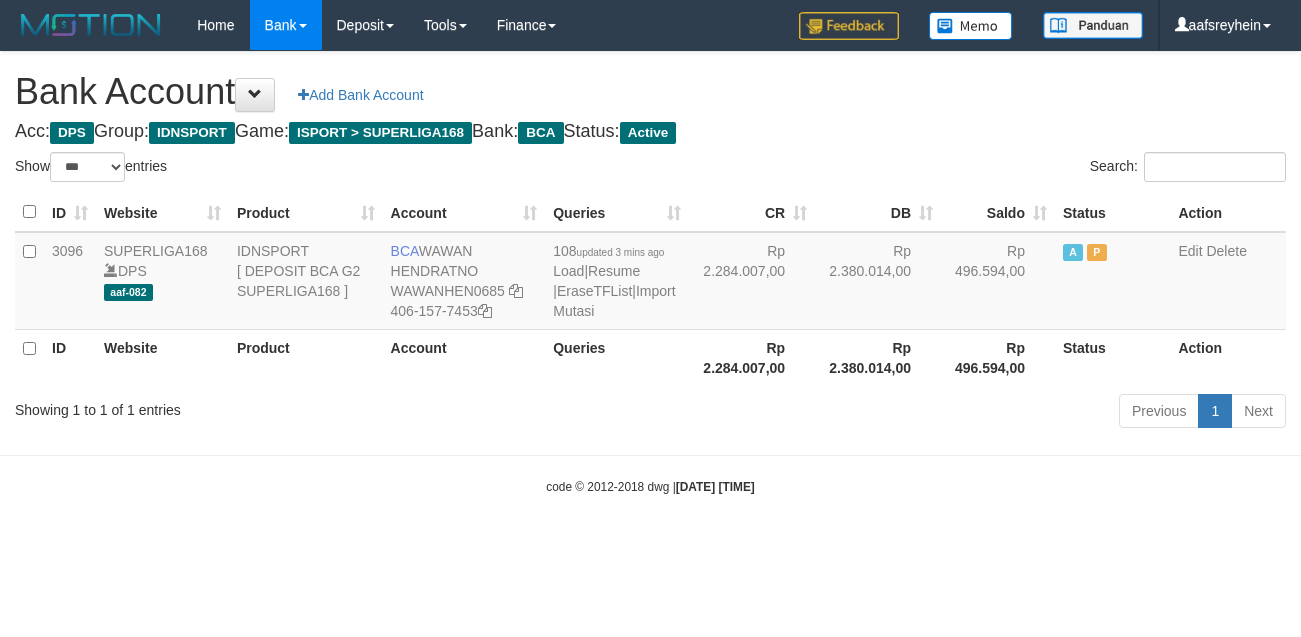 select on "***" 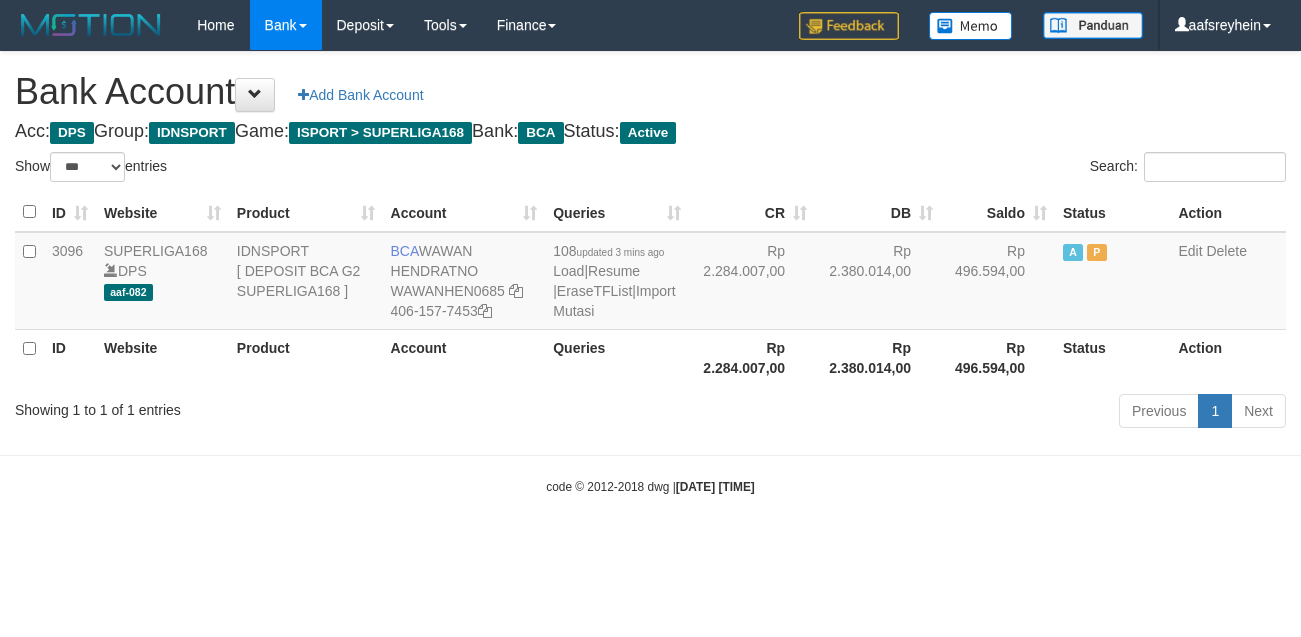 scroll, scrollTop: 0, scrollLeft: 0, axis: both 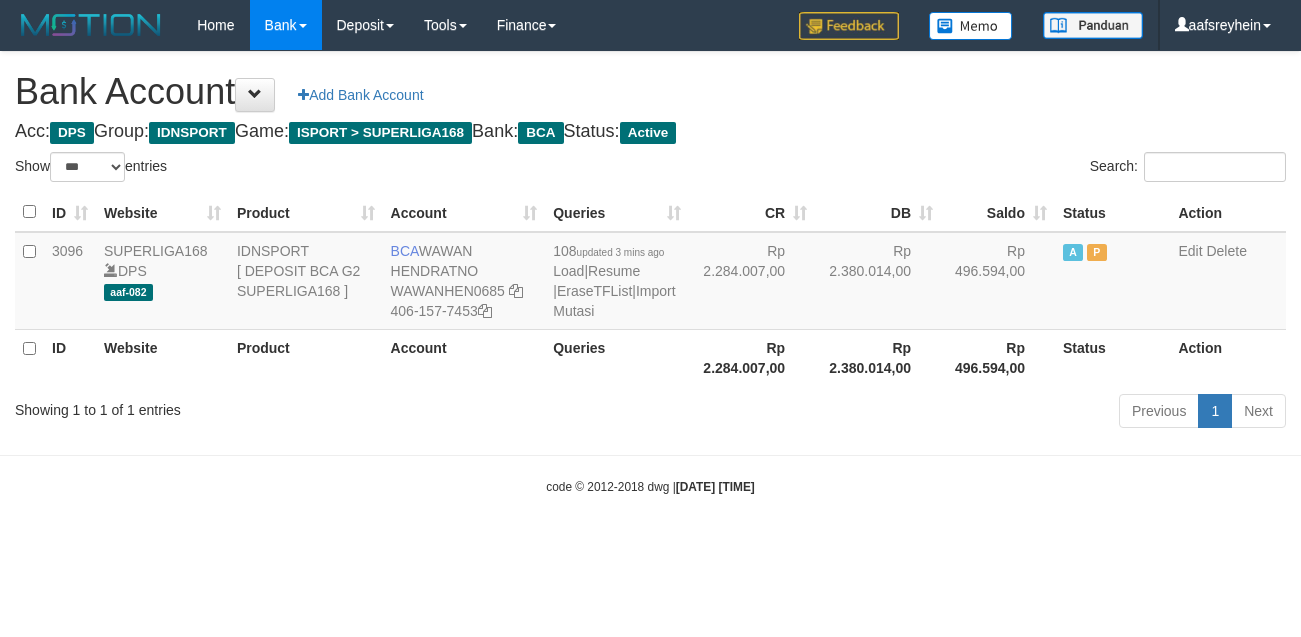 select on "***" 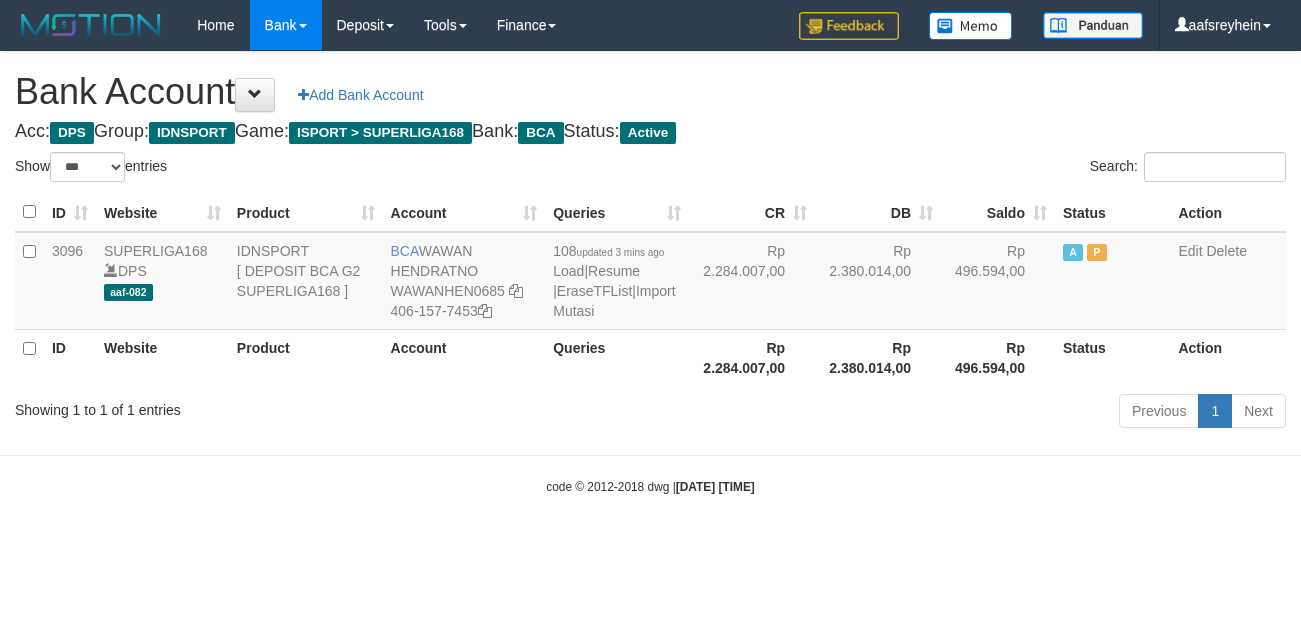 scroll, scrollTop: 0, scrollLeft: 0, axis: both 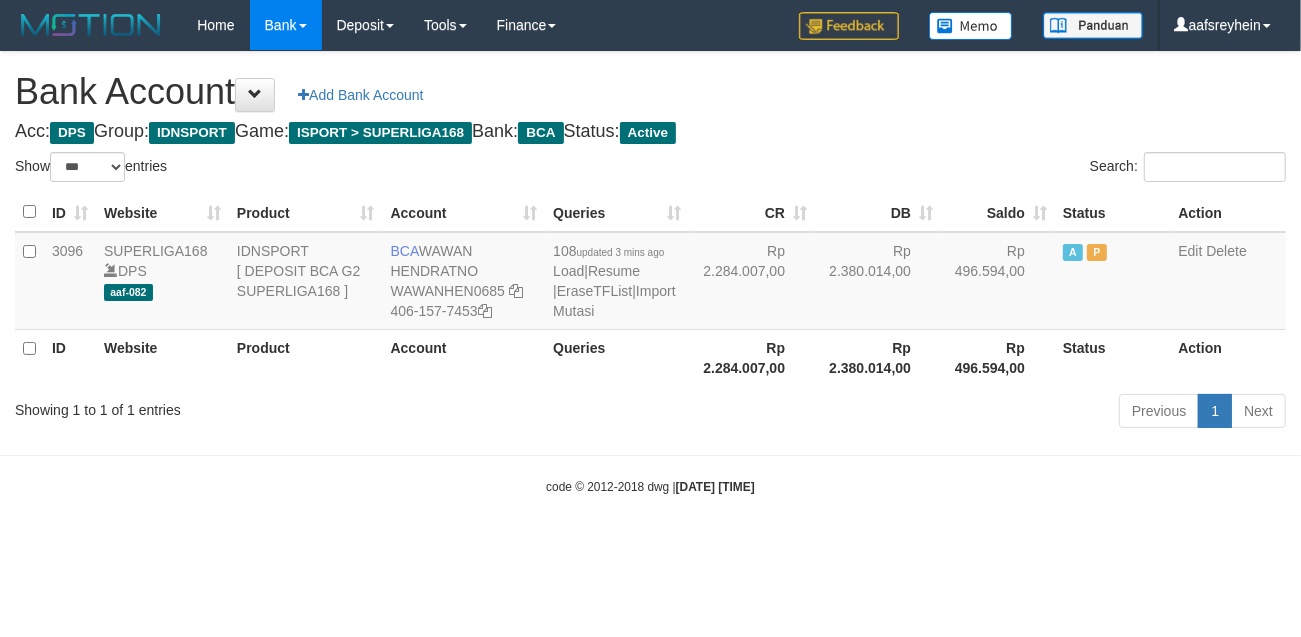 drag, startPoint x: 981, startPoint y: 128, endPoint x: 971, endPoint y: 127, distance: 10.049875 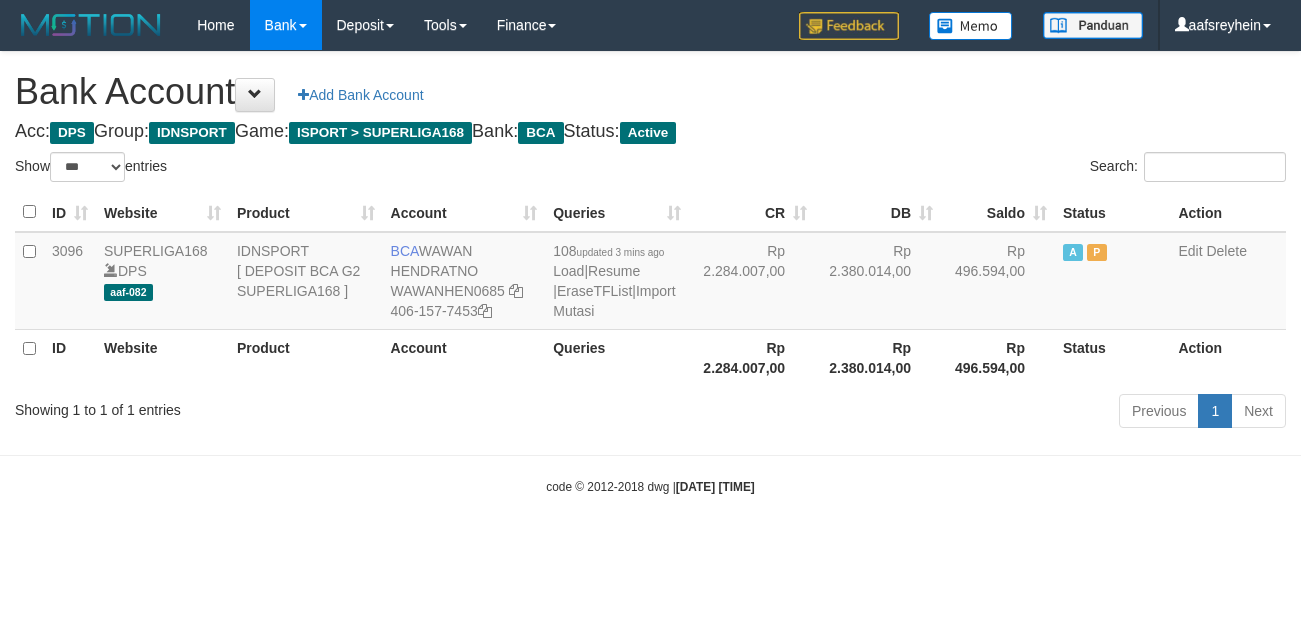 select on "***" 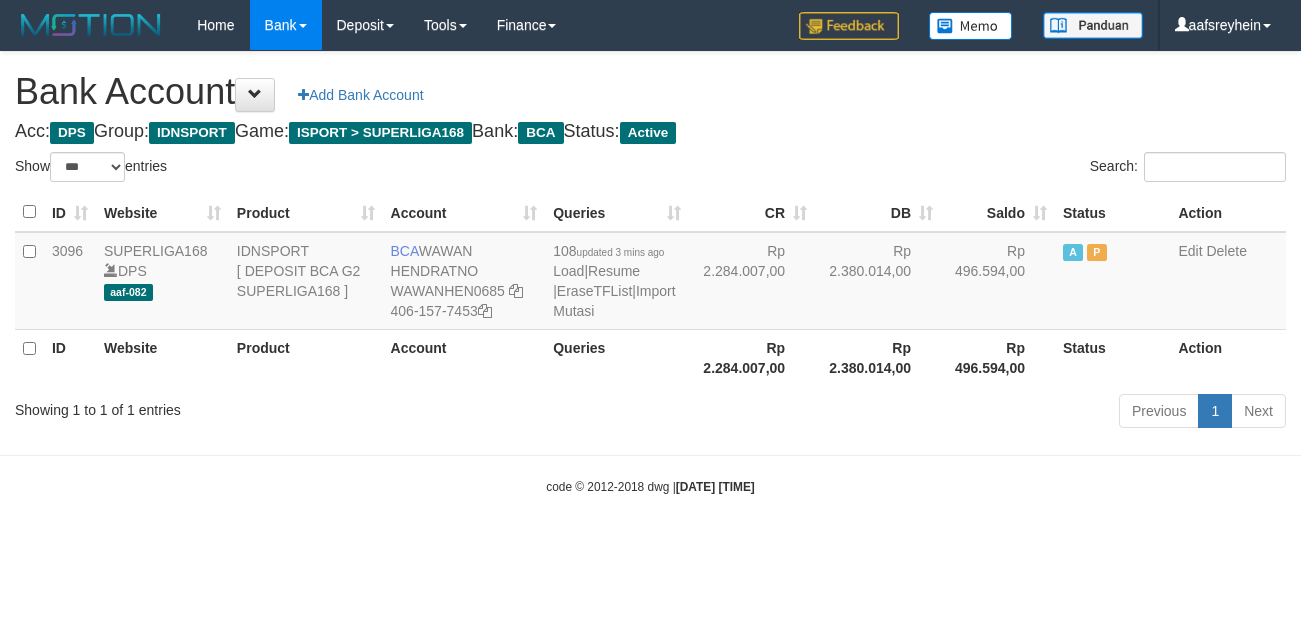 scroll, scrollTop: 0, scrollLeft: 0, axis: both 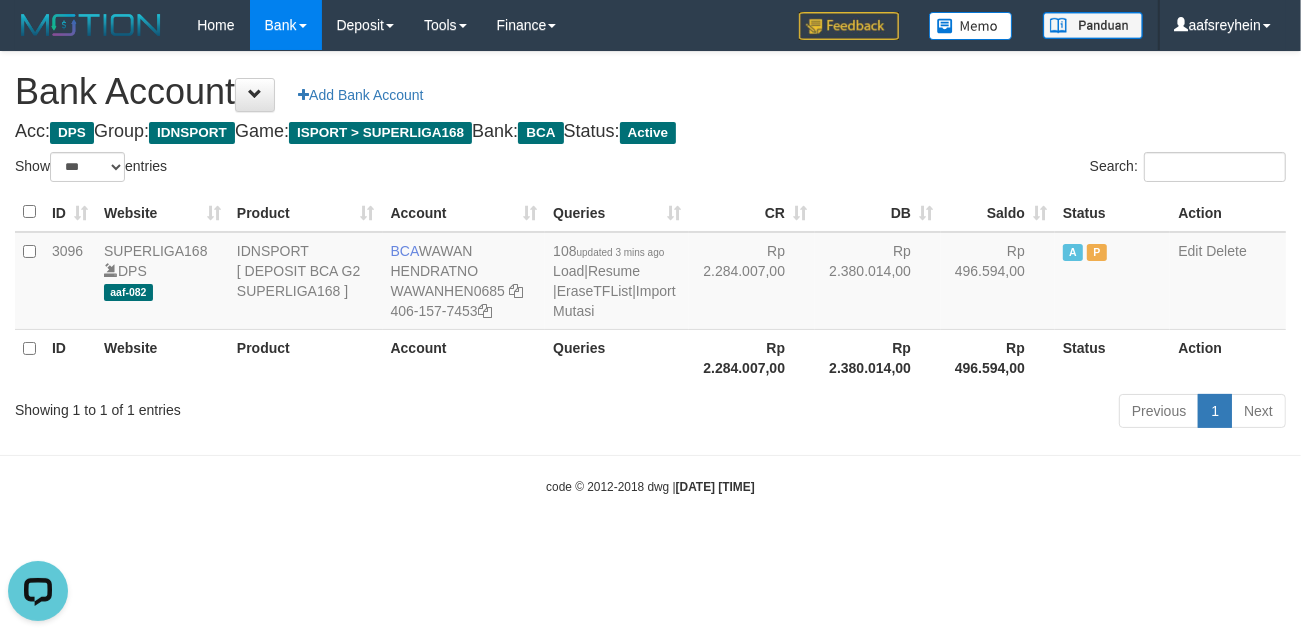 click on "code © 2012-2018 dwg |  2025/07/12 22:23:48" at bounding box center [650, 486] 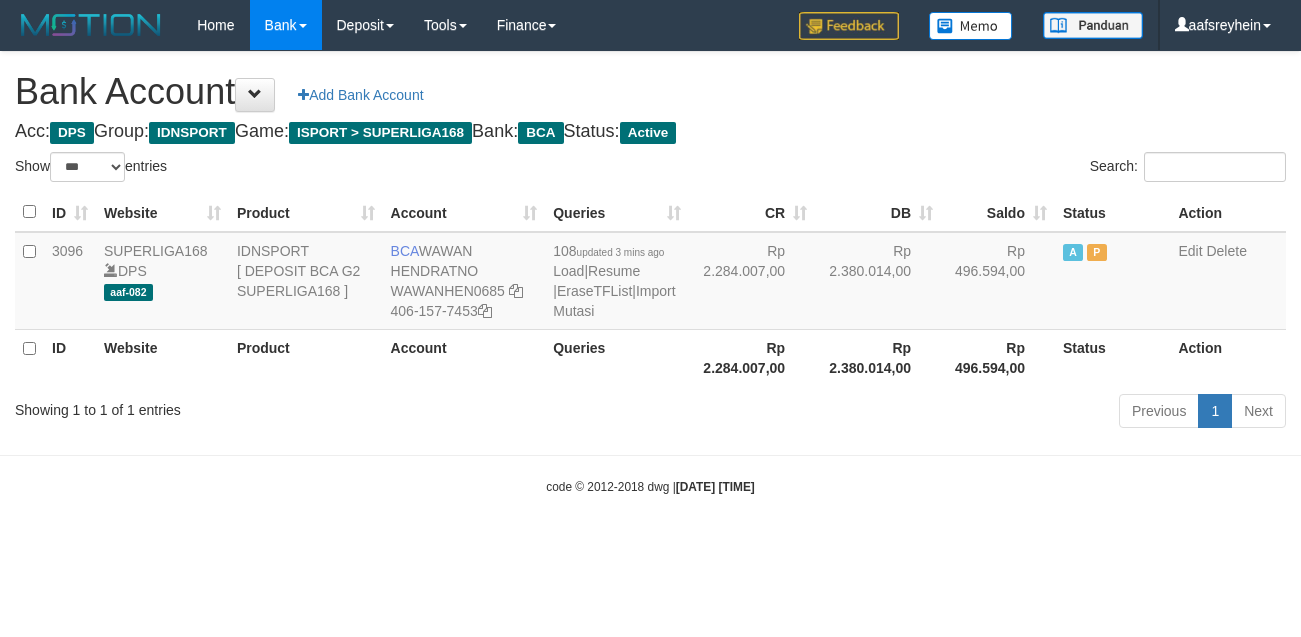 select on "***" 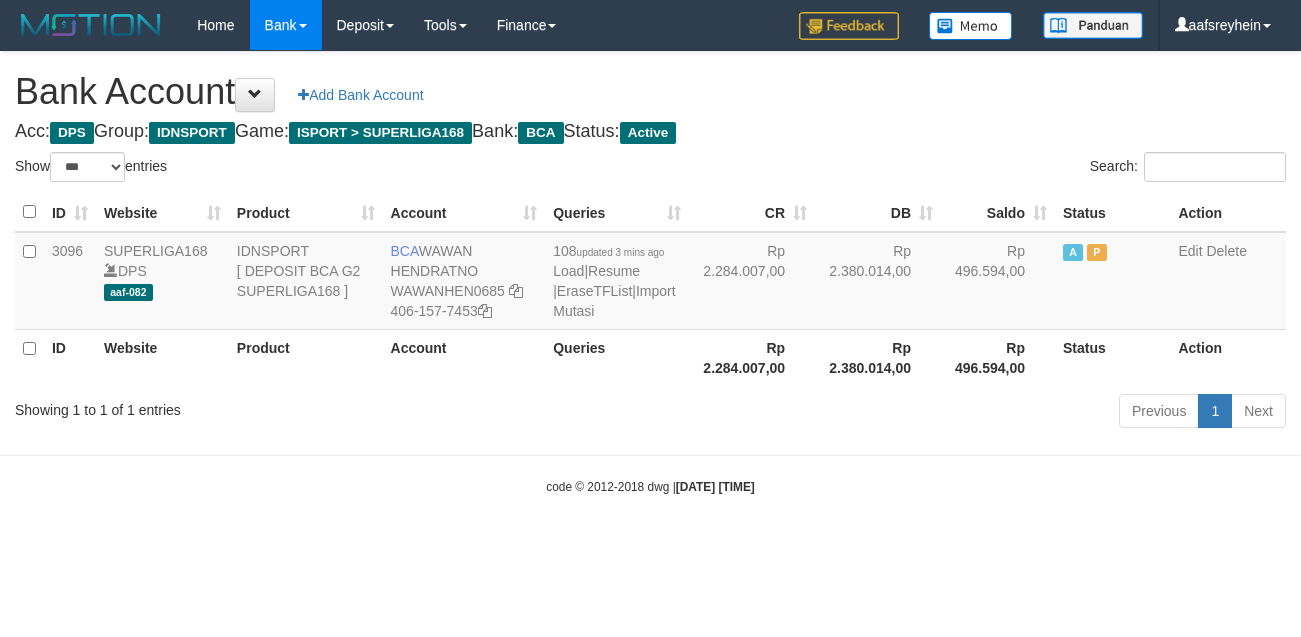 scroll, scrollTop: 0, scrollLeft: 0, axis: both 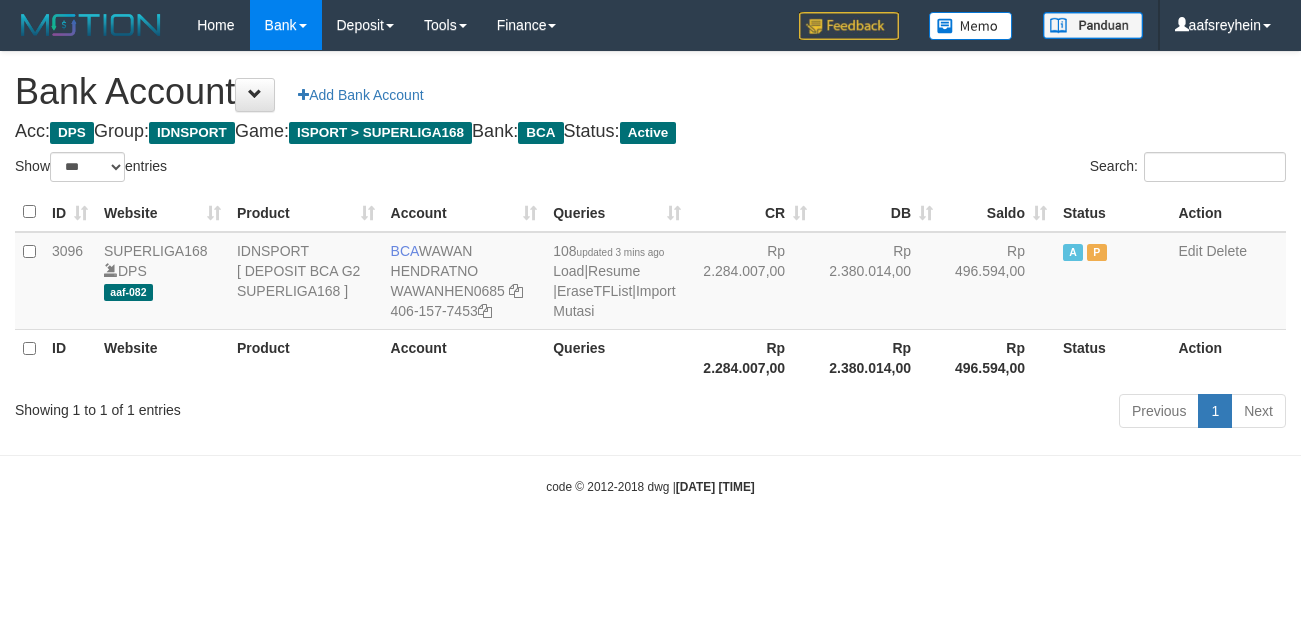 select on "***" 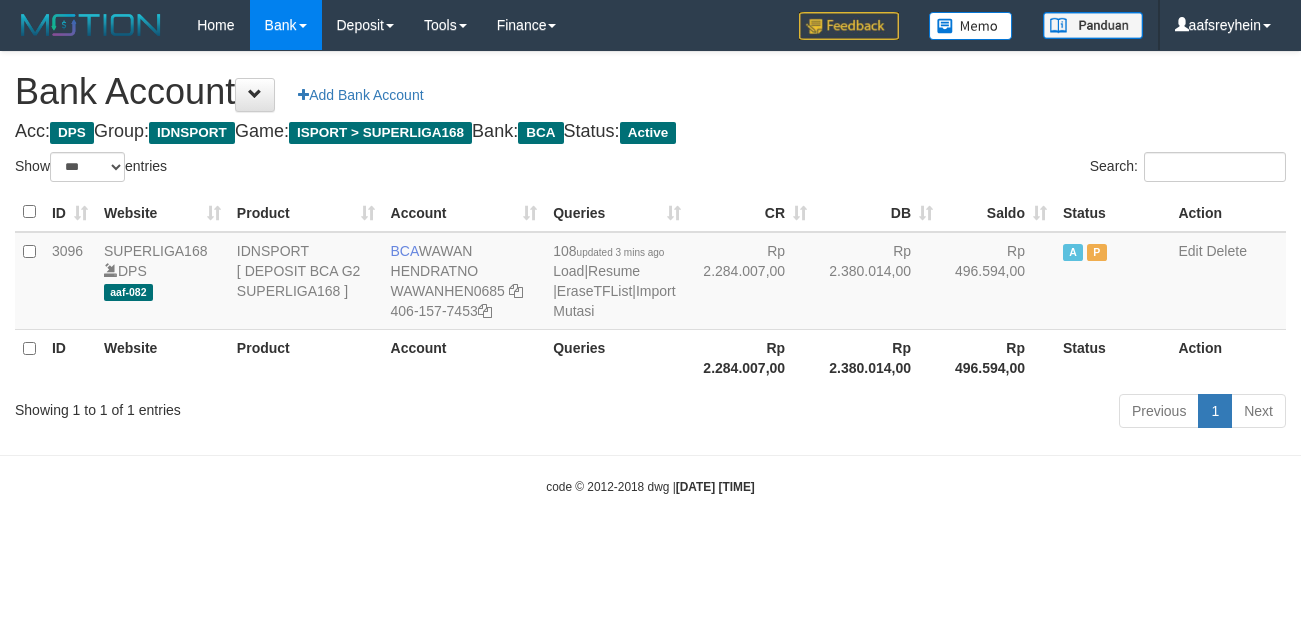 scroll, scrollTop: 0, scrollLeft: 0, axis: both 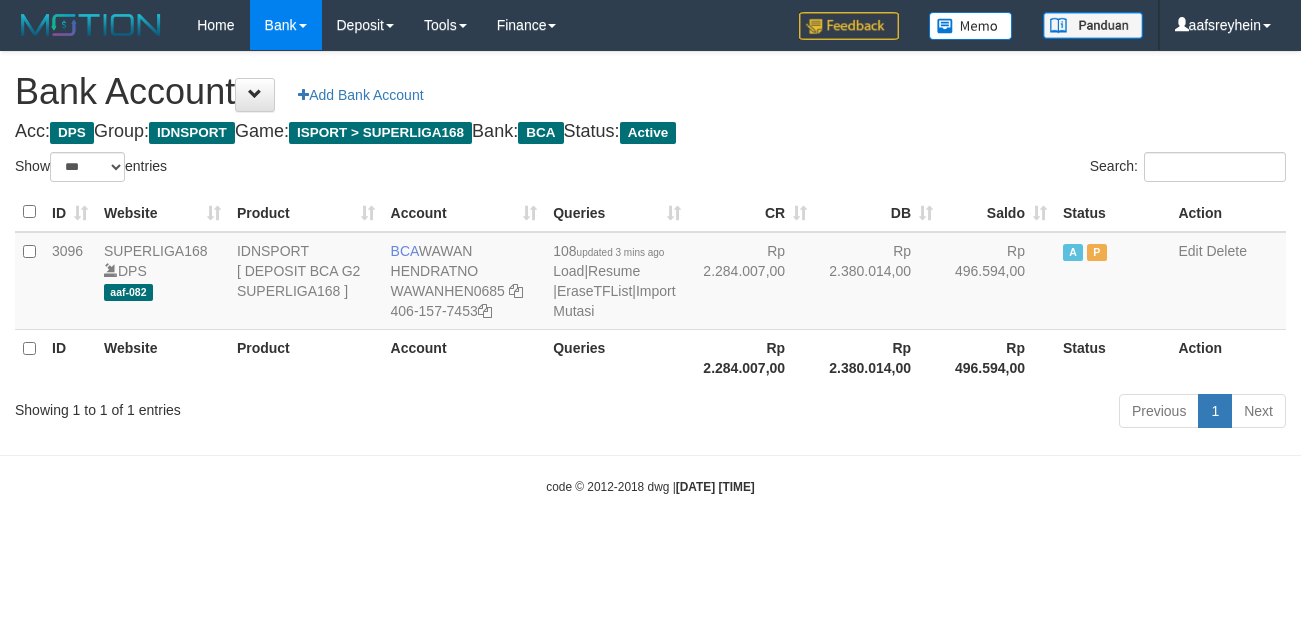 select on "***" 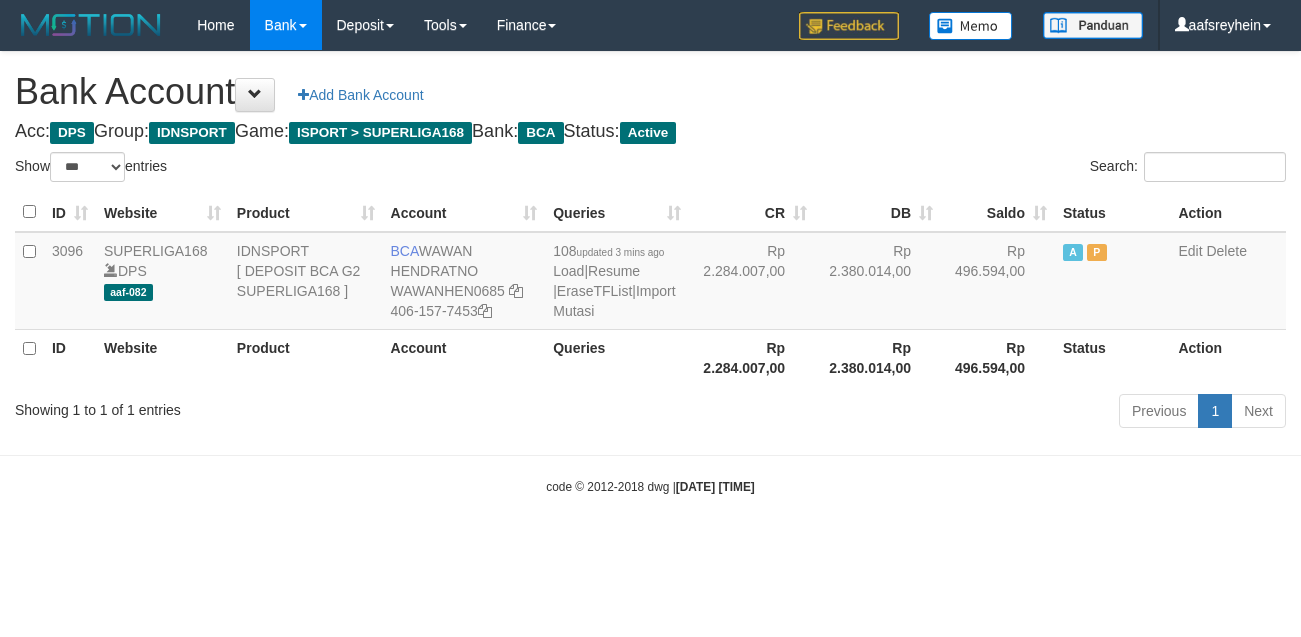 scroll, scrollTop: 0, scrollLeft: 0, axis: both 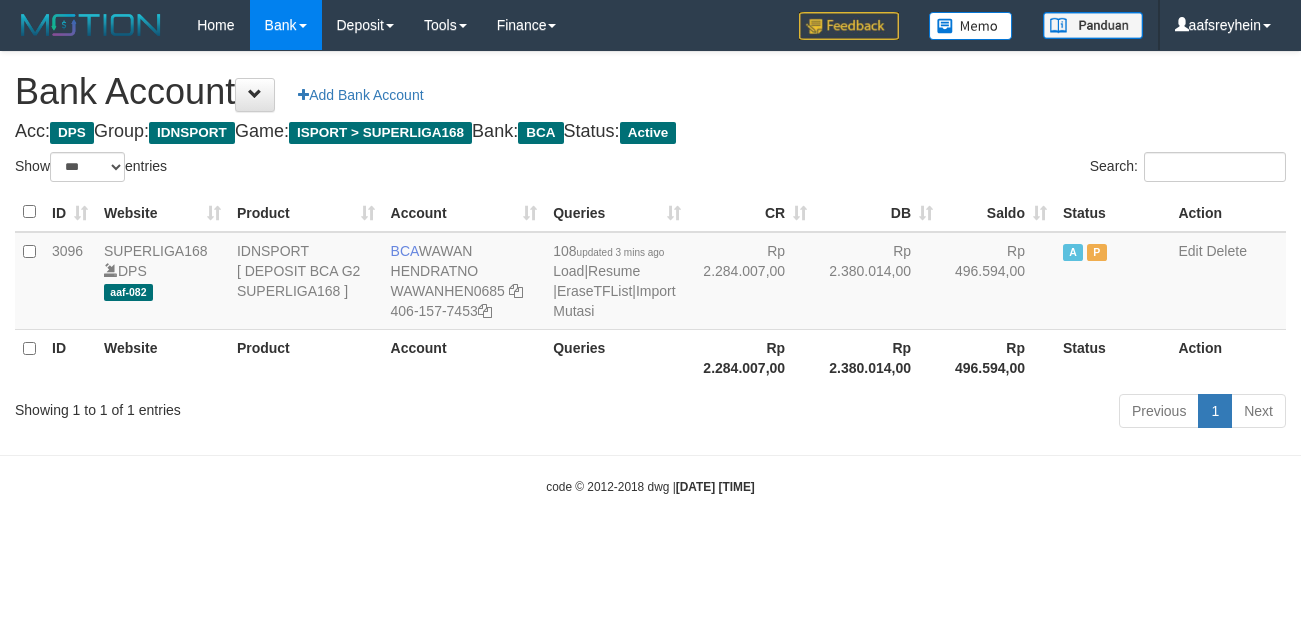select on "***" 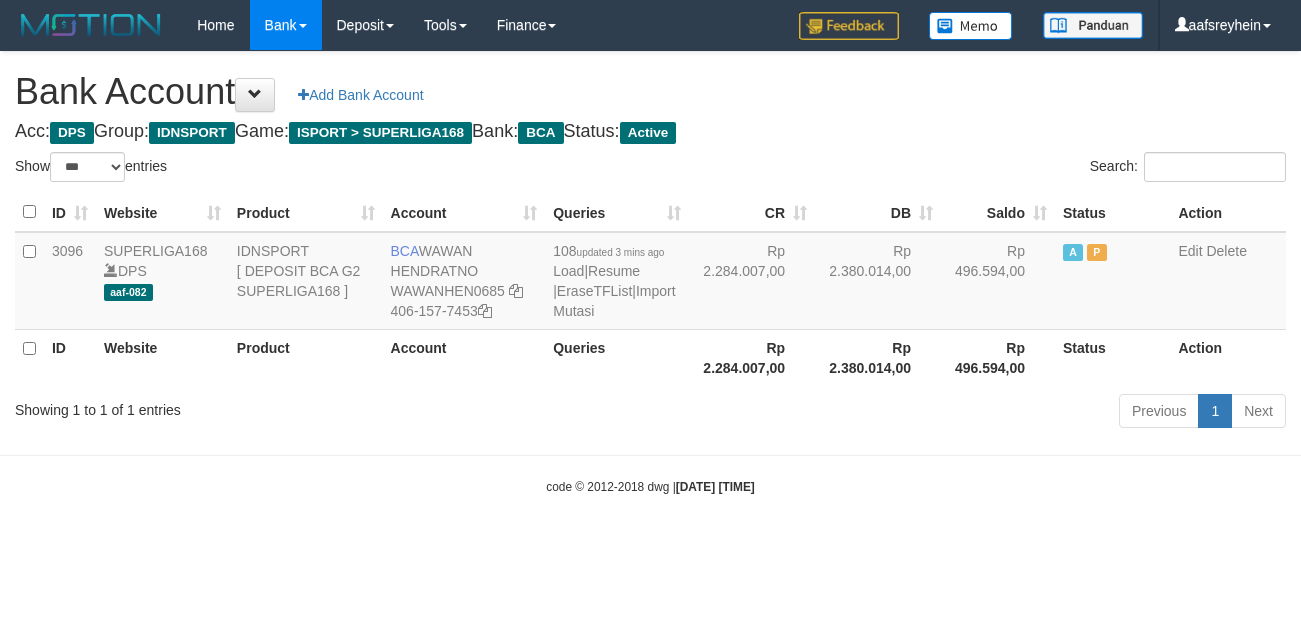 scroll, scrollTop: 0, scrollLeft: 0, axis: both 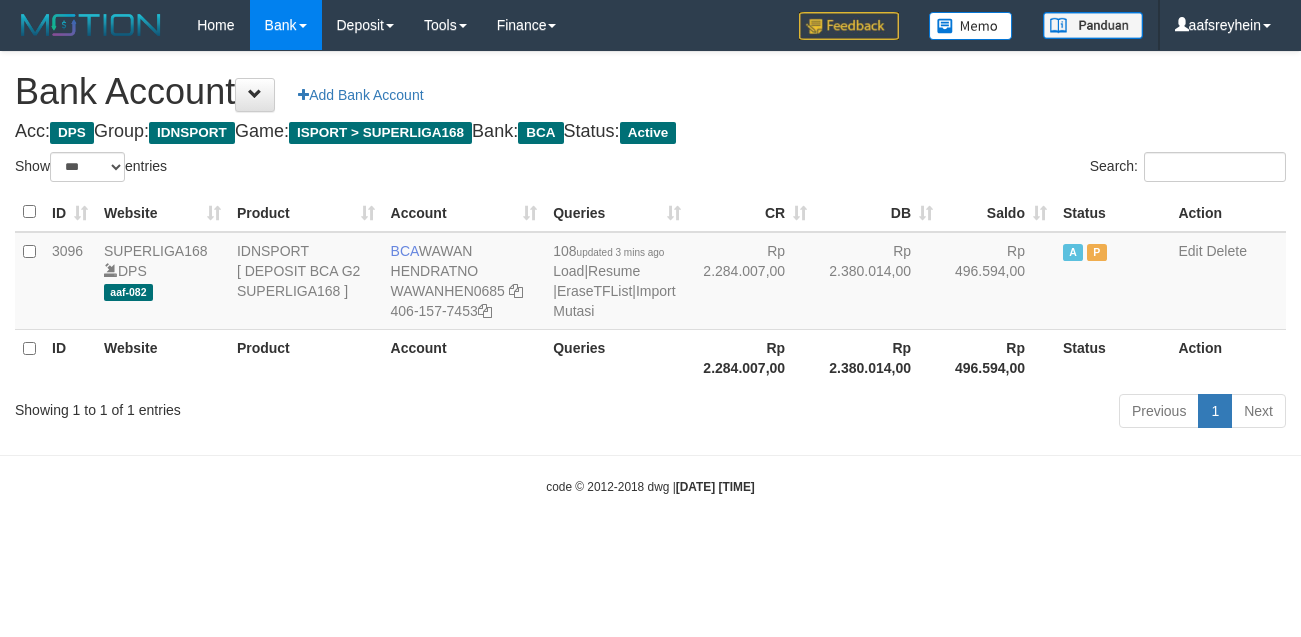 select on "***" 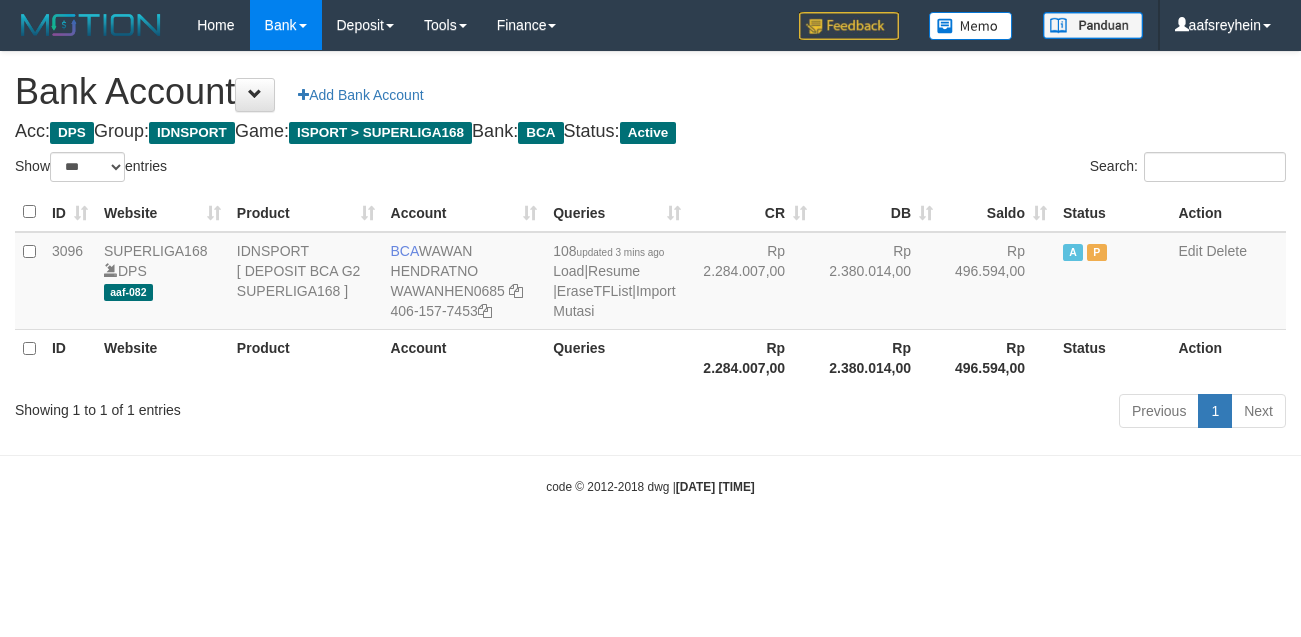 scroll, scrollTop: 0, scrollLeft: 0, axis: both 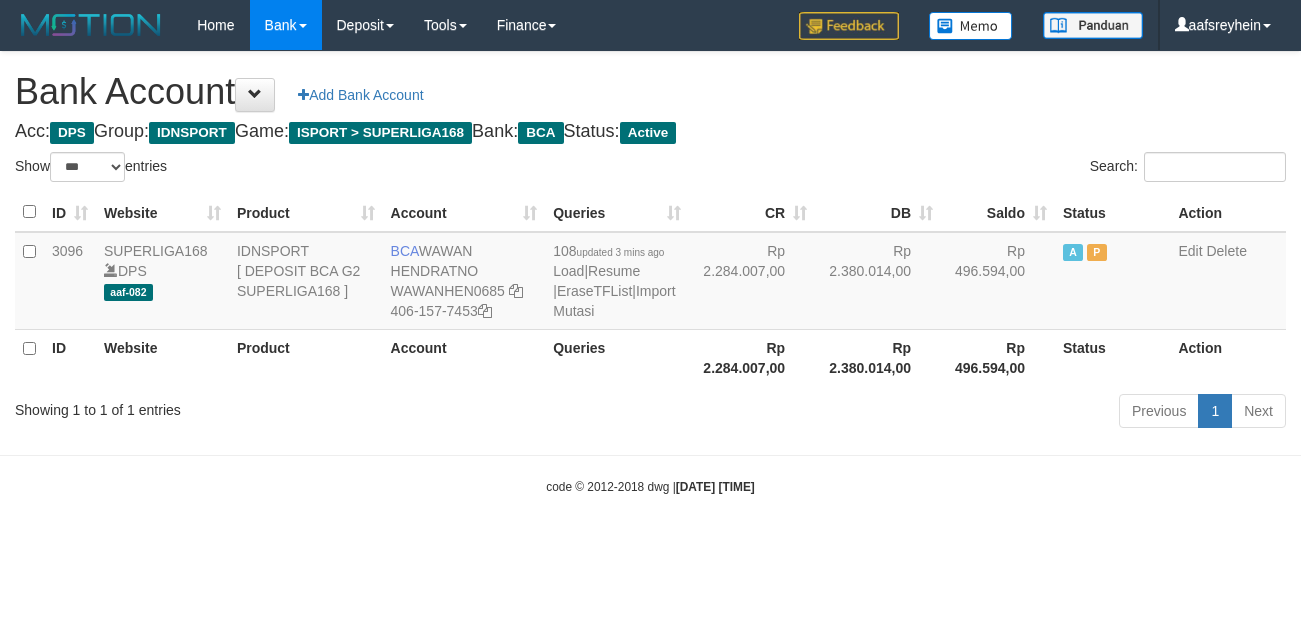 select on "***" 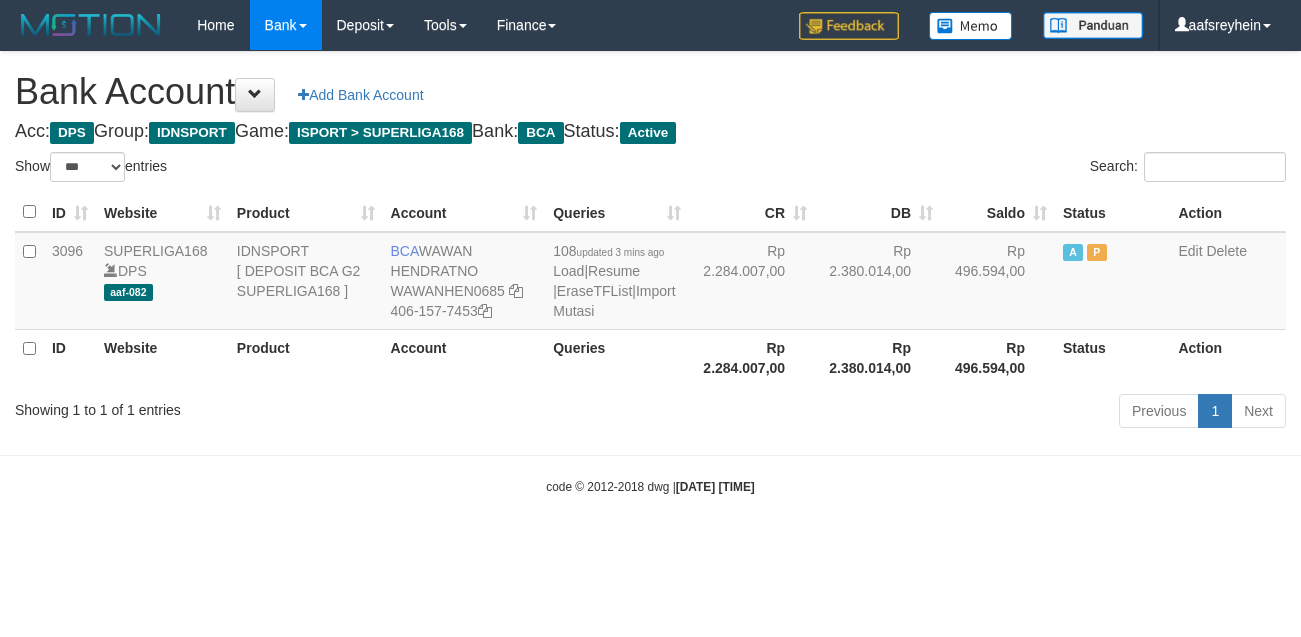 scroll, scrollTop: 0, scrollLeft: 0, axis: both 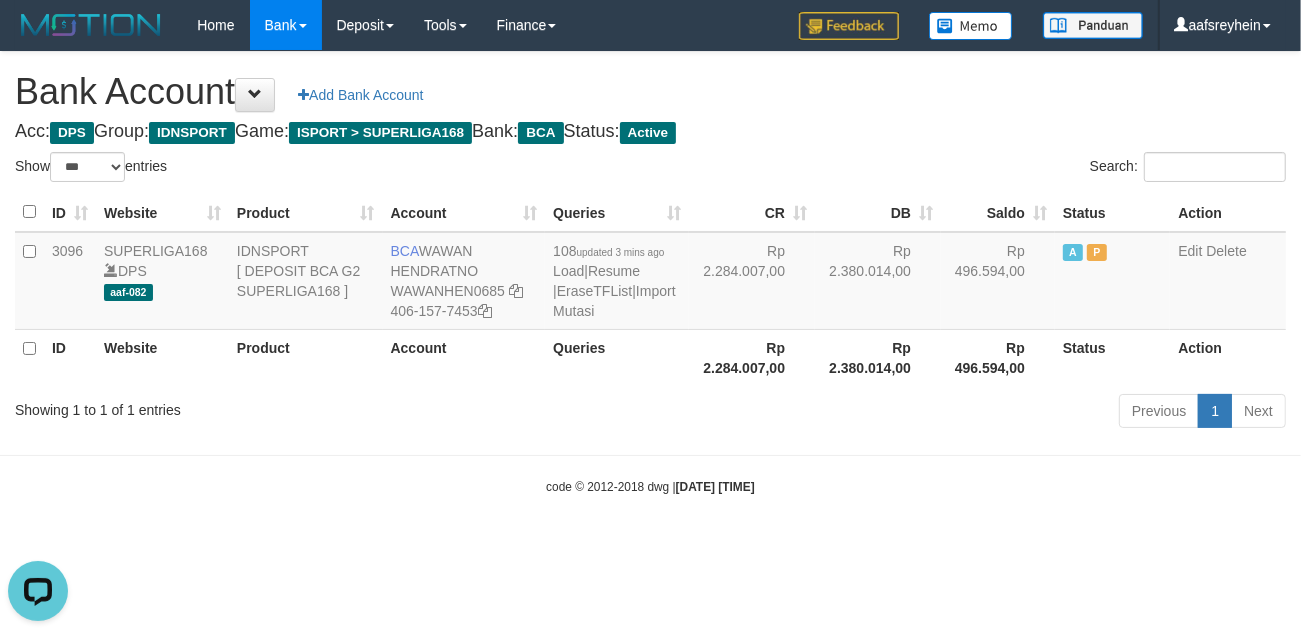click on "Toggle navigation
Home
Bank
Account List
Load
By Website
Group
[ISPORT]													SUPERLIGA168
By Load Group (DPS)
-" at bounding box center [650, 273] 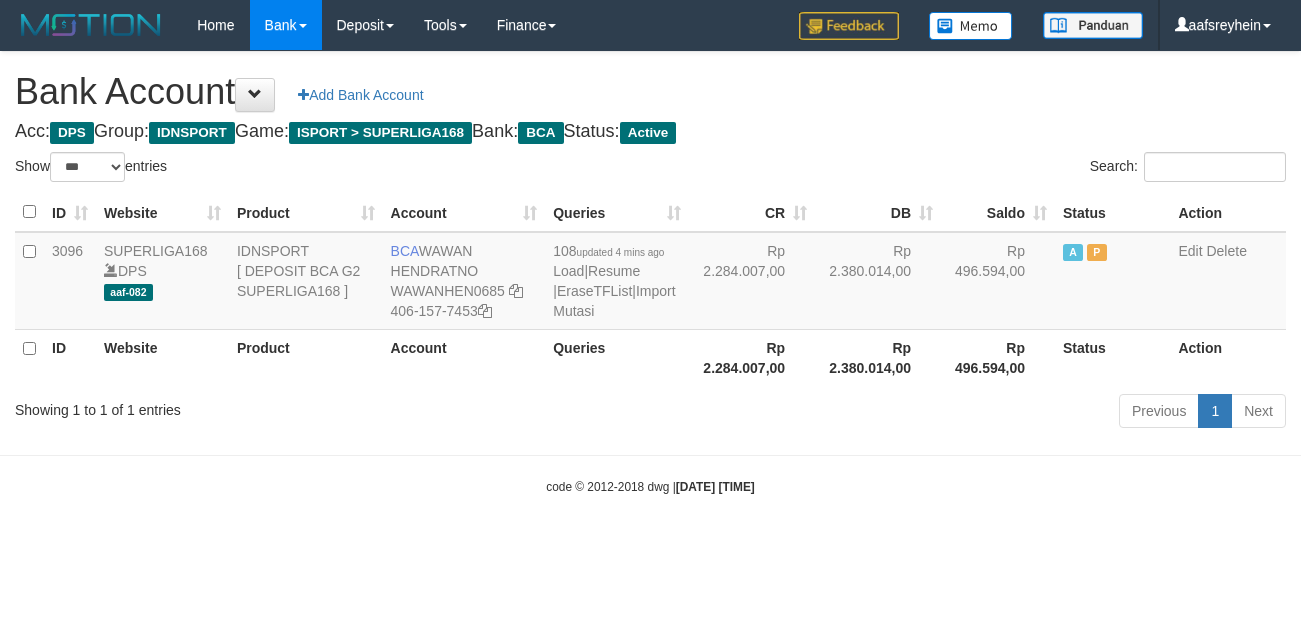 select on "***" 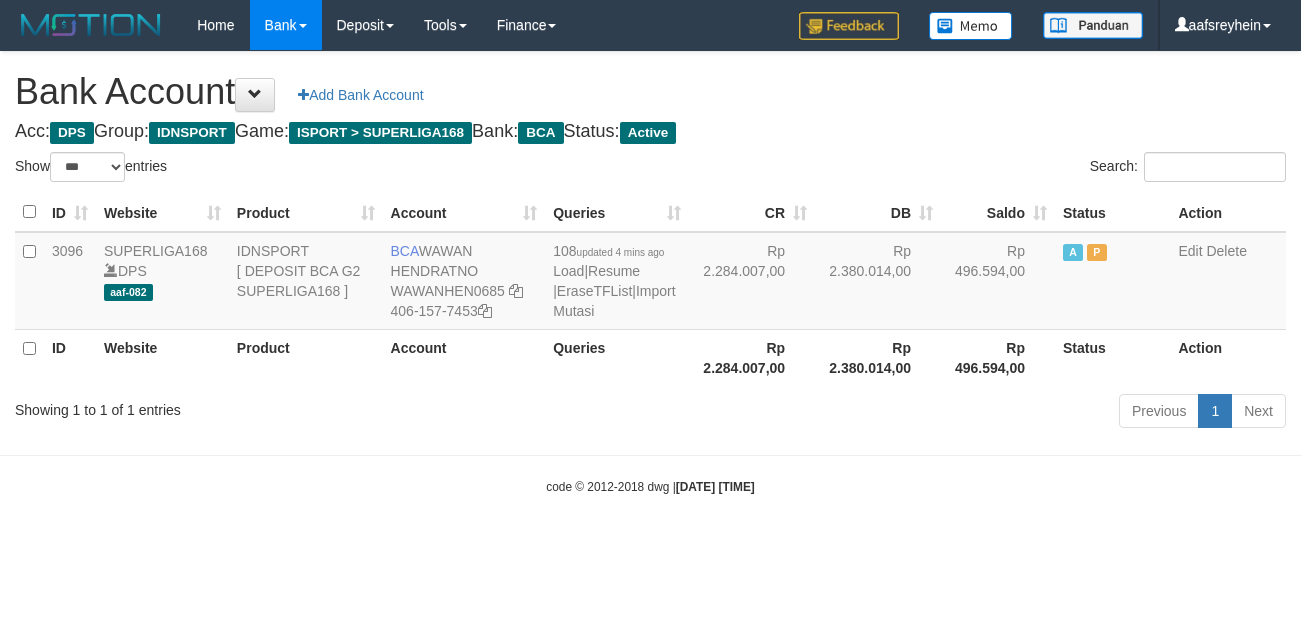 scroll, scrollTop: 0, scrollLeft: 0, axis: both 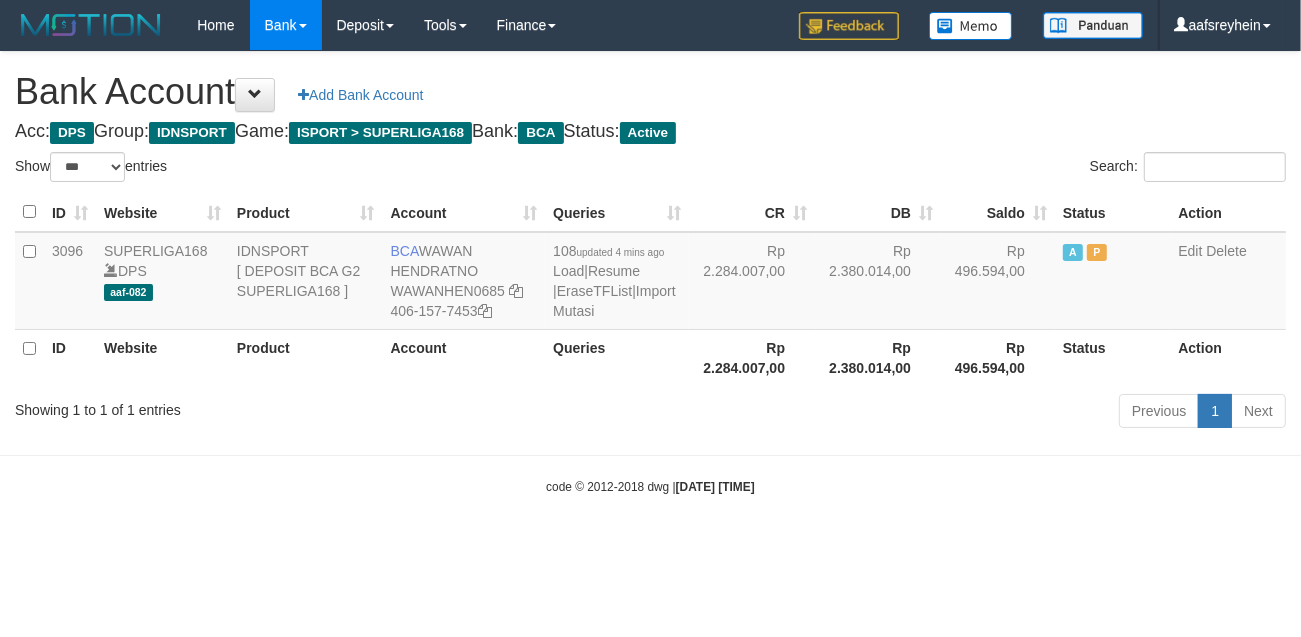 click at bounding box center [650, 455] 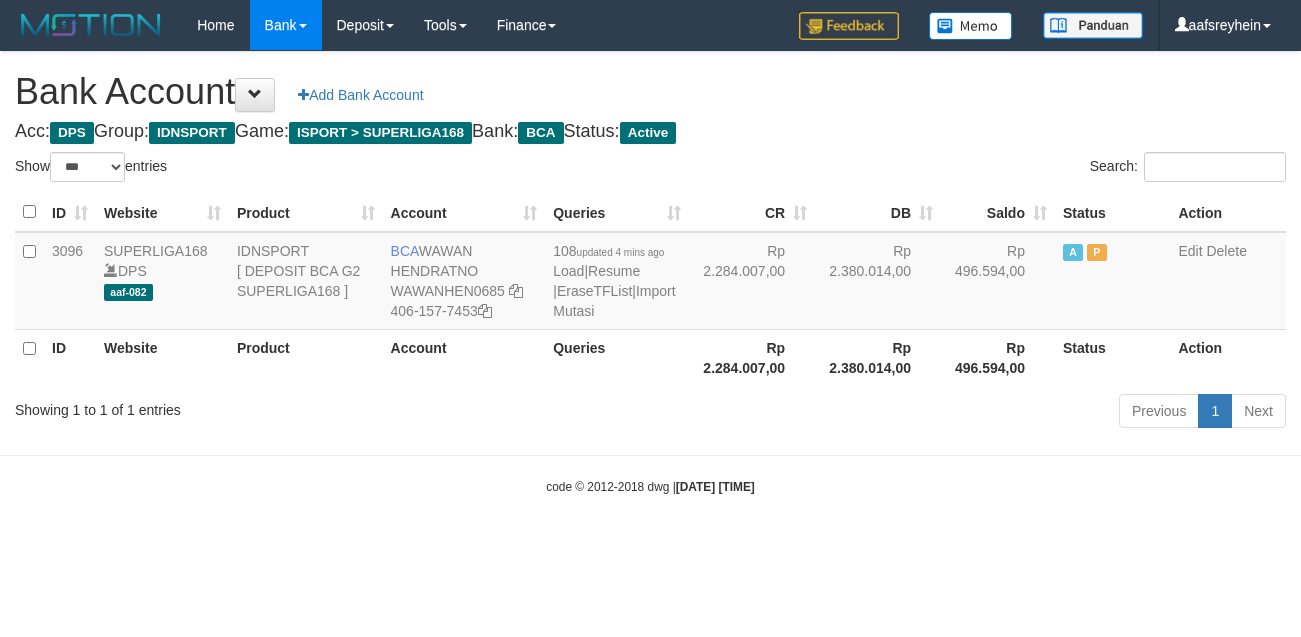 select on "***" 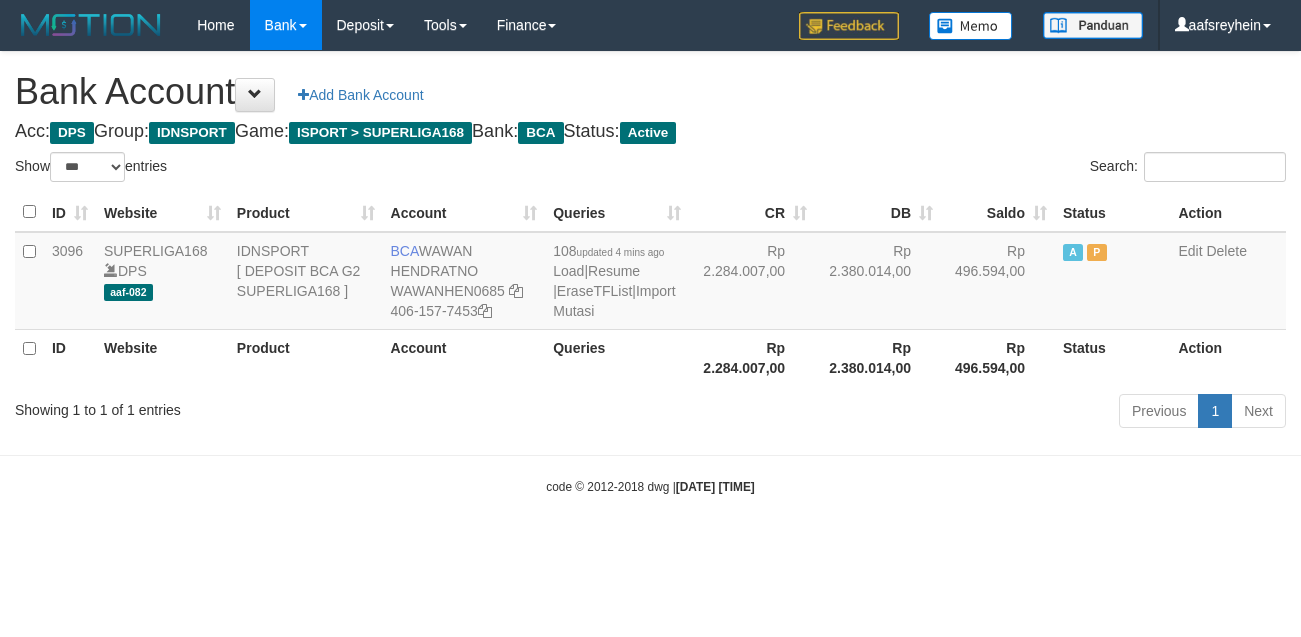 scroll, scrollTop: 0, scrollLeft: 0, axis: both 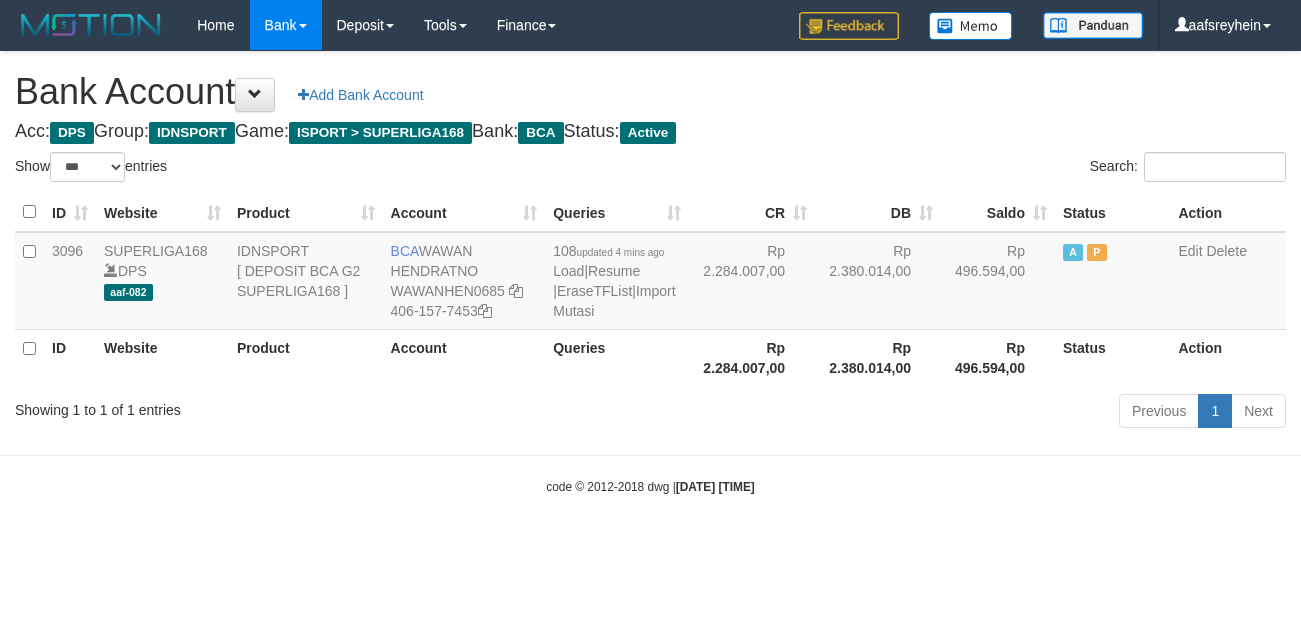 select on "***" 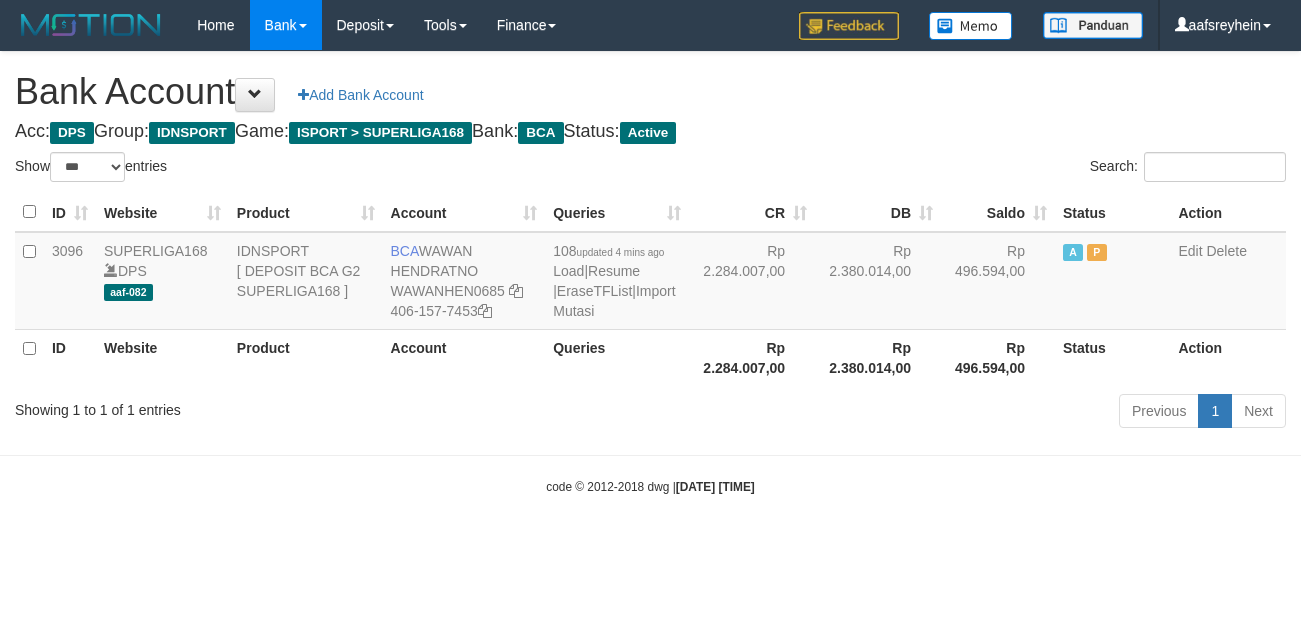 scroll, scrollTop: 0, scrollLeft: 0, axis: both 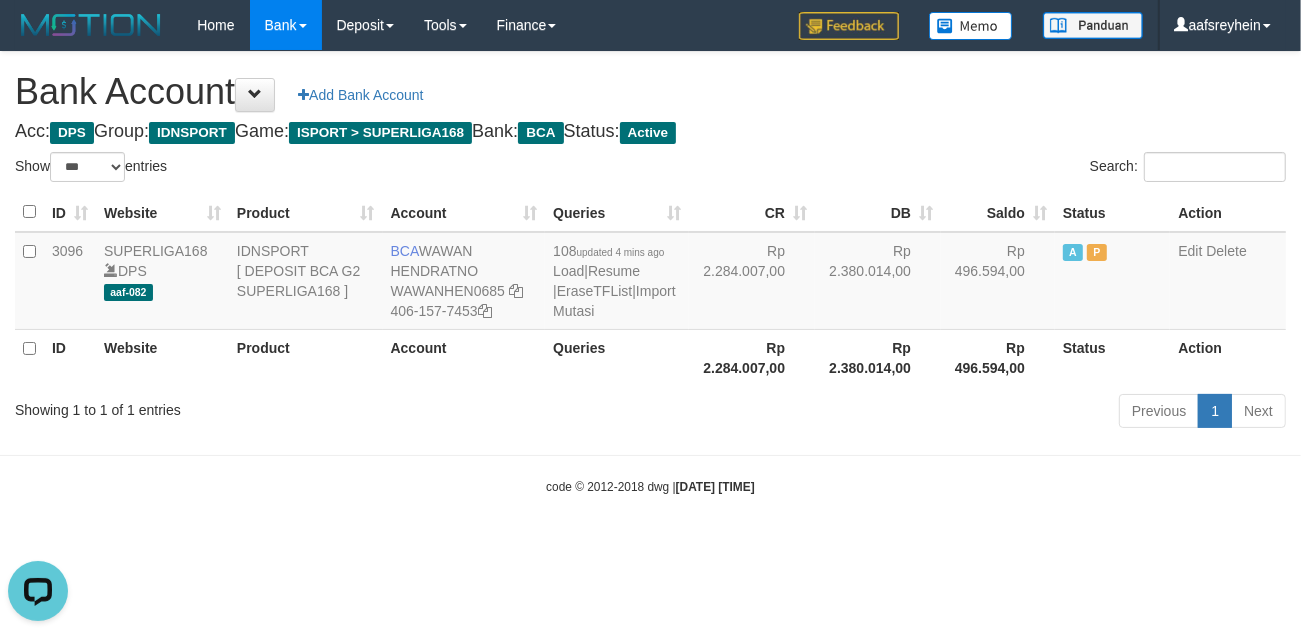 click on "Toggle navigation
Home
Bank
Account List
Load
By Website
Group
[ISPORT]													SUPERLIGA168
By Load Group (DPS)
-" at bounding box center [650, 273] 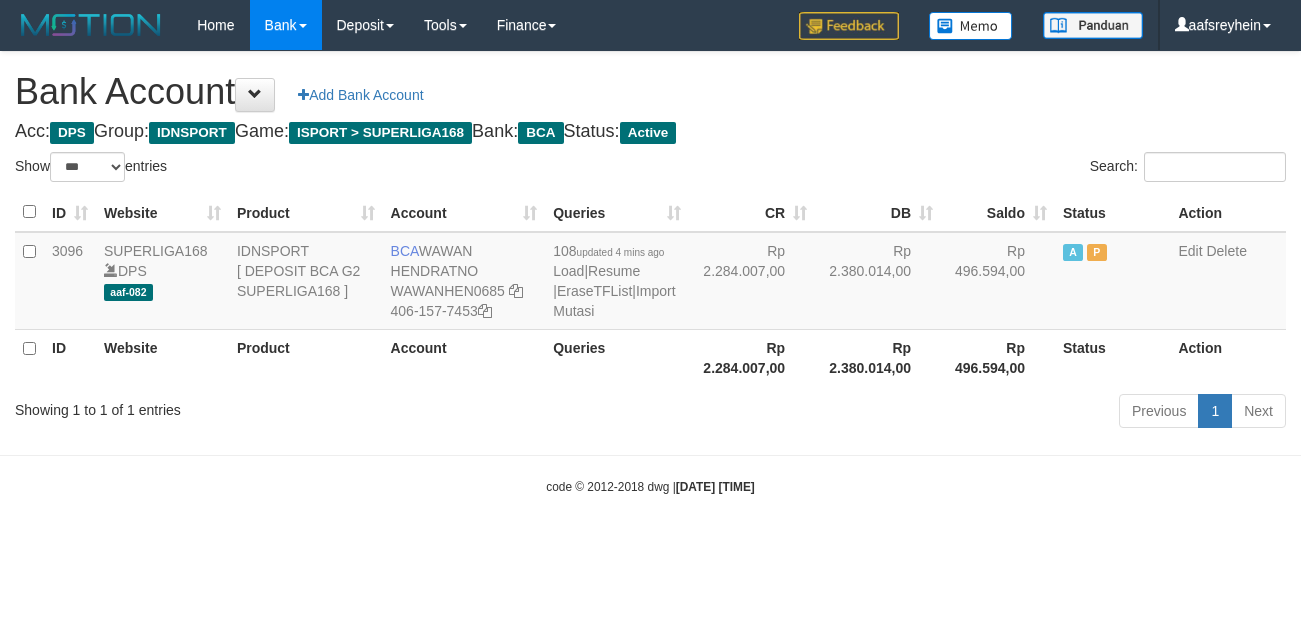 select on "***" 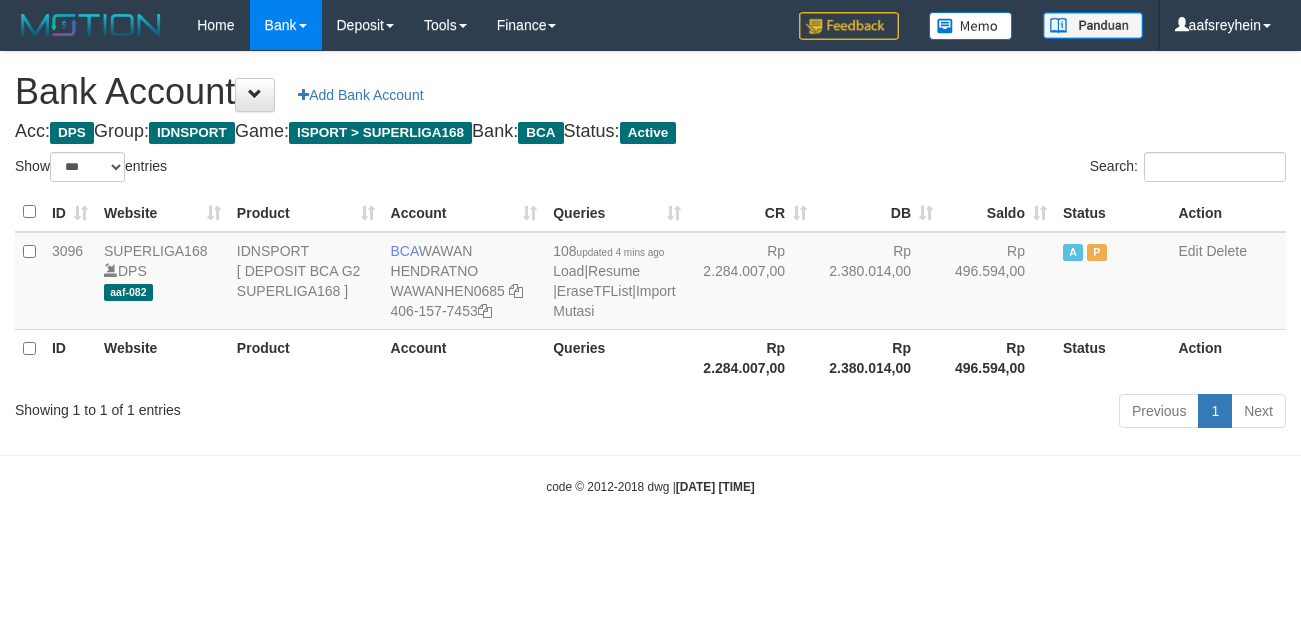 scroll, scrollTop: 0, scrollLeft: 0, axis: both 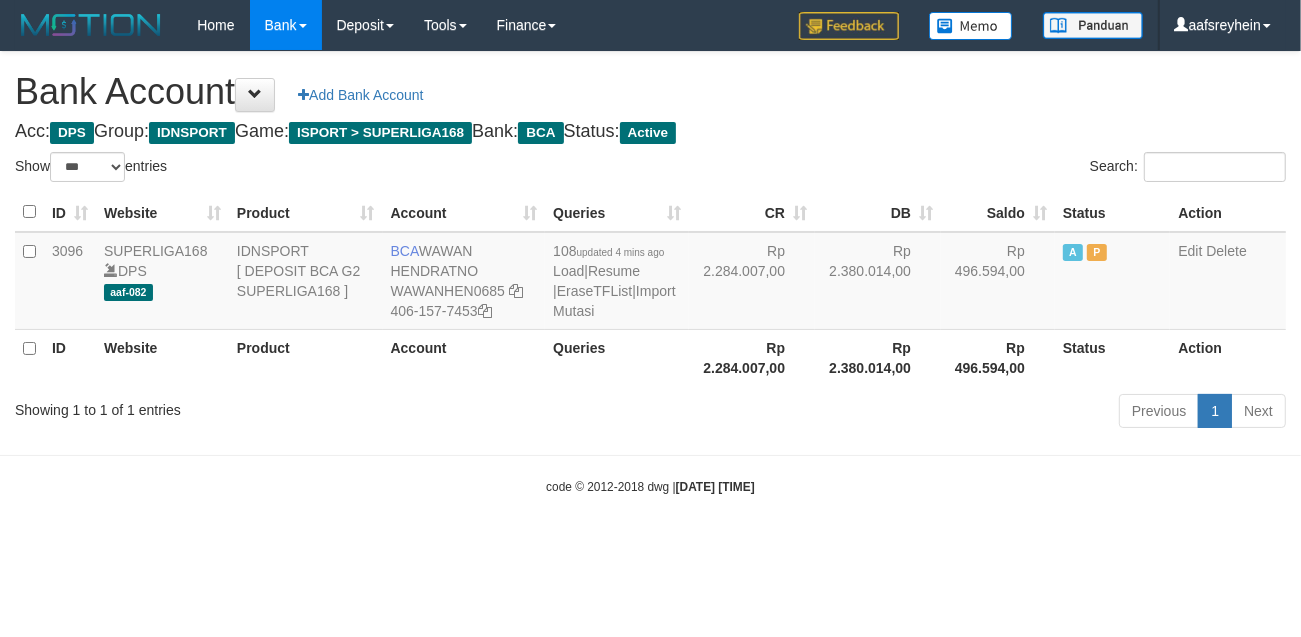 click on "Previous 1 Next" at bounding box center [921, 413] 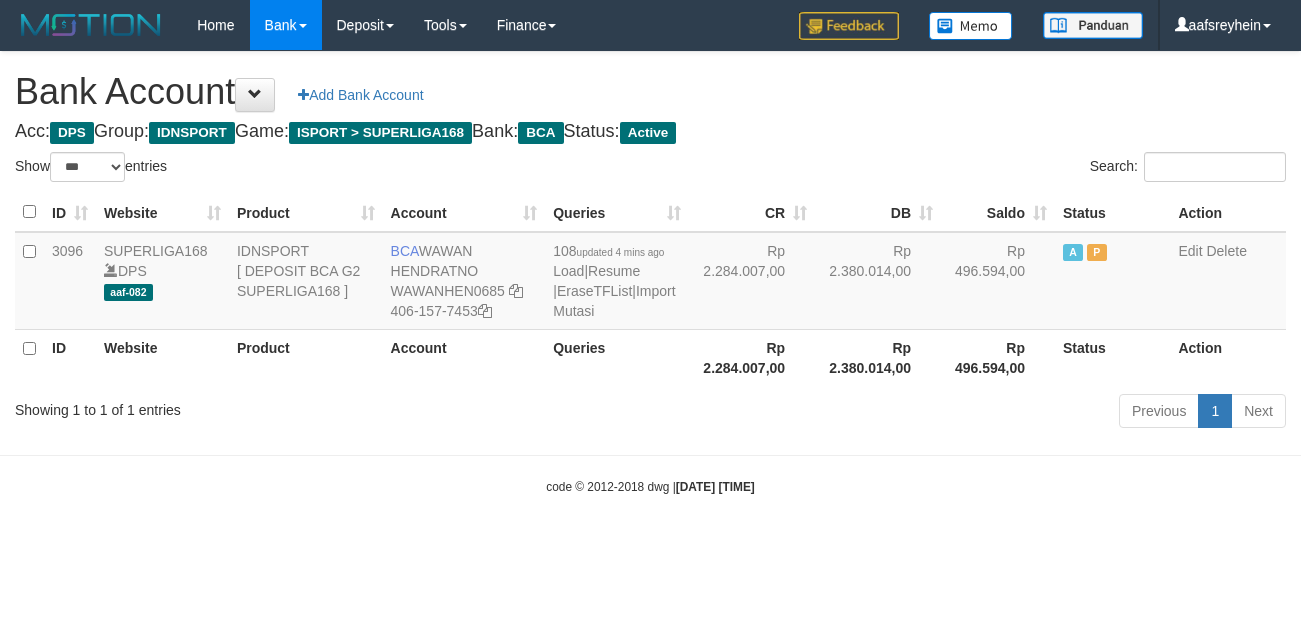 select on "***" 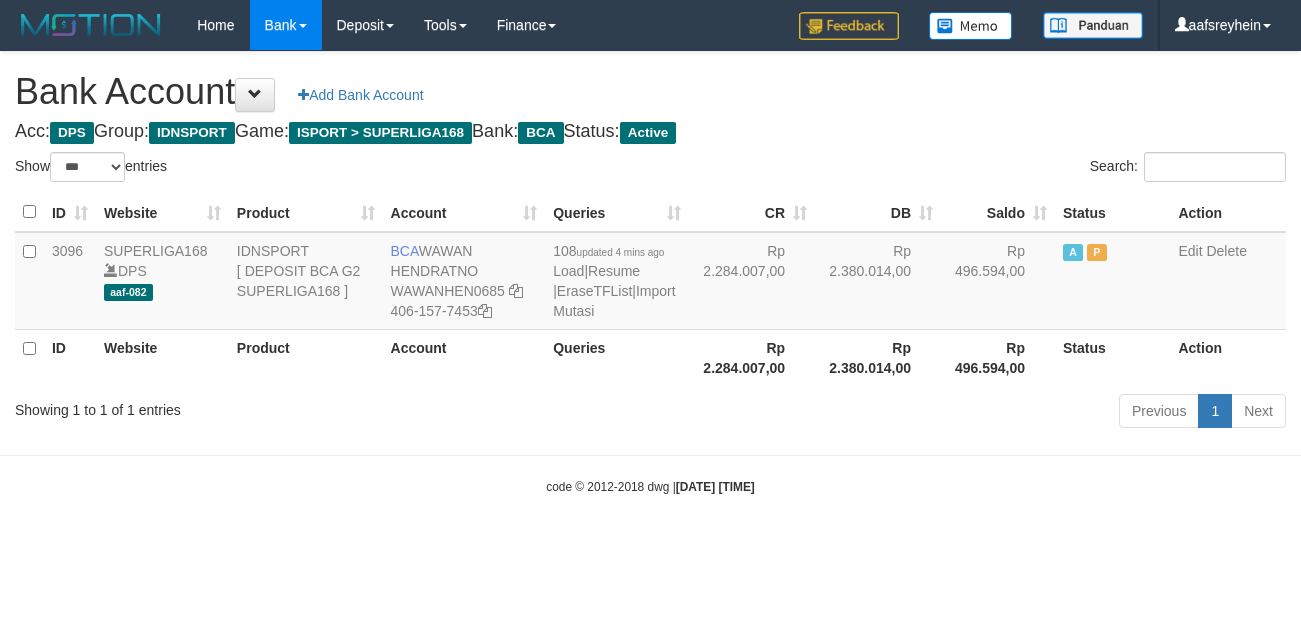 scroll, scrollTop: 0, scrollLeft: 0, axis: both 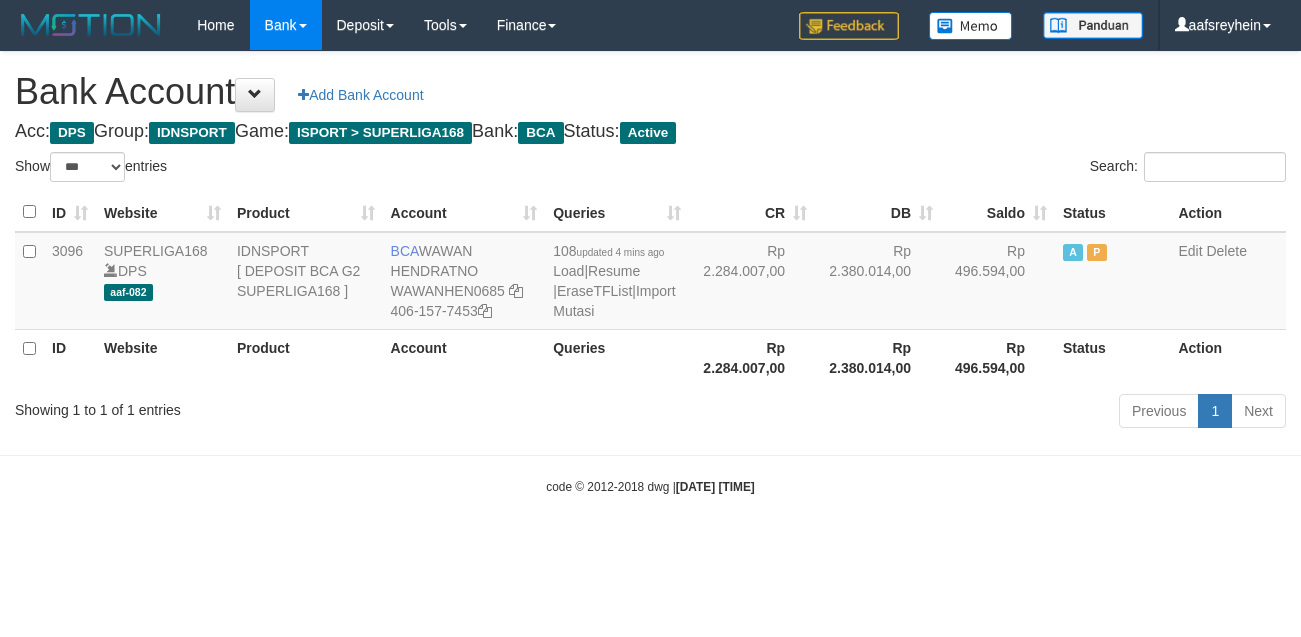 select on "***" 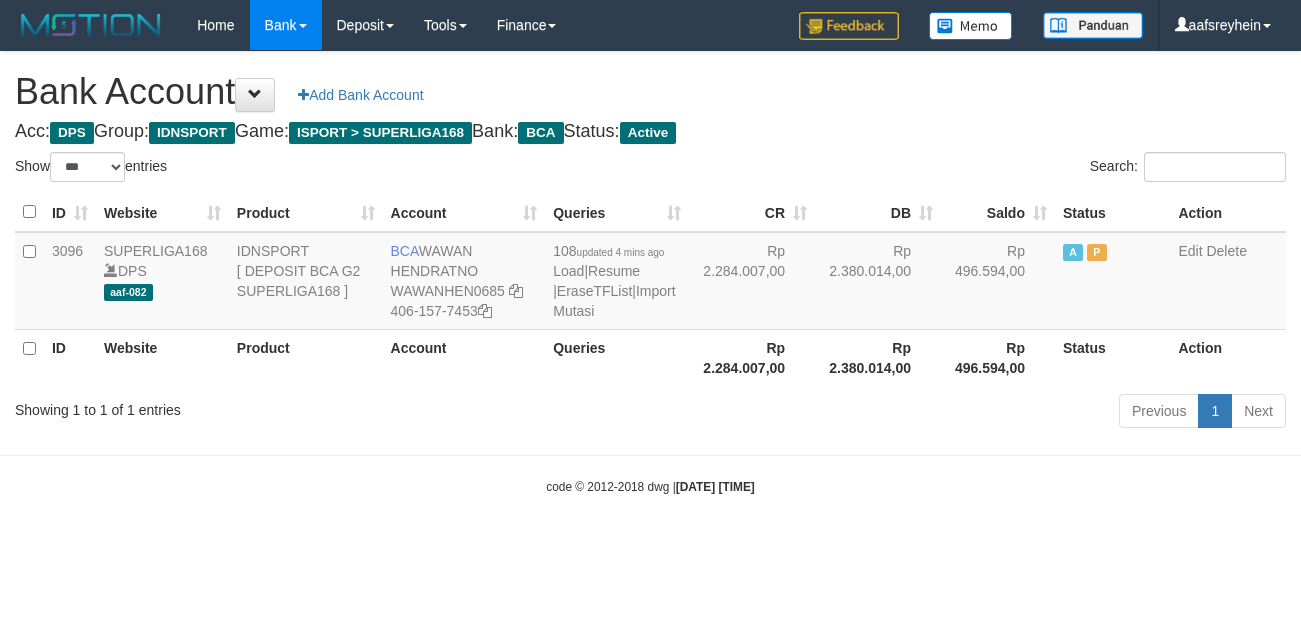 scroll, scrollTop: 0, scrollLeft: 0, axis: both 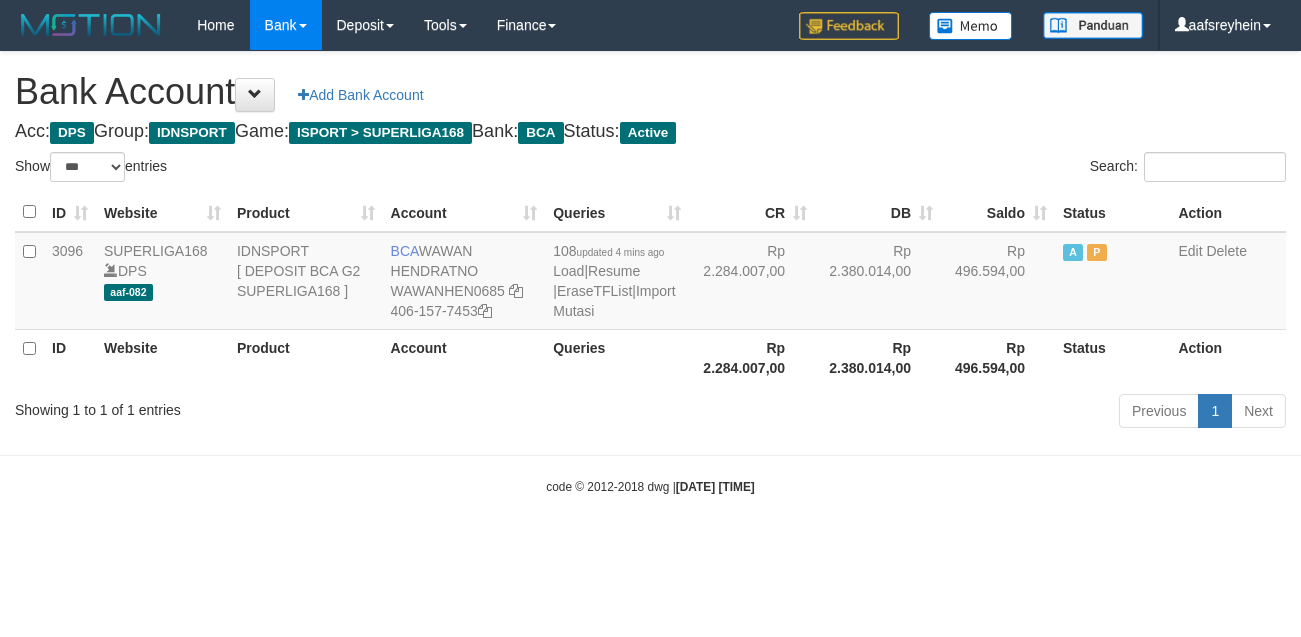 select on "***" 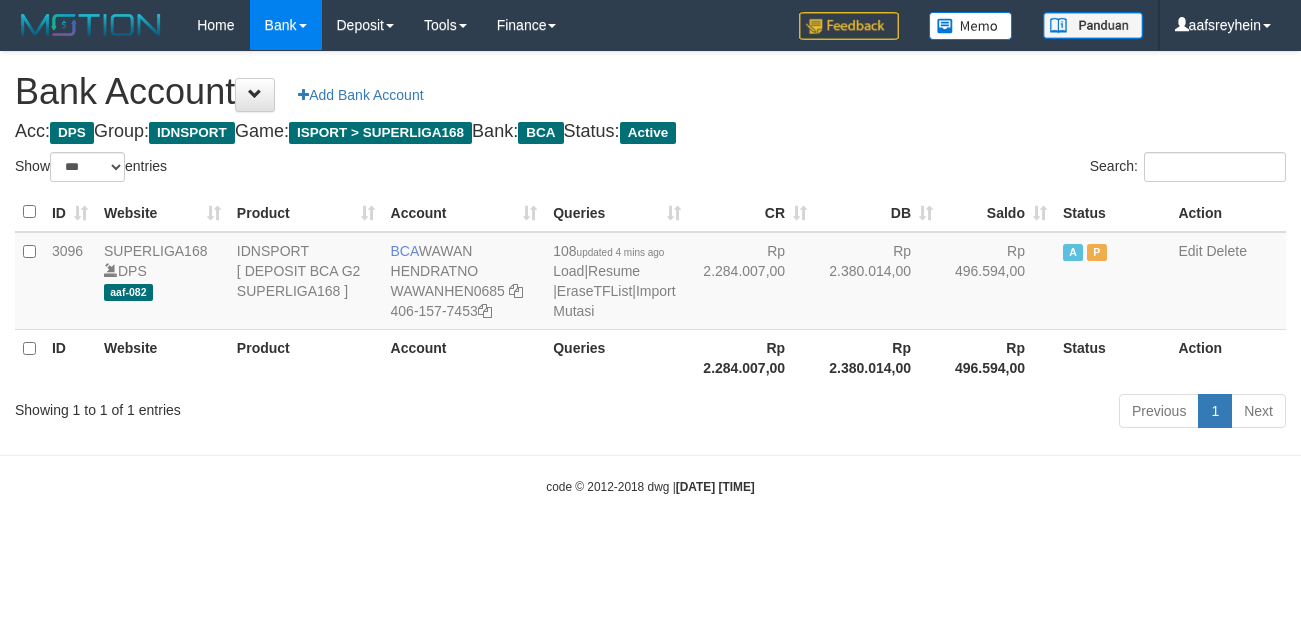 scroll, scrollTop: 0, scrollLeft: 0, axis: both 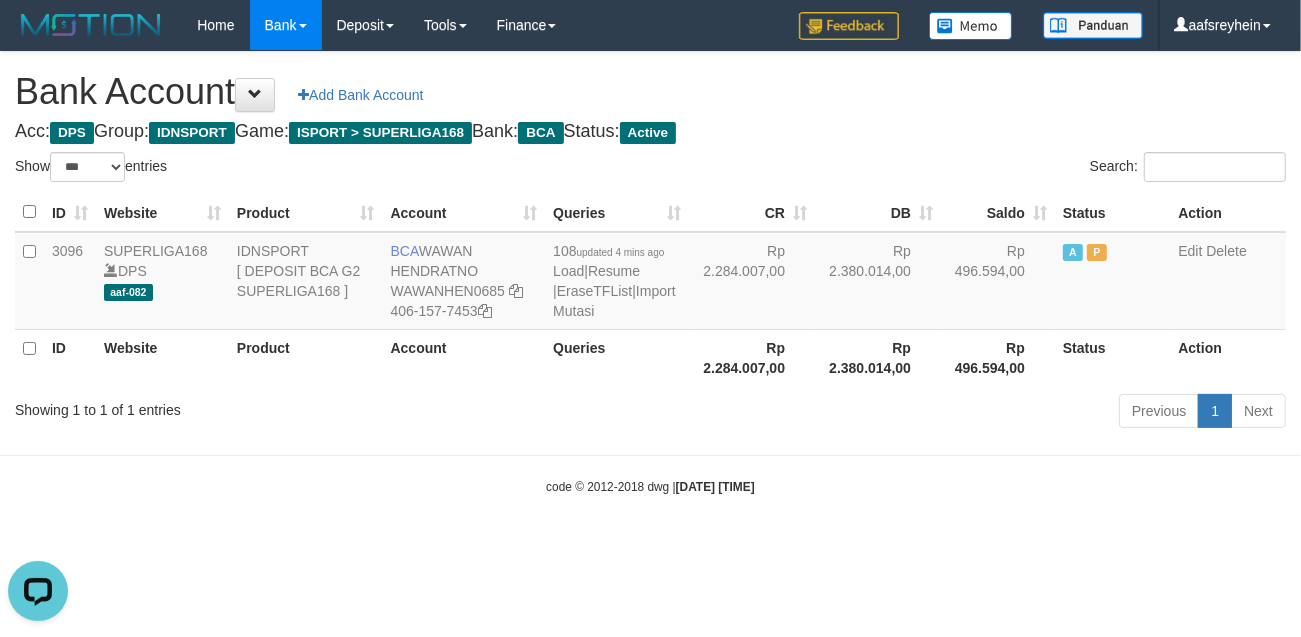 click on "Toggle navigation
Home
Bank
Account List
Load
By Website
Group
[ISPORT]													SUPERLIGA168
By Load Group (DPS)" at bounding box center (650, 273) 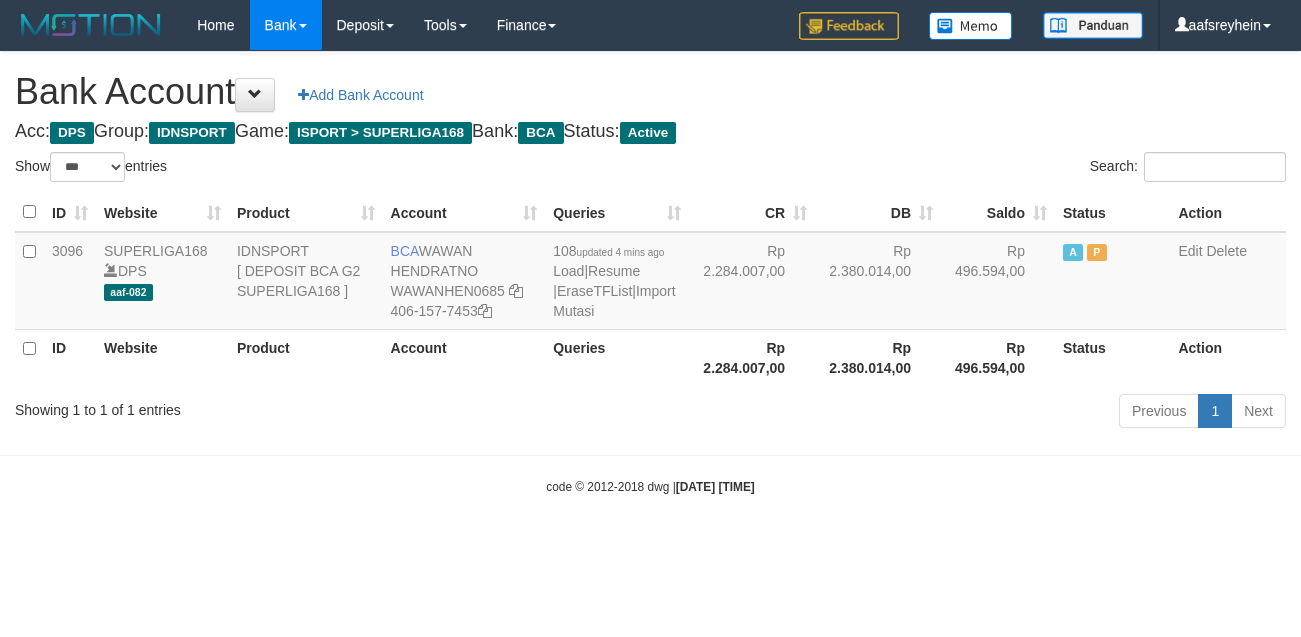 select on "***" 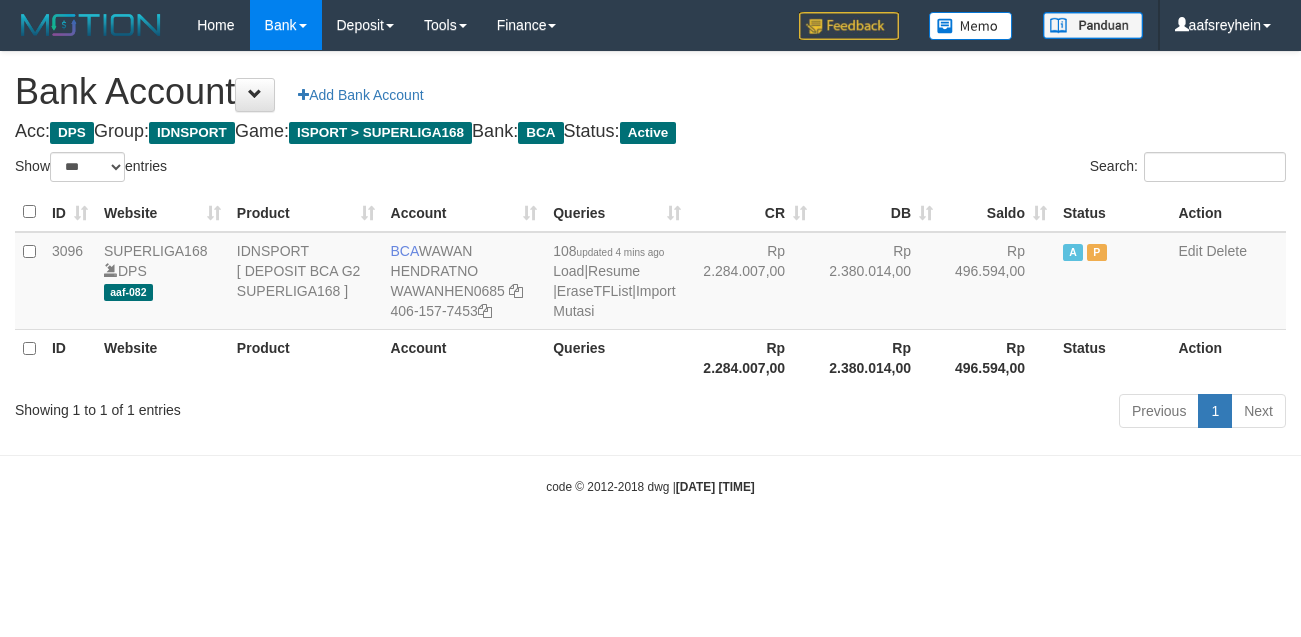 scroll, scrollTop: 0, scrollLeft: 0, axis: both 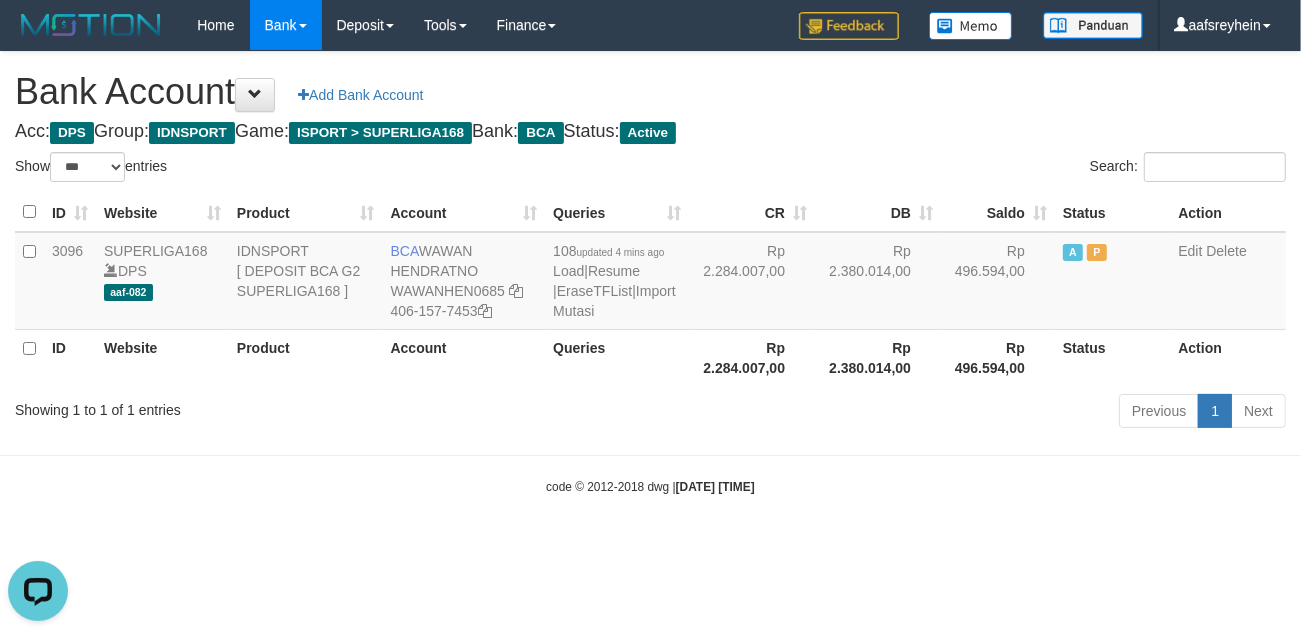 click on "Toggle navigation
Home
Bank
Account List
Load
By Website
Group
[ISPORT]													SUPERLIGA168
By Load Group (DPS)
-" at bounding box center [650, 273] 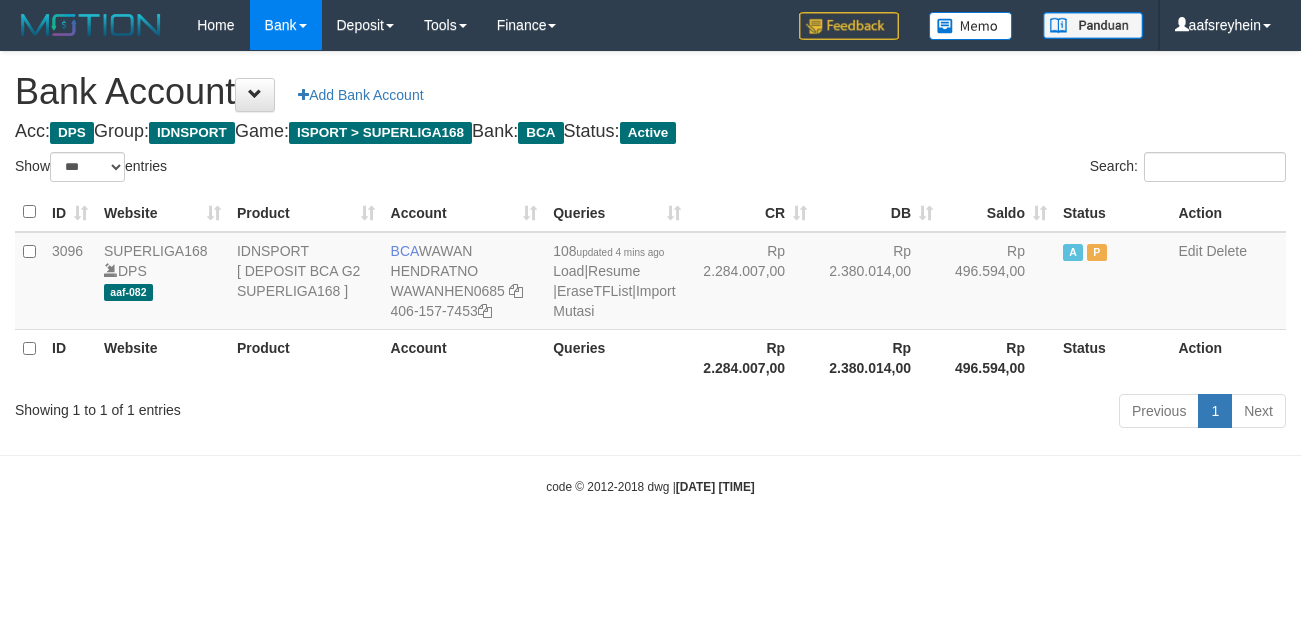 select on "***" 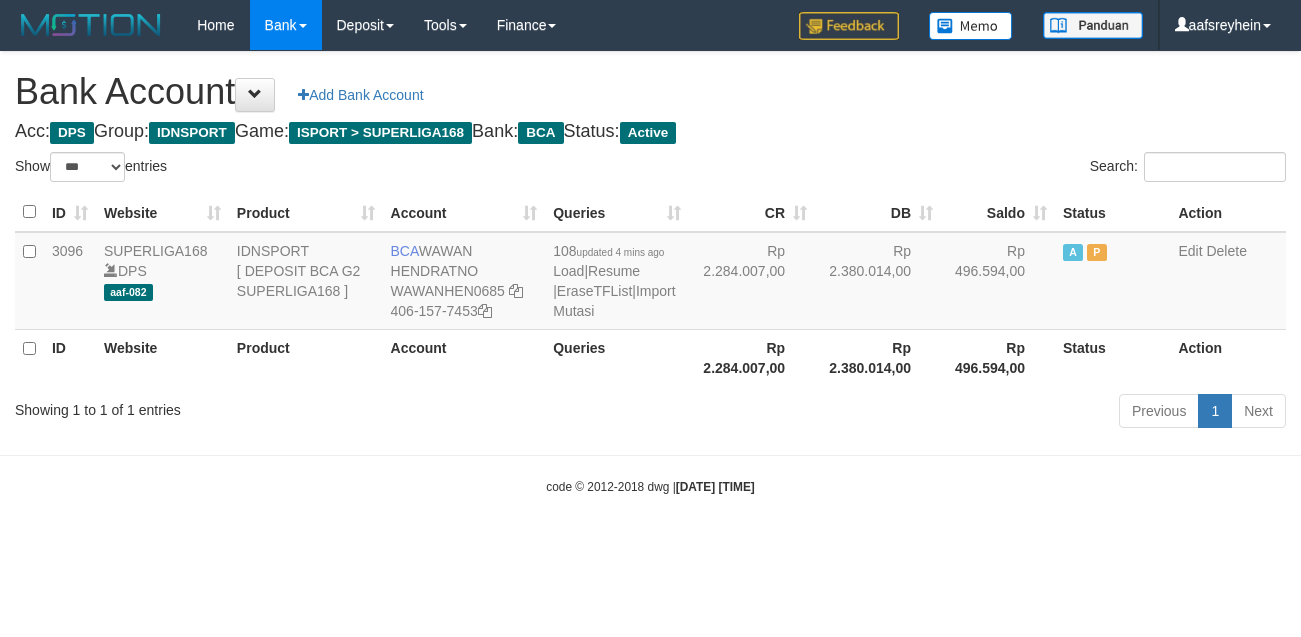 scroll, scrollTop: 0, scrollLeft: 0, axis: both 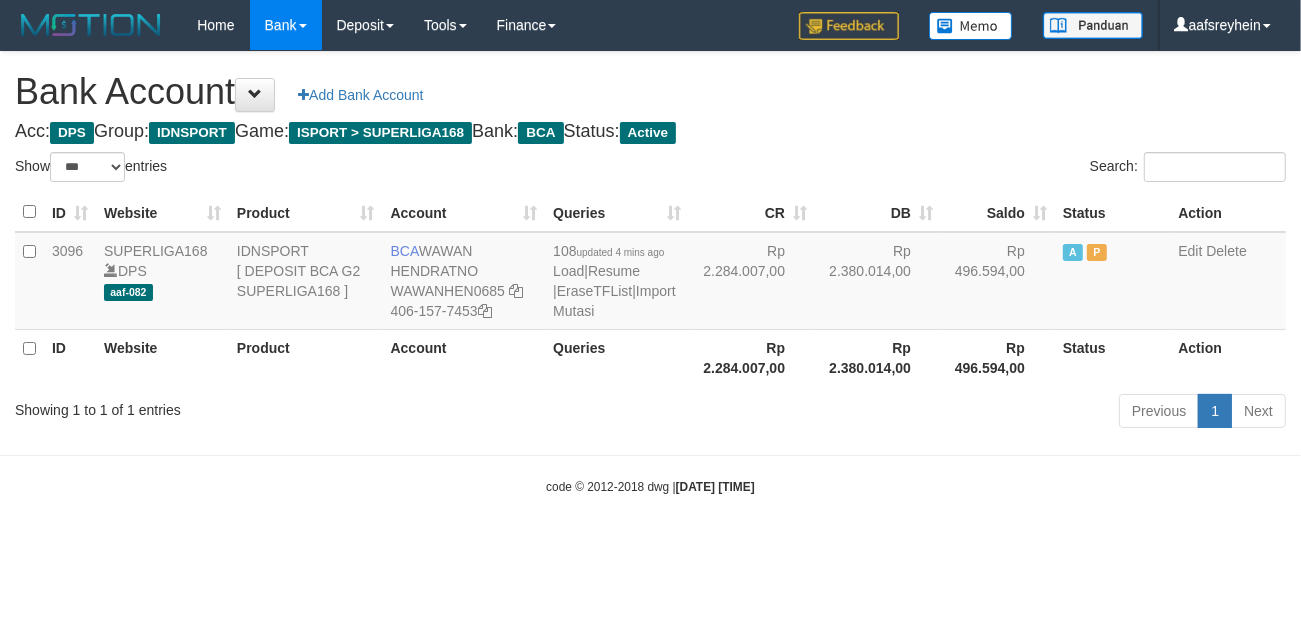 click on "Bank Account
Add Bank Account
Acc: 										 DPS
Group:   IDNSPORT    		Game:   ISPORT > SUPERLIGA168    		Bank:   BCA    		Status:  Active
Filter Account Type
*******
***
**
***
DPS
SELECT ALL  SELECT TYPE  - ALL -
DPS
WD
TMP
Filter Product
*******
******
********
********
*******
********
IDNSPORT
SELECT ALL  SELECT GROUP  - ALL -
BETHUB
IDNPOKER
IDNSPORT
IDNTOTO
LOADONLY
Filter Website
*******" at bounding box center [650, 243] 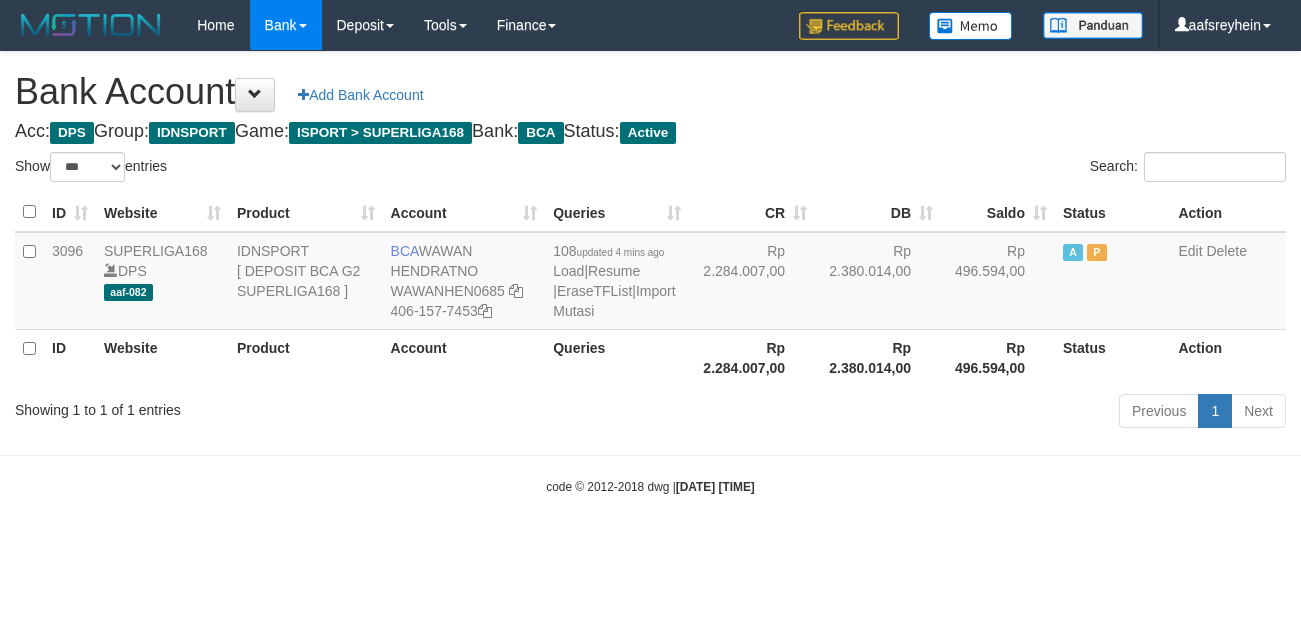 select on "***" 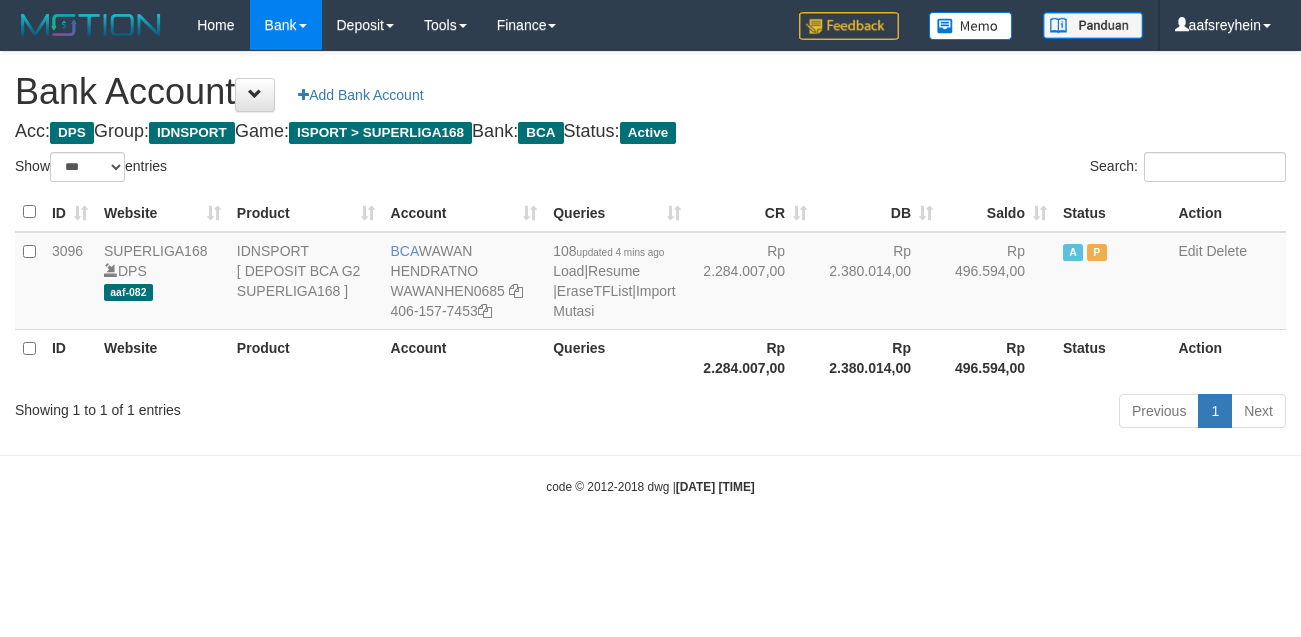 scroll, scrollTop: 0, scrollLeft: 0, axis: both 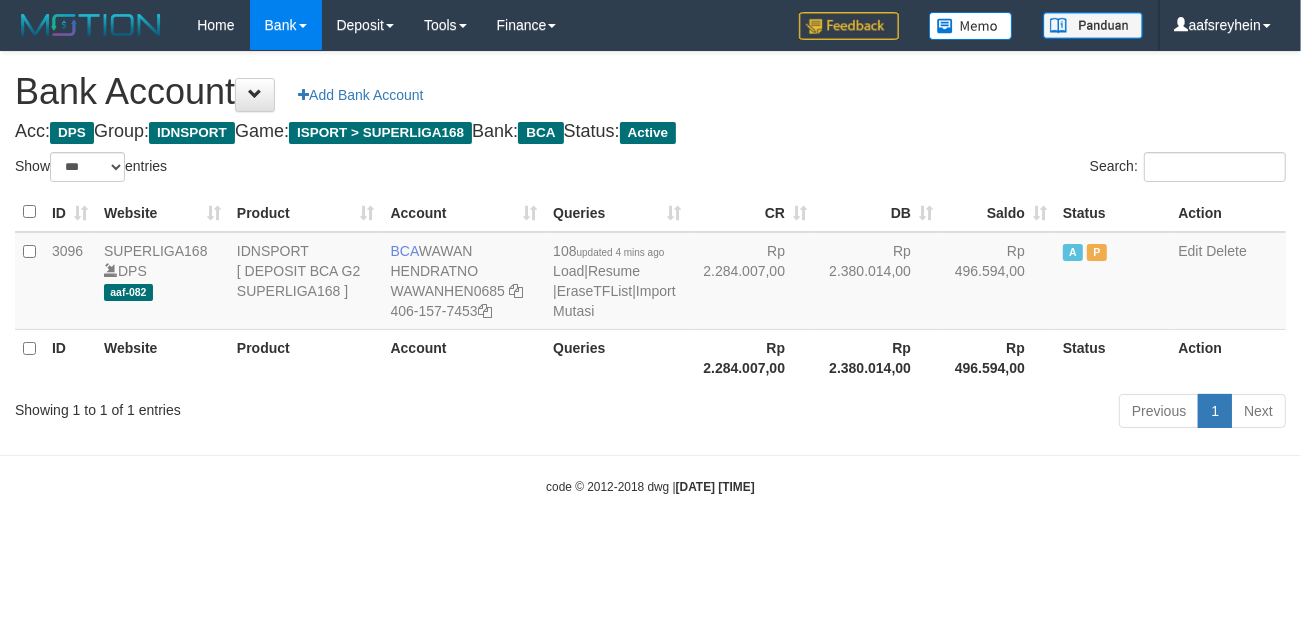 click on "Previous 1 Next" at bounding box center [921, 413] 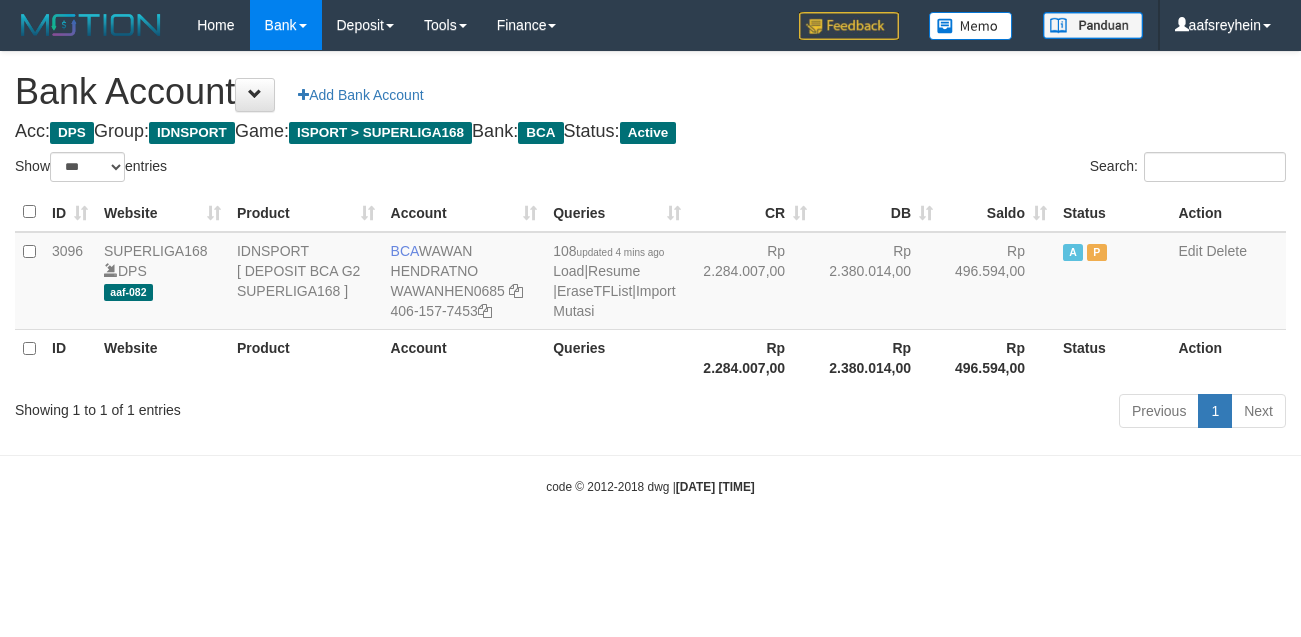 select on "***" 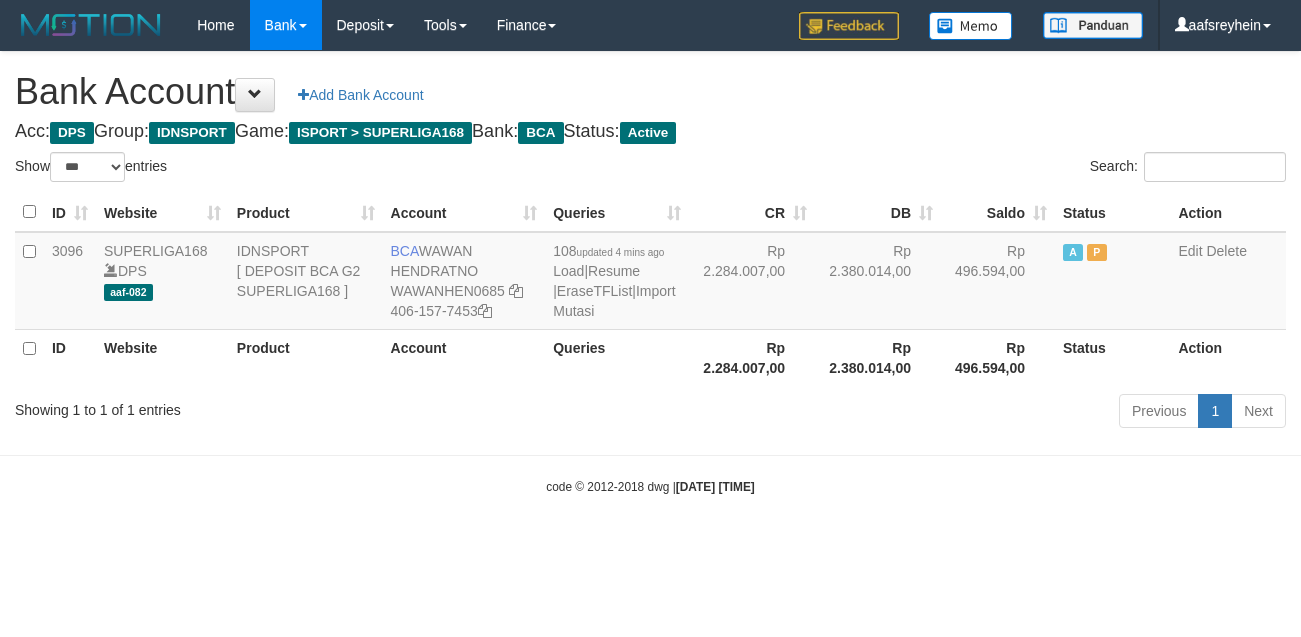 scroll, scrollTop: 0, scrollLeft: 0, axis: both 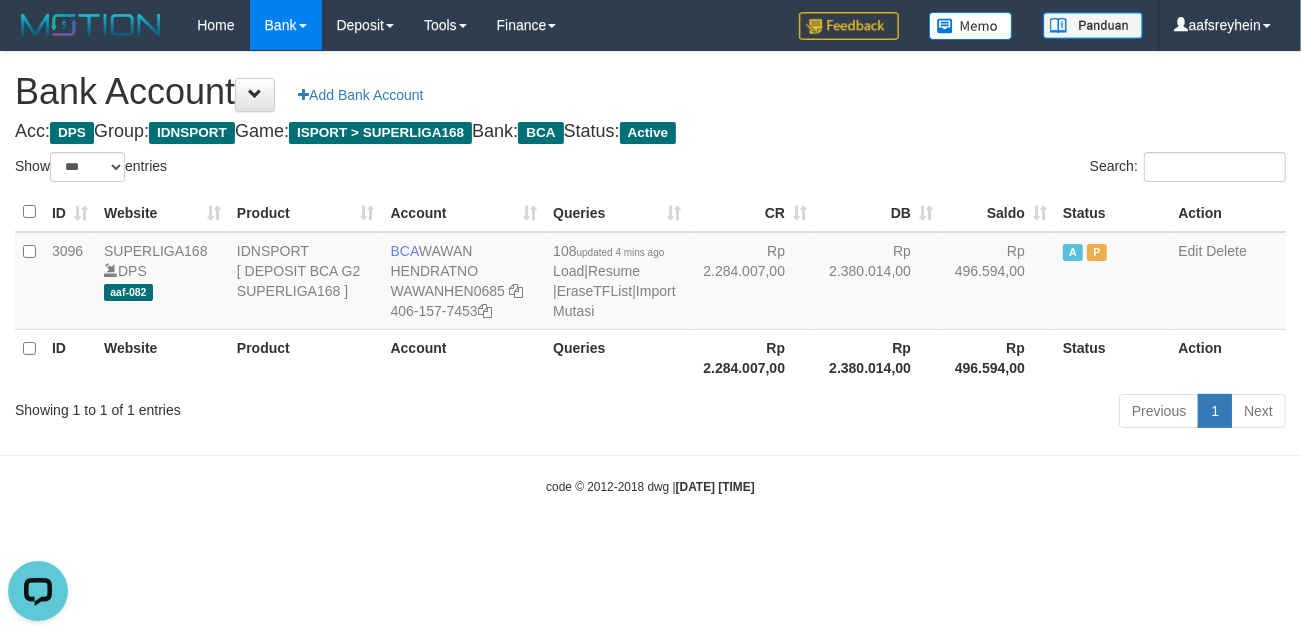 click on "Toggle navigation
Home
Bank
Account List
Load
By Website
Group
[ISPORT]													SUPERLIGA168
By Load Group (DPS)" at bounding box center (650, 273) 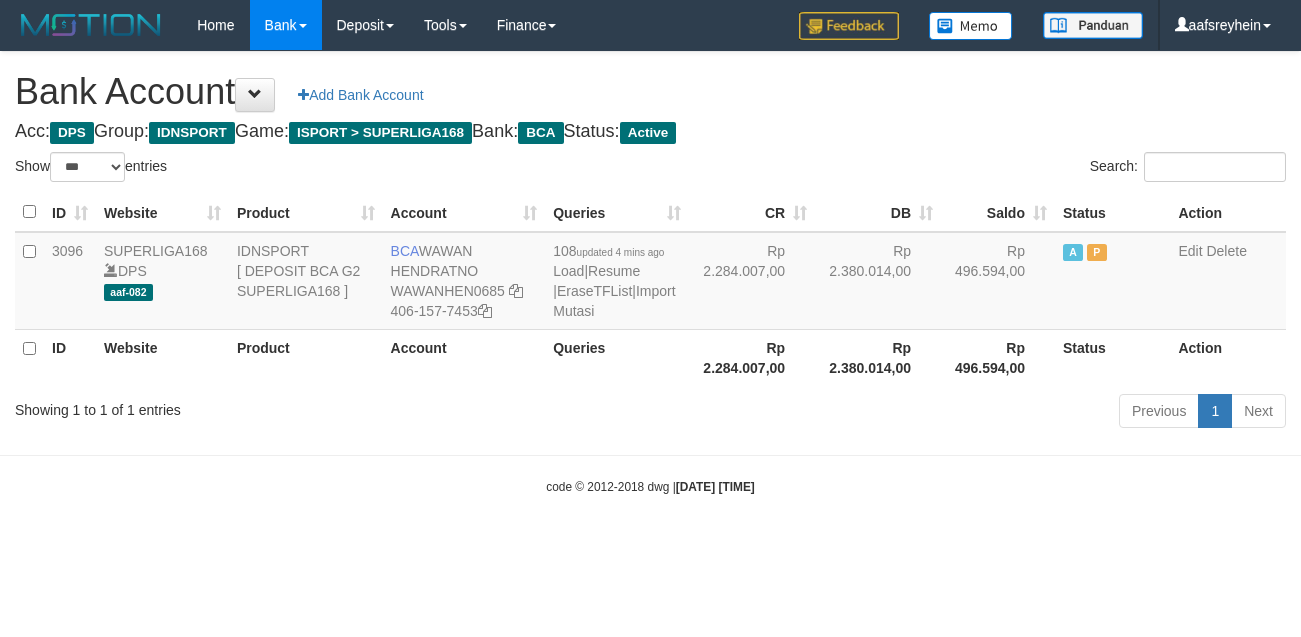 select on "***" 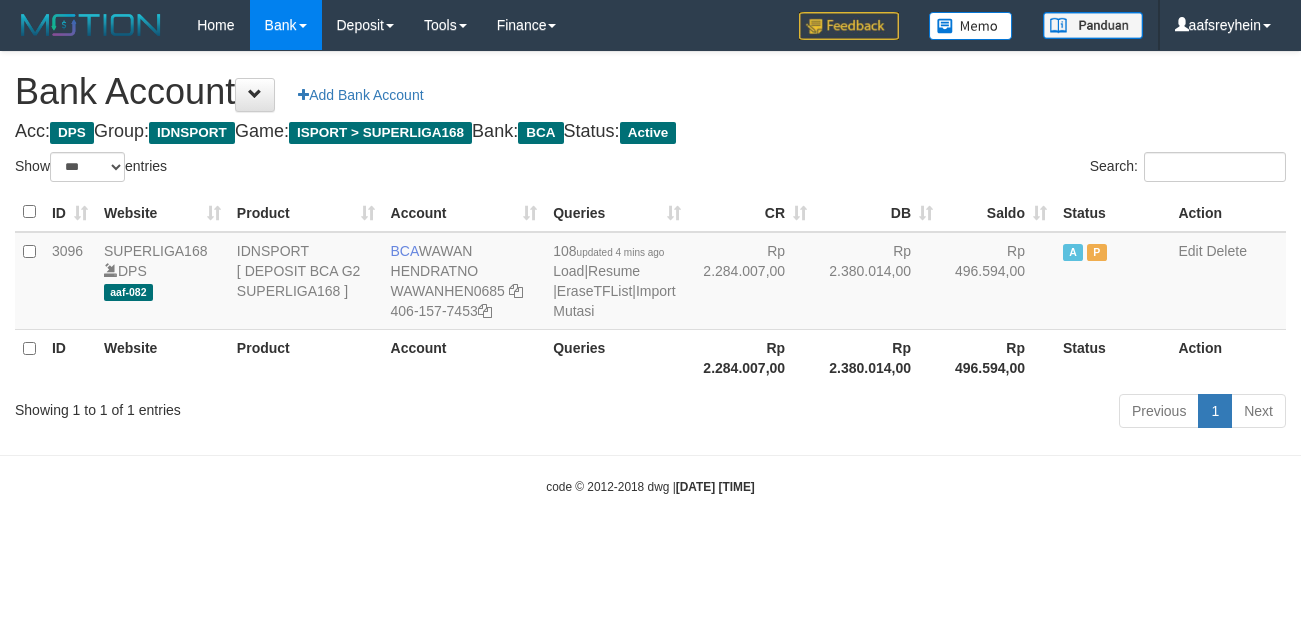 scroll, scrollTop: 0, scrollLeft: 0, axis: both 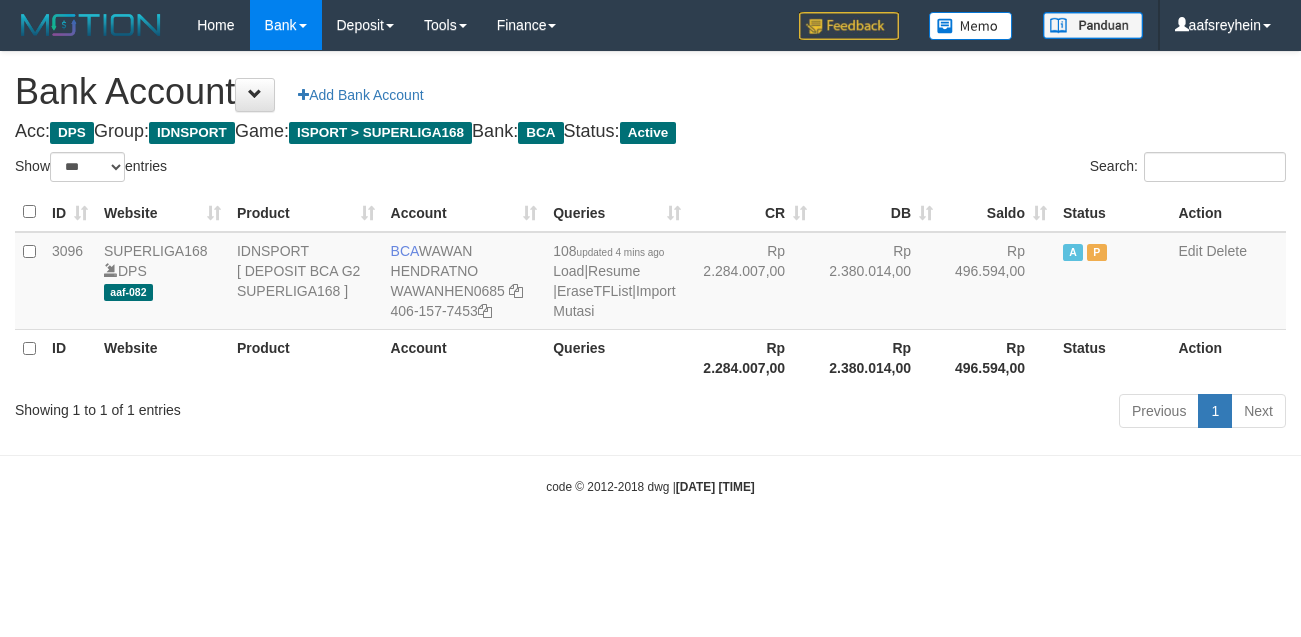 select on "***" 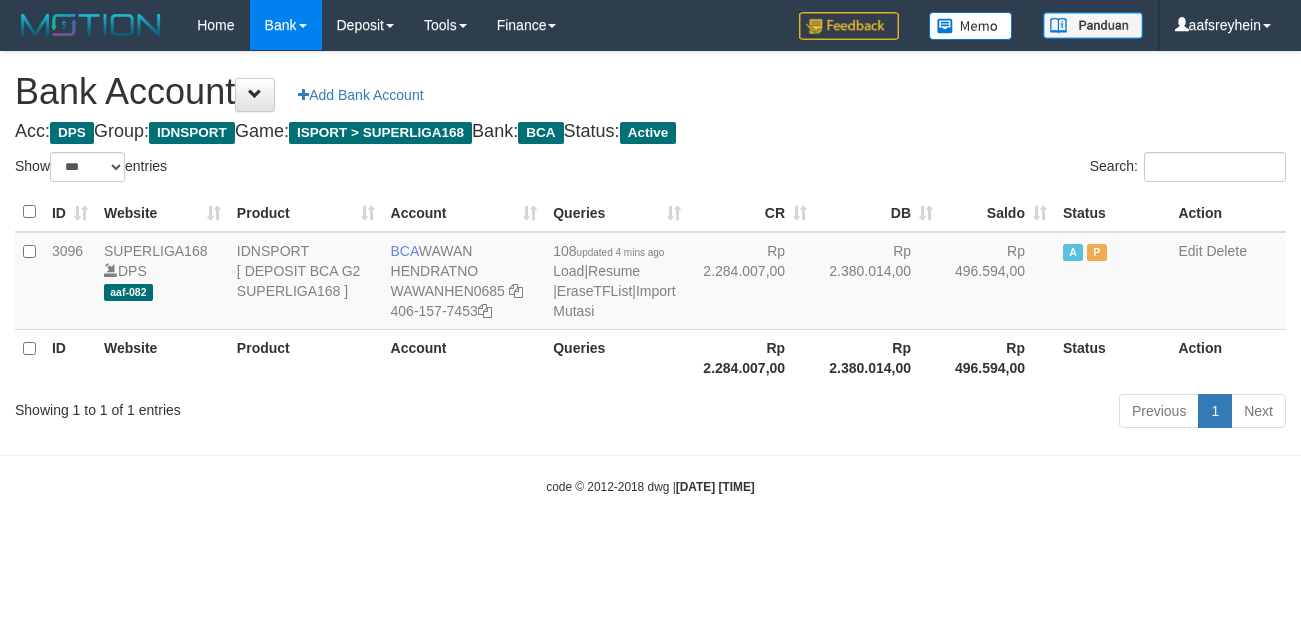 scroll, scrollTop: 0, scrollLeft: 0, axis: both 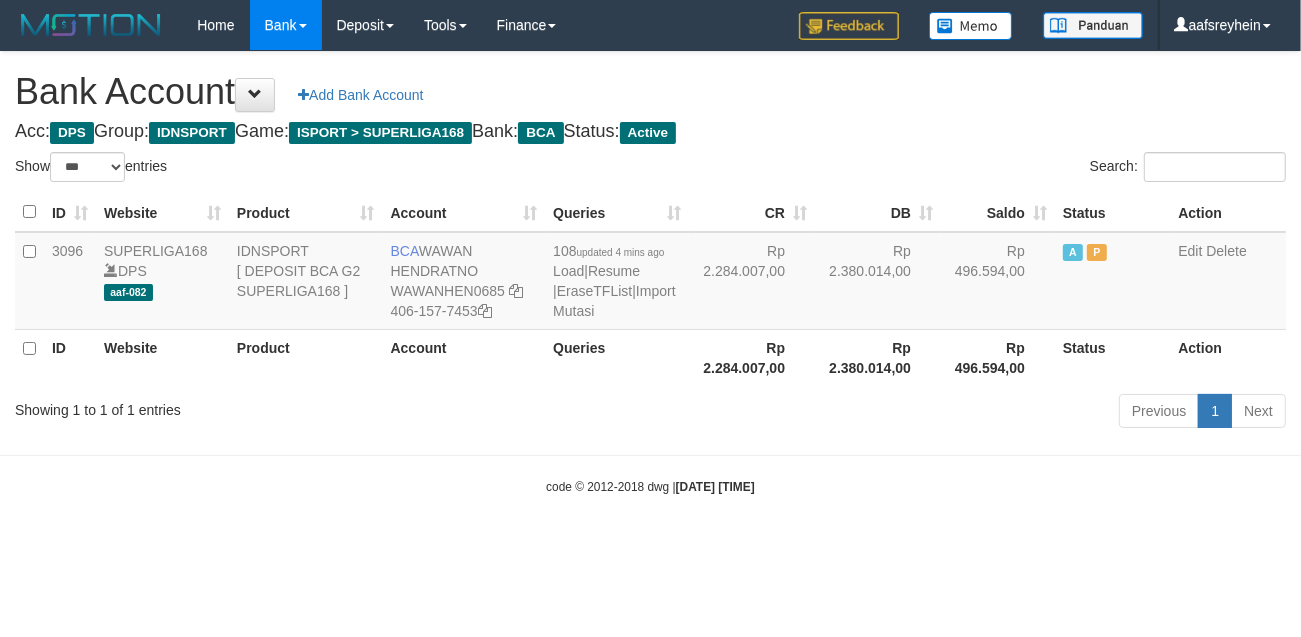 click on "Toggle navigation
Home
Bank
Account List
Load
By Website
Group
[ISPORT]													SUPERLIGA168
By Load Group (DPS)
-" at bounding box center (650, 273) 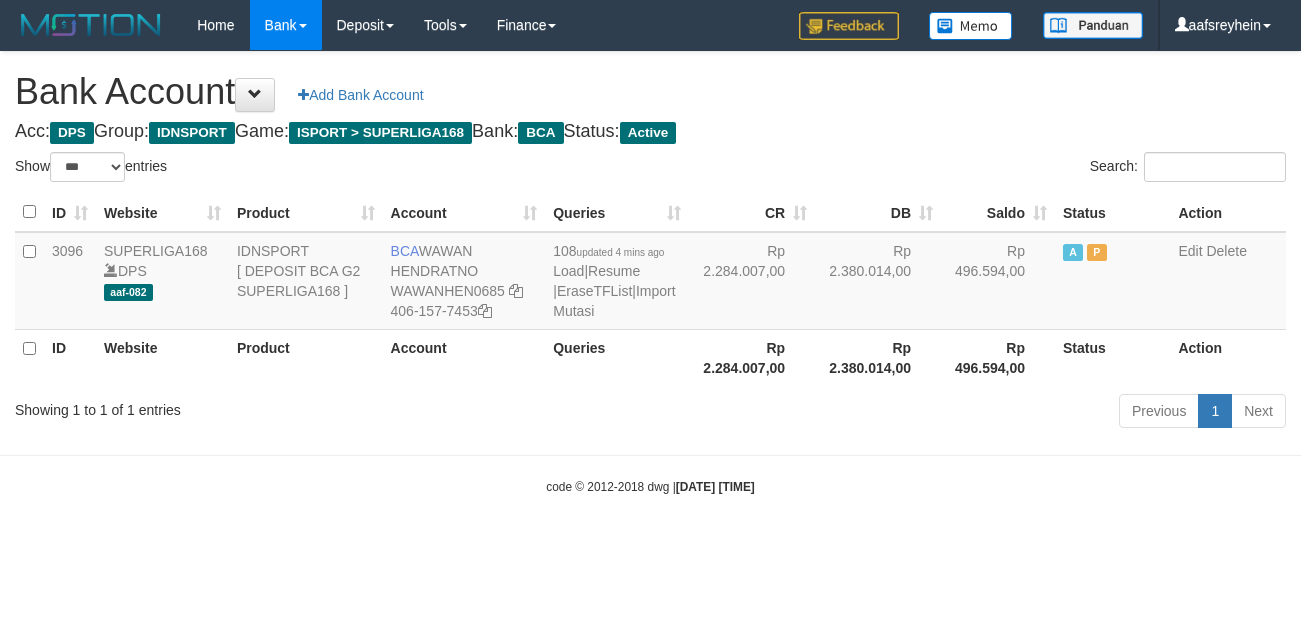 select on "***" 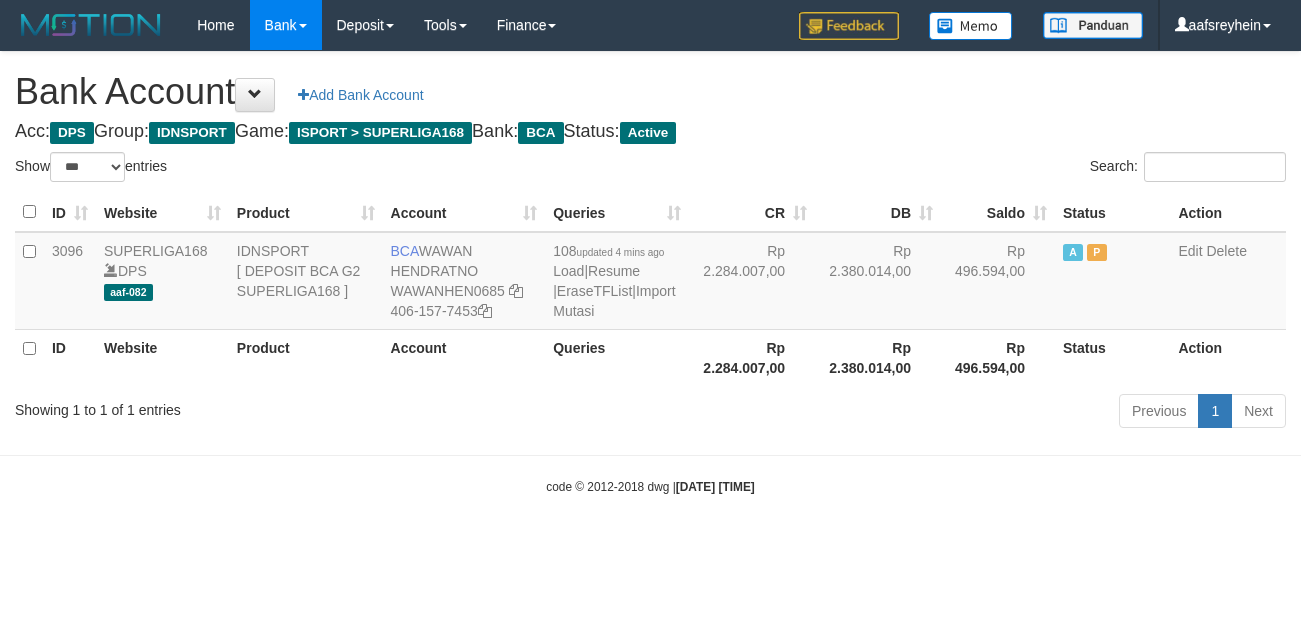 scroll, scrollTop: 0, scrollLeft: 0, axis: both 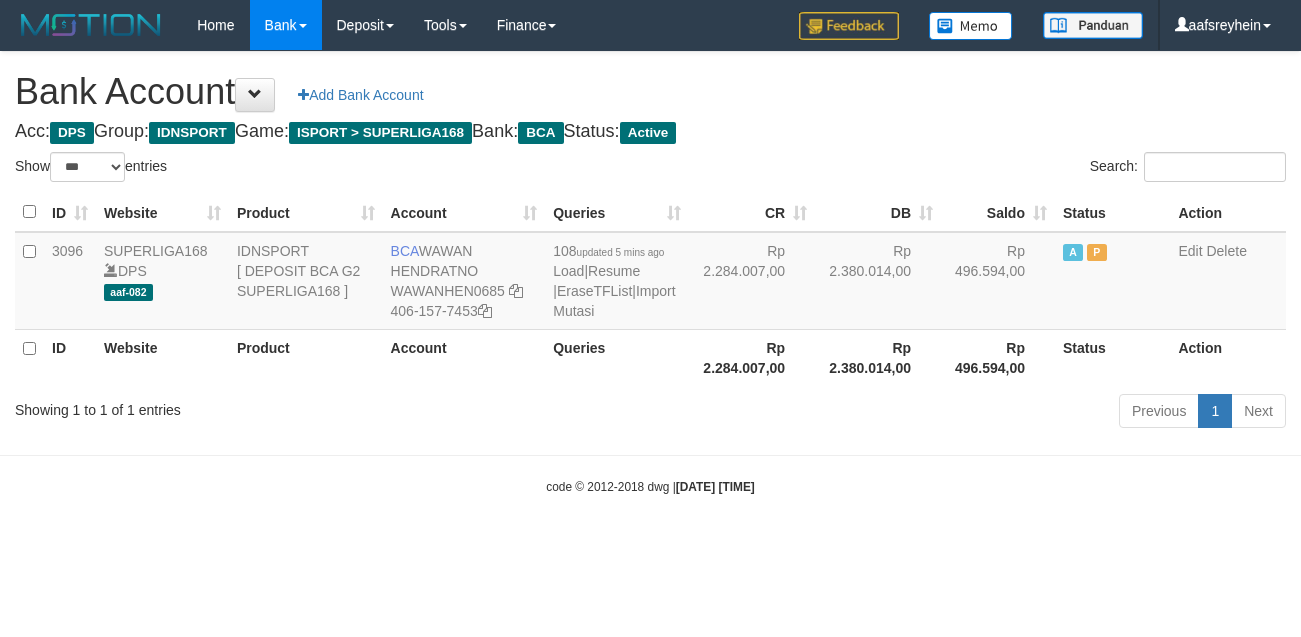 select on "***" 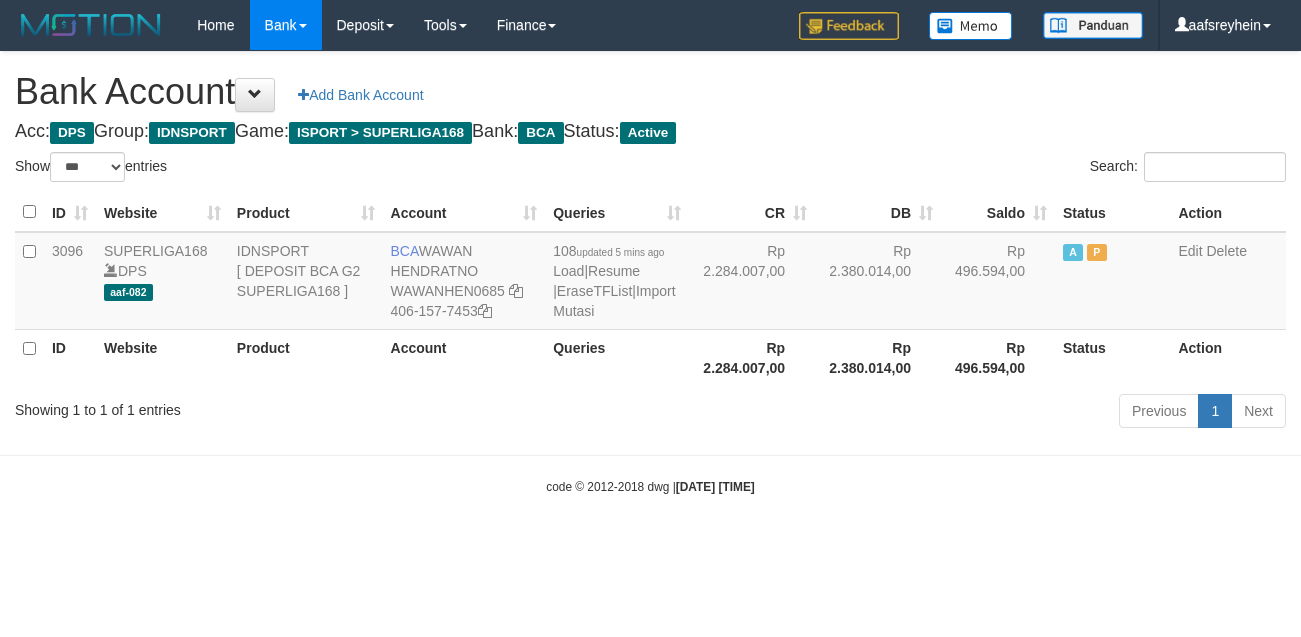 scroll, scrollTop: 0, scrollLeft: 0, axis: both 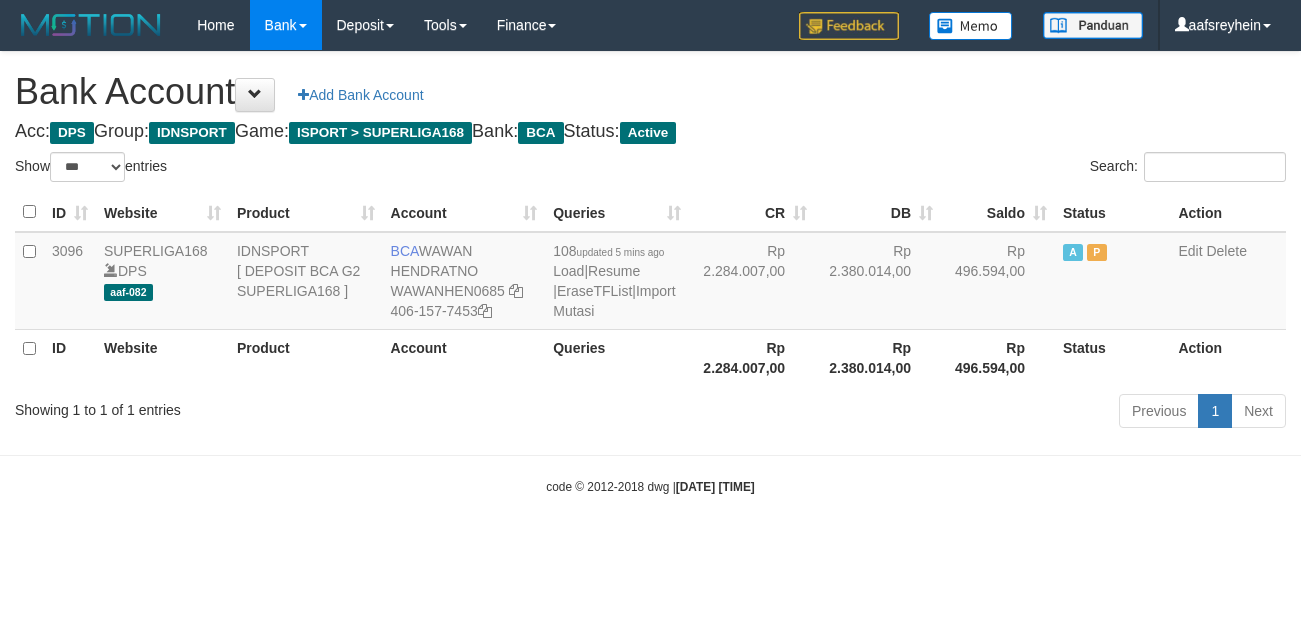 select on "***" 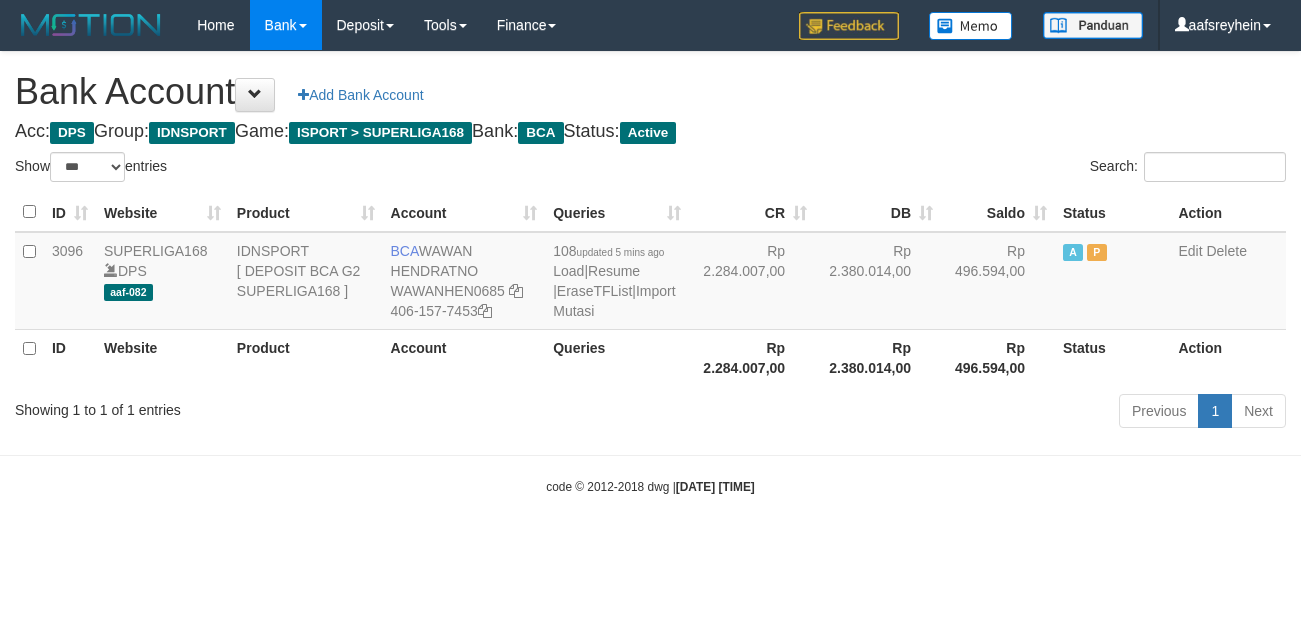 scroll, scrollTop: 0, scrollLeft: 0, axis: both 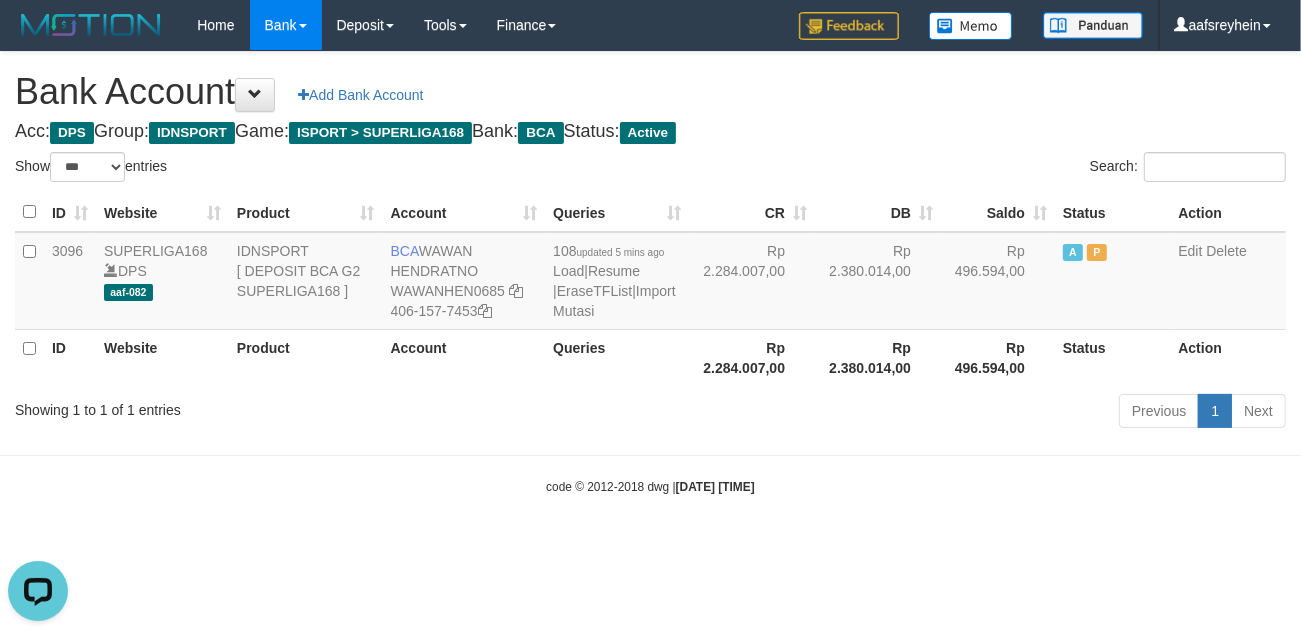 click on "Toggle navigation
Home
Bank
Account List
Load
By Website
Group
[ISPORT]													SUPERLIGA168
By Load Group (DPS)
-" at bounding box center (650, 273) 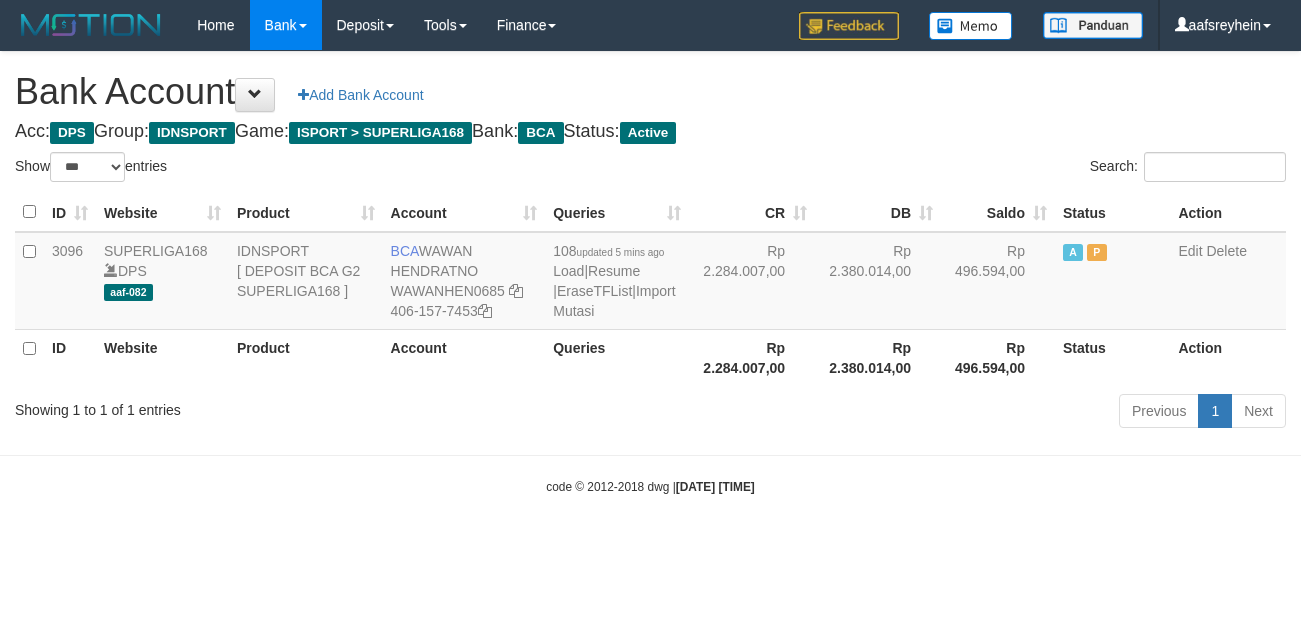select on "***" 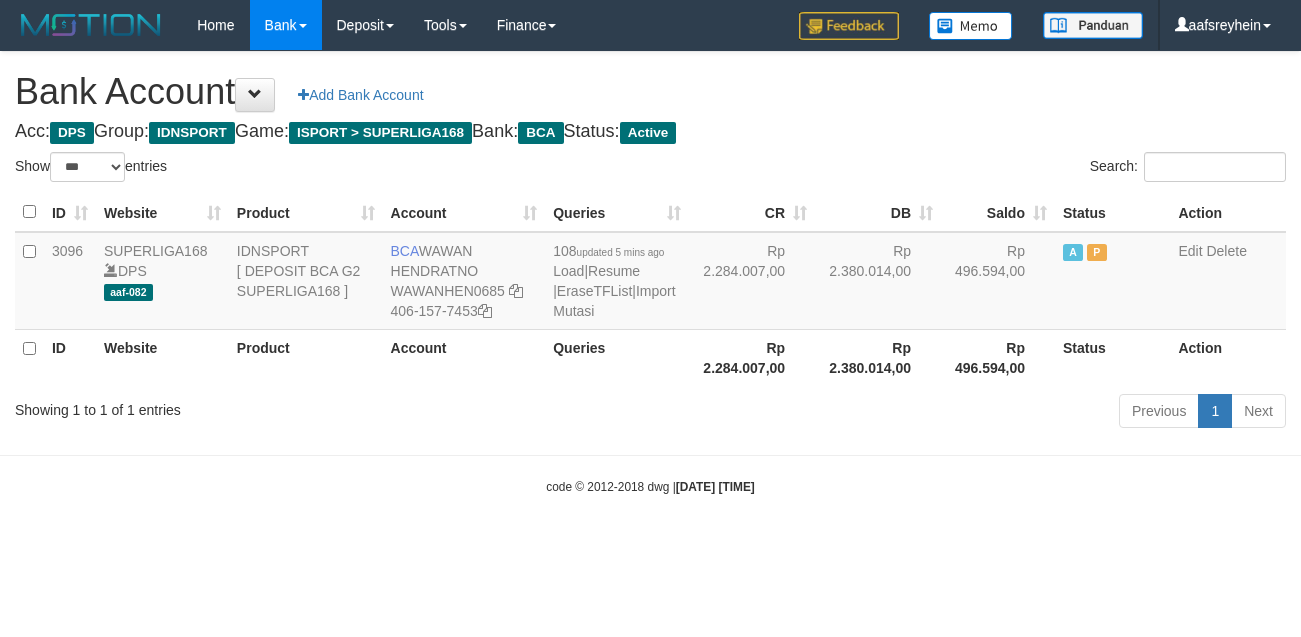 scroll, scrollTop: 0, scrollLeft: 0, axis: both 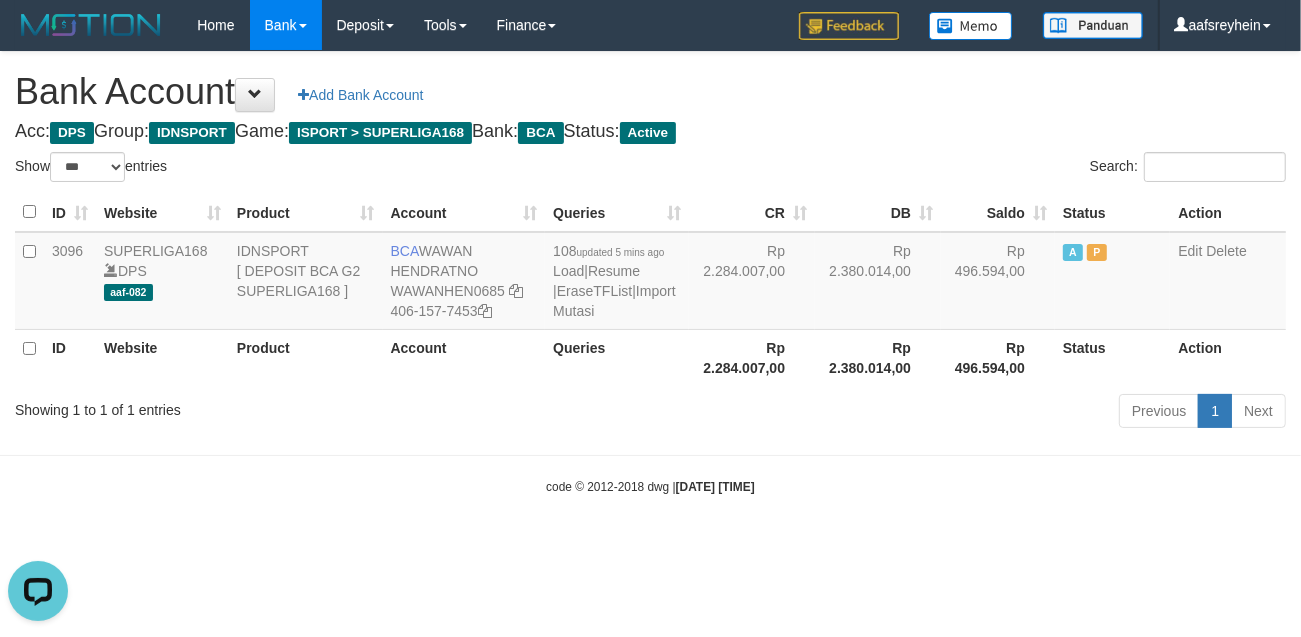 click on "Toggle navigation
Home
Bank
Account List
Load
By Website
Group
[ISPORT]													SUPERLIGA168
By Load Group (DPS)" at bounding box center [650, 273] 